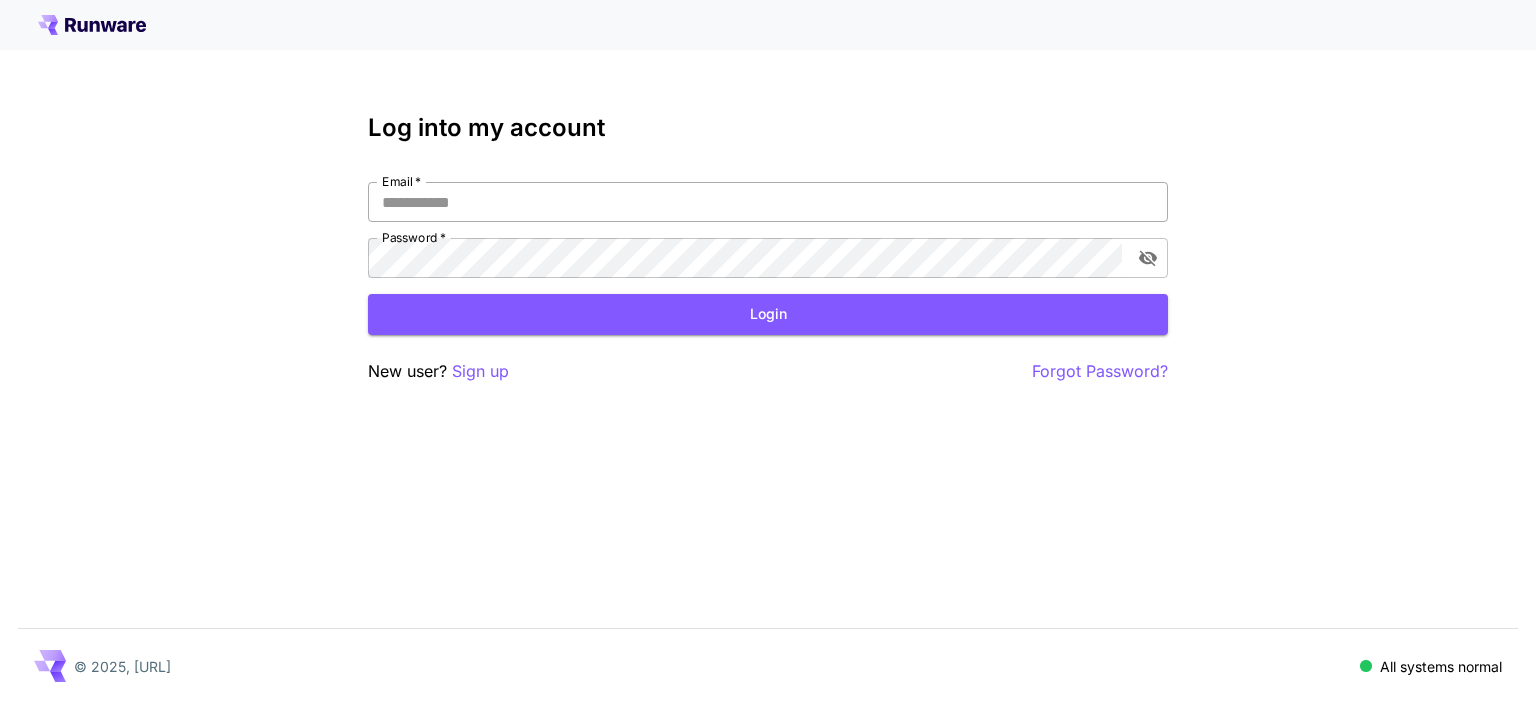 scroll, scrollTop: 0, scrollLeft: 0, axis: both 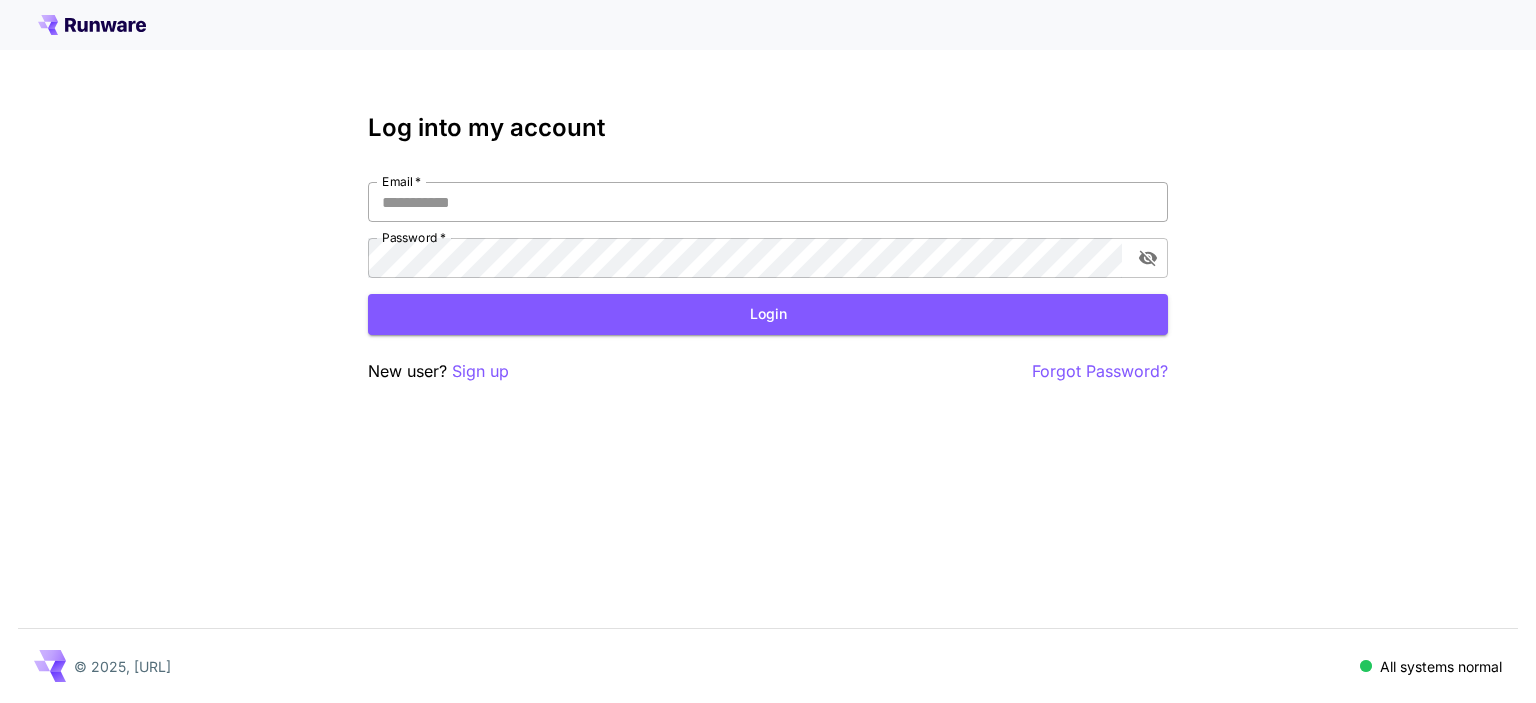click on "Email   *" at bounding box center [768, 202] 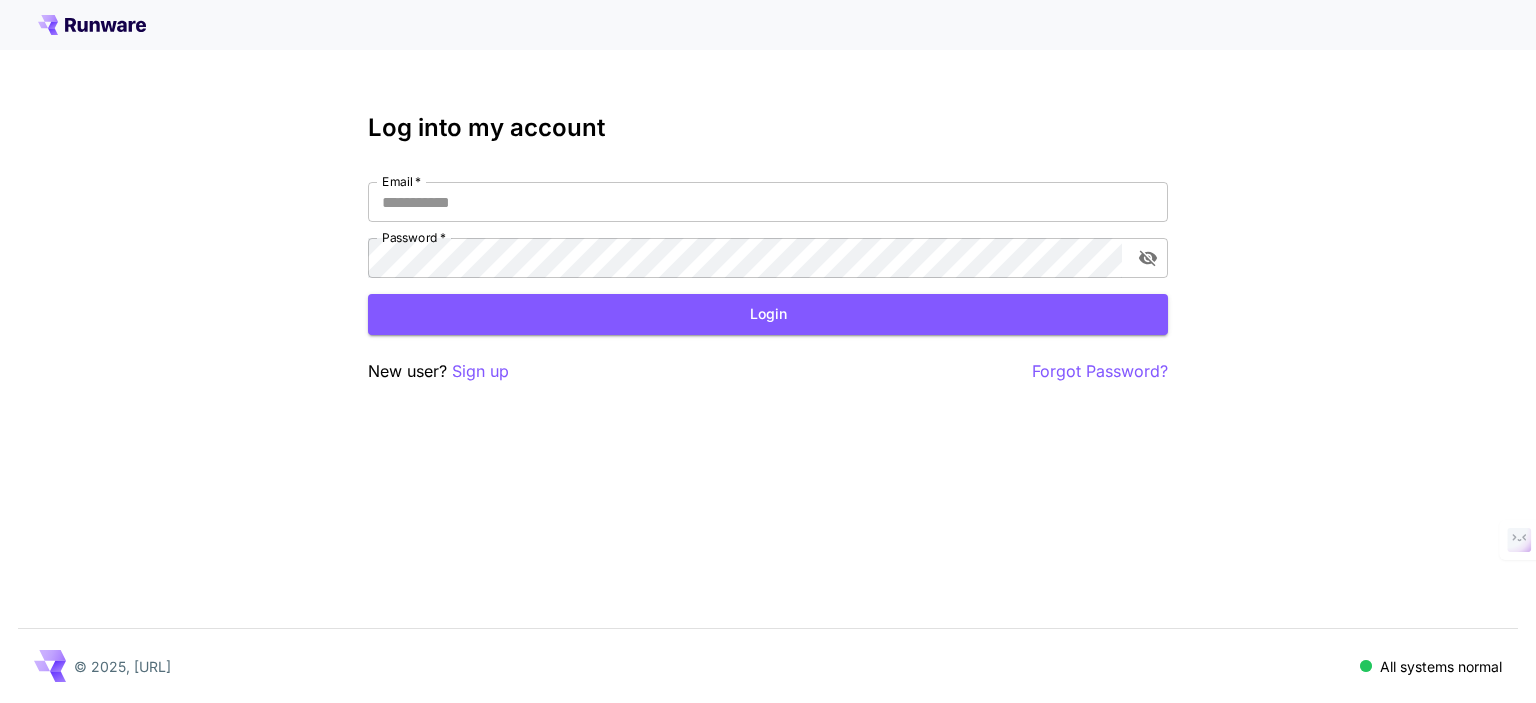 drag, startPoint x: 840, startPoint y: 71, endPoint x: 824, endPoint y: 78, distance: 17.464249 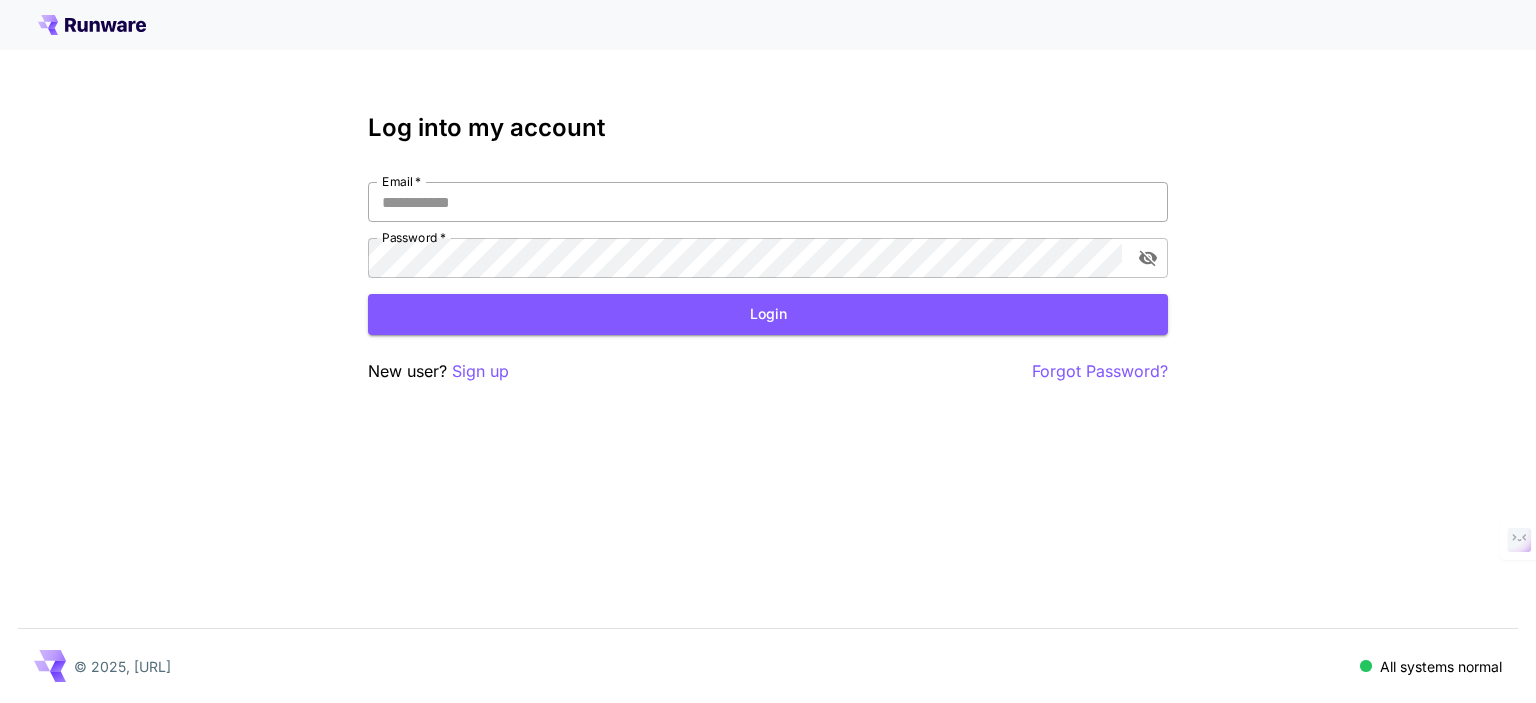 click on "Email   *" at bounding box center (768, 202) 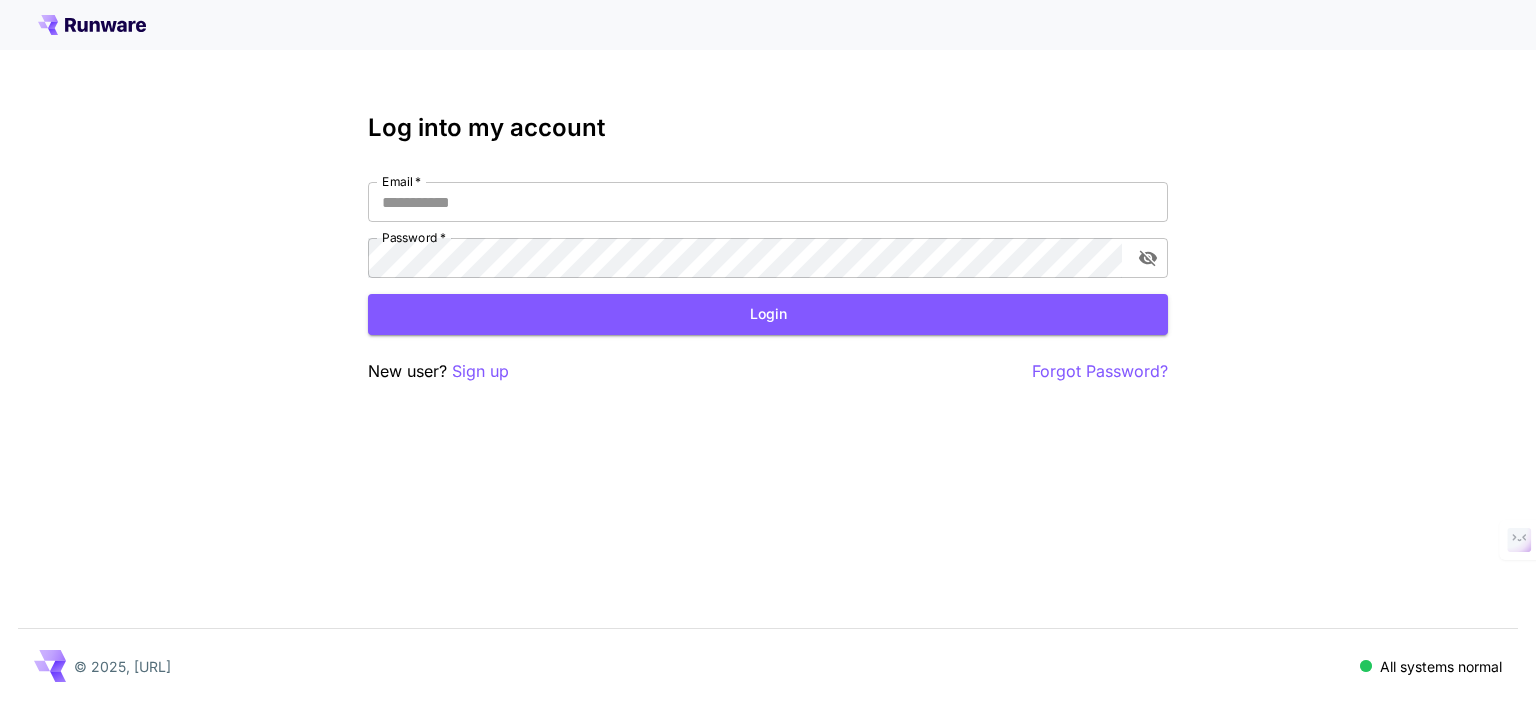 type on "**********" 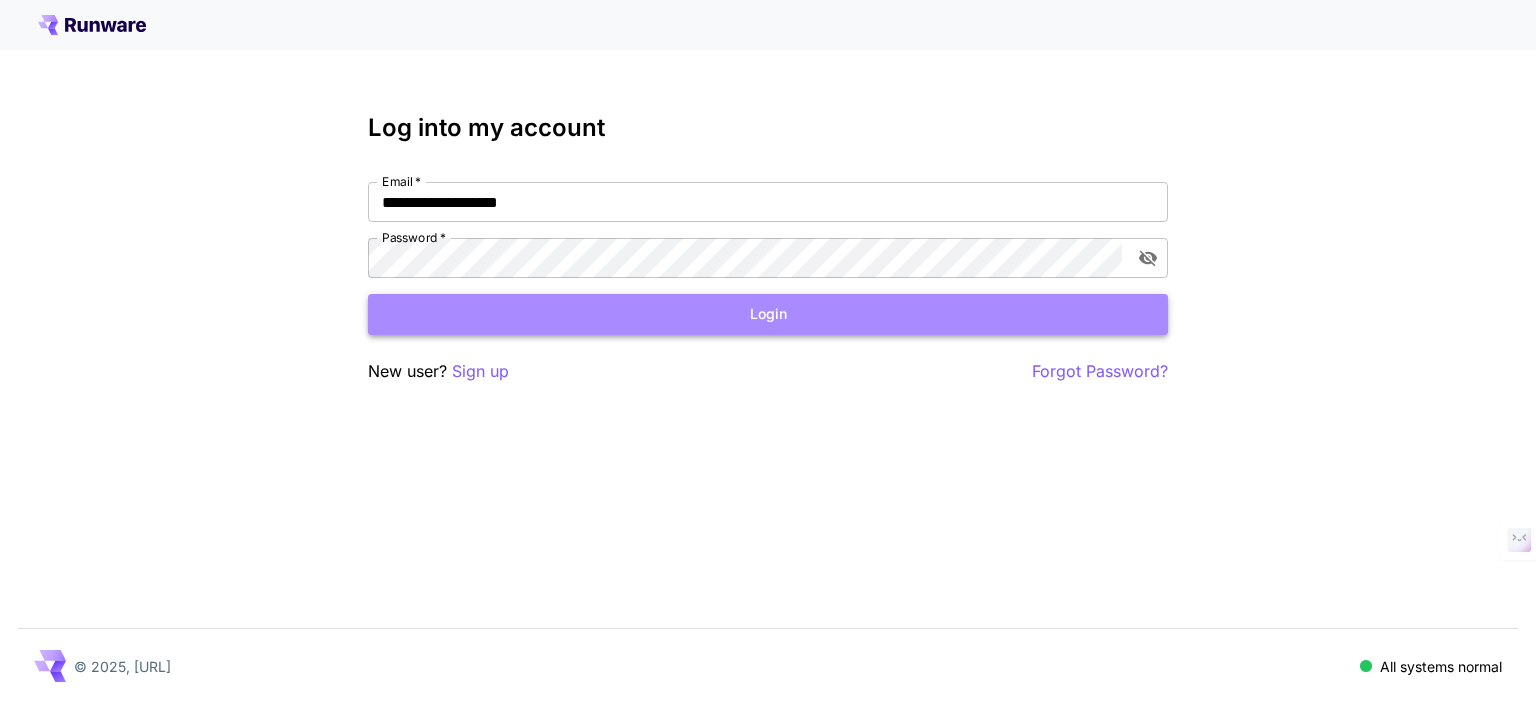 drag, startPoint x: 657, startPoint y: 314, endPoint x: 624, endPoint y: 603, distance: 290.878 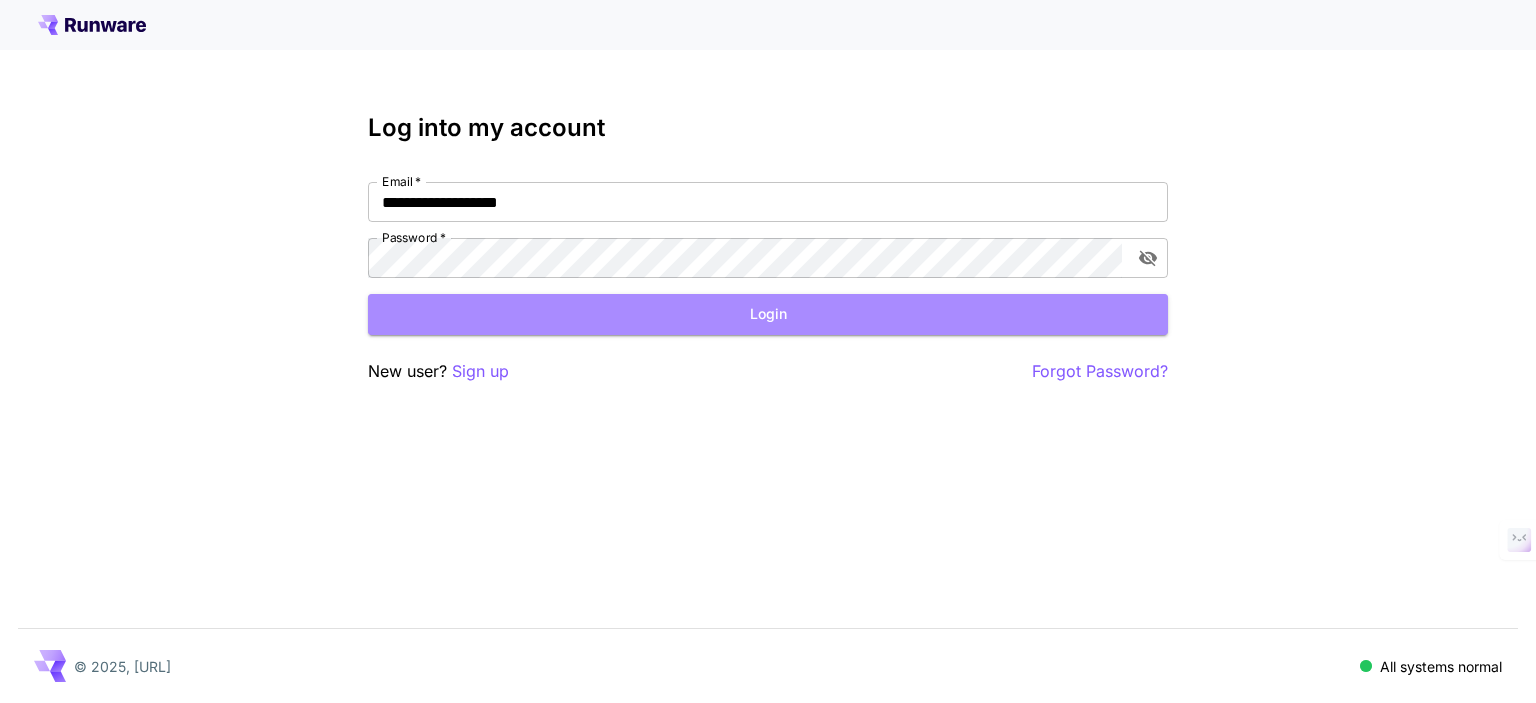 click on "Login" at bounding box center (768, 314) 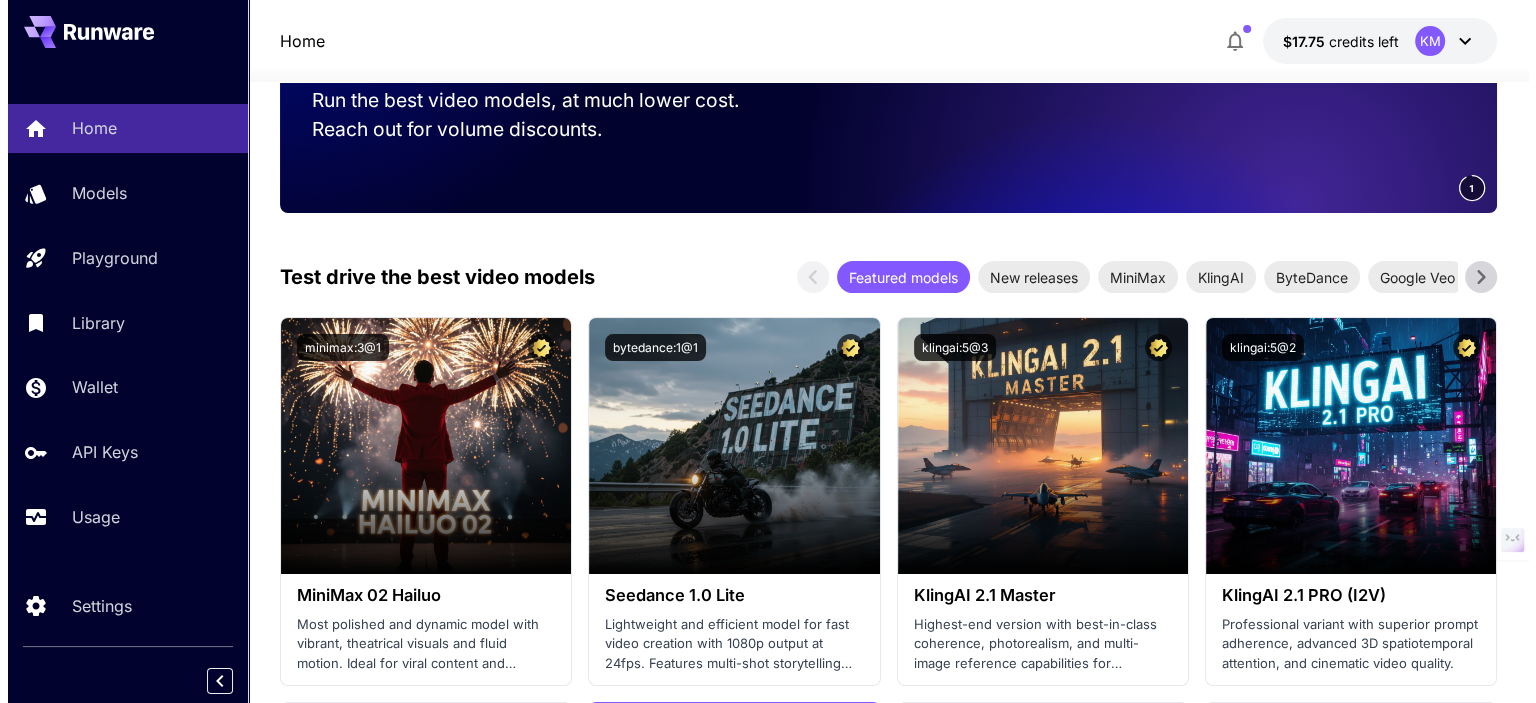 scroll, scrollTop: 300, scrollLeft: 0, axis: vertical 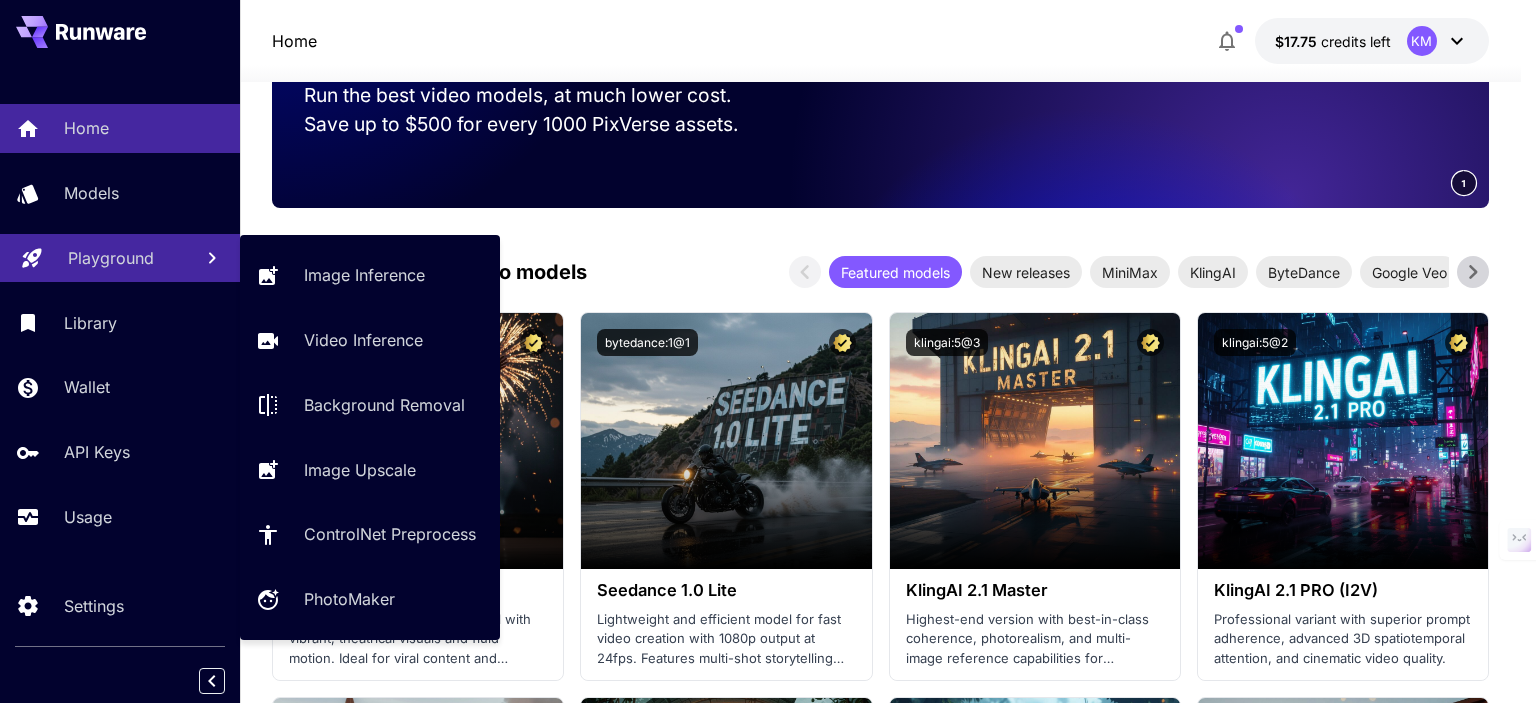 click on "Playground" at bounding box center [111, 258] 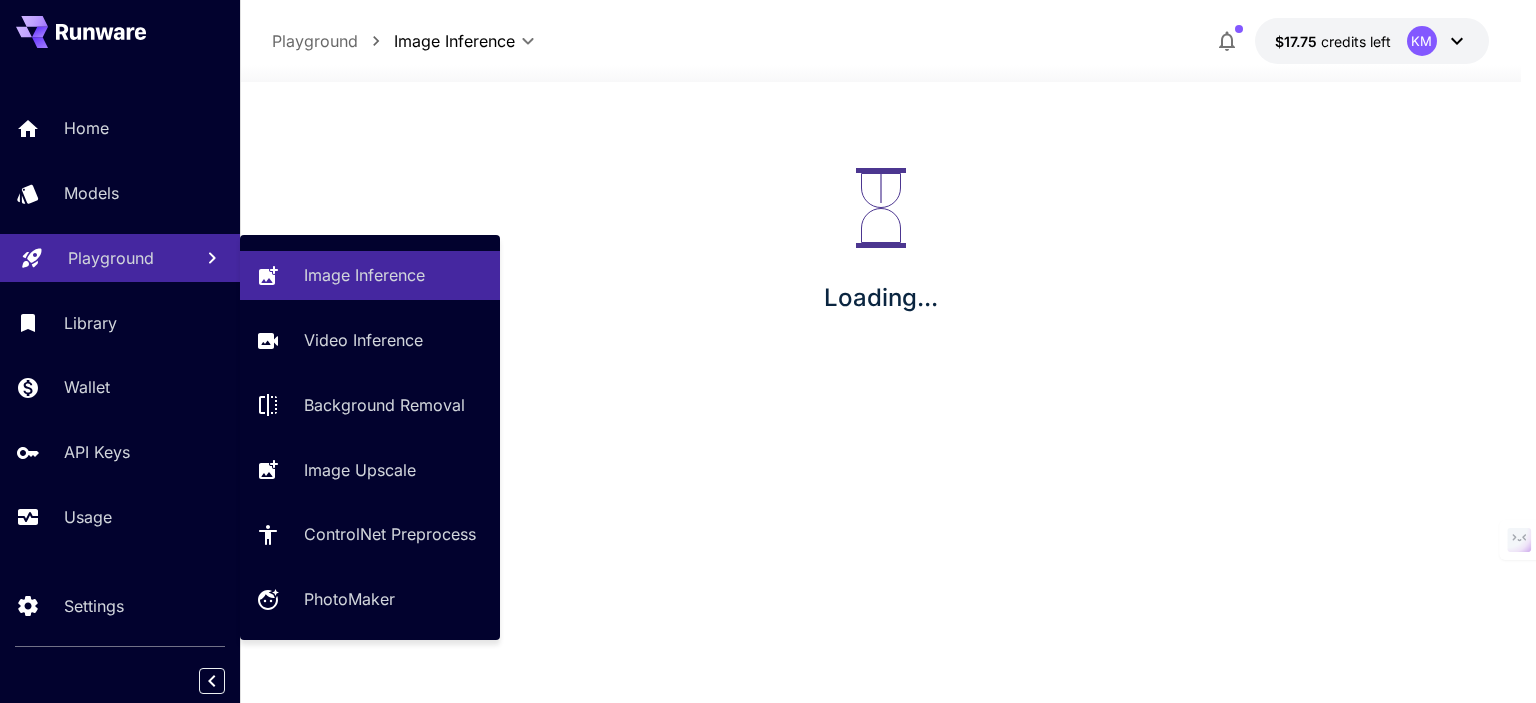 scroll, scrollTop: 0, scrollLeft: 0, axis: both 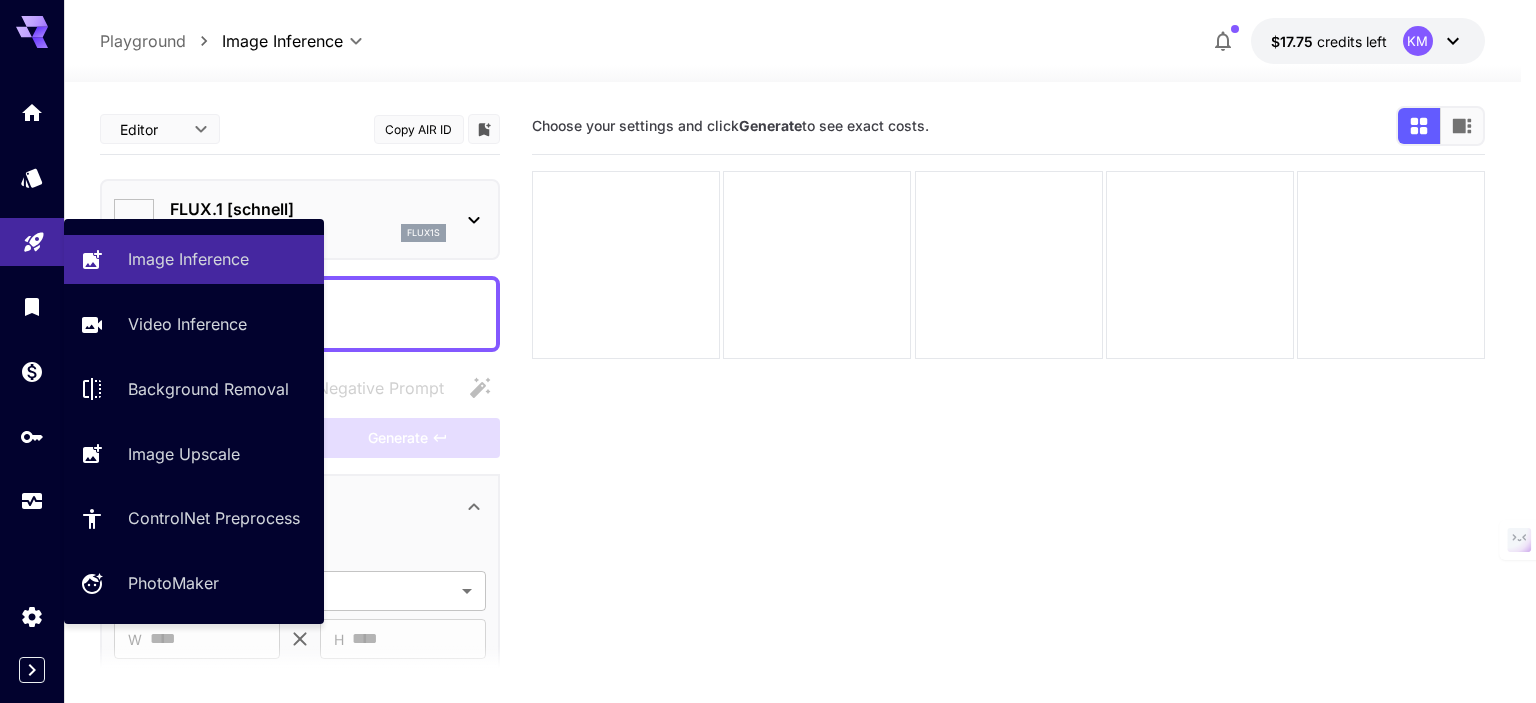 type on "**********" 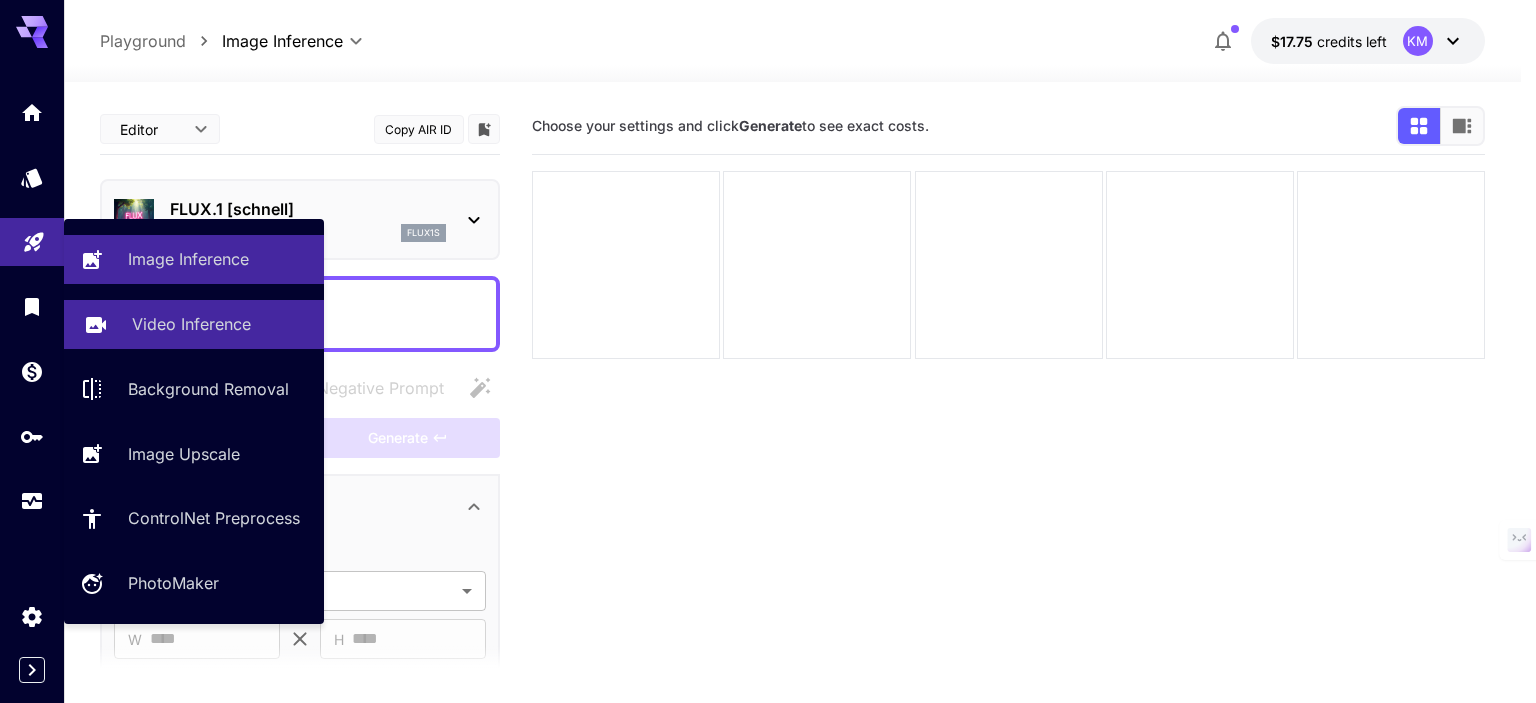 click on "Video Inference" at bounding box center [191, 324] 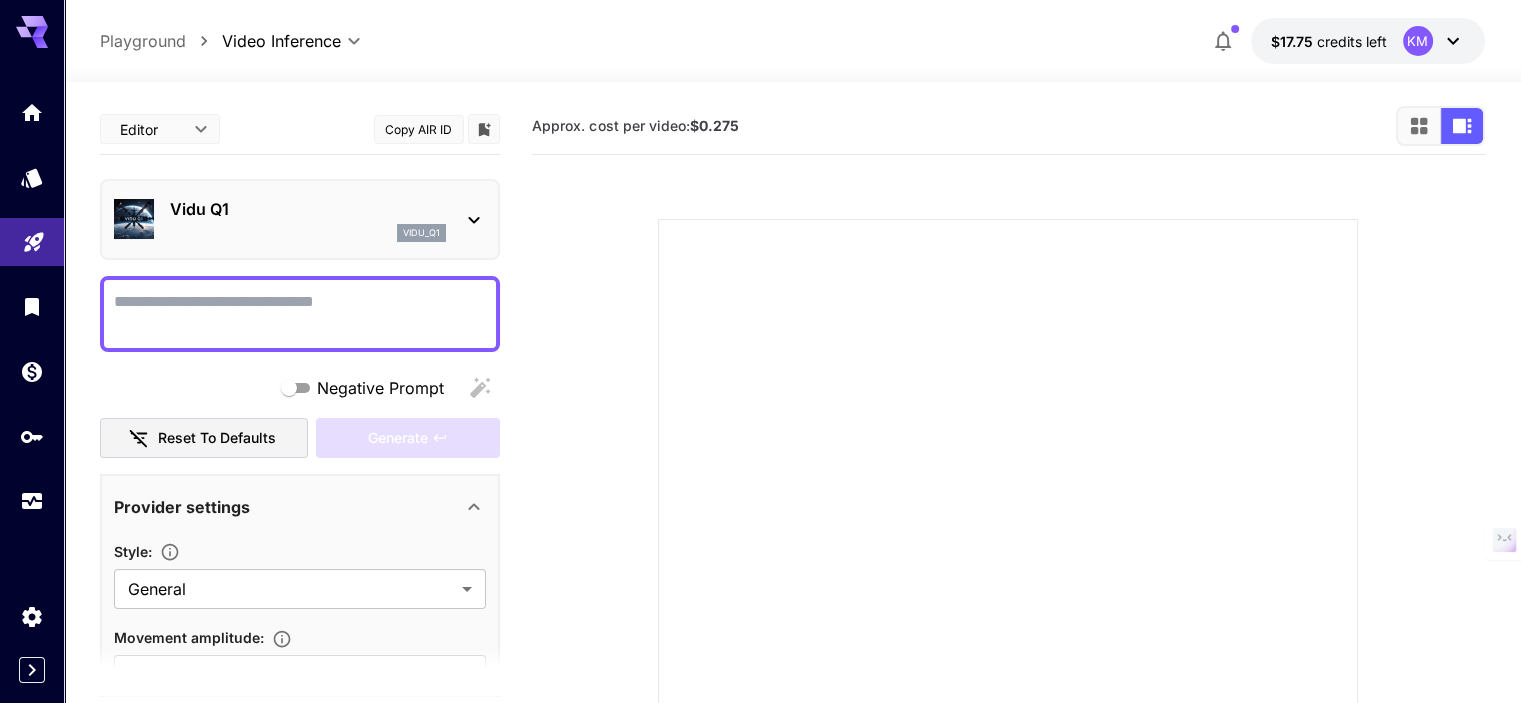 click 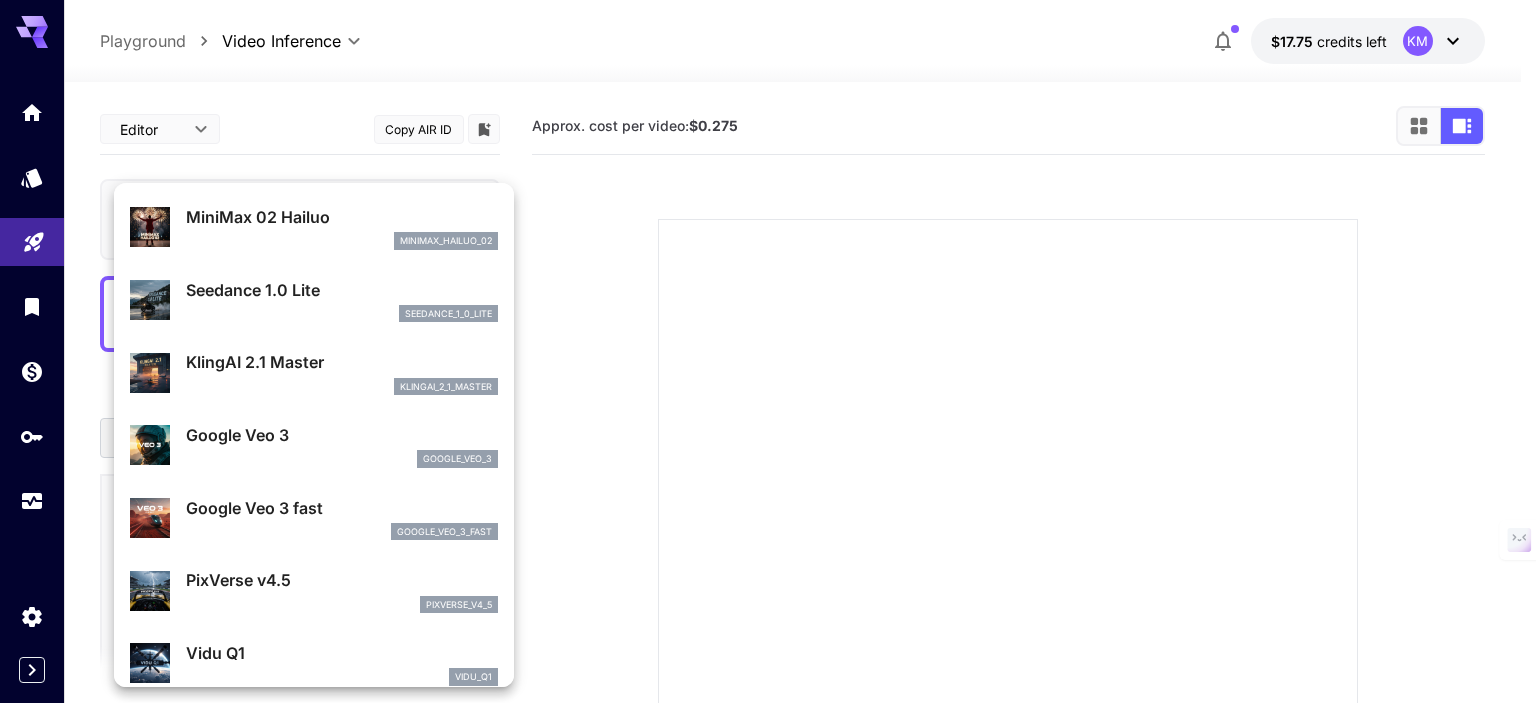 click on "seedance_1_0_lite" at bounding box center (342, 314) 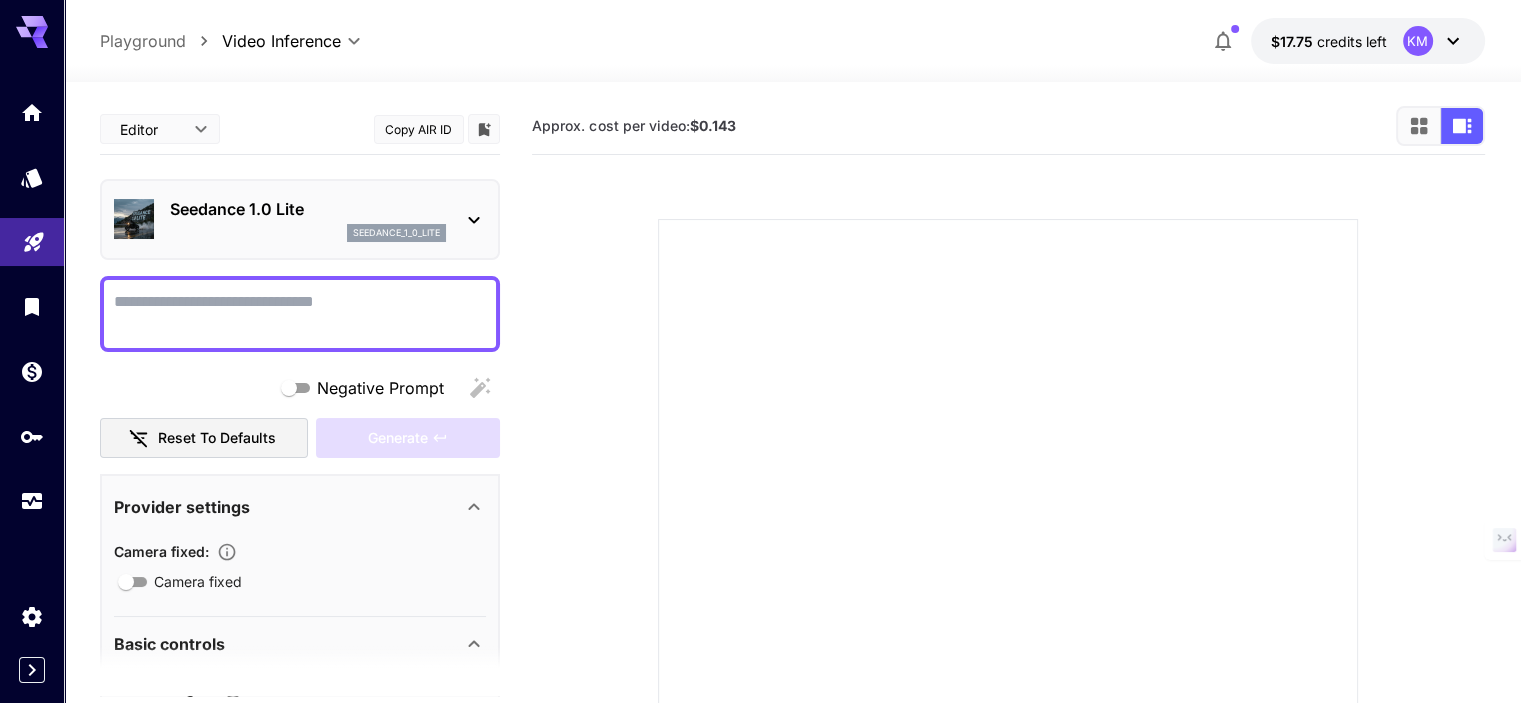 click 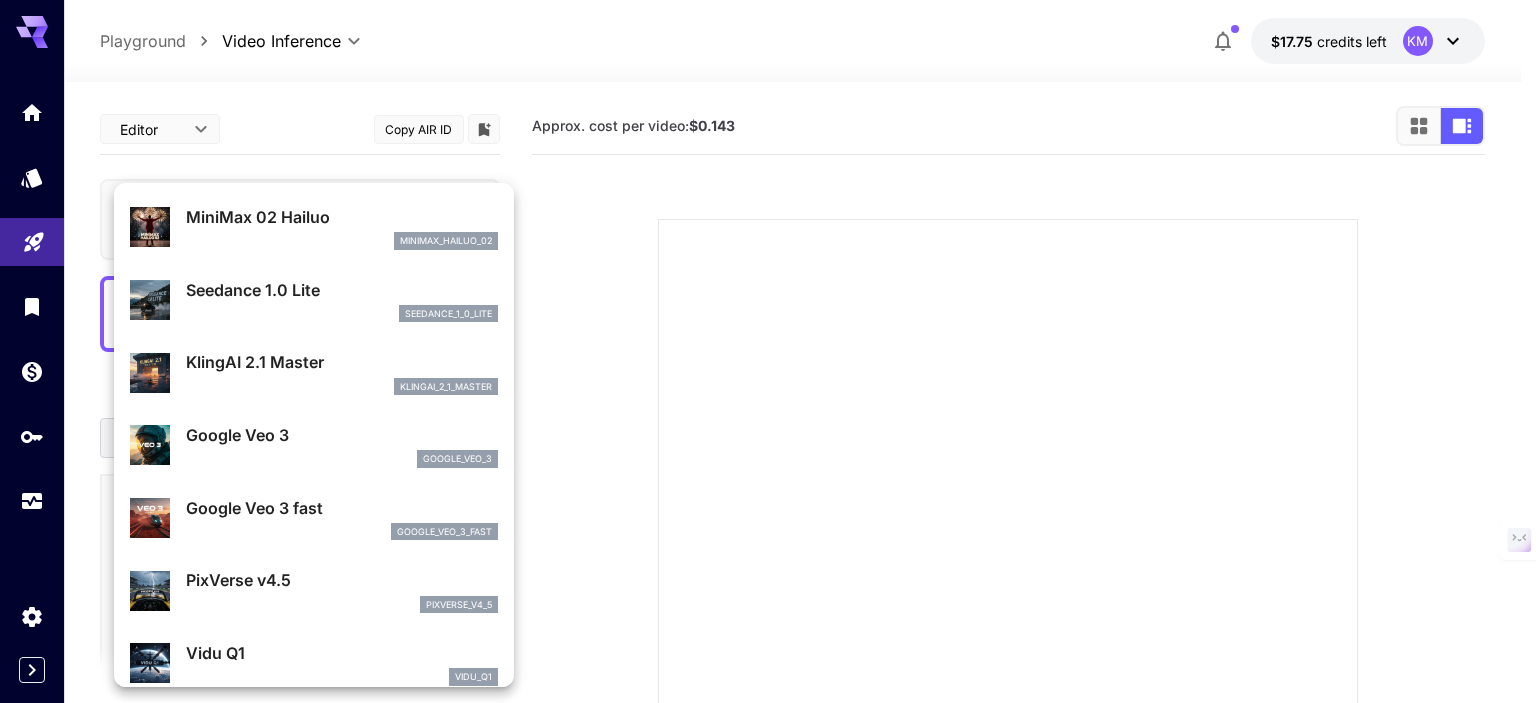 click on "klingai_2_1_master" at bounding box center [342, 387] 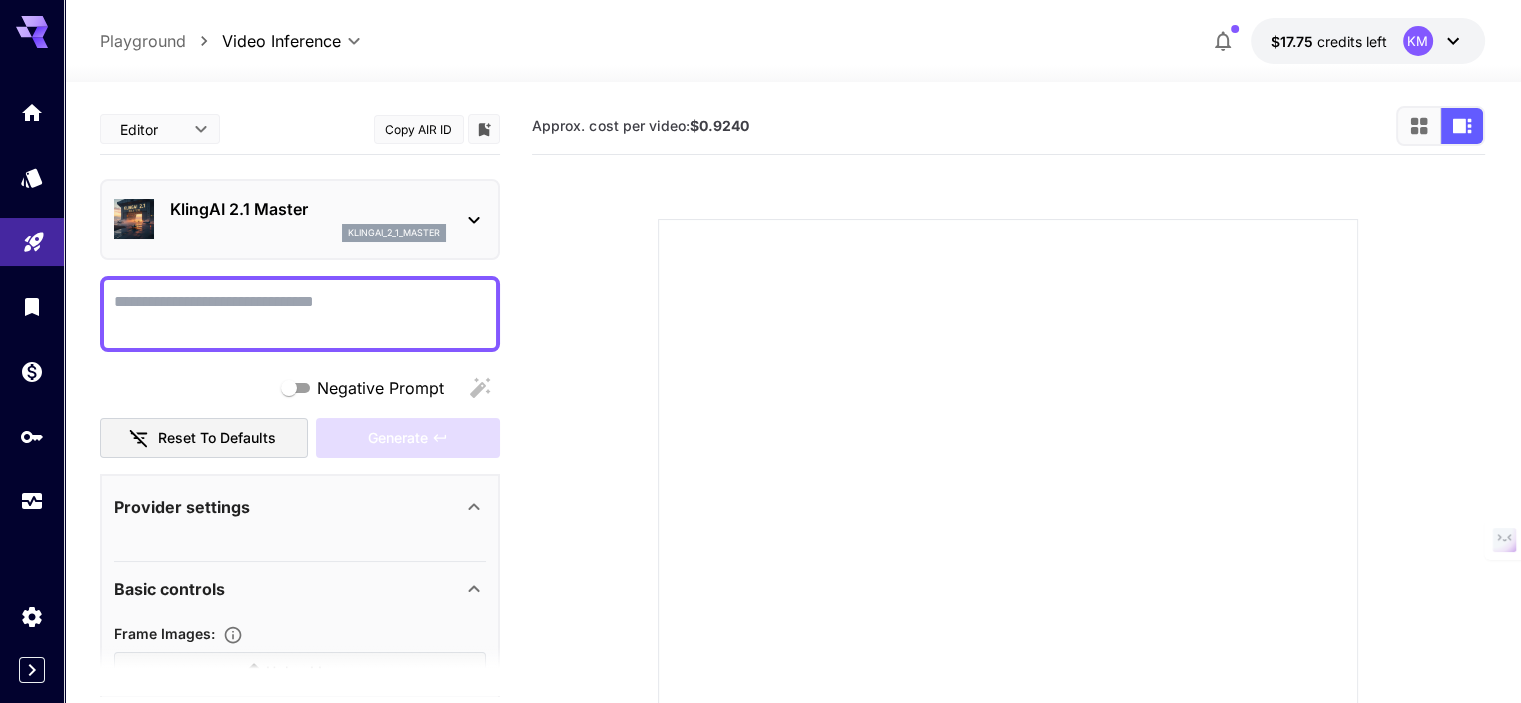 click on "KlingAI 2.1 Master klingai_2_1_master" at bounding box center [300, 219] 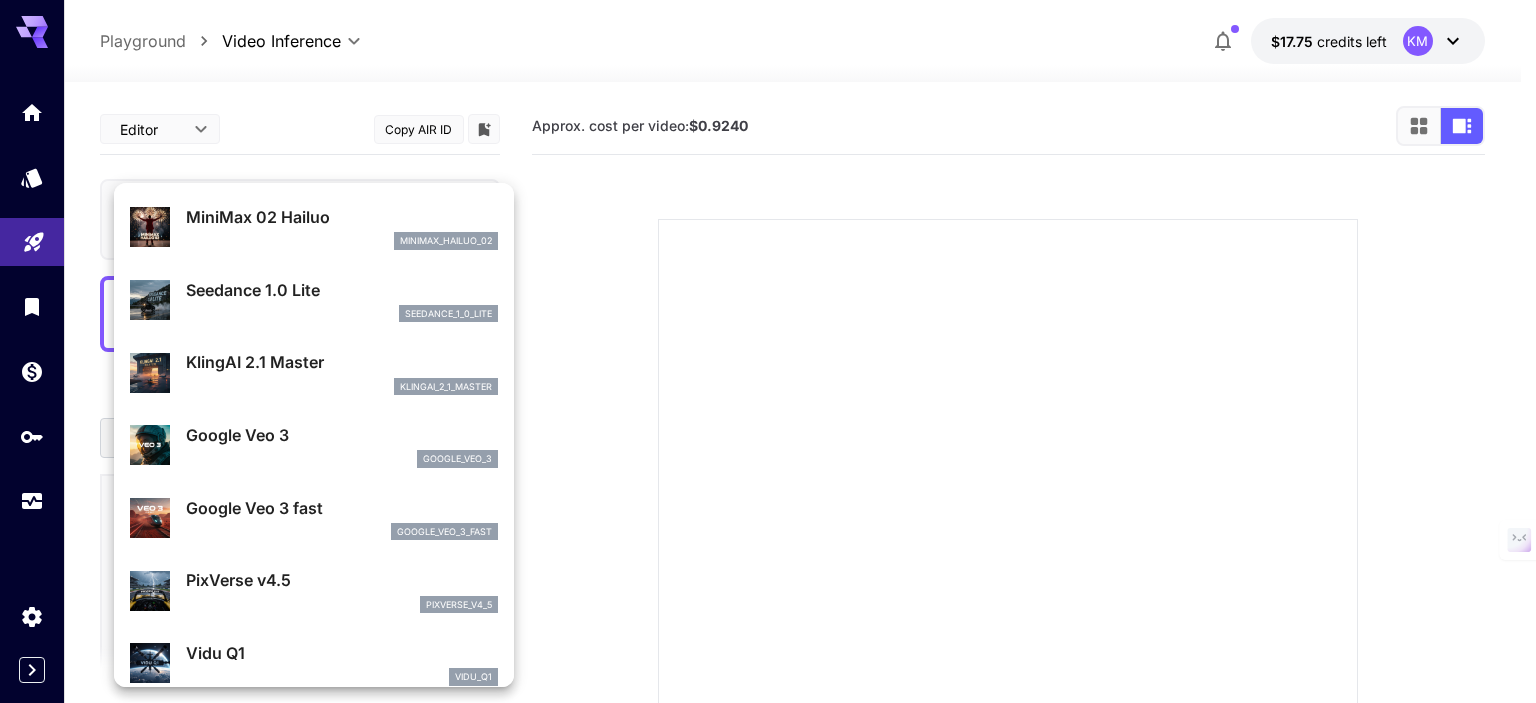 click on "klingai_2_1_master" at bounding box center [342, 387] 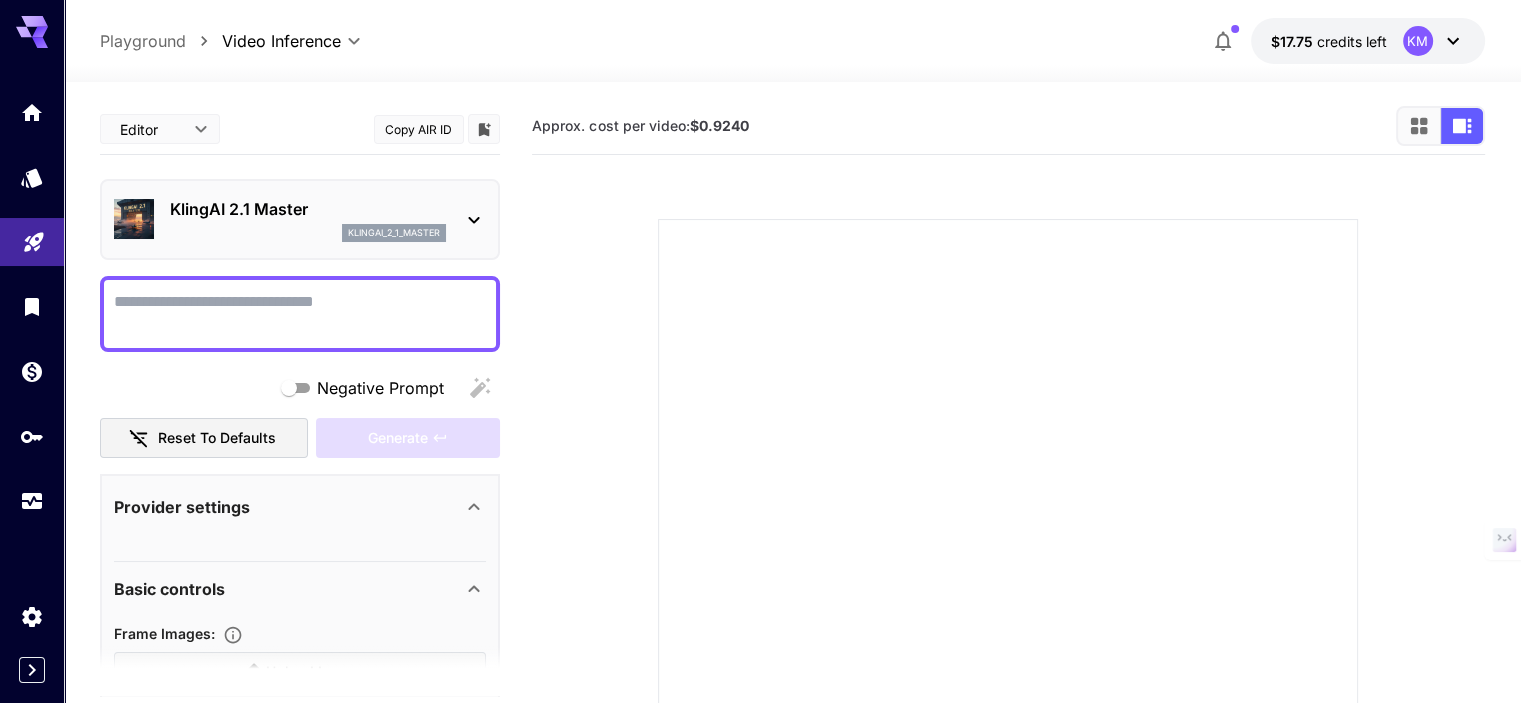 click on "KlingAI 2.1 Master klingai_2_1_master" at bounding box center (300, 219) 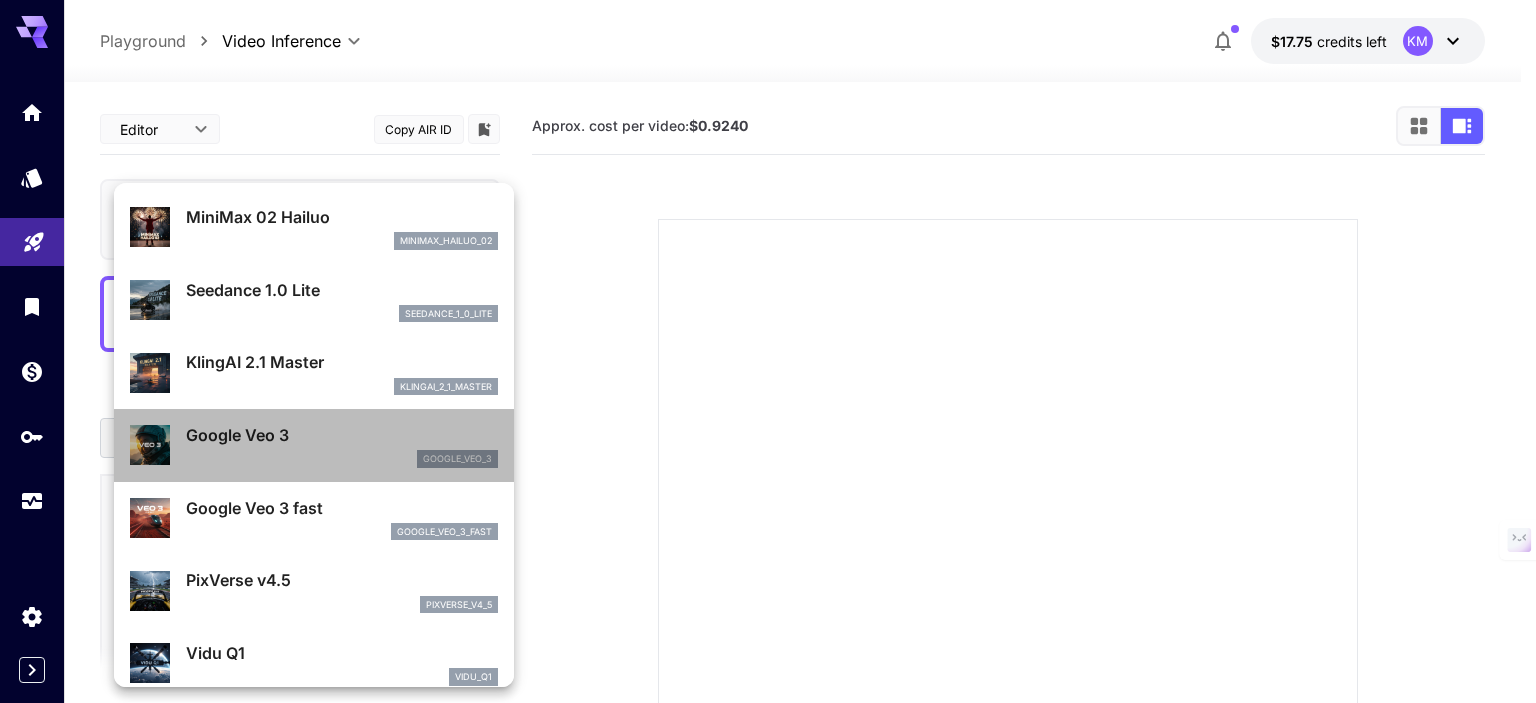 click on "google_veo_3" at bounding box center [342, 459] 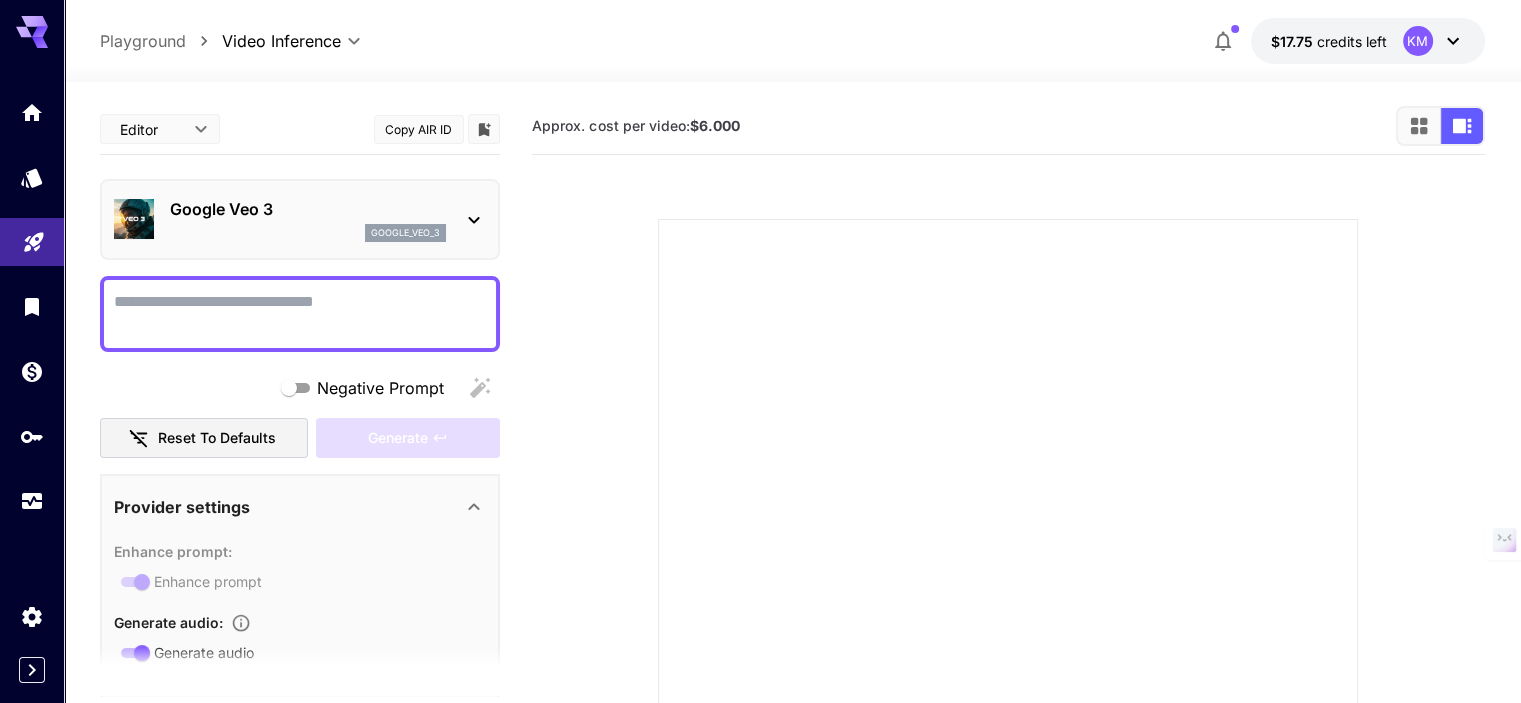 click 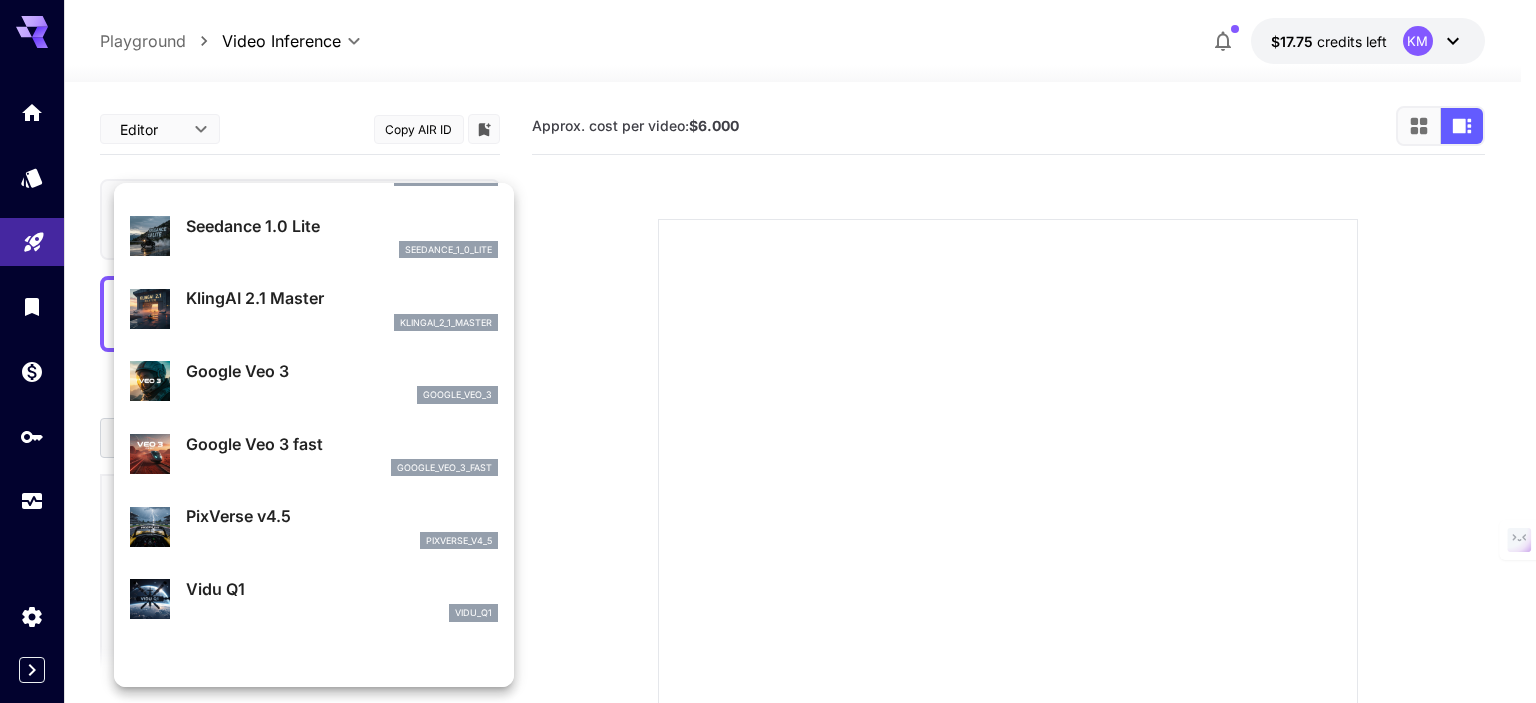 scroll, scrollTop: 100, scrollLeft: 0, axis: vertical 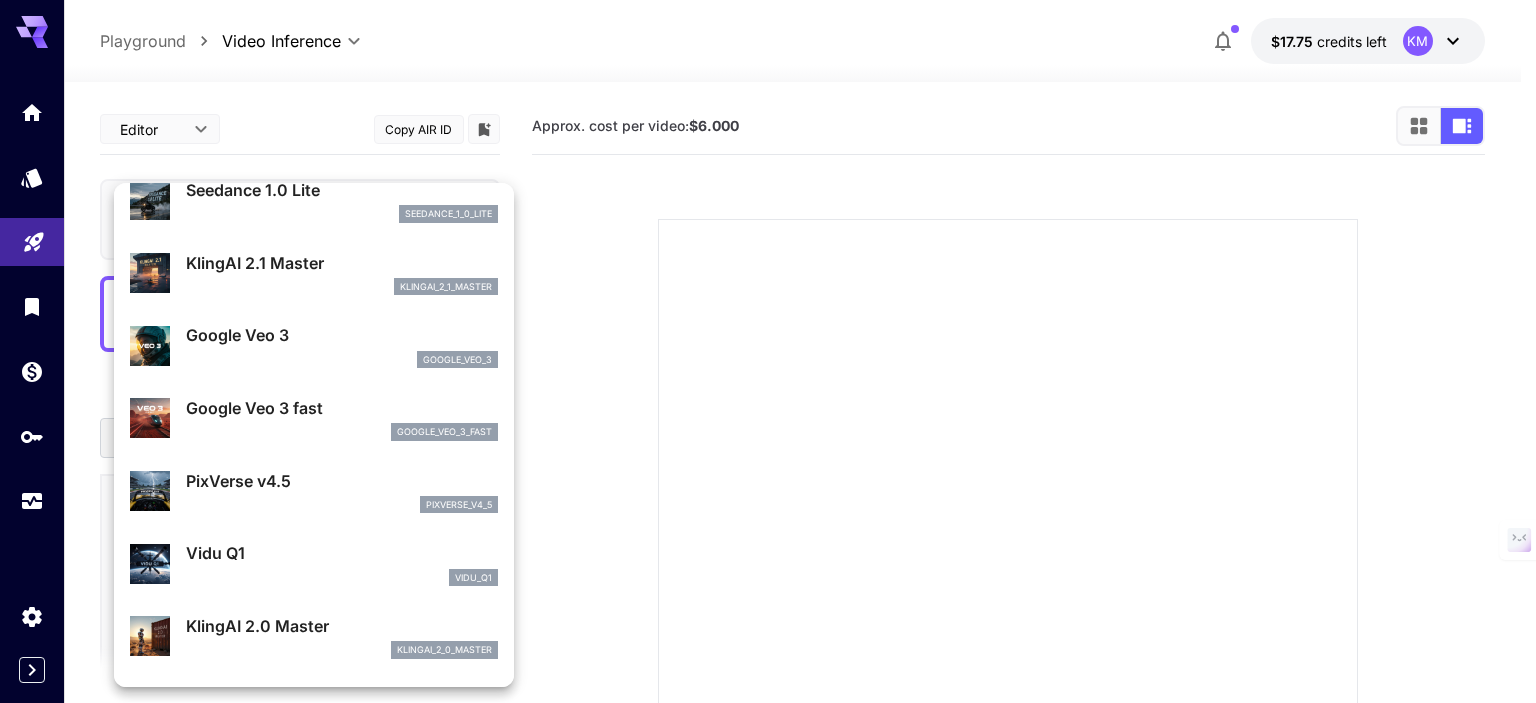 click on "PixVerse v4.5" at bounding box center (342, 481) 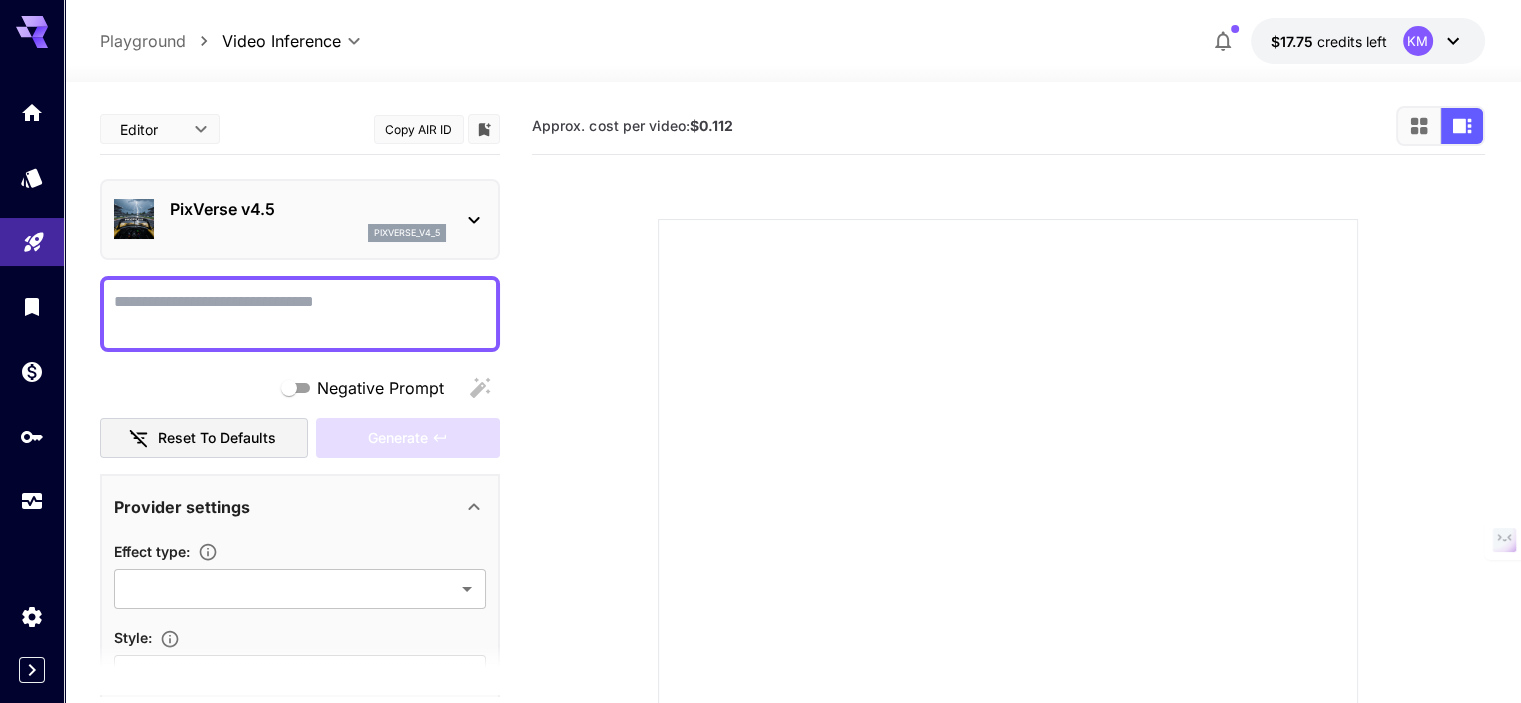 click on "PixVerse v4.5 pixverse_v4_5" at bounding box center (300, 219) 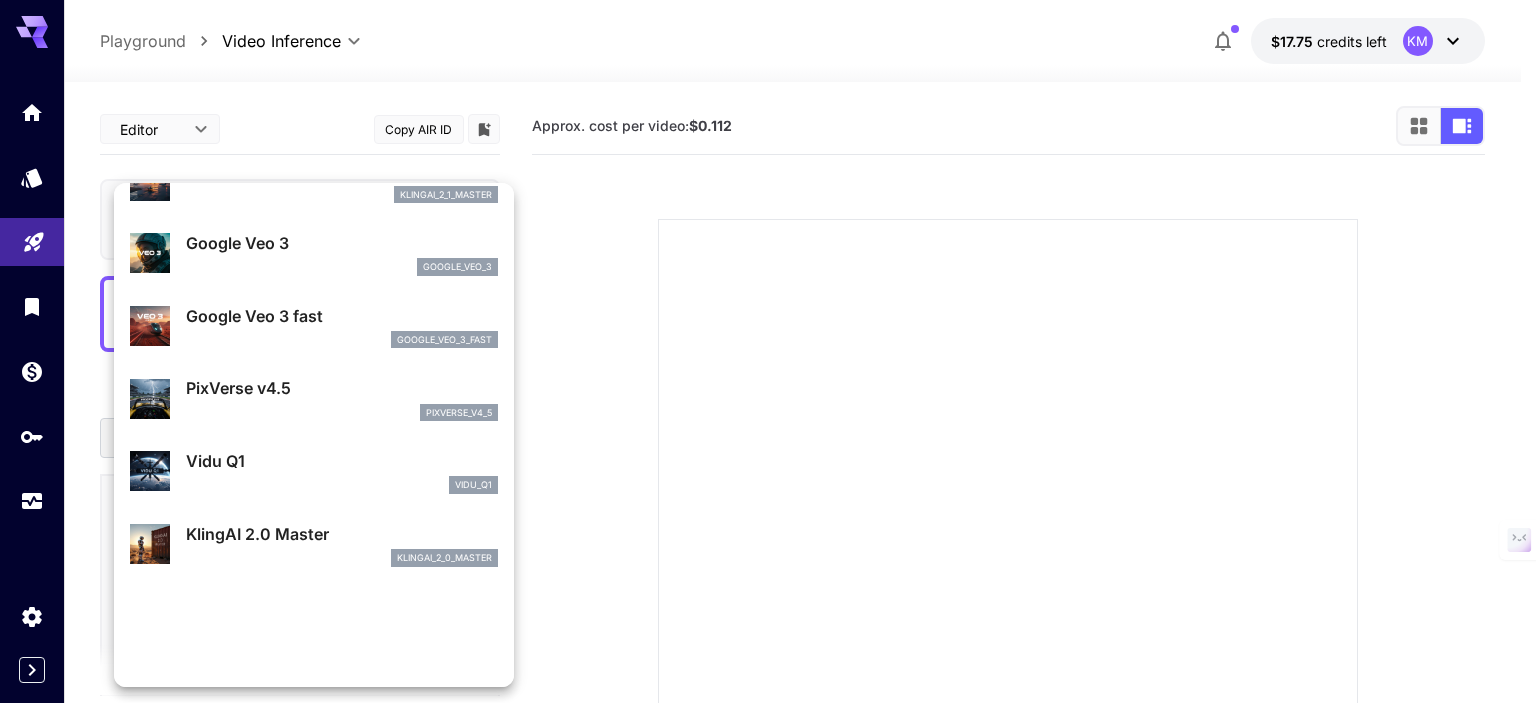 scroll, scrollTop: 200, scrollLeft: 0, axis: vertical 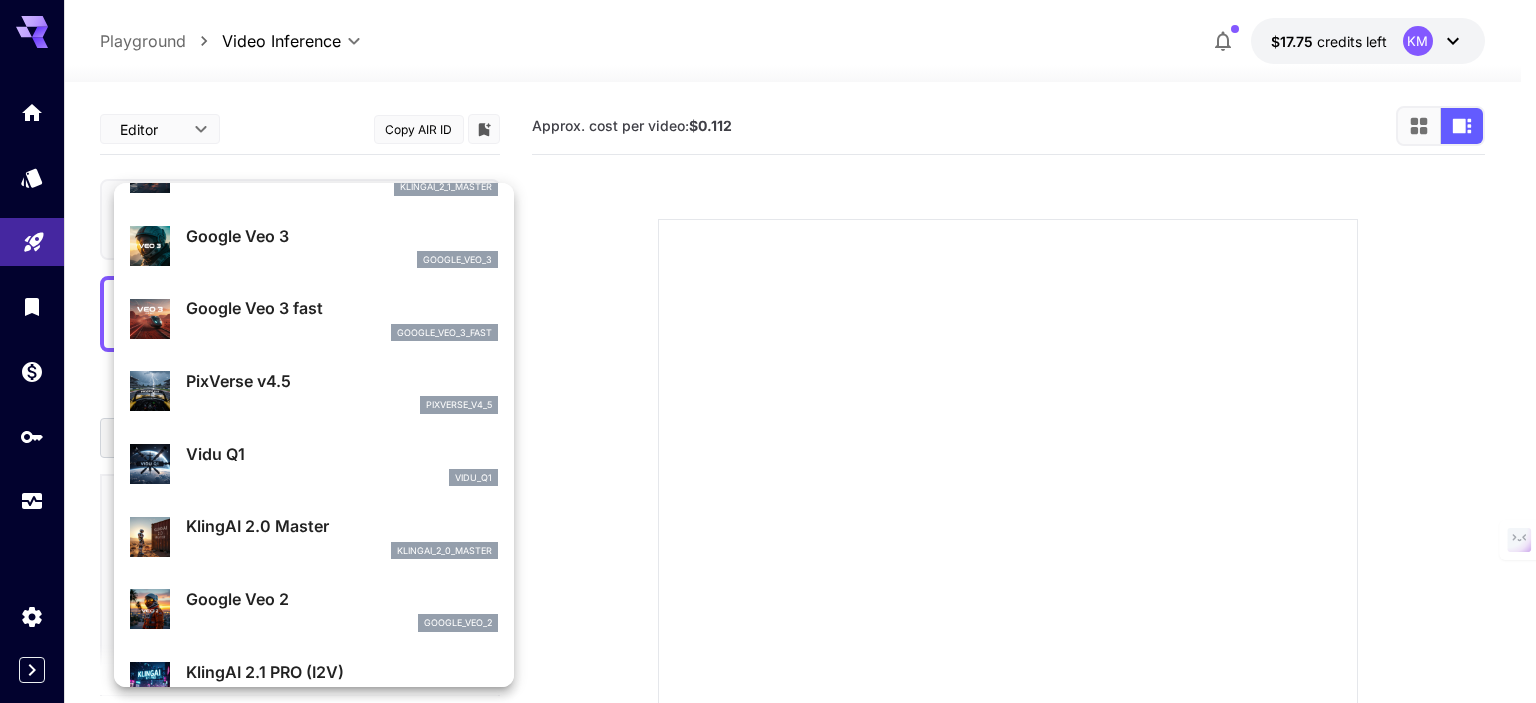 click on "klingai_2_0_master" at bounding box center [342, 551] 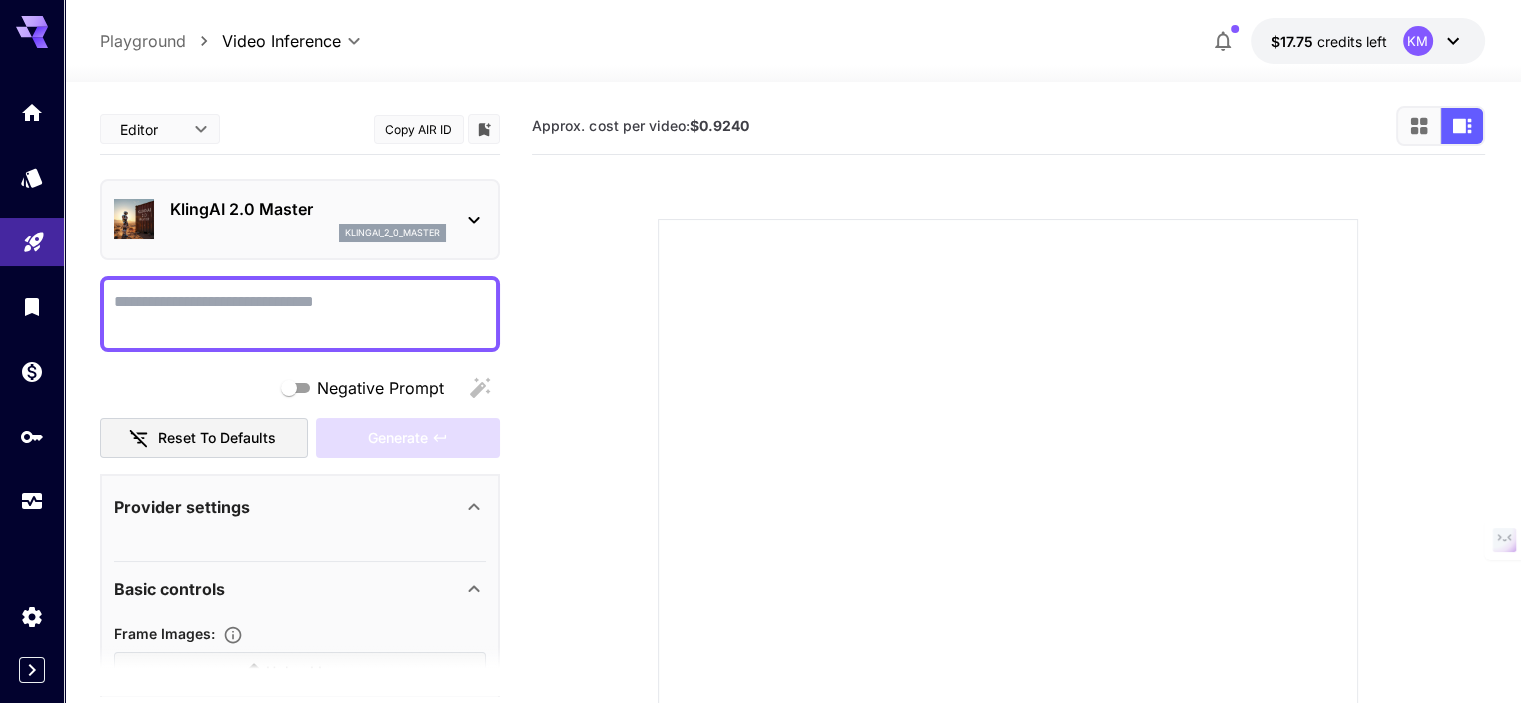 click 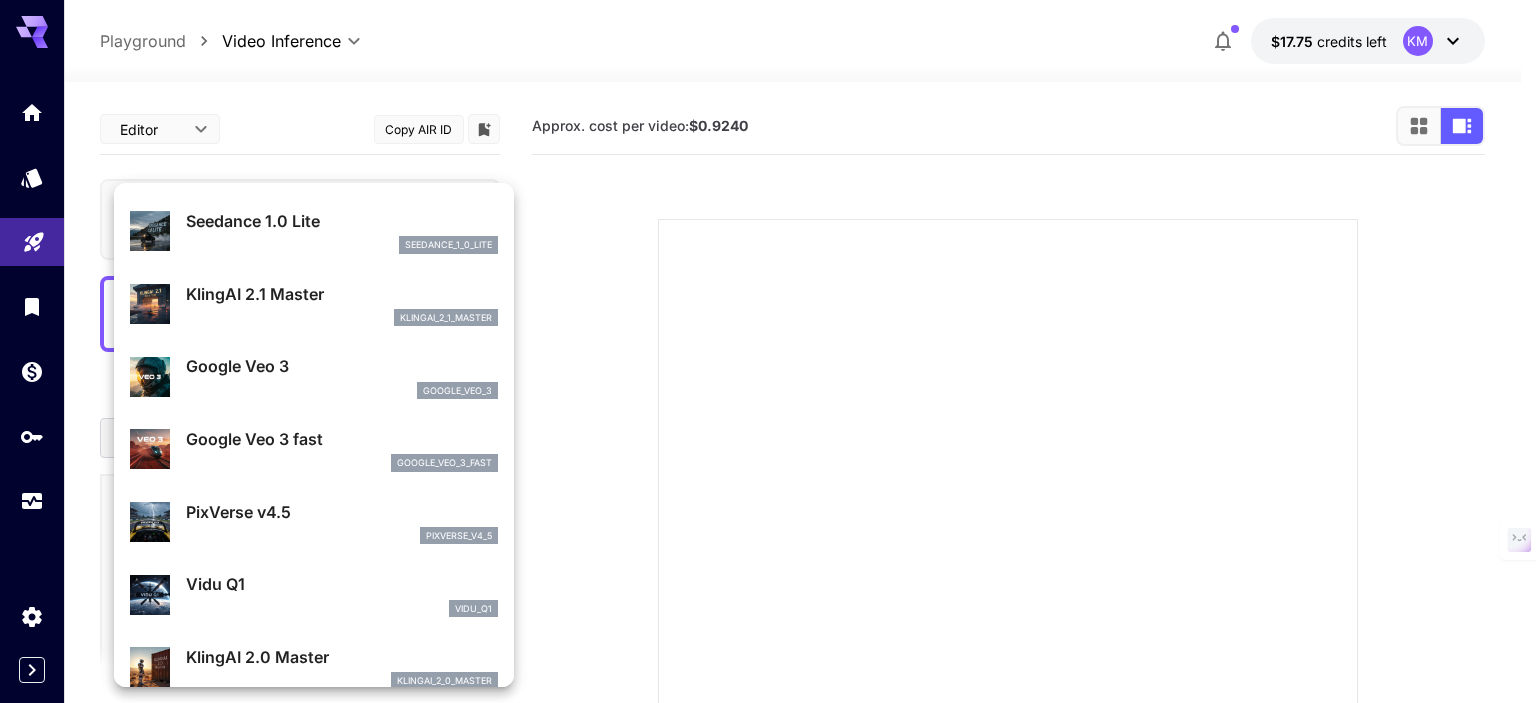 scroll, scrollTop: 200, scrollLeft: 0, axis: vertical 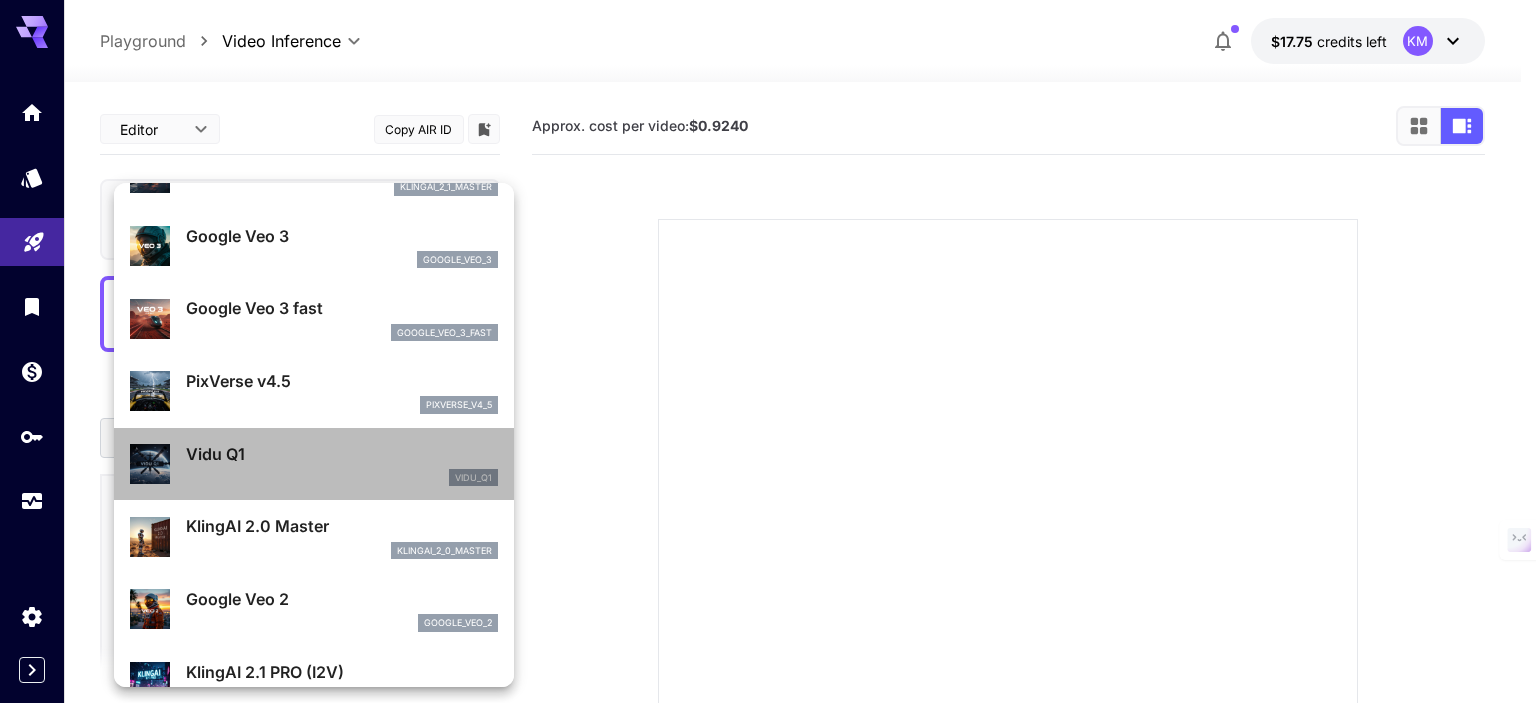 click on "Vidu Q1" at bounding box center [342, 454] 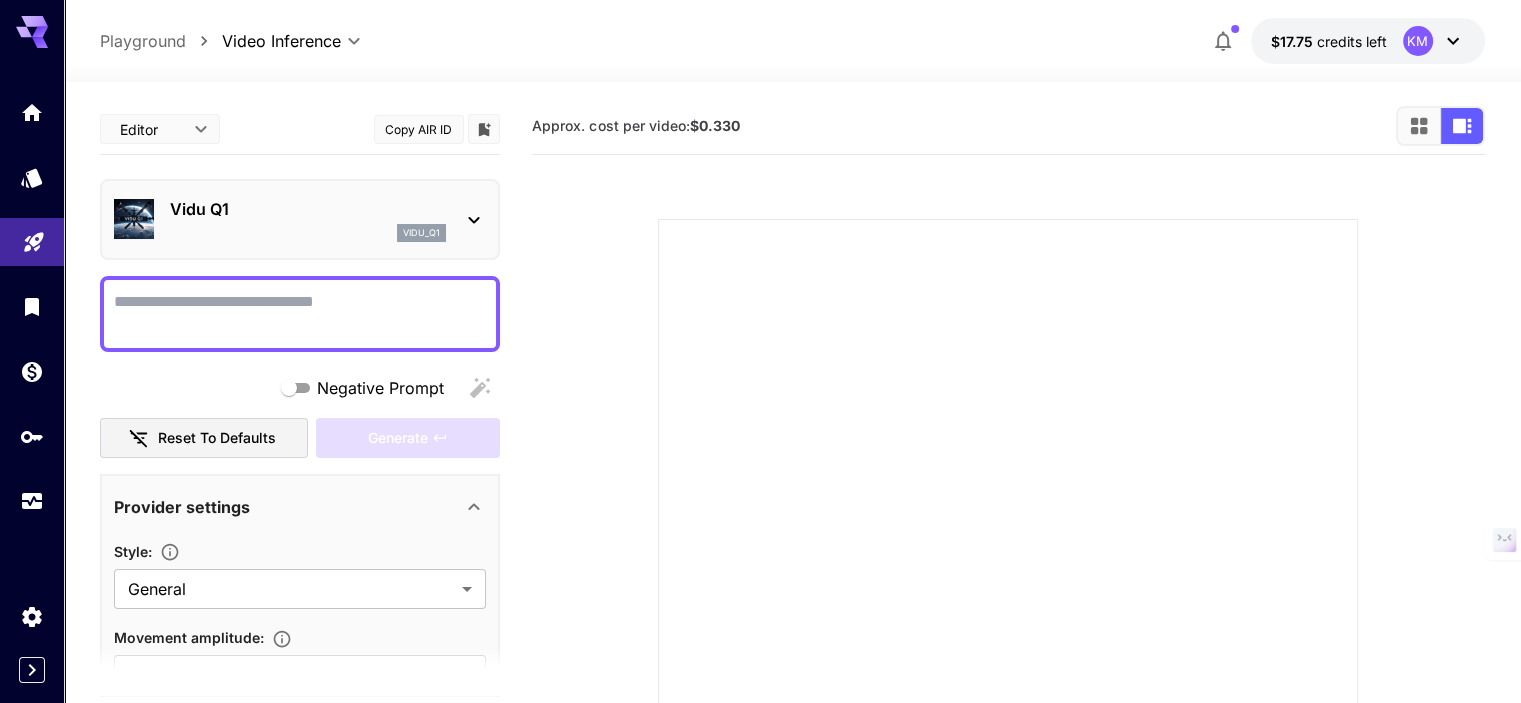 click on "Vidu Q1 vidu_q1" at bounding box center [300, 219] 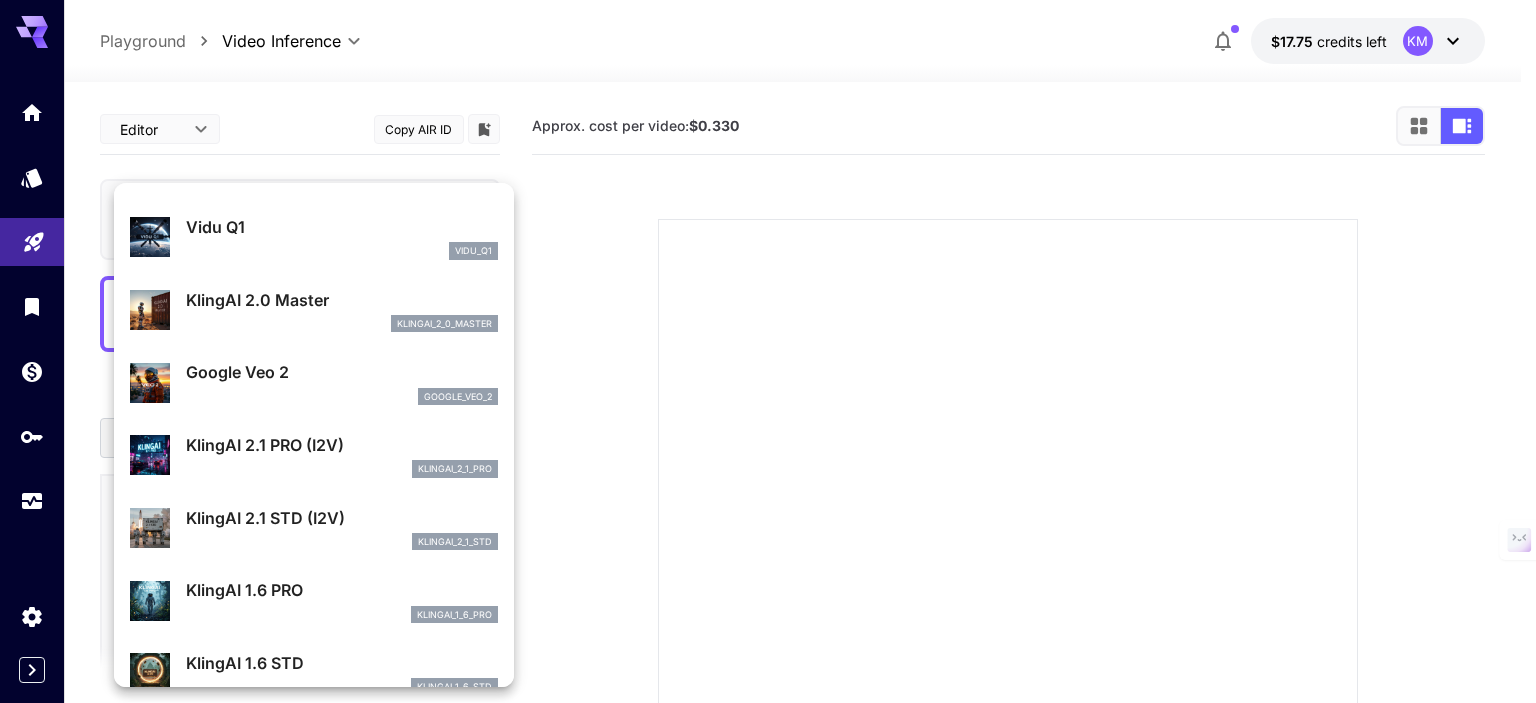 scroll, scrollTop: 502, scrollLeft: 0, axis: vertical 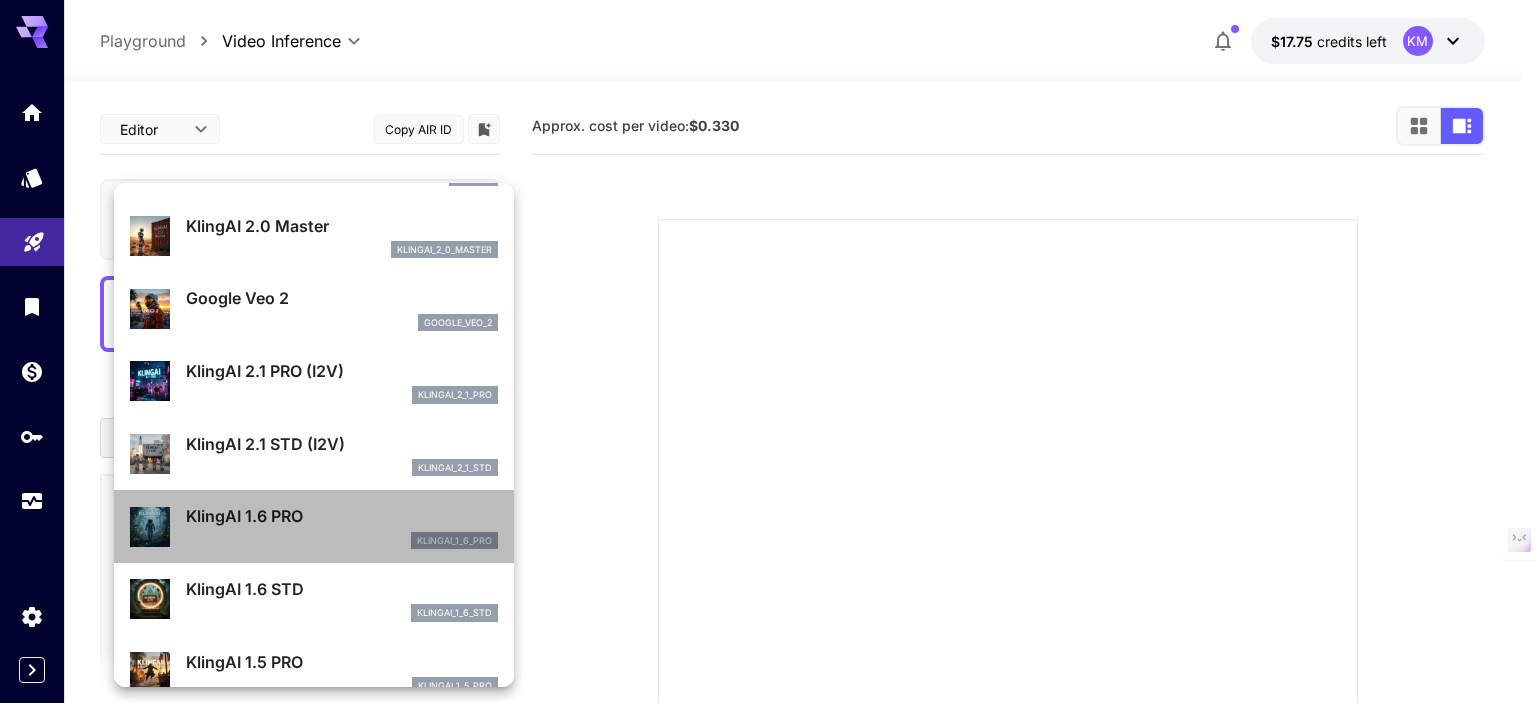 click on "KlingAI 1.6 PRO klingai_1_6_pro" at bounding box center (342, 526) 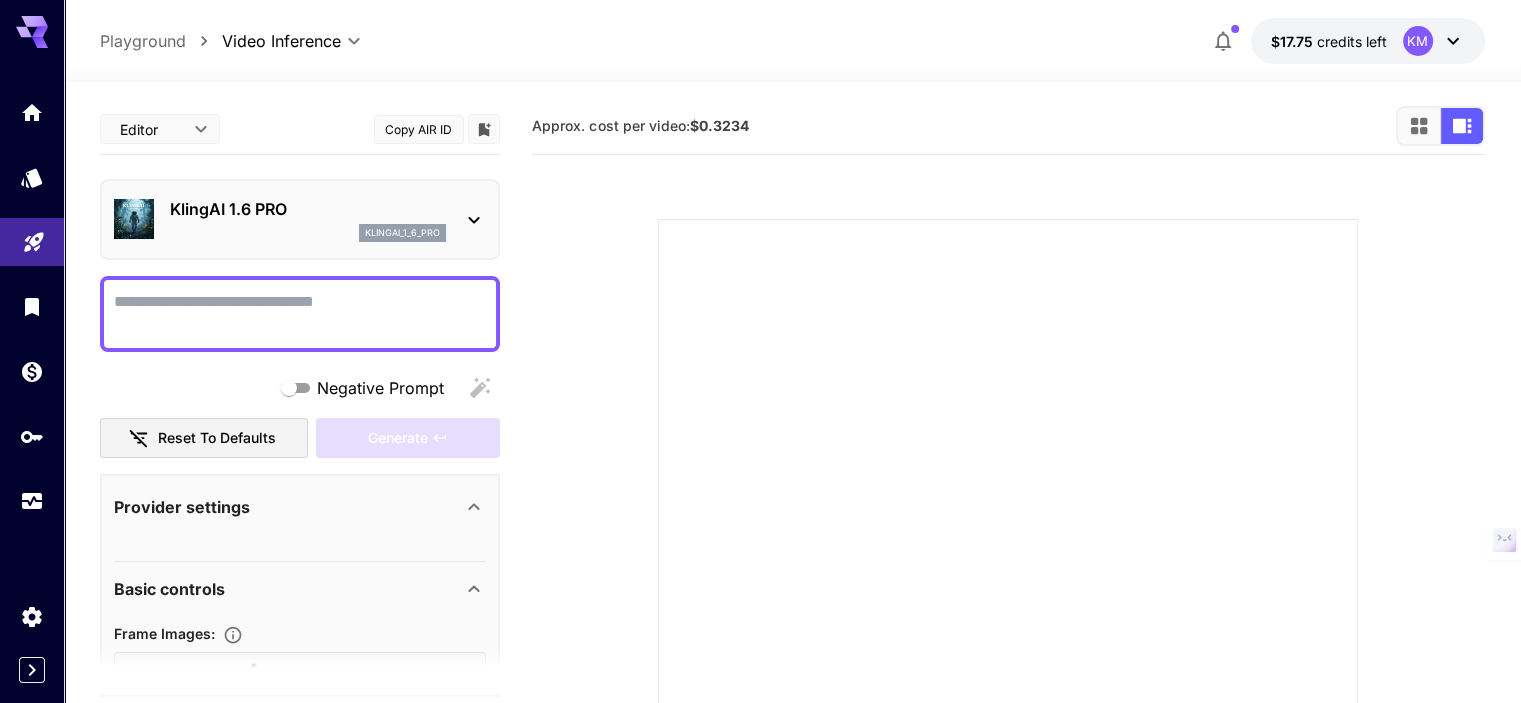 click 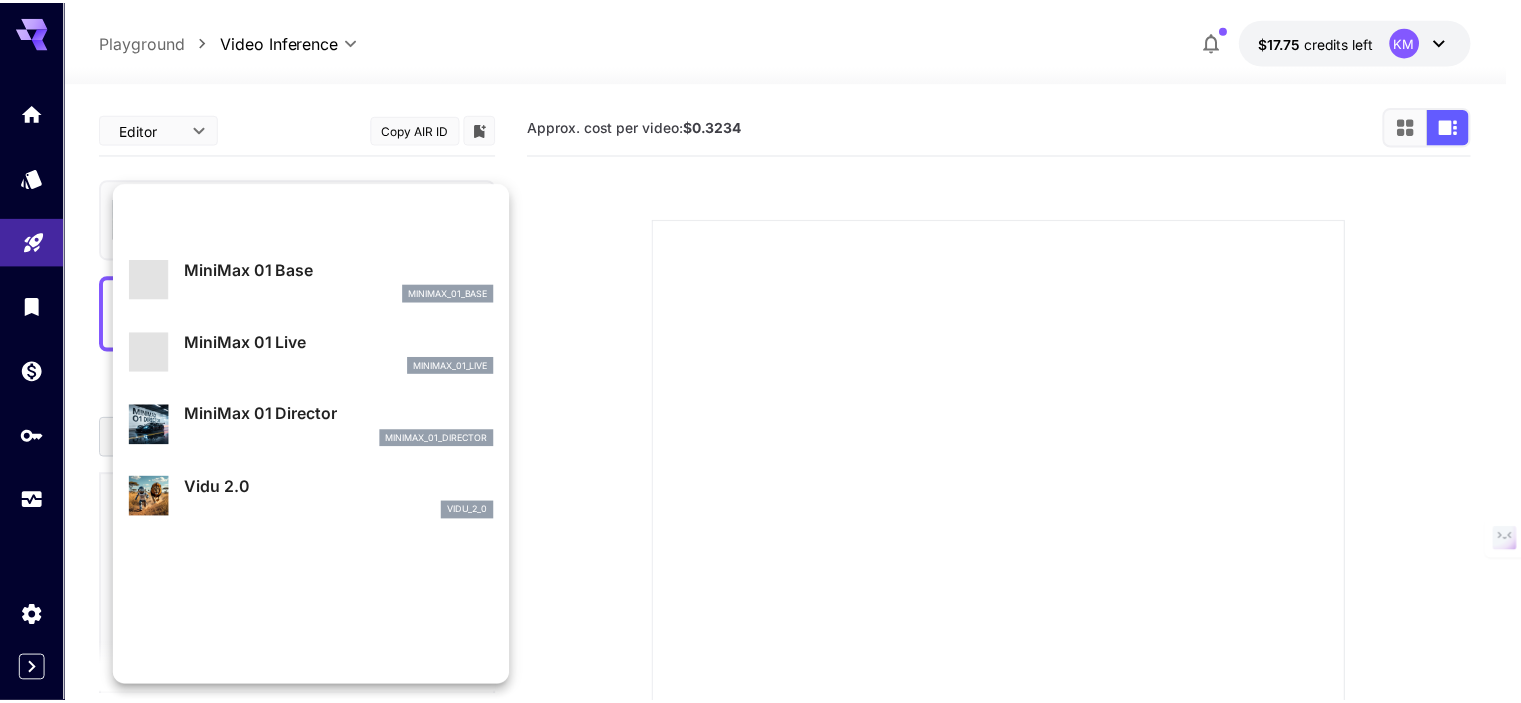 scroll, scrollTop: 1261, scrollLeft: 0, axis: vertical 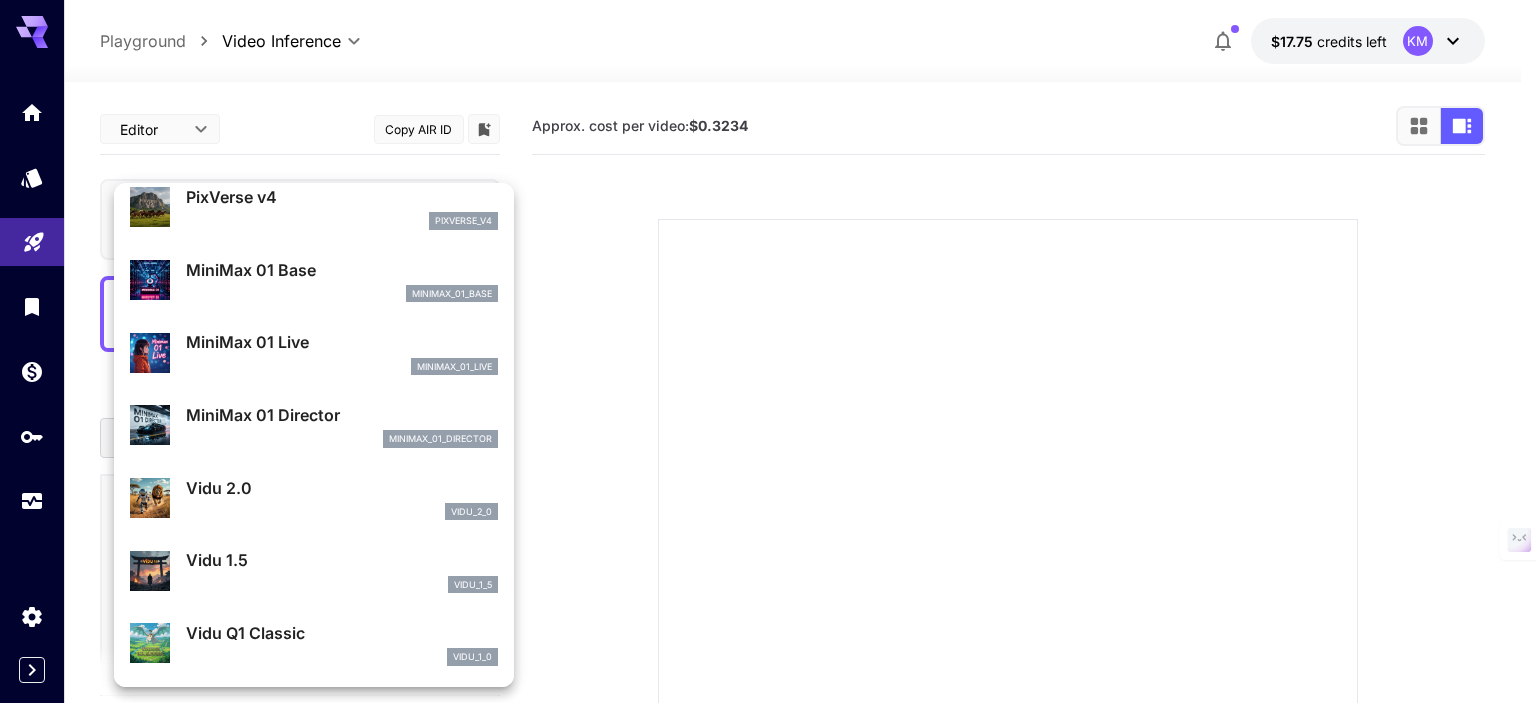 click on "vidu_2_0" at bounding box center [342, 512] 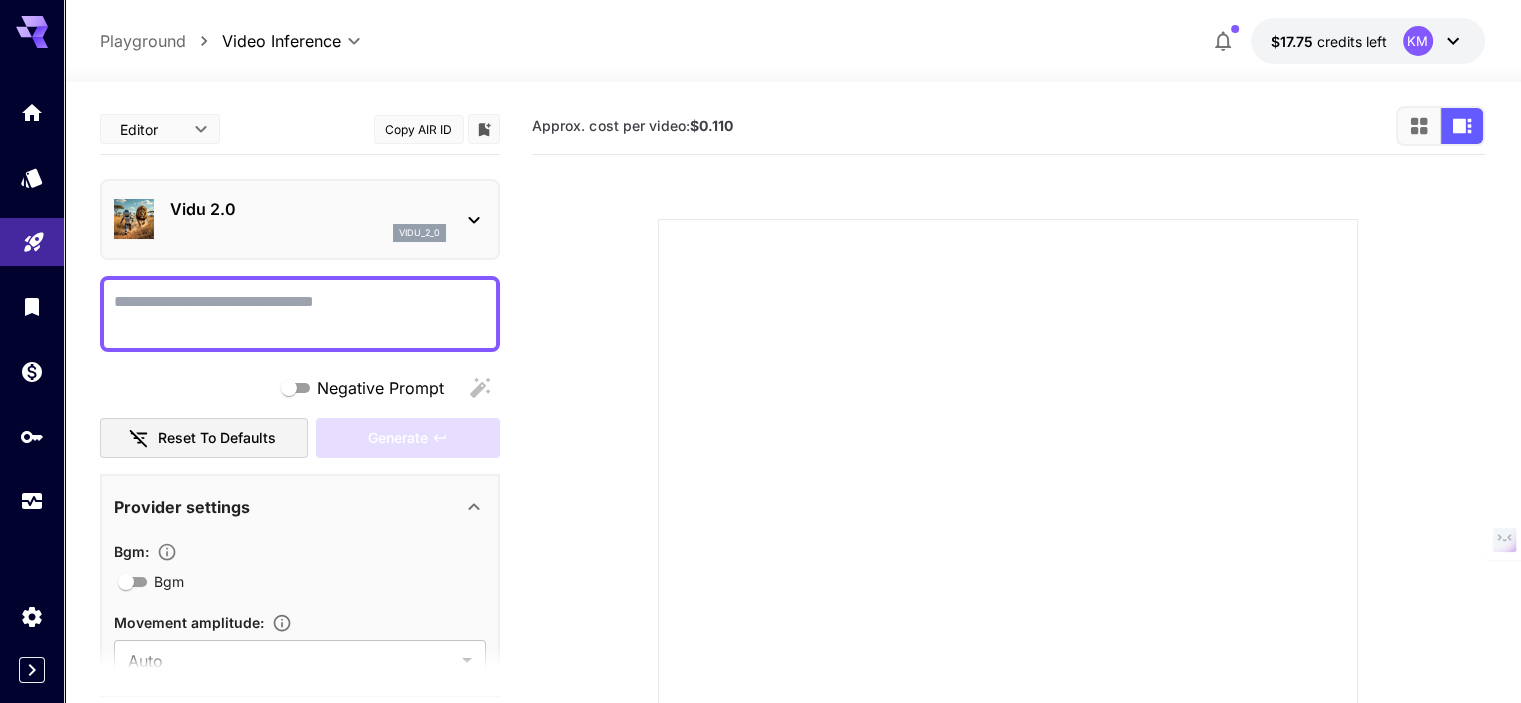 click on "Vidu 2.0 vidu_2_0" at bounding box center [300, 219] 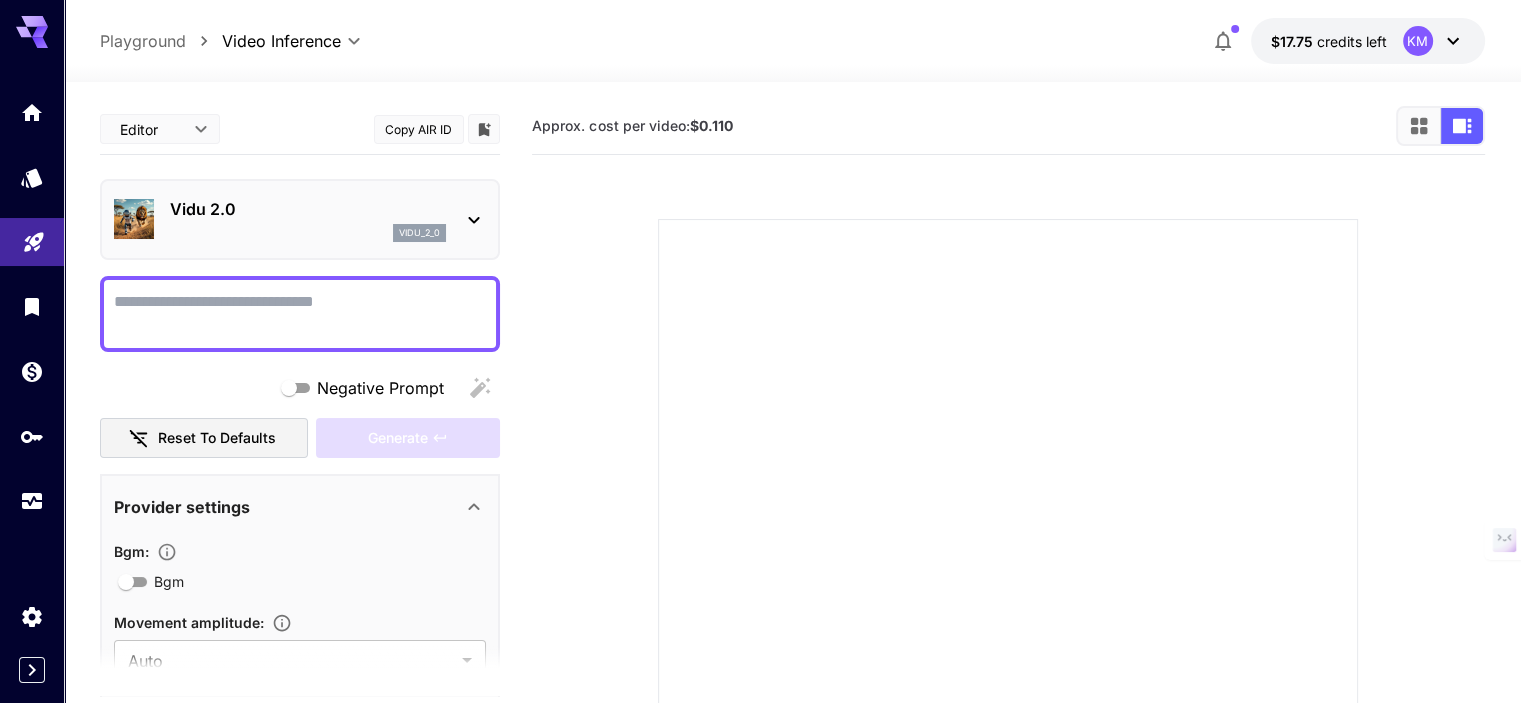 click 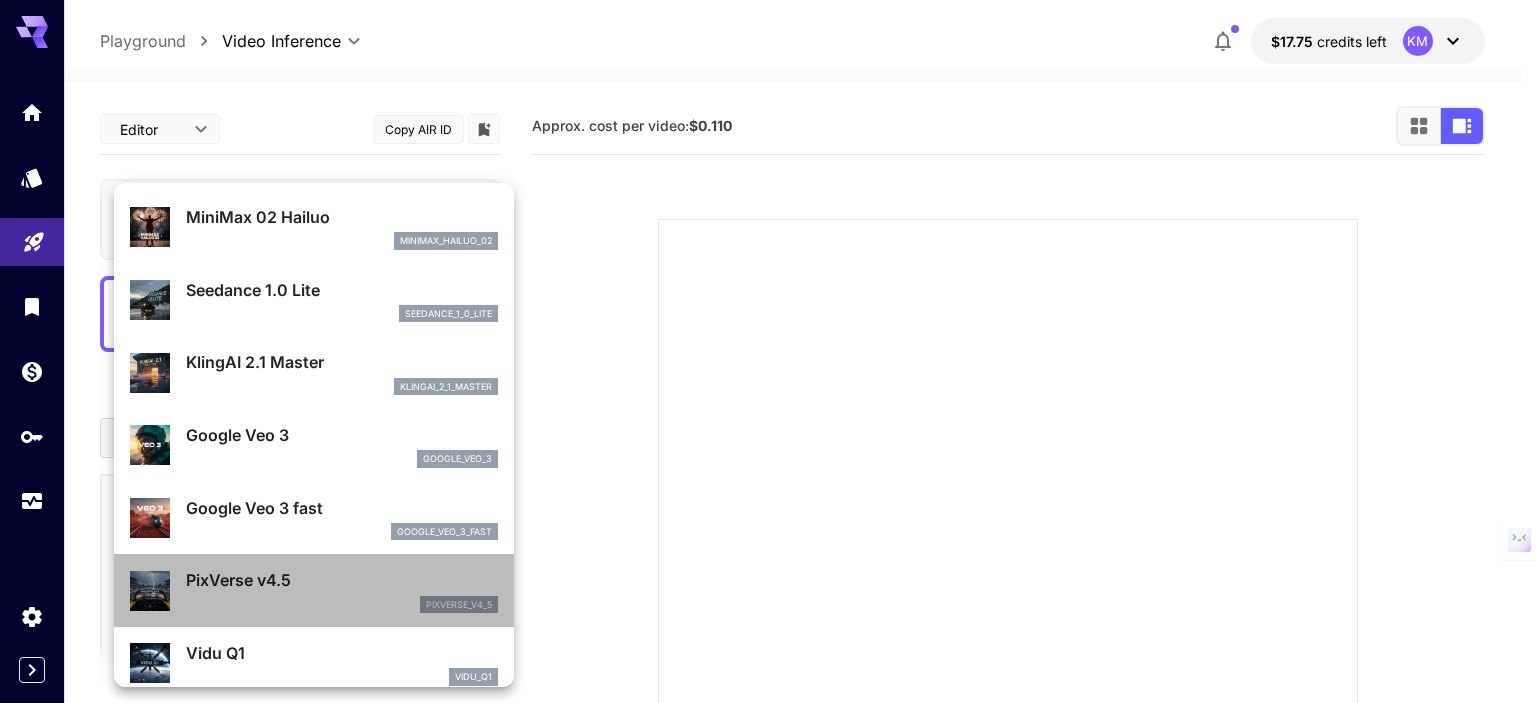 click on "pixverse_v4_5" at bounding box center [342, 605] 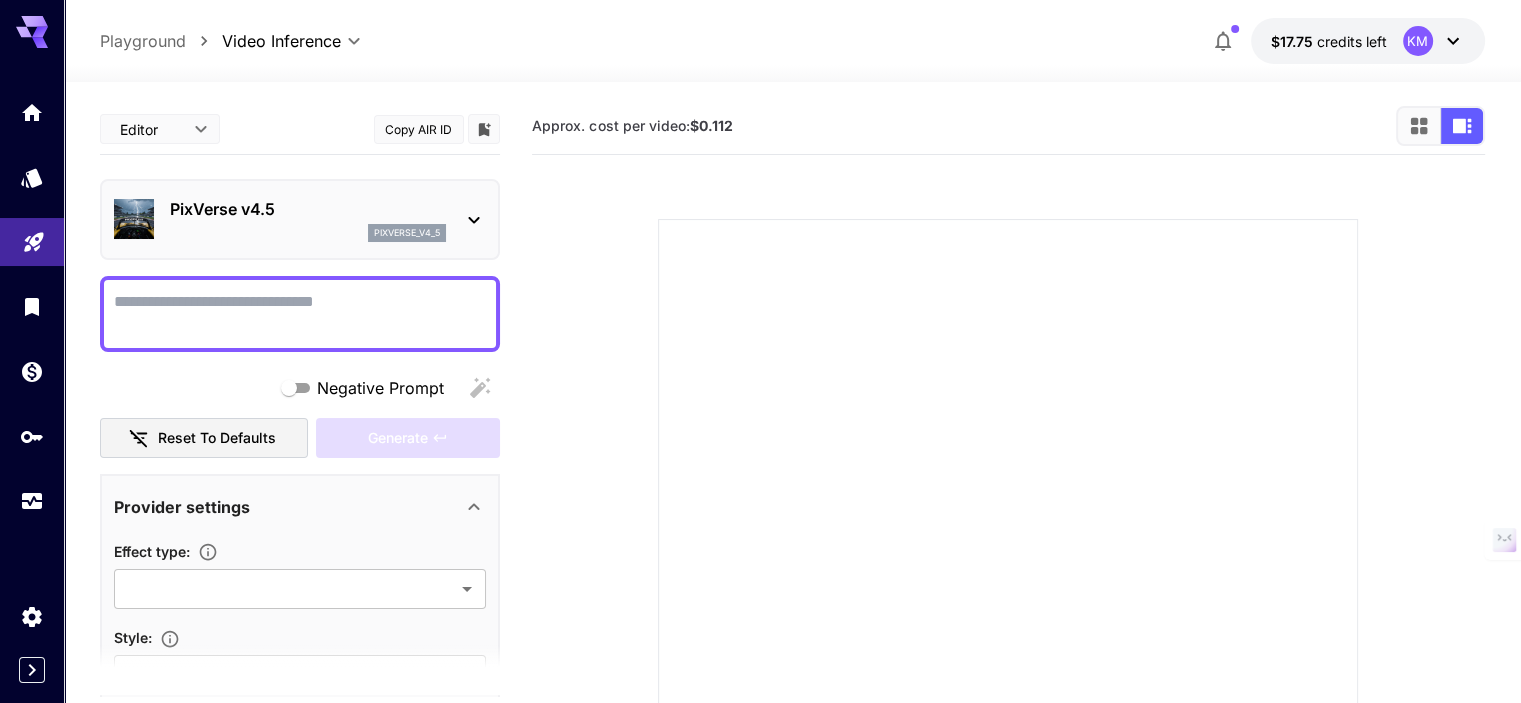 click on "Negative Prompt" at bounding box center (300, 314) 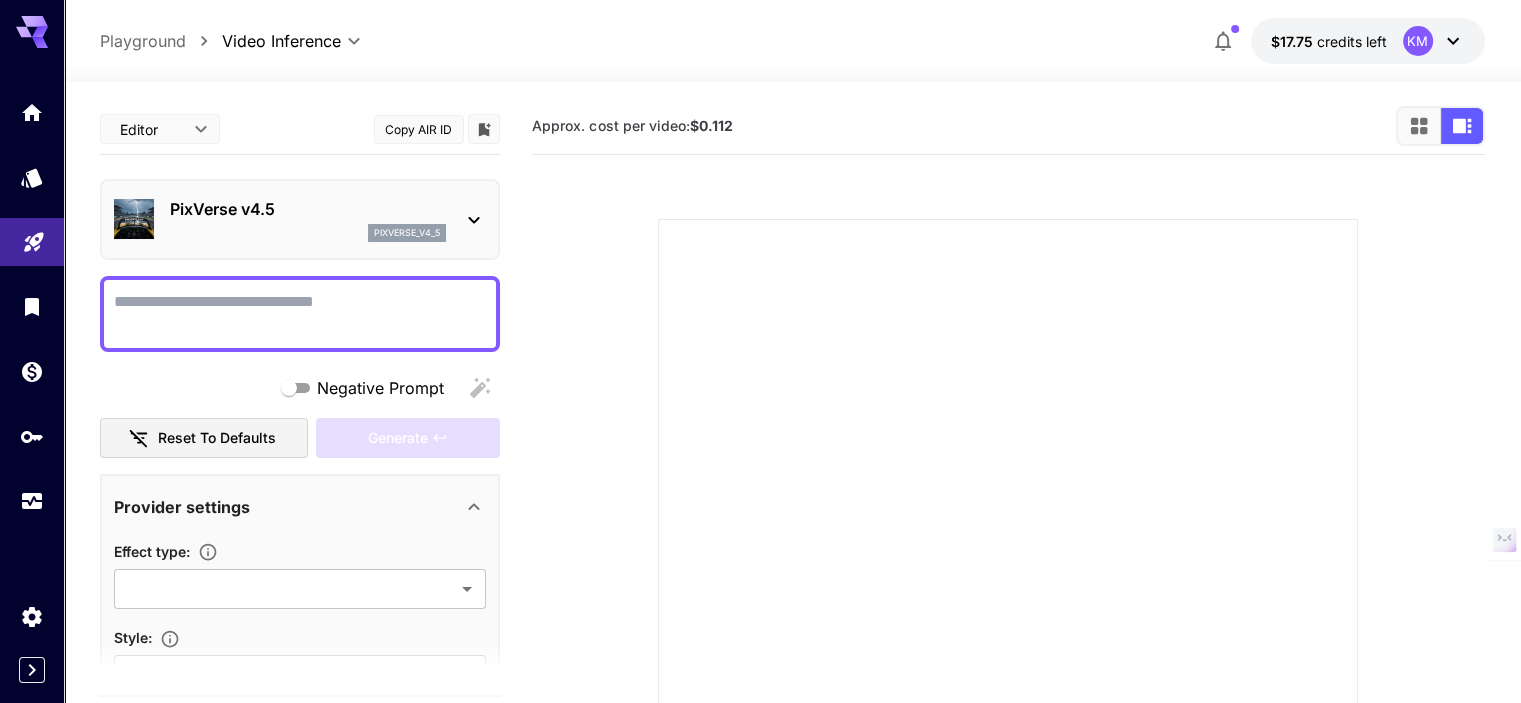 paste on "**********" 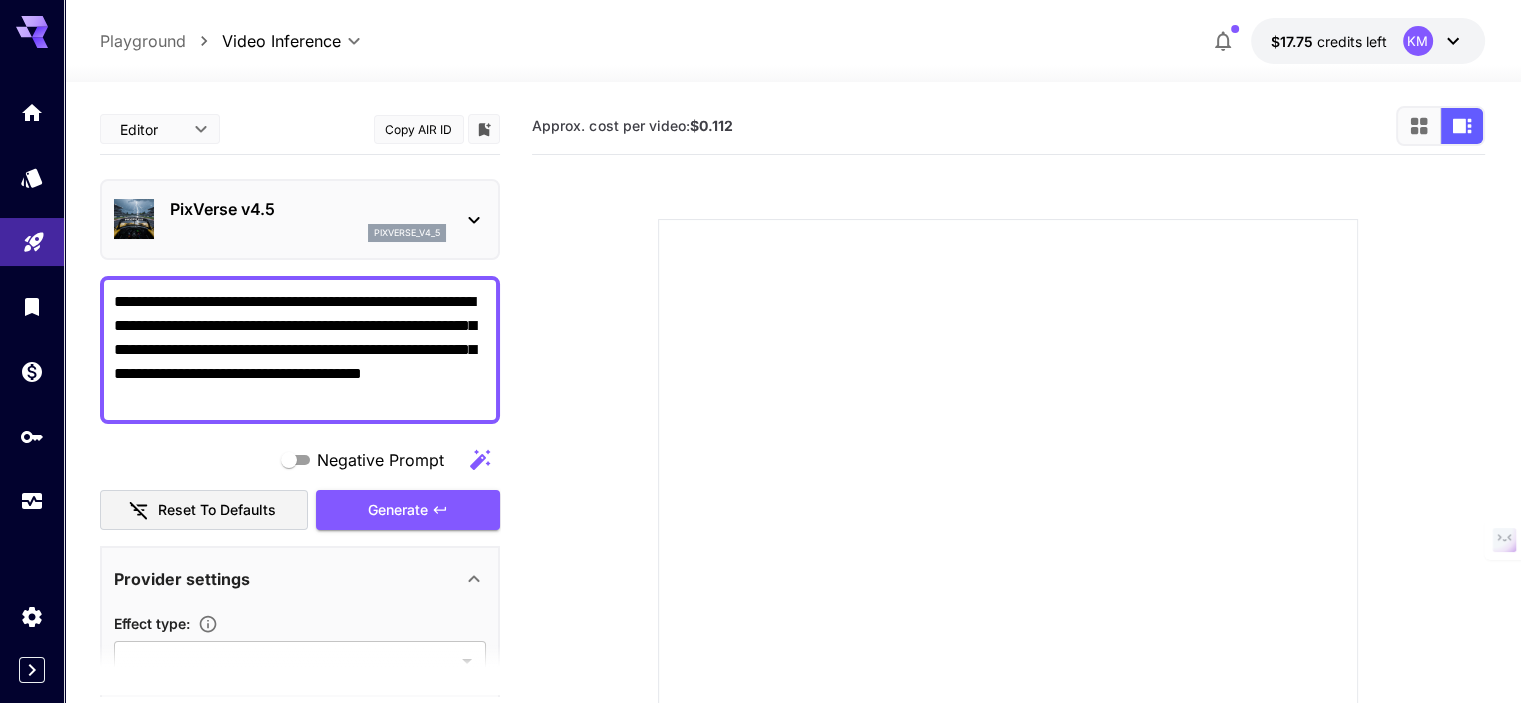scroll, scrollTop: 200, scrollLeft: 0, axis: vertical 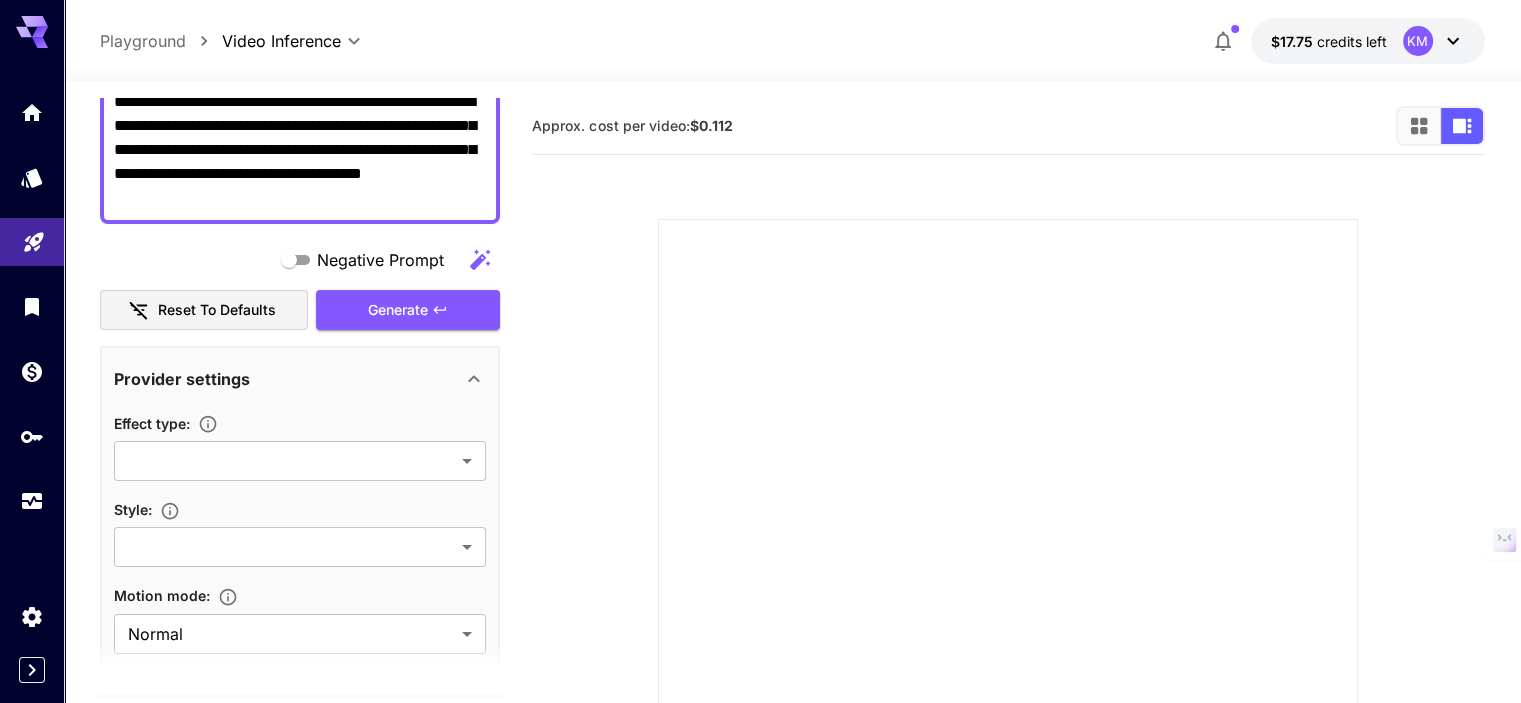 type on "**********" 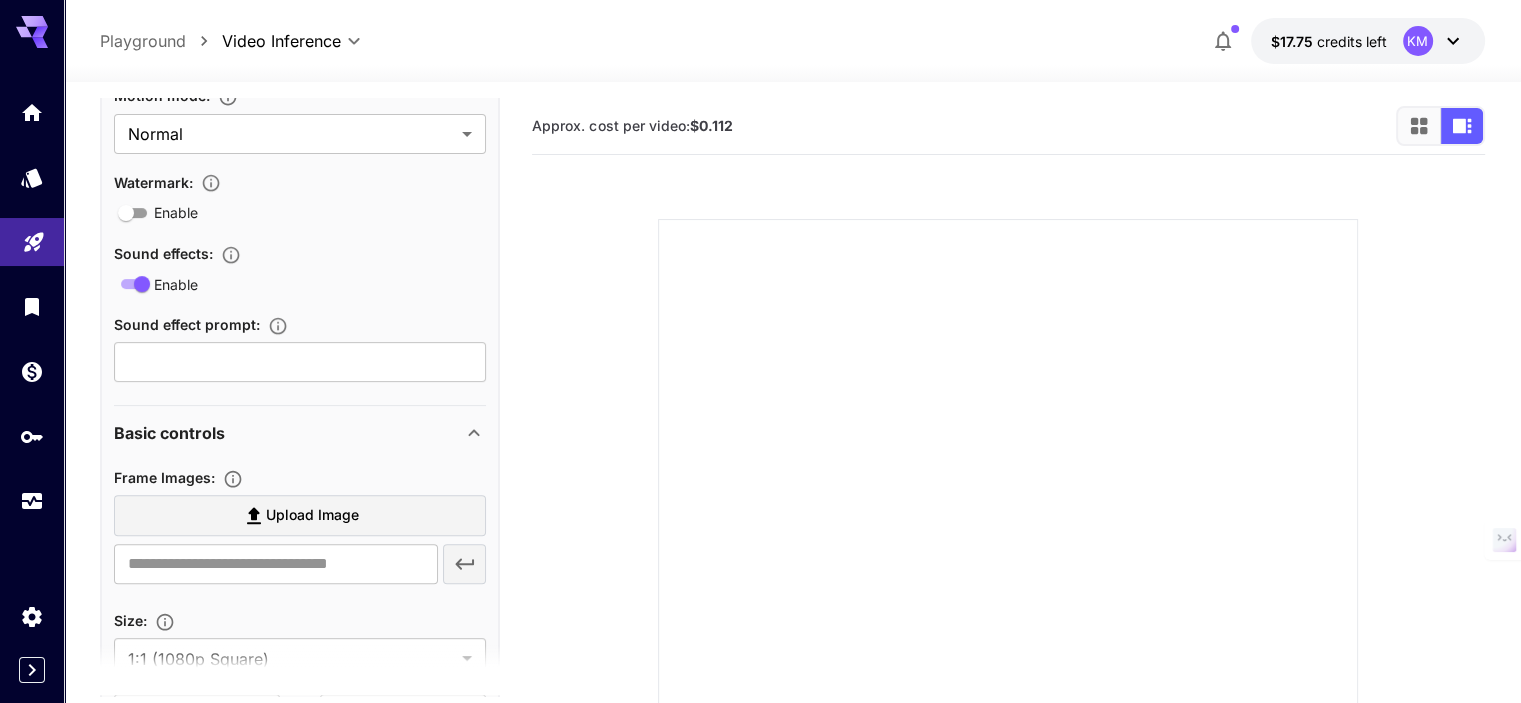 scroll, scrollTop: 800, scrollLeft: 0, axis: vertical 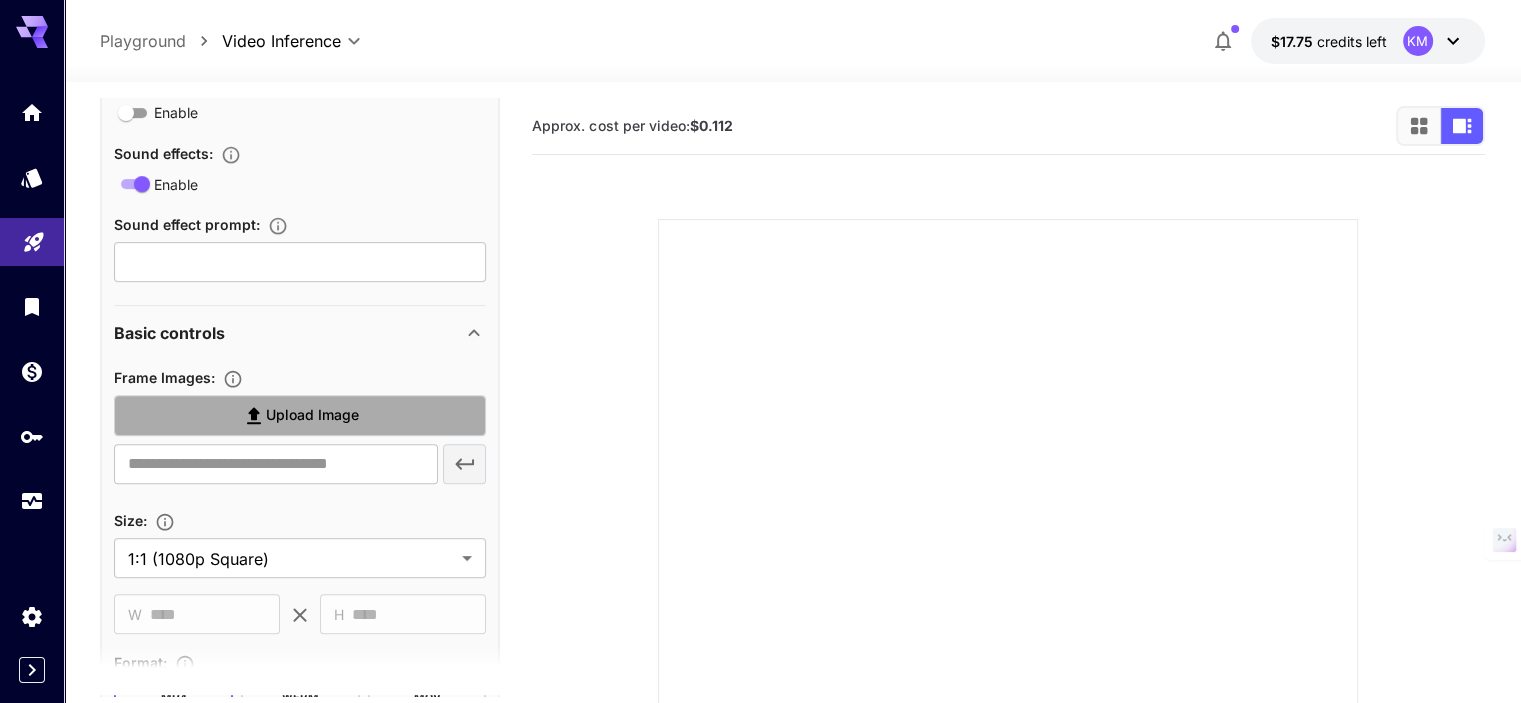 click on "Upload Image" at bounding box center (312, 415) 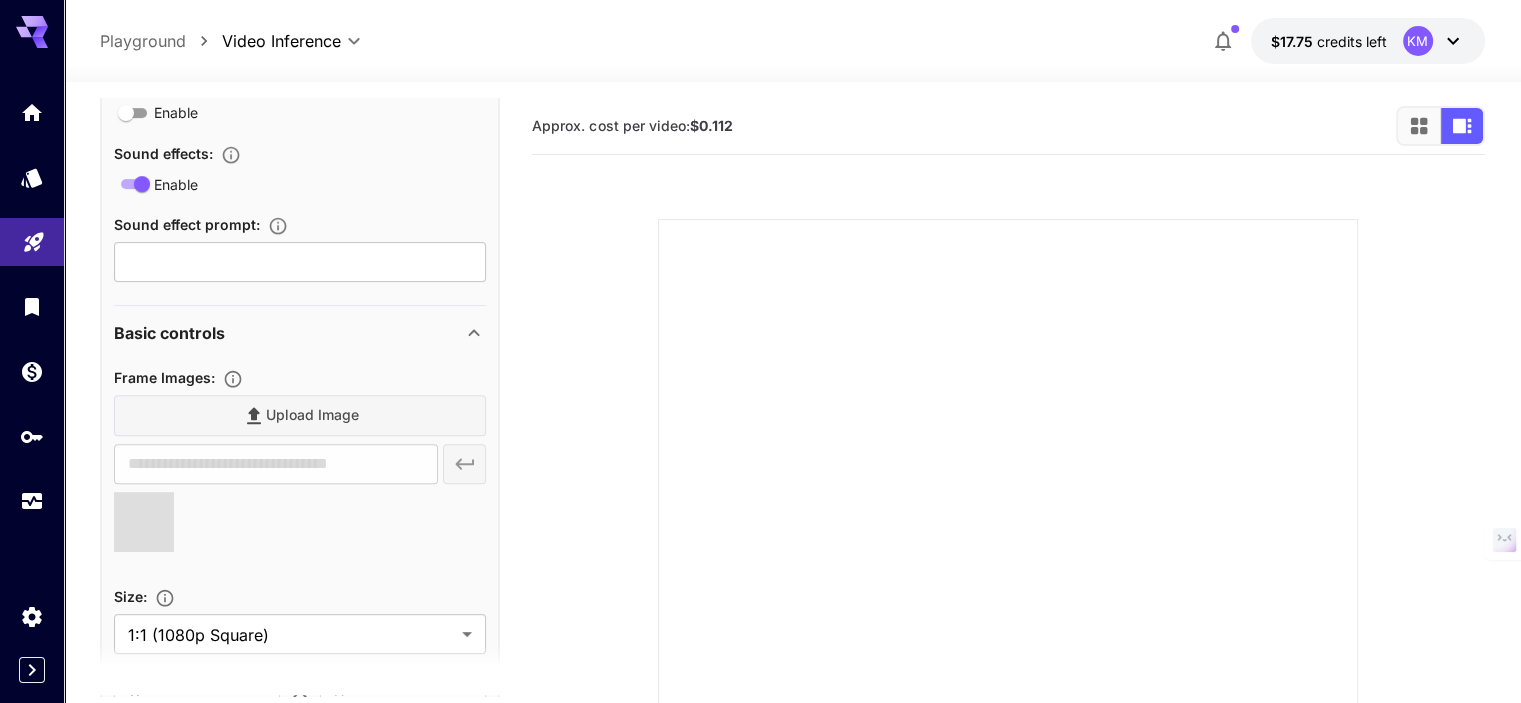 type on "**********" 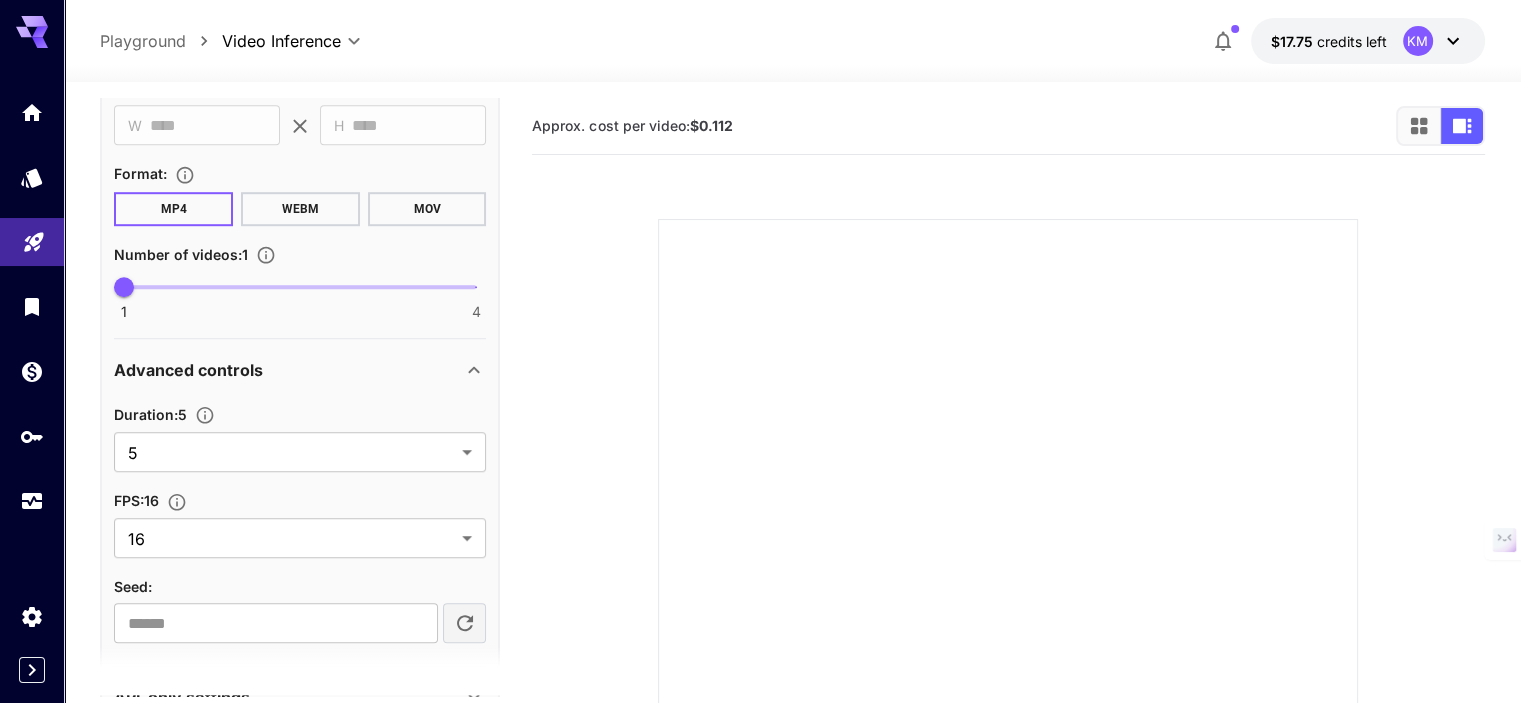scroll, scrollTop: 1400, scrollLeft: 0, axis: vertical 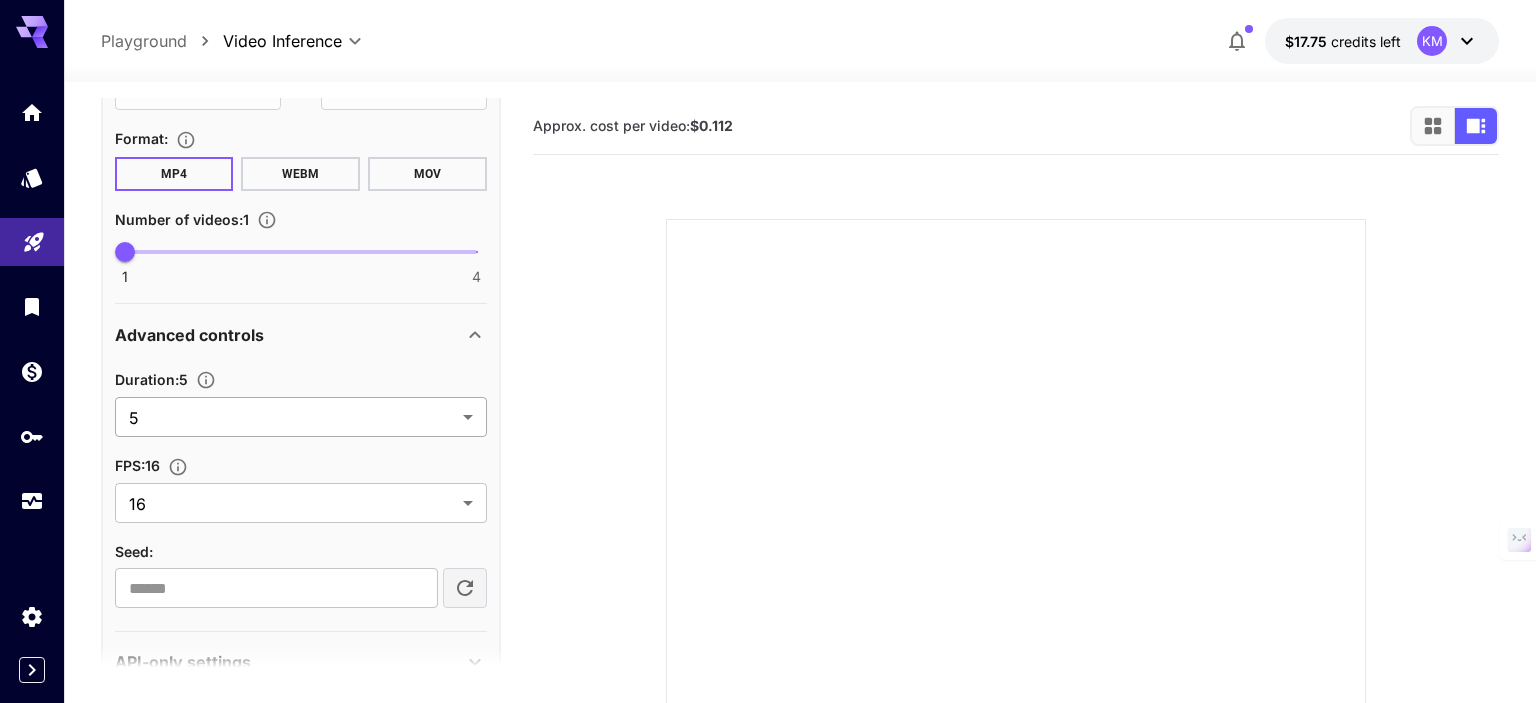 click on "**********" at bounding box center (768, 489) 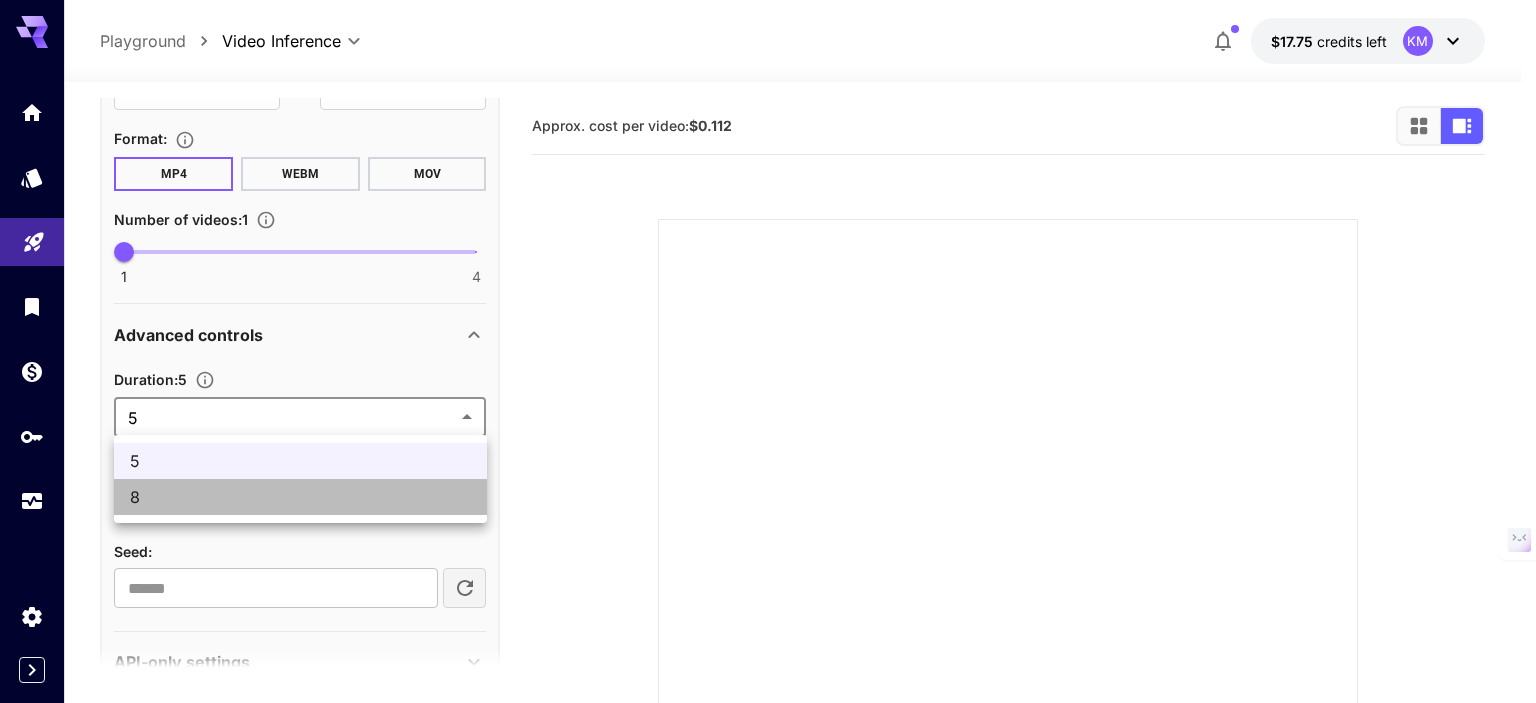 click on "8" at bounding box center (300, 497) 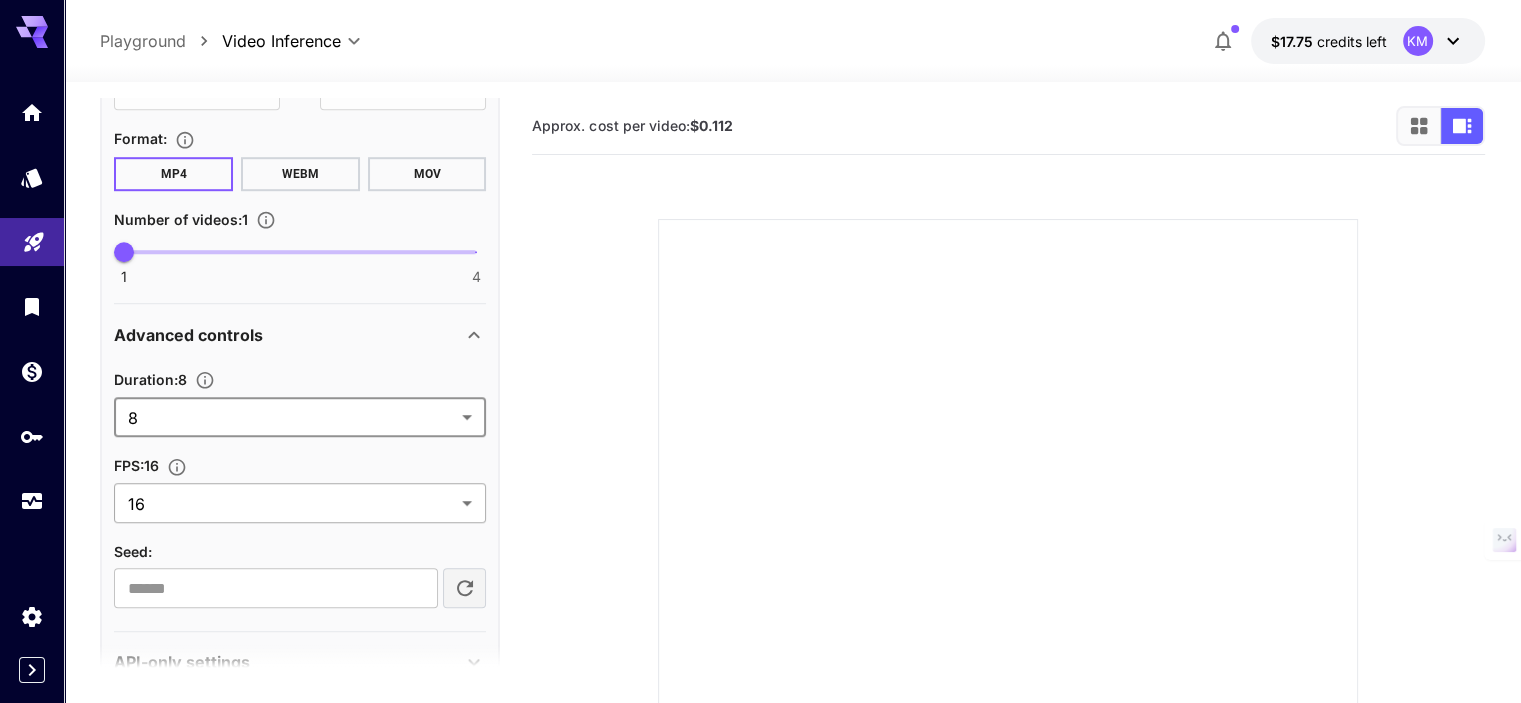 click on "**********" at bounding box center (760, 489) 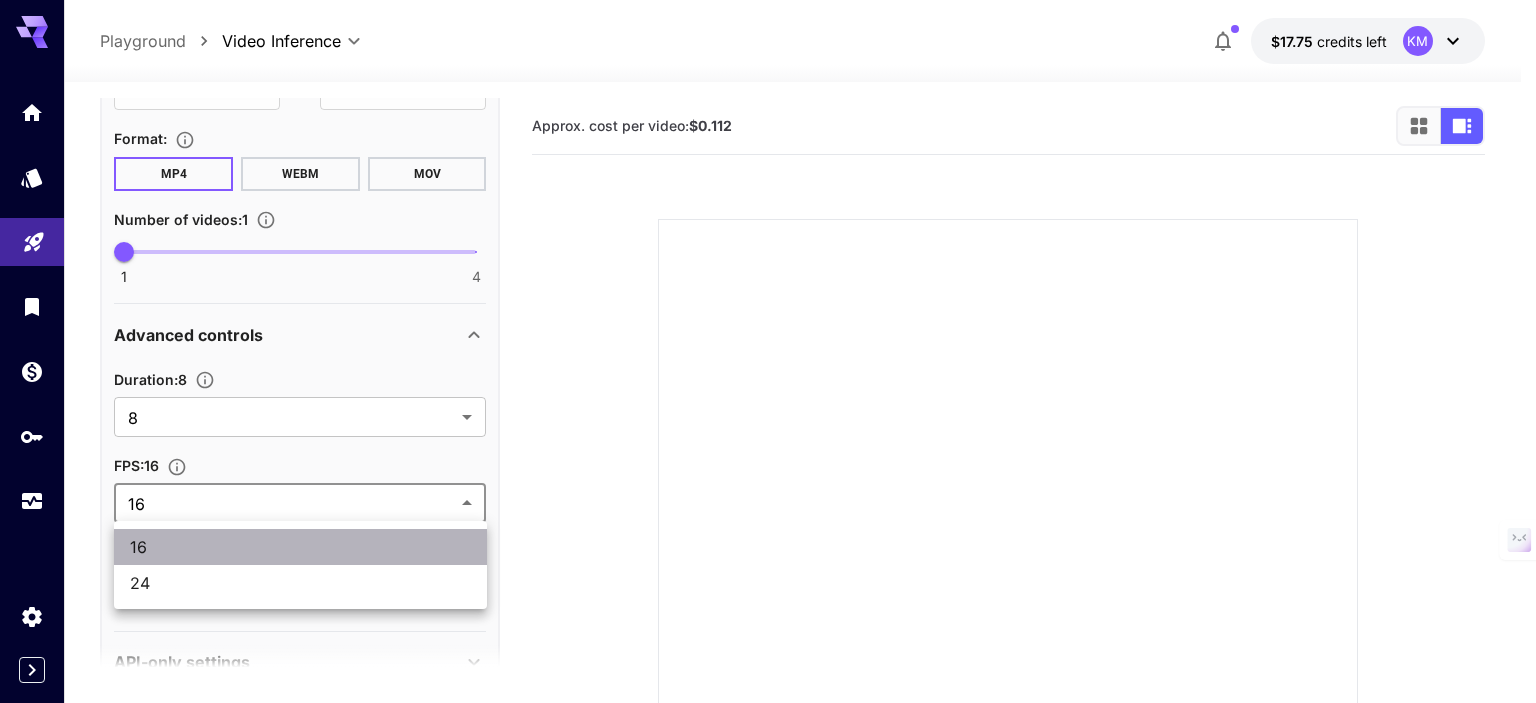 click on "16" at bounding box center [300, 547] 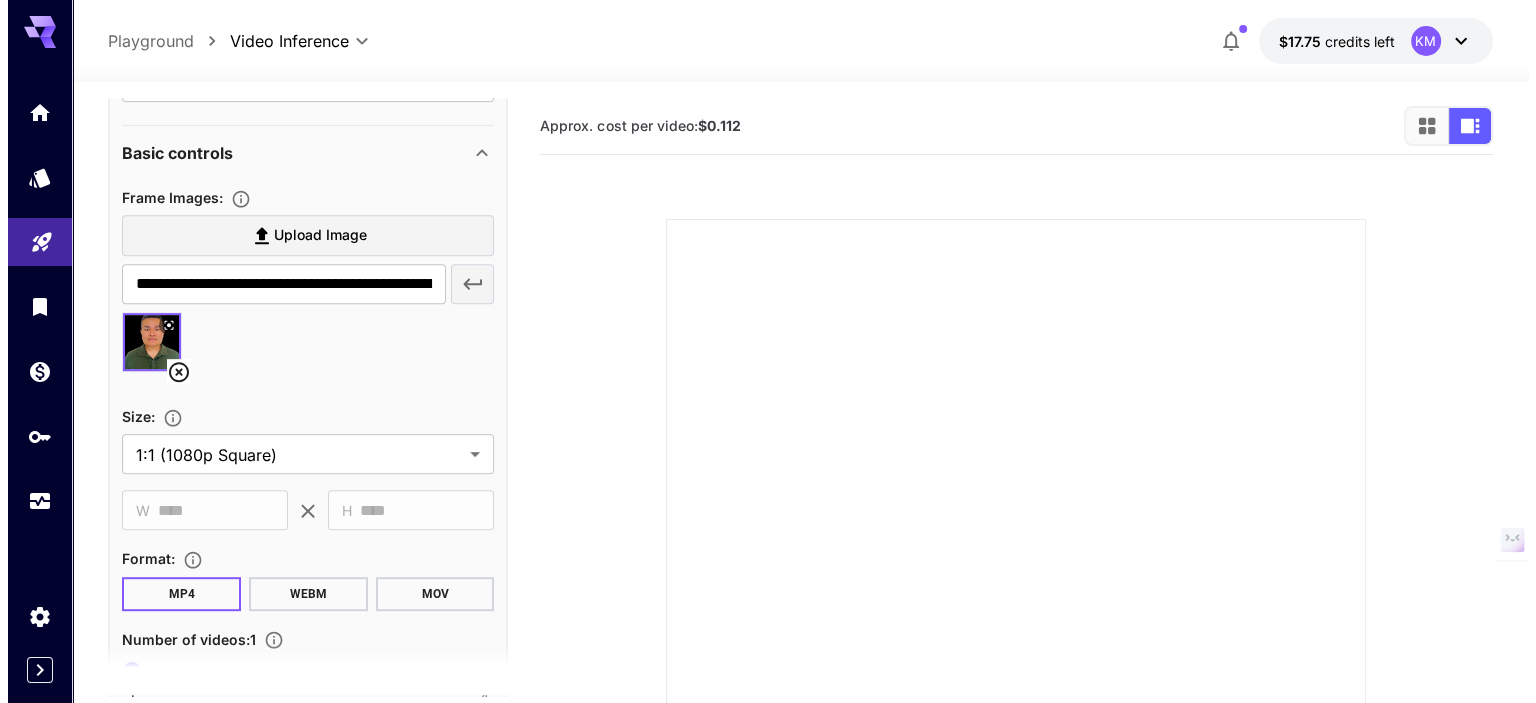 scroll, scrollTop: 945, scrollLeft: 0, axis: vertical 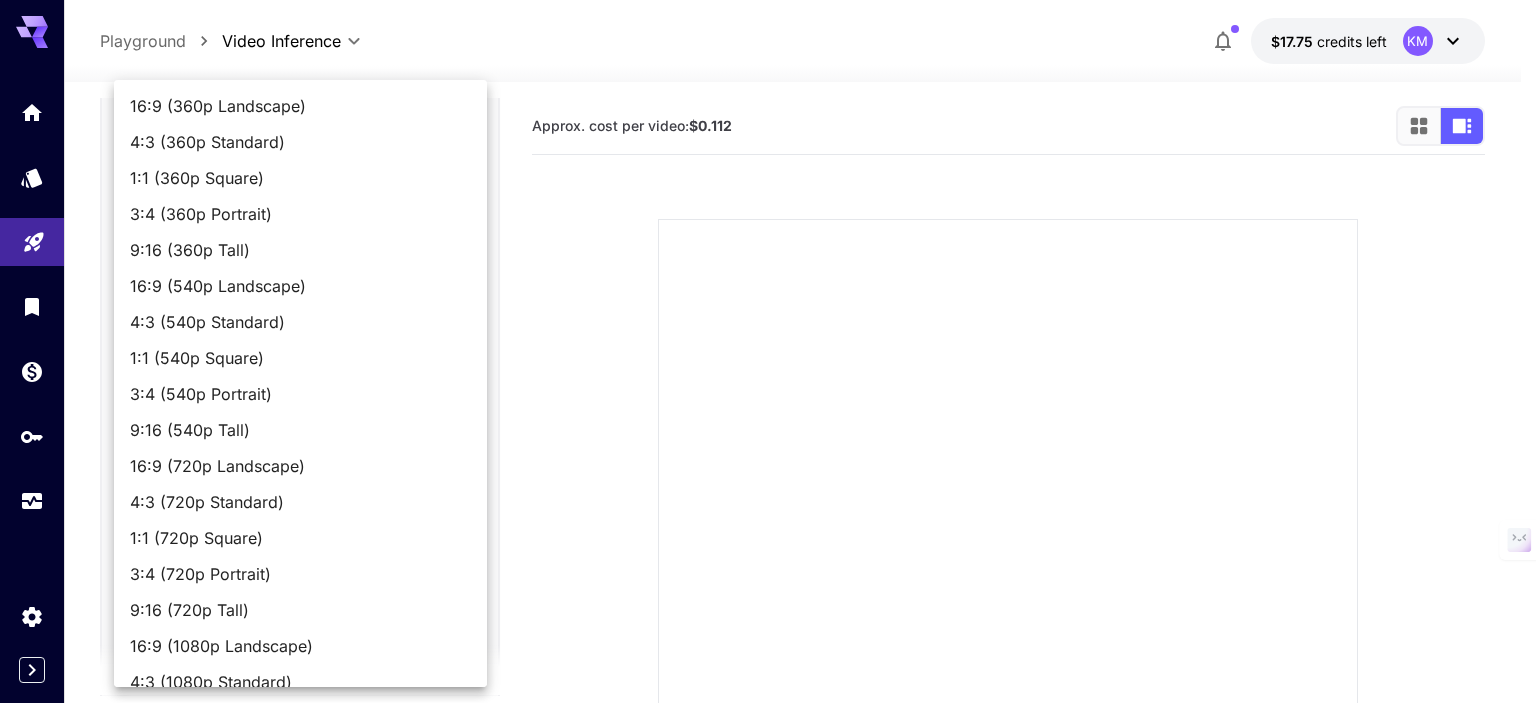 click on "**********" at bounding box center (768, 489) 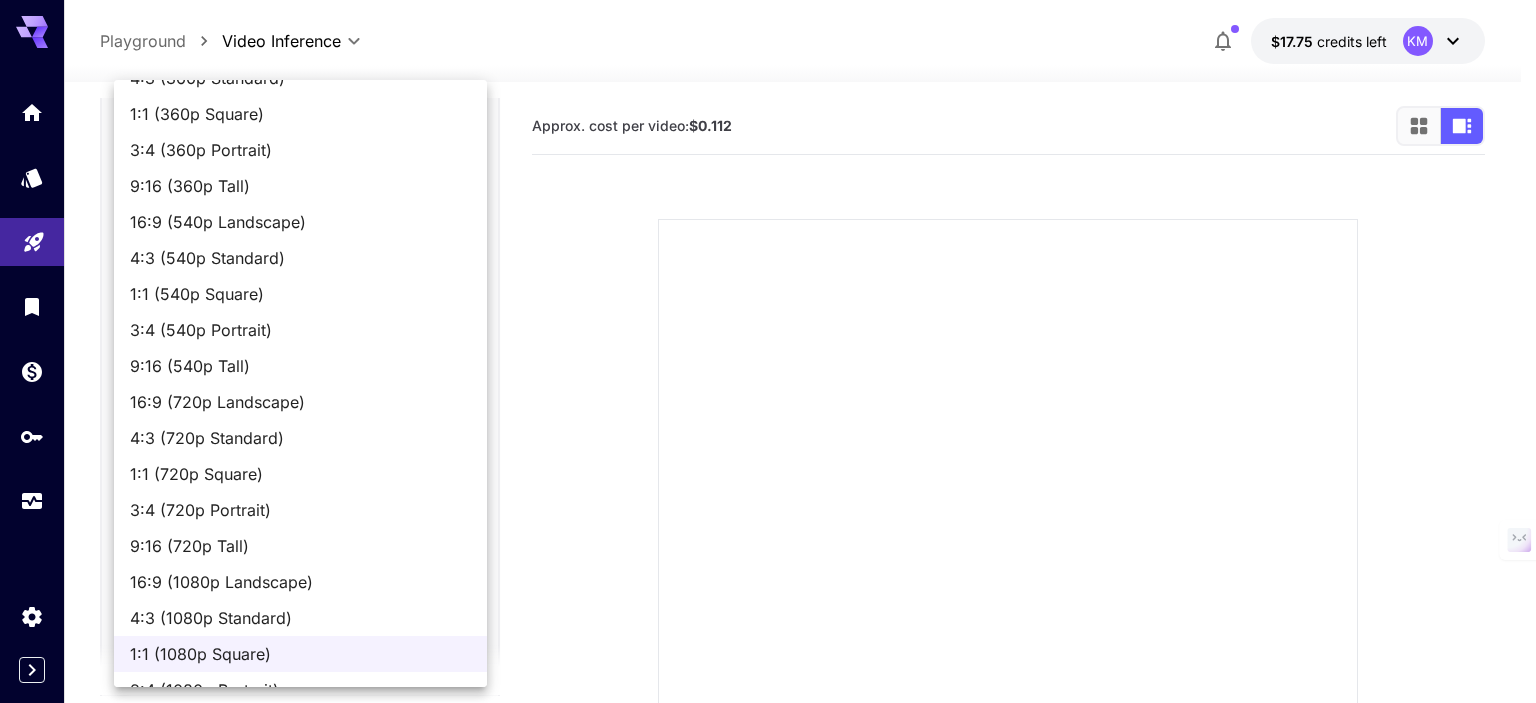 scroll, scrollTop: 128, scrollLeft: 0, axis: vertical 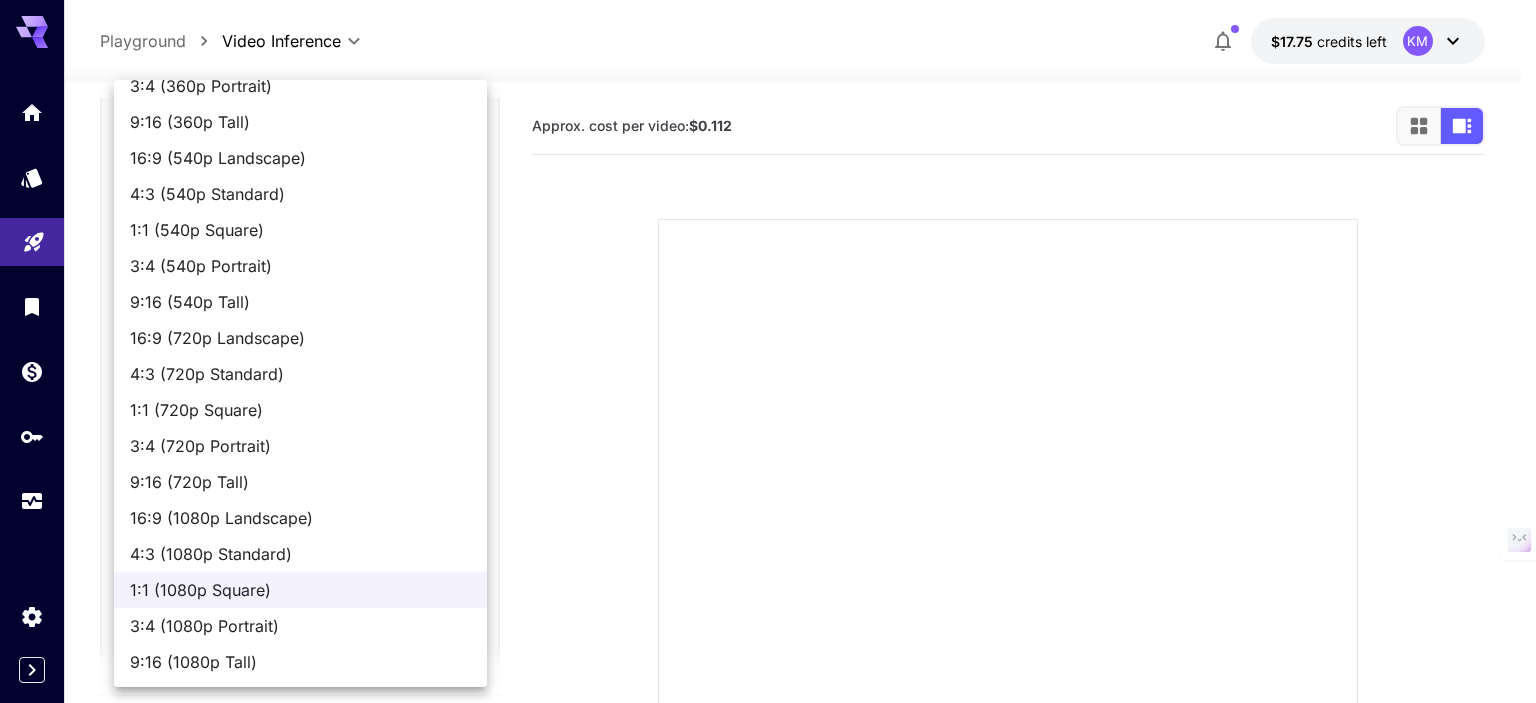 click at bounding box center [768, 351] 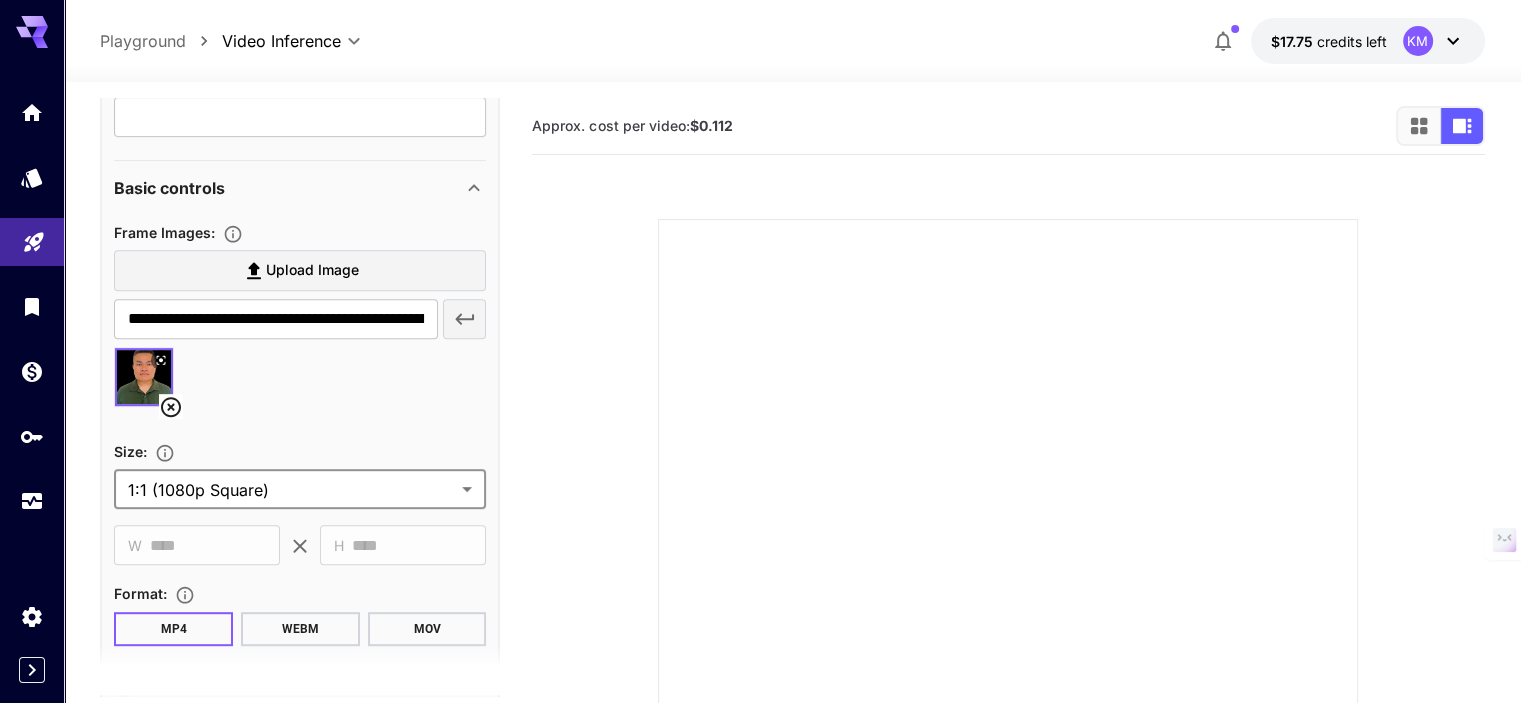 click on "**********" at bounding box center (760, 489) 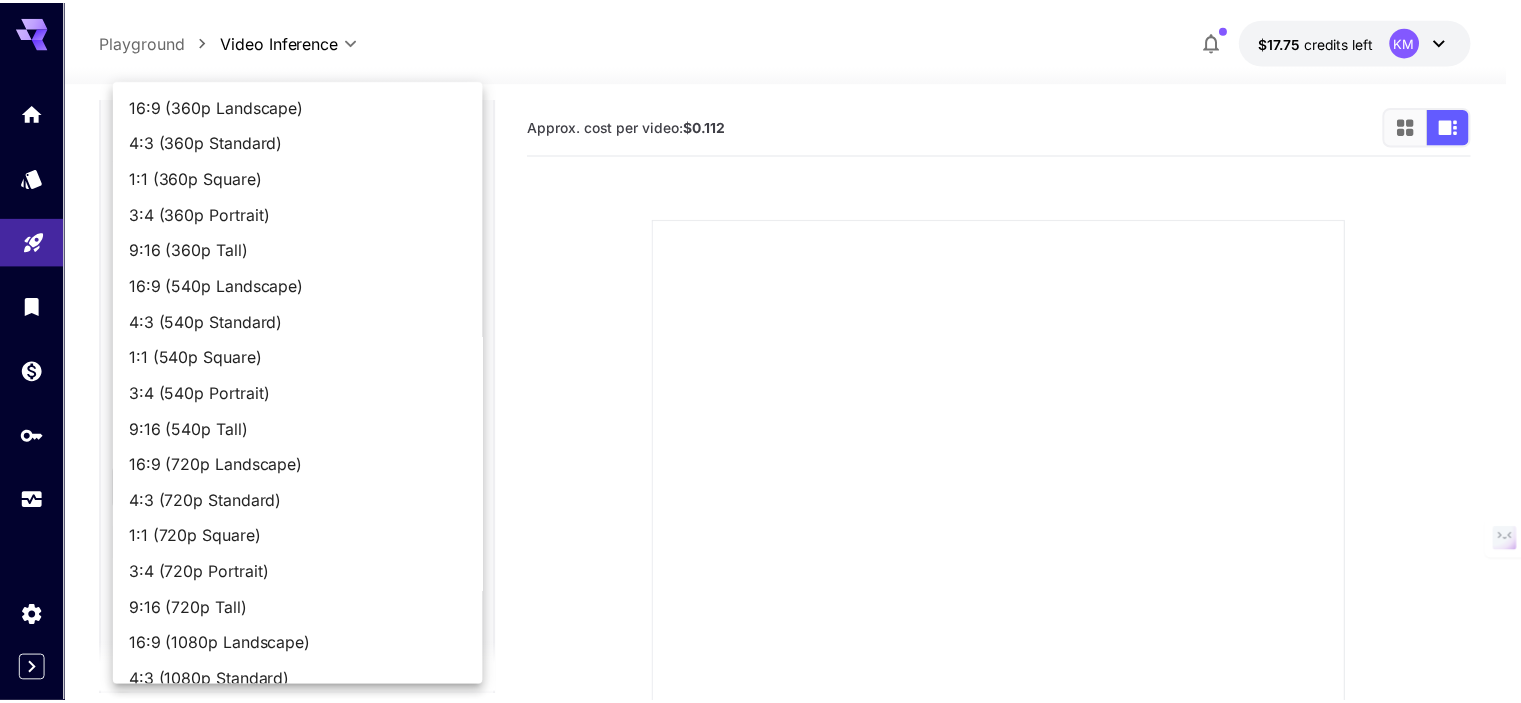 scroll, scrollTop: 128, scrollLeft: 0, axis: vertical 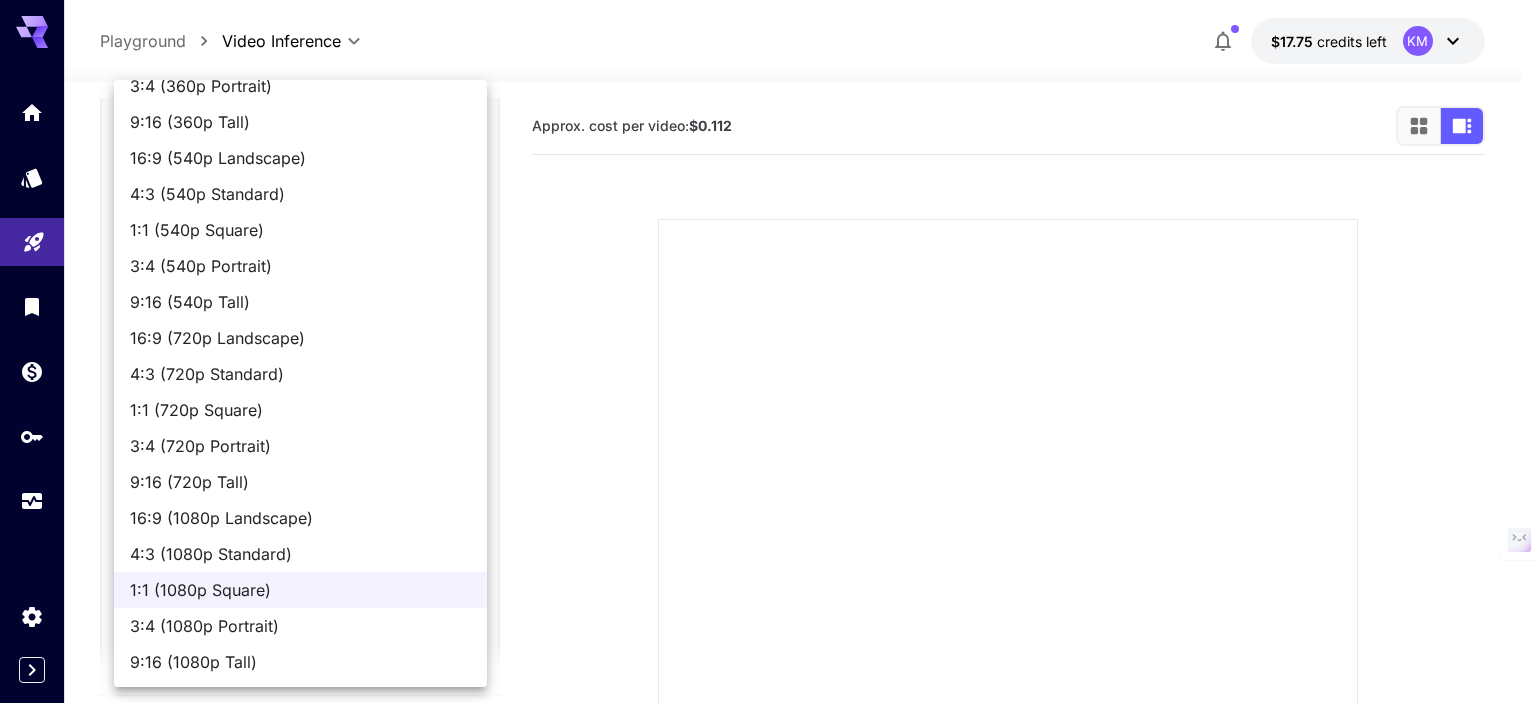 click on "9:16 (1080p Tall)" at bounding box center (300, 662) 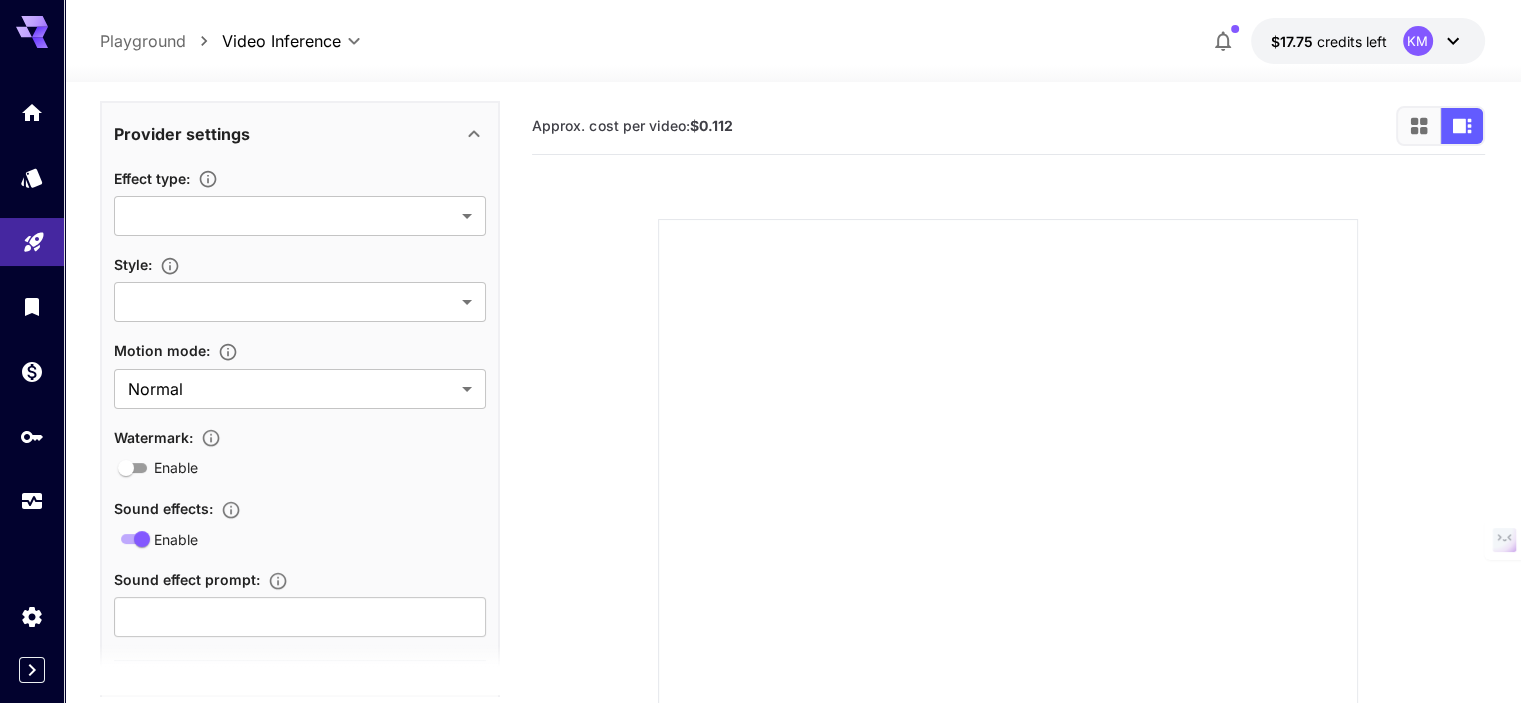 scroll, scrollTop: 345, scrollLeft: 0, axis: vertical 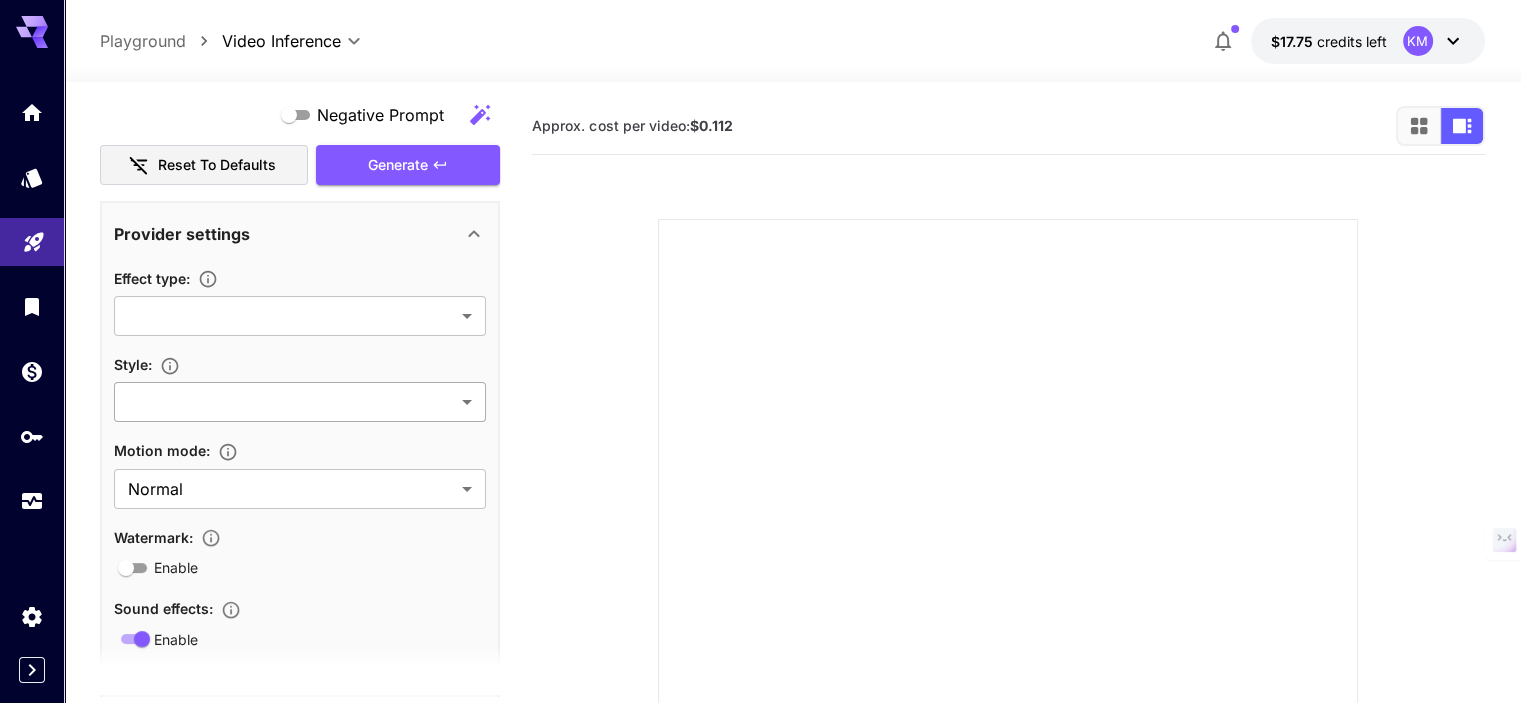 click on "**********" at bounding box center (760, 489) 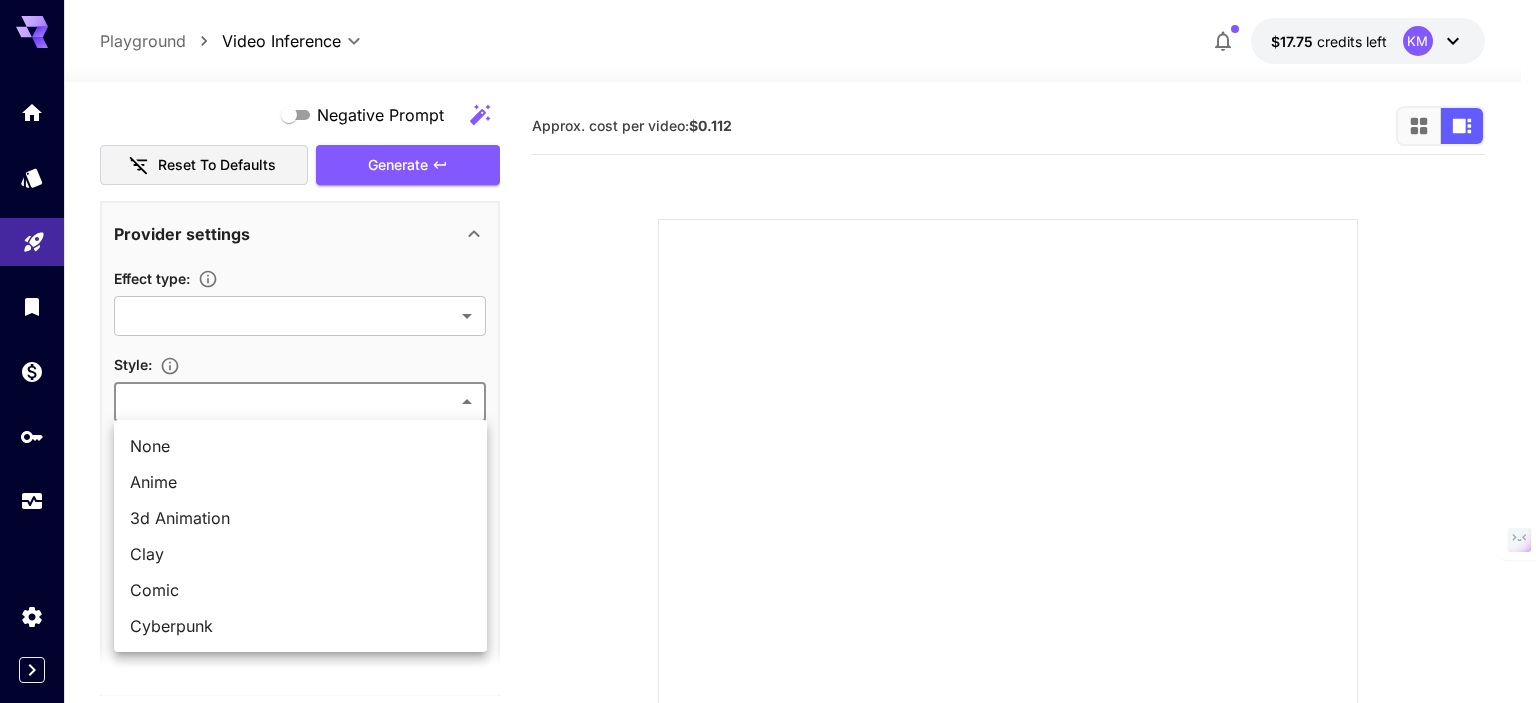 click at bounding box center [768, 351] 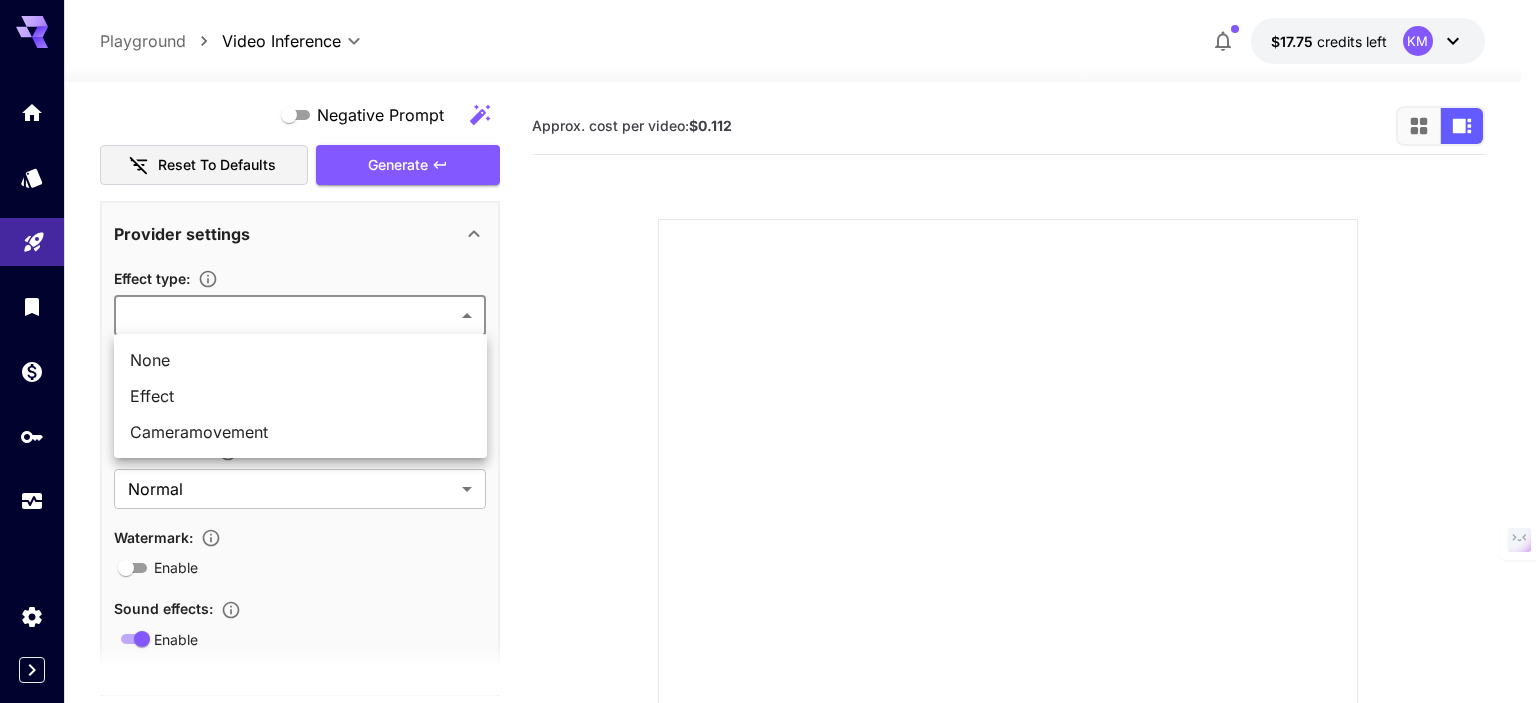 click on "**********" at bounding box center [768, 489] 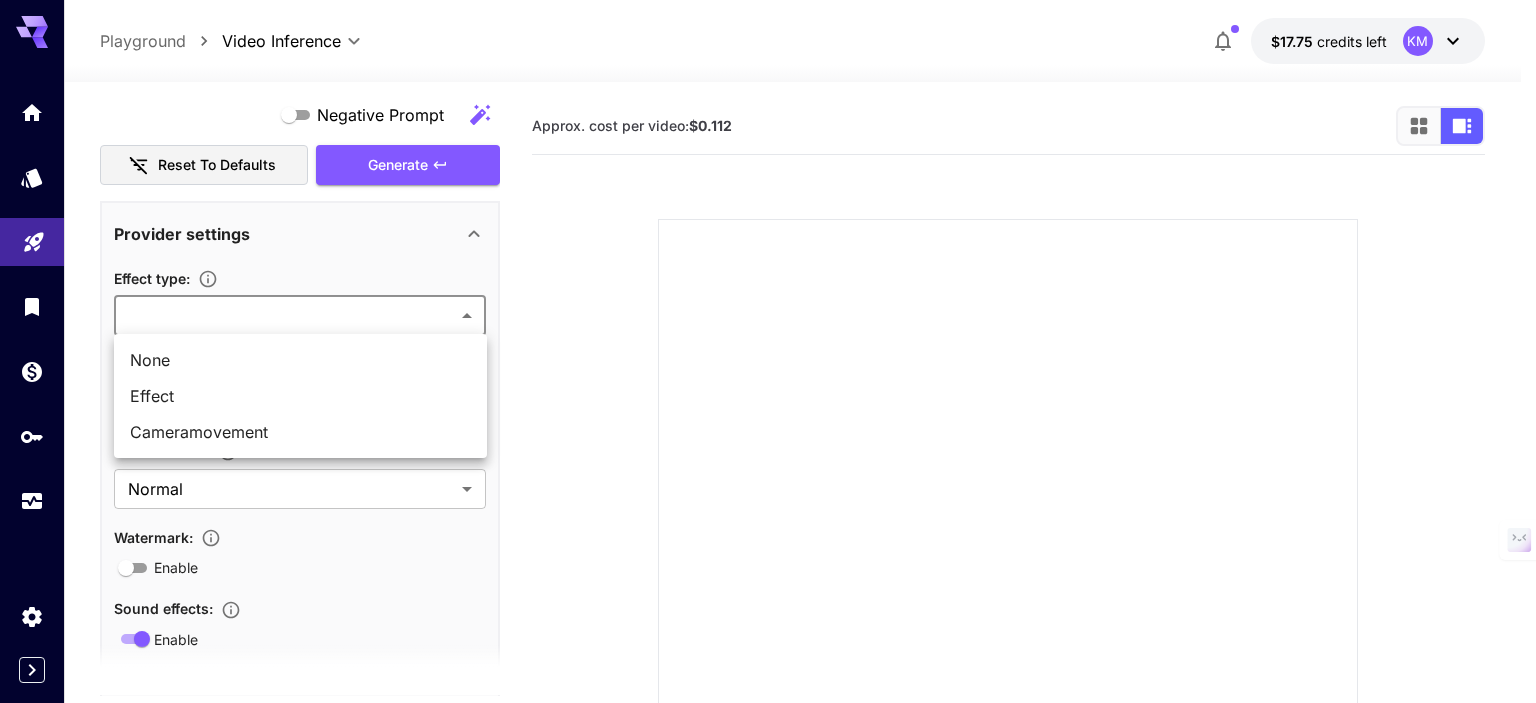 click on "Cameramovement" at bounding box center [300, 432] 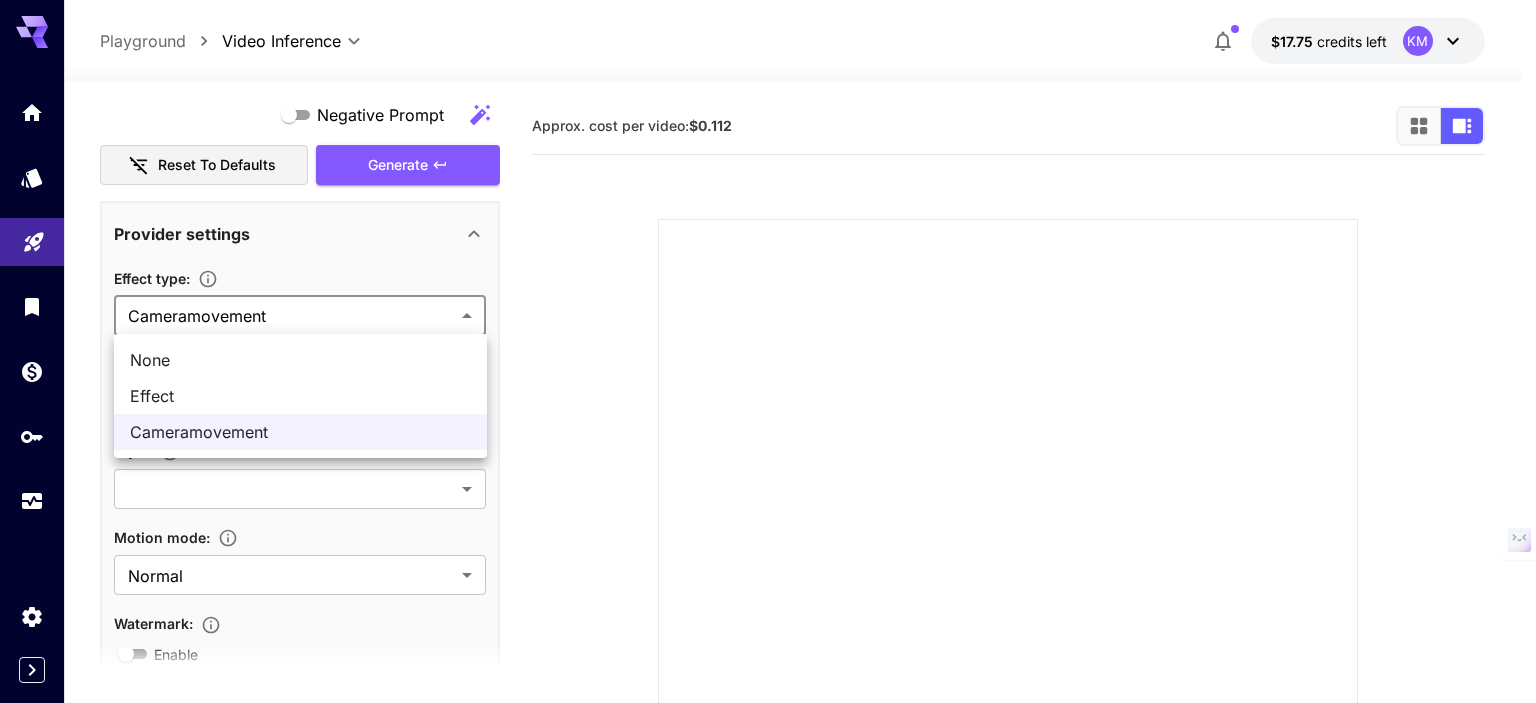 click on "**********" at bounding box center (768, 489) 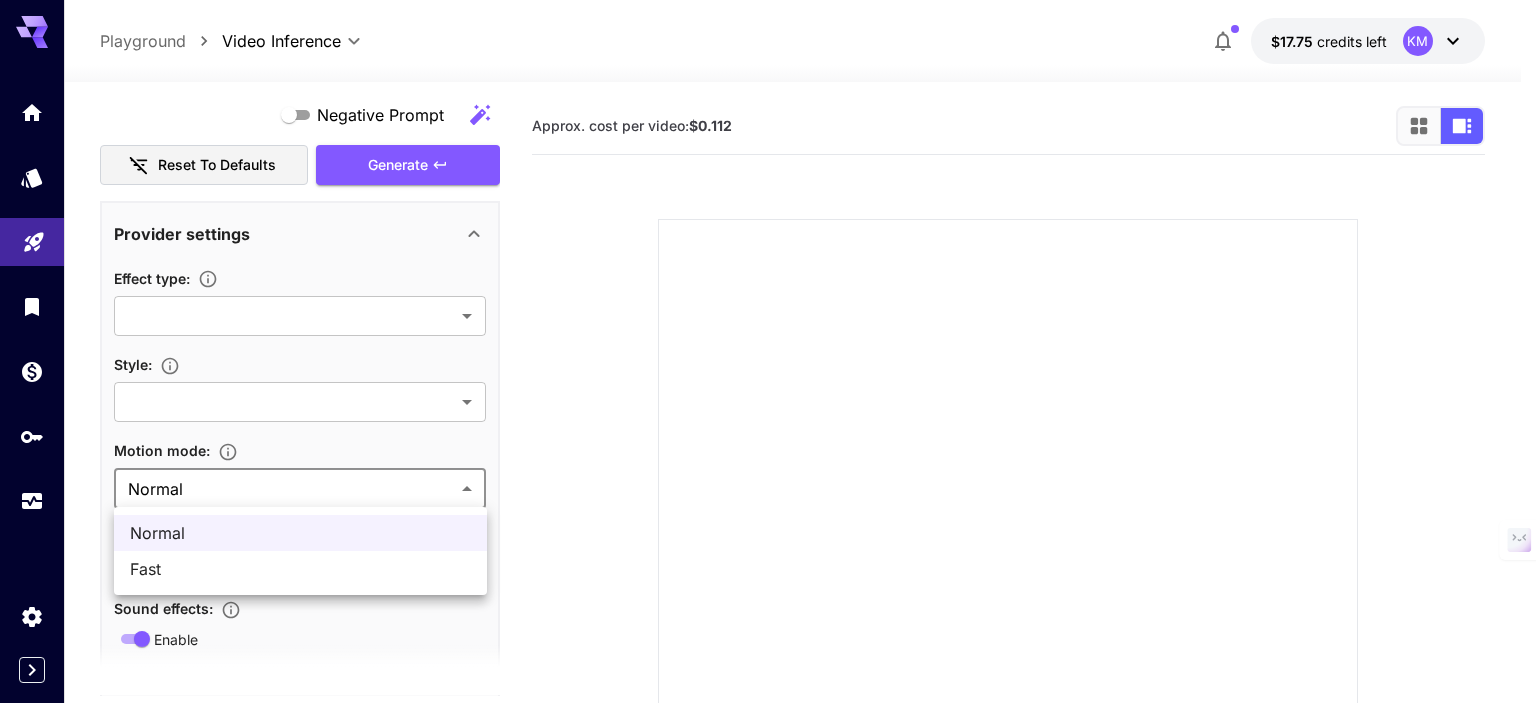 click on "**********" at bounding box center (768, 489) 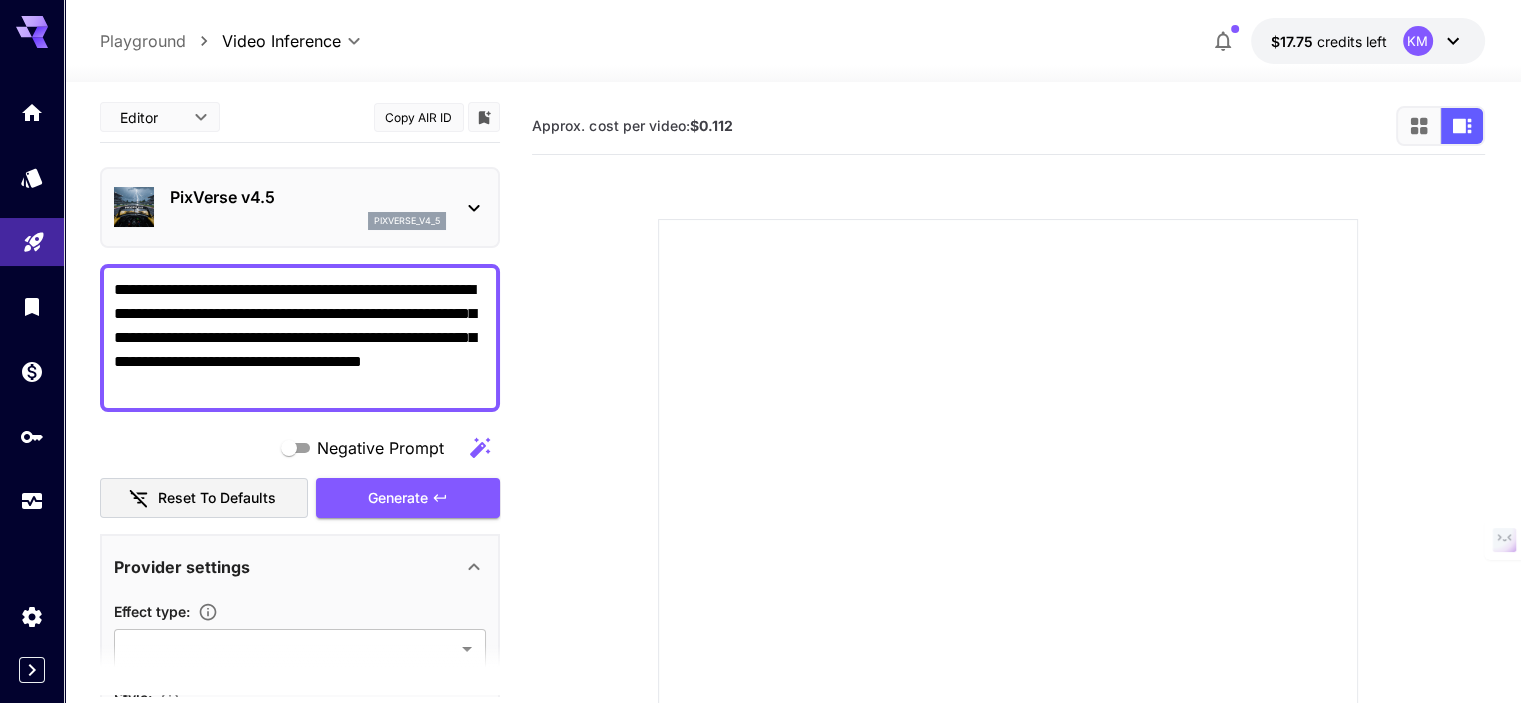 scroll, scrollTop: 0, scrollLeft: 0, axis: both 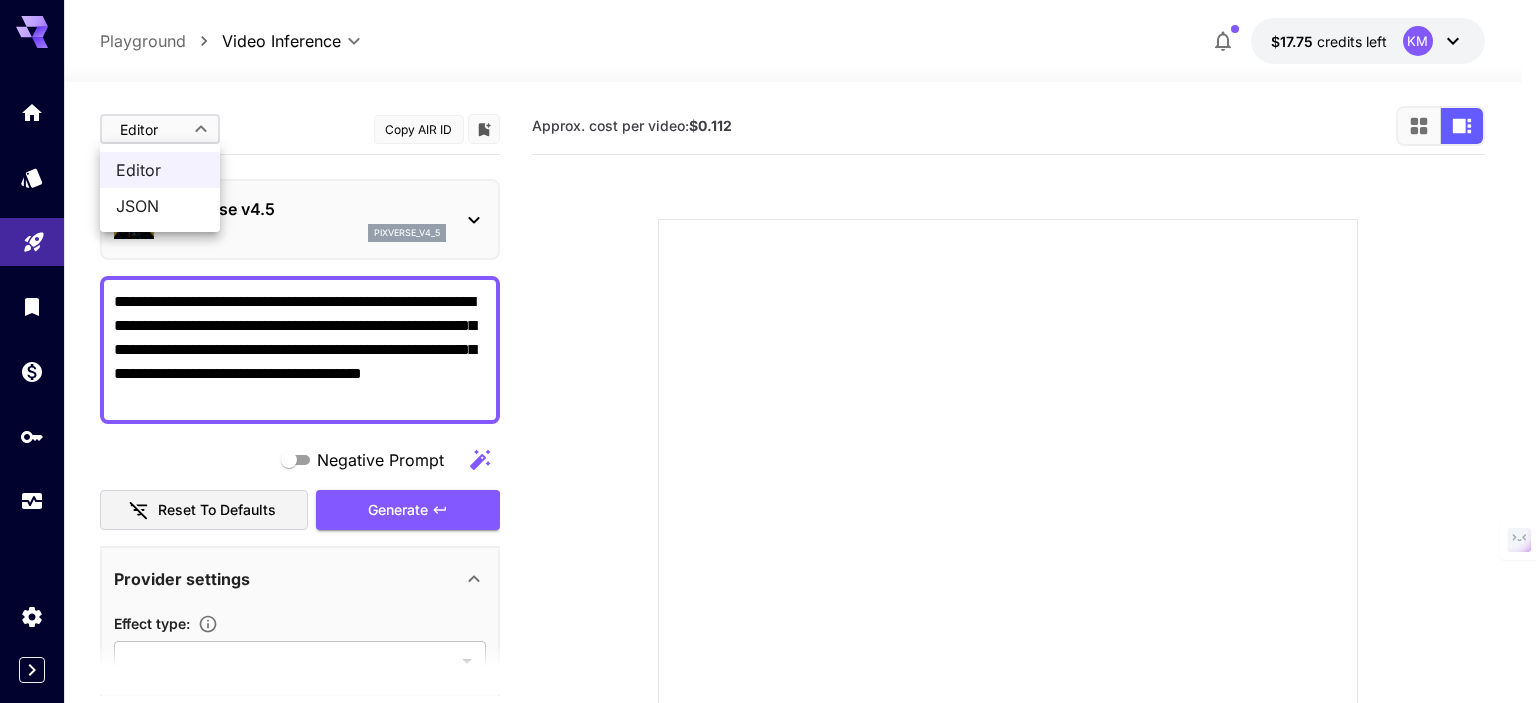 click on "**********" at bounding box center [768, 489] 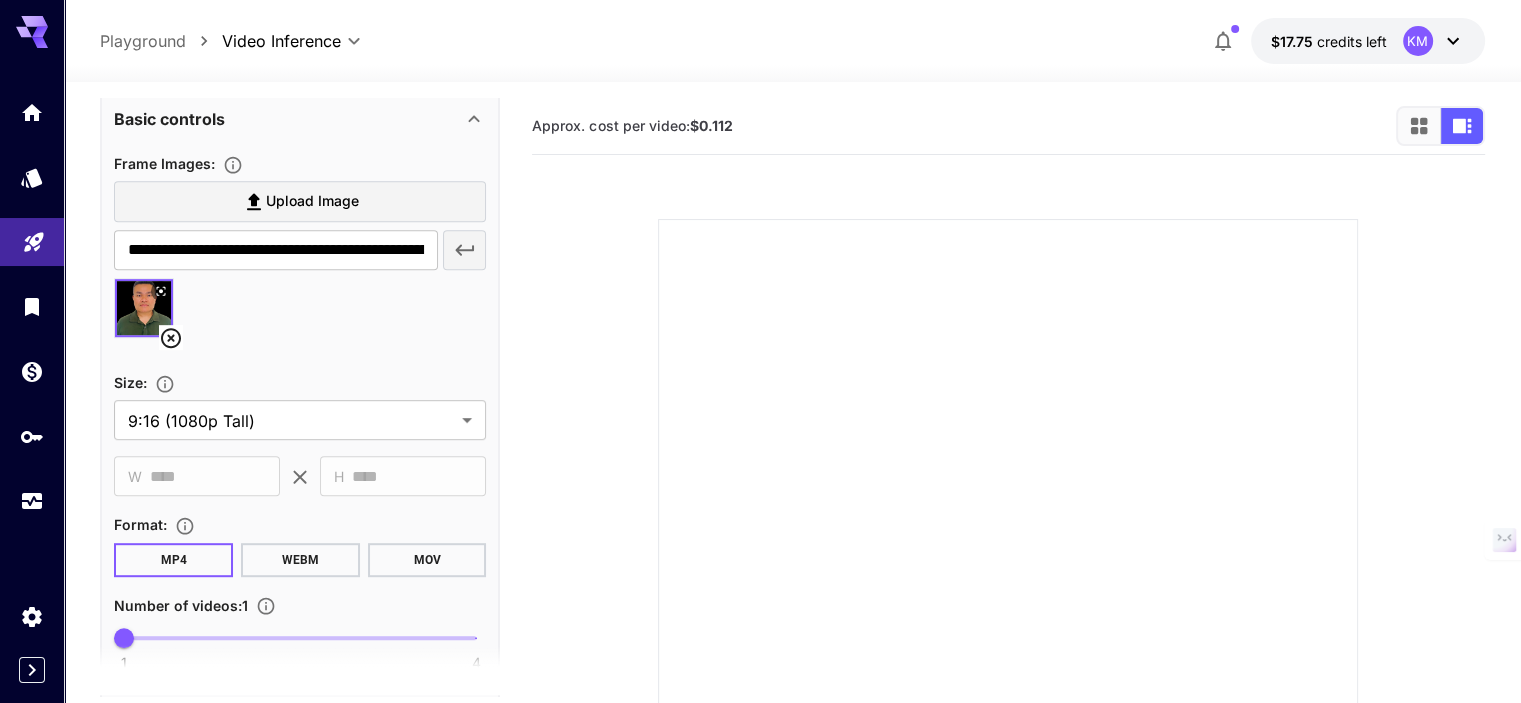 scroll, scrollTop: 1445, scrollLeft: 0, axis: vertical 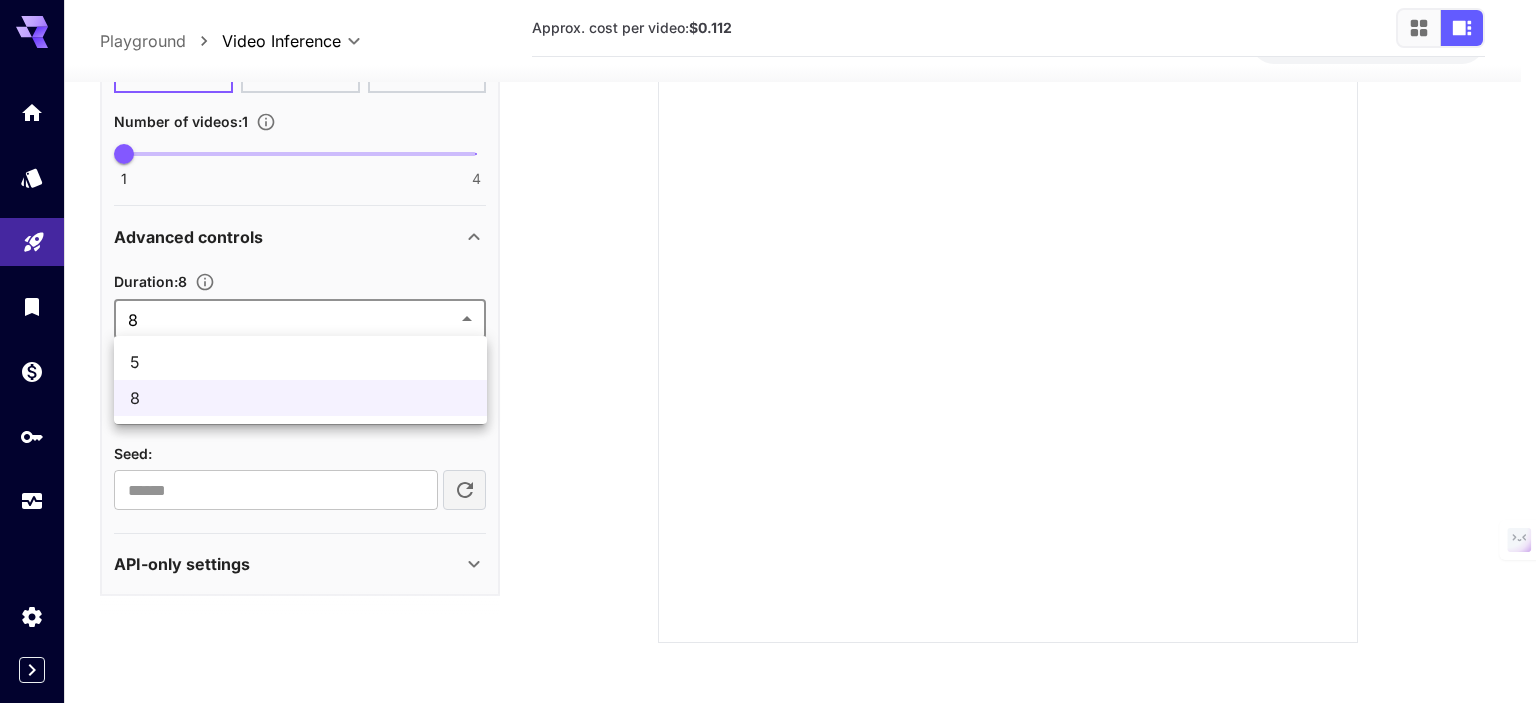 click on "**********" at bounding box center (768, 213) 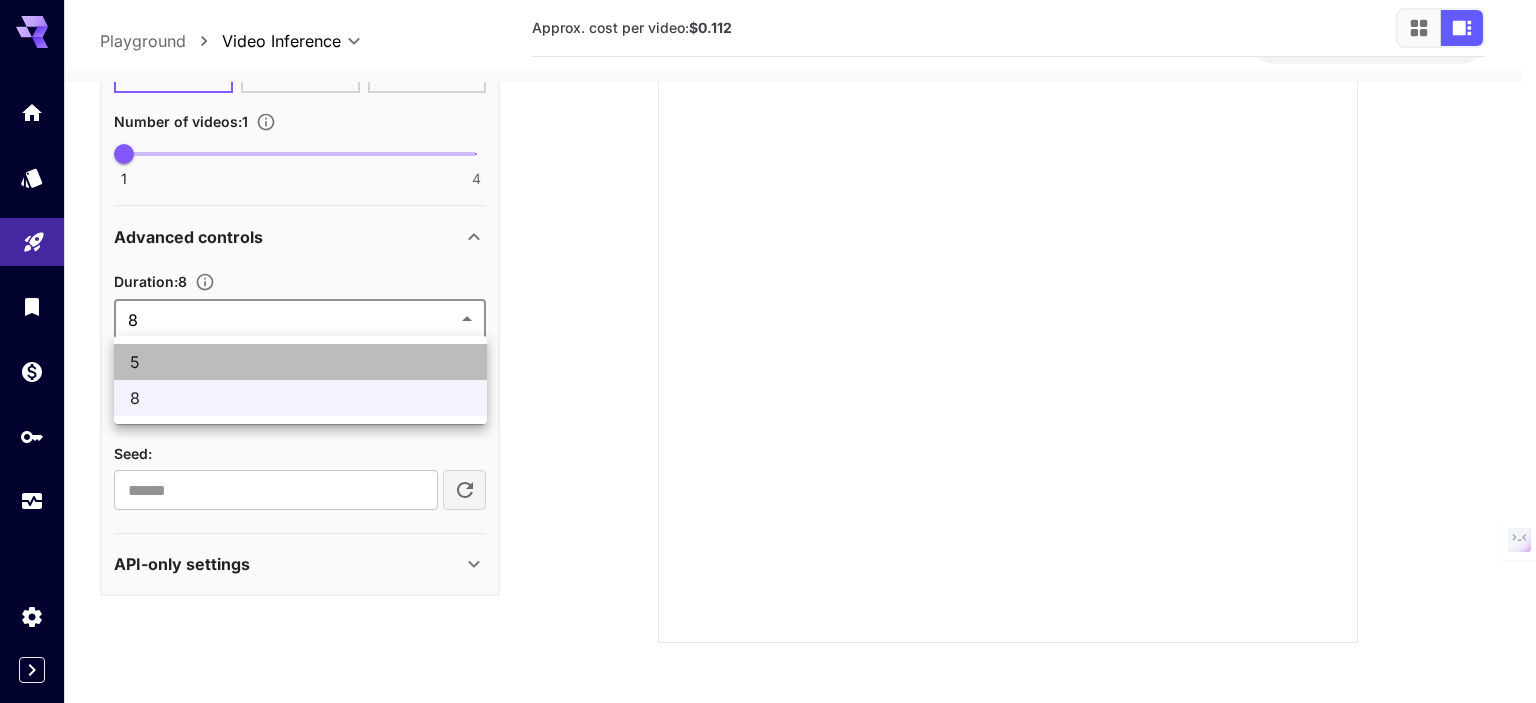 click on "5" at bounding box center (300, 362) 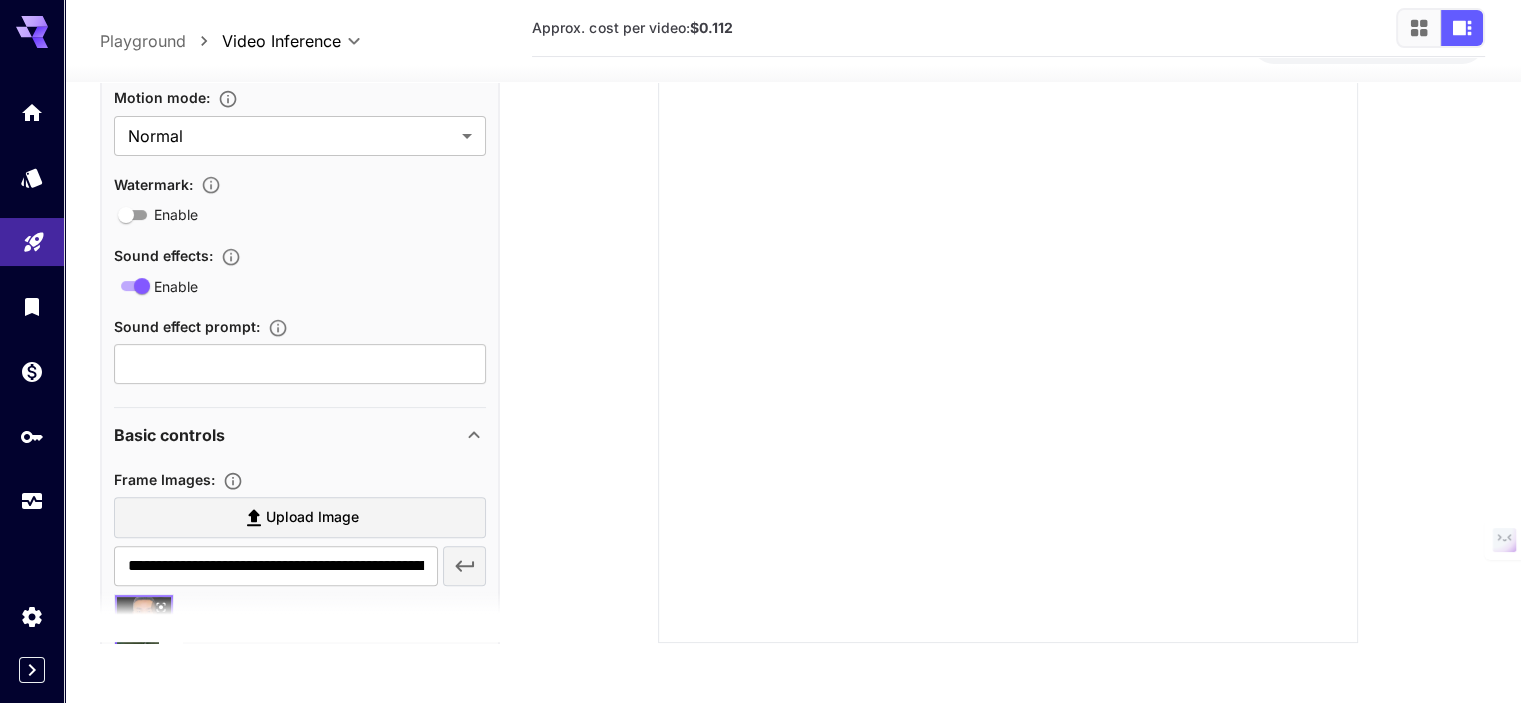 scroll, scrollTop: 0, scrollLeft: 0, axis: both 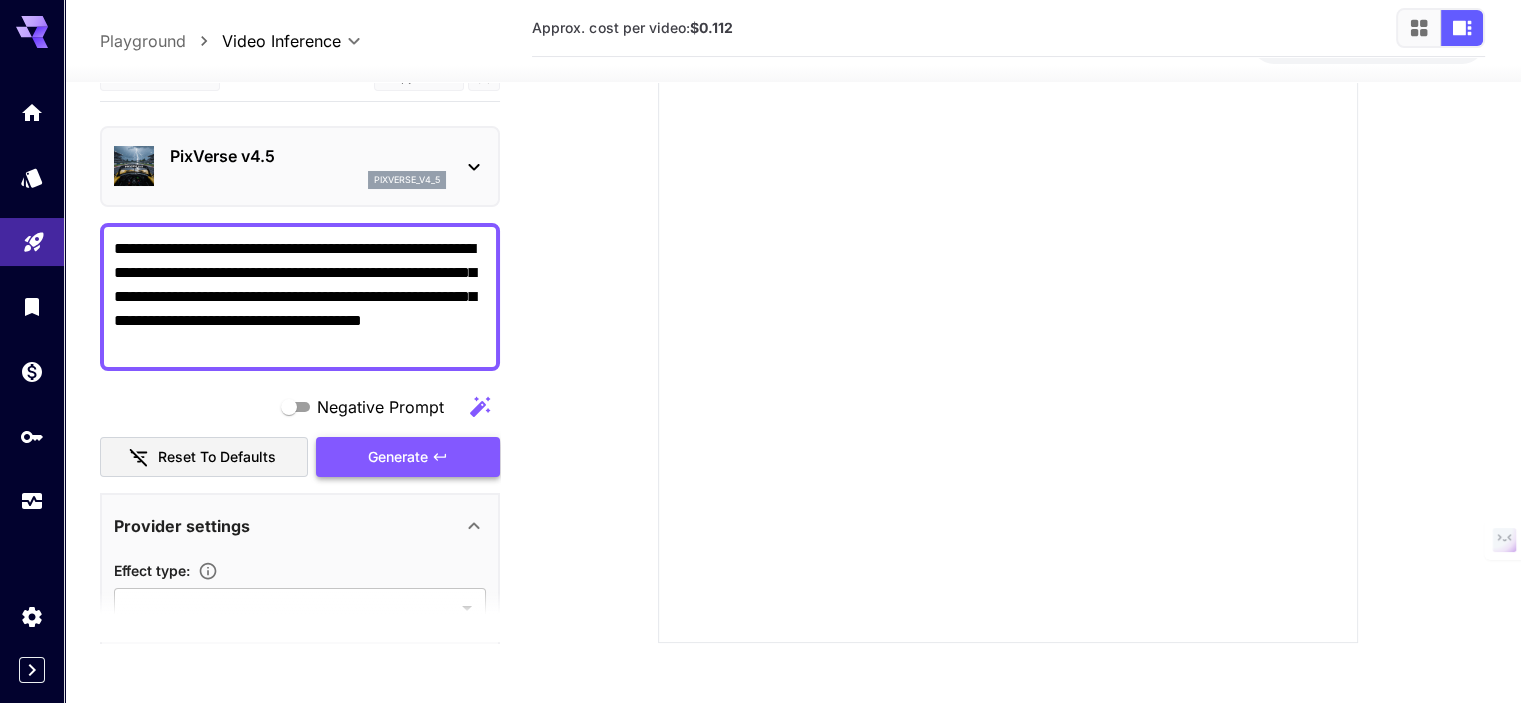 click on "Negative Prompt Reset to defaults Generate" at bounding box center [300, 432] 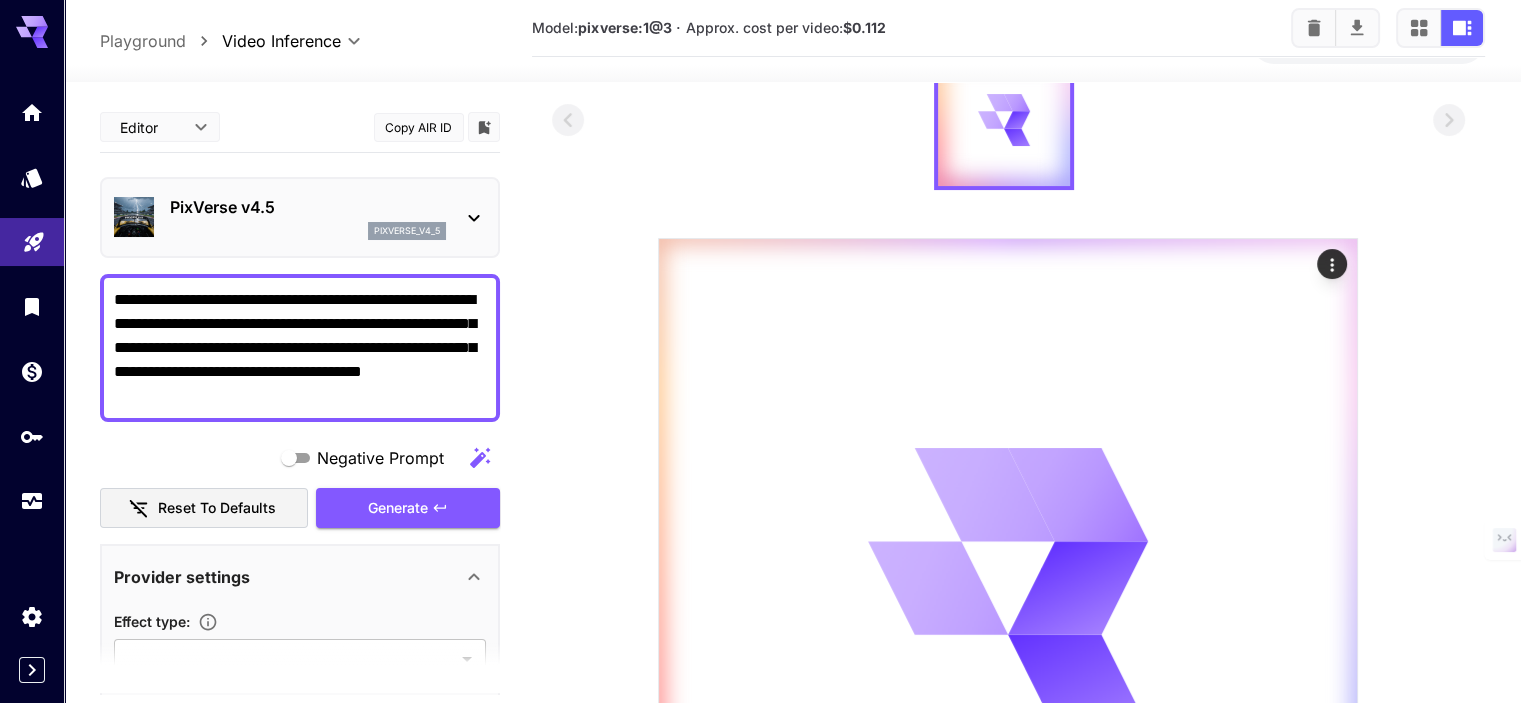 scroll, scrollTop: 0, scrollLeft: 0, axis: both 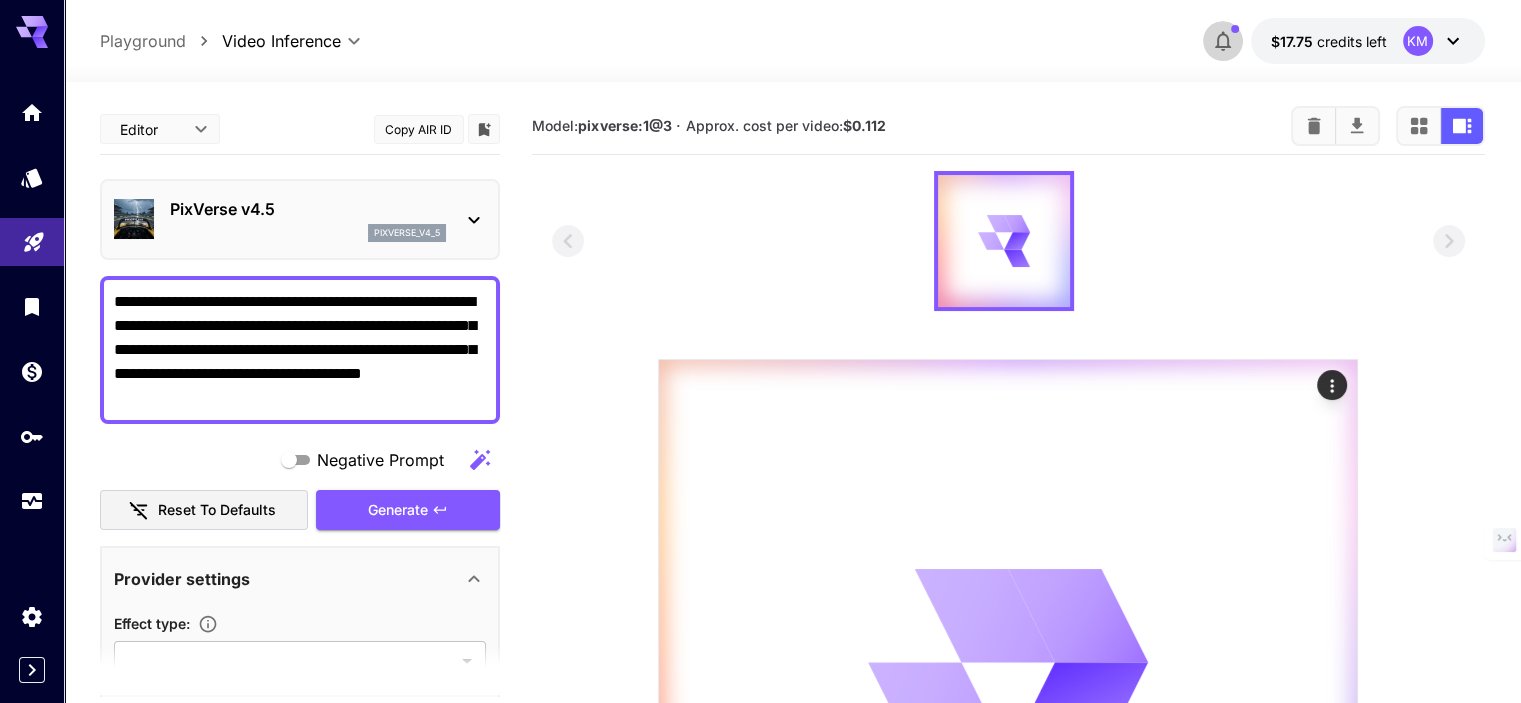 click 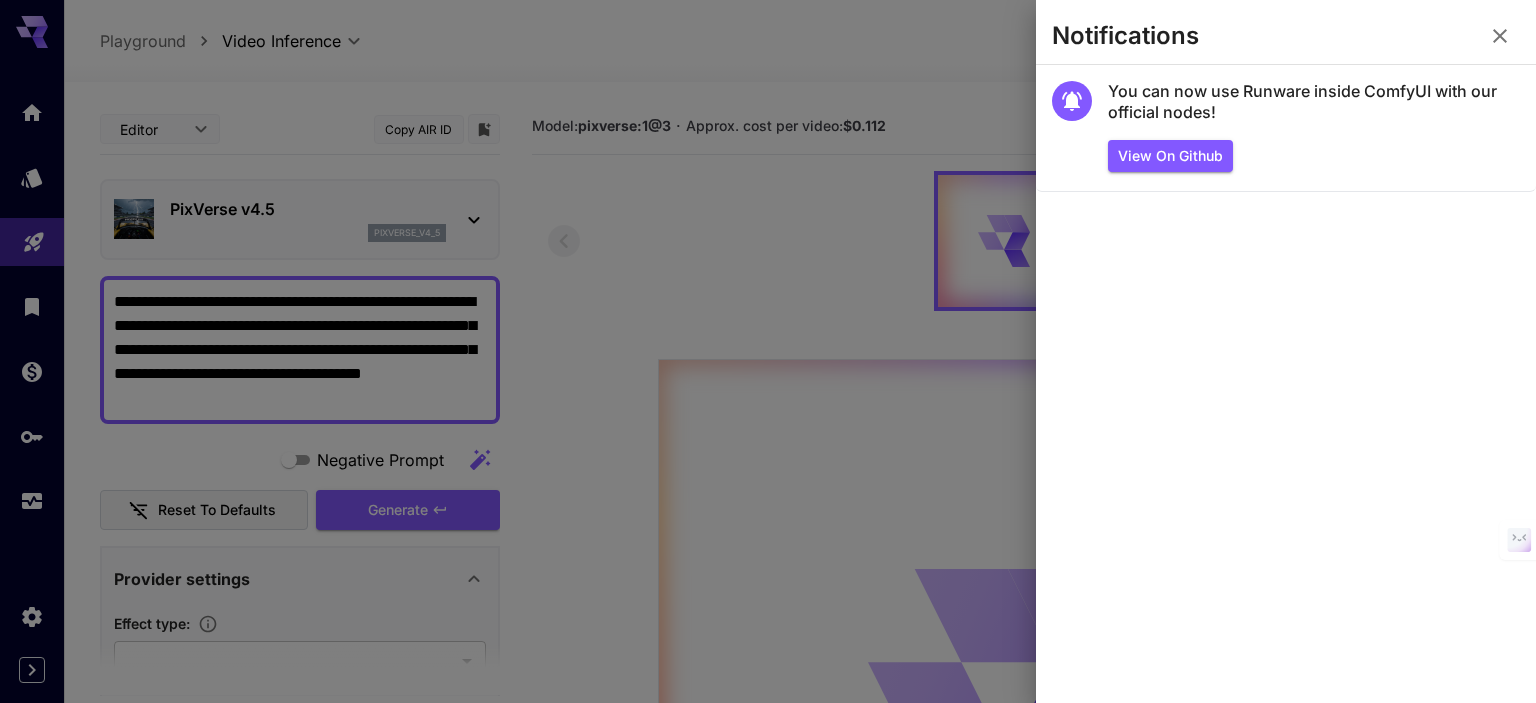 click at bounding box center [768, 351] 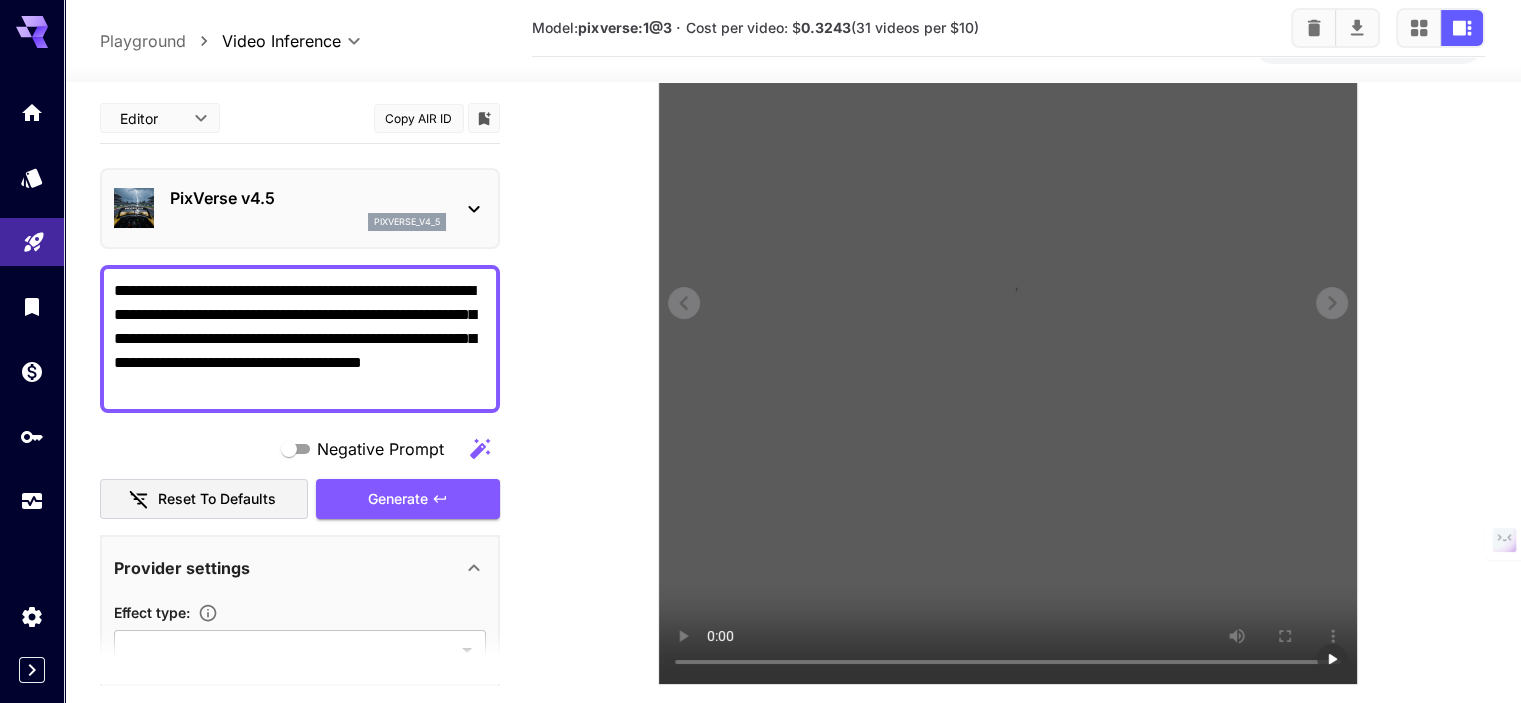 scroll, scrollTop: 400, scrollLeft: 0, axis: vertical 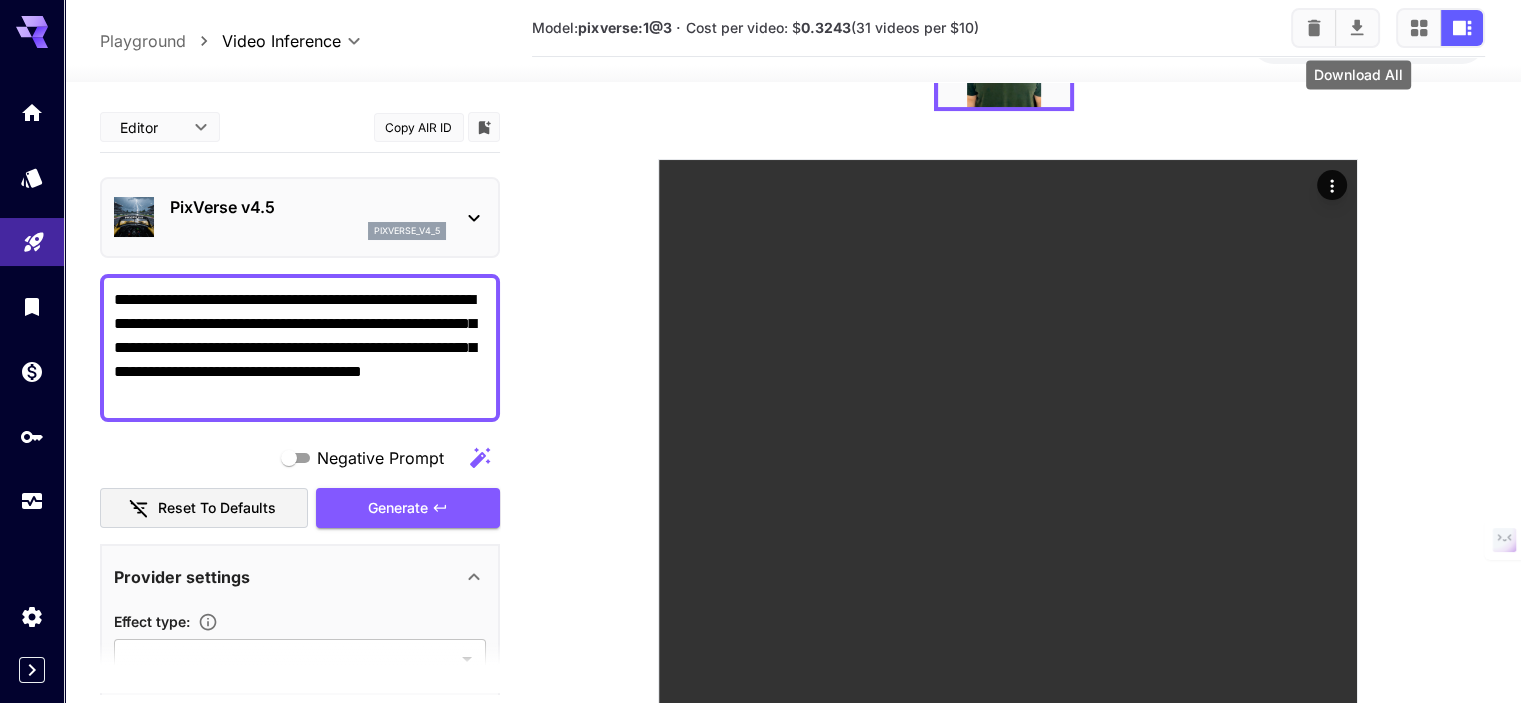 click 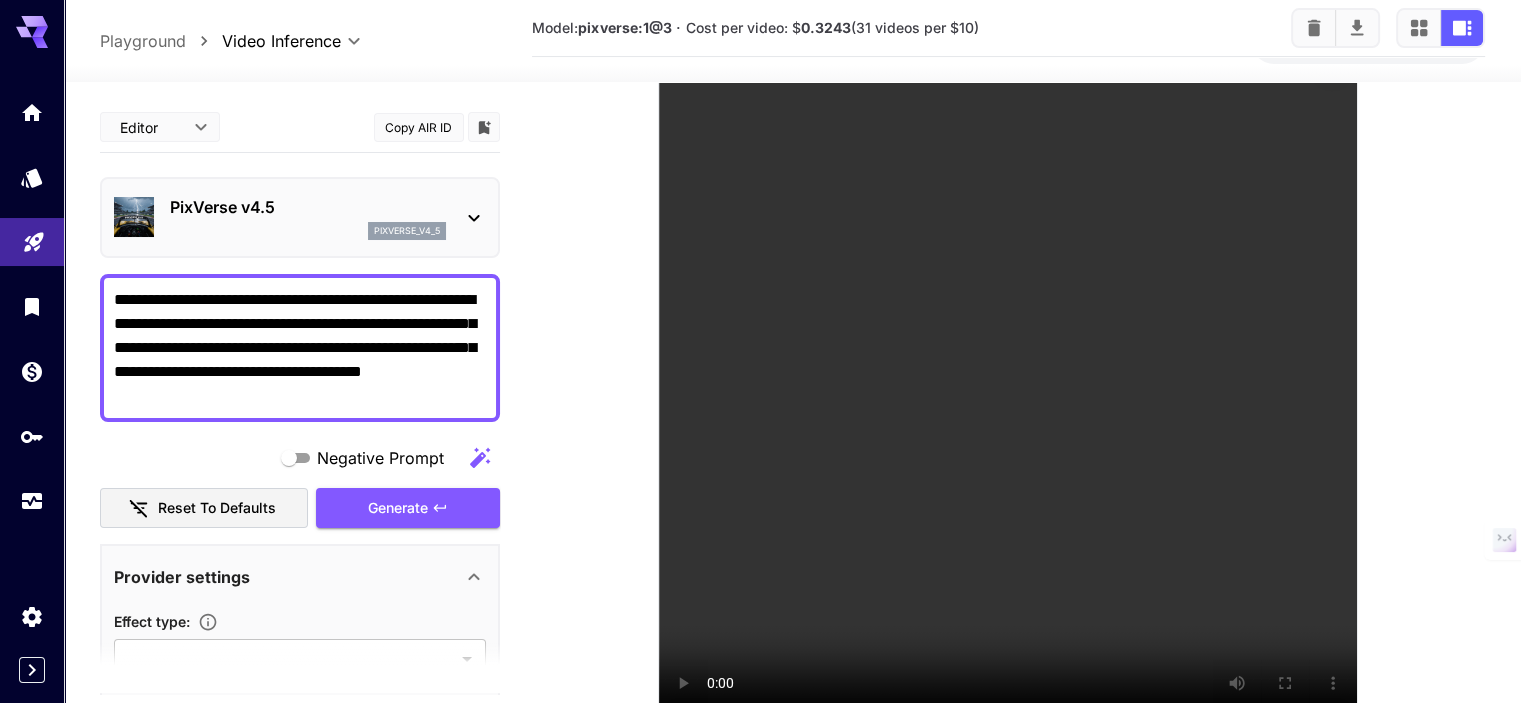 scroll, scrollTop: 216, scrollLeft: 0, axis: vertical 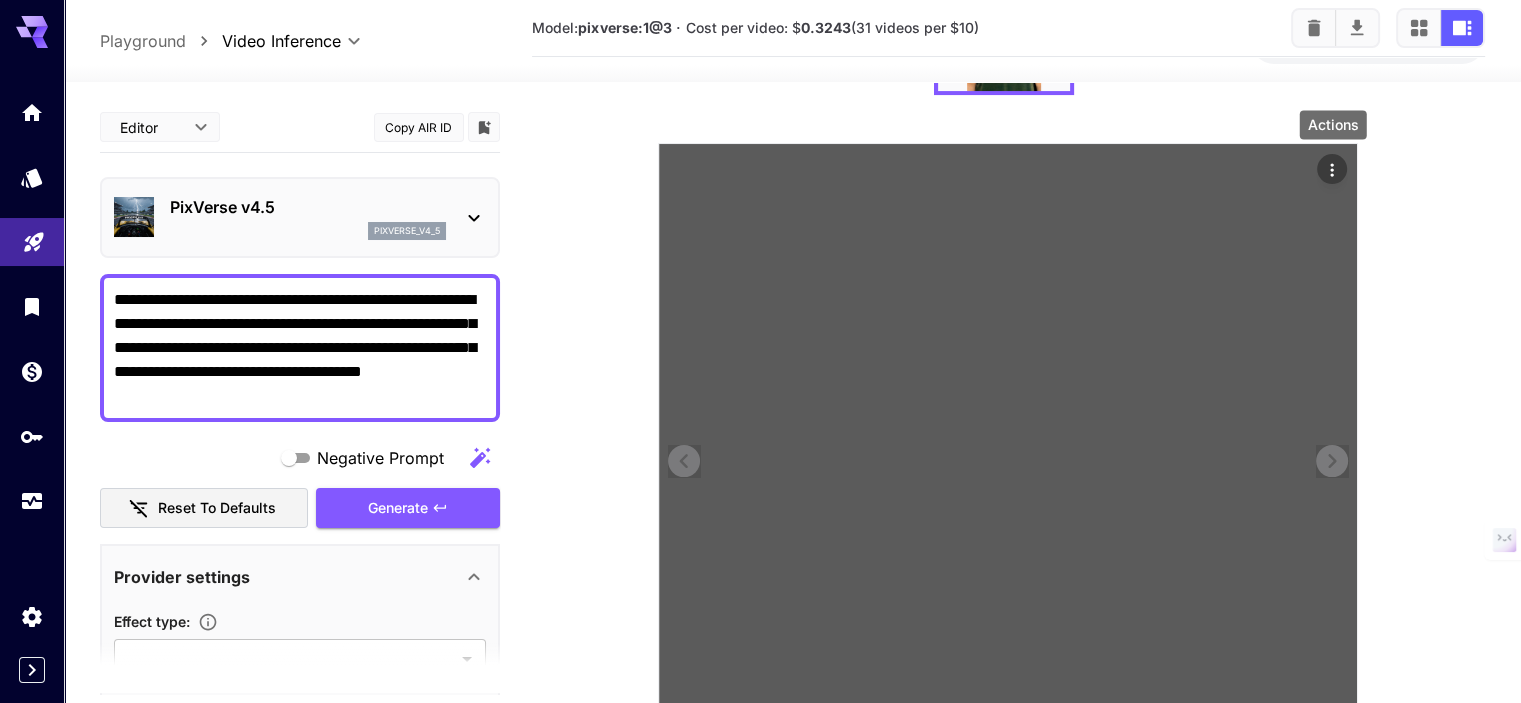 click 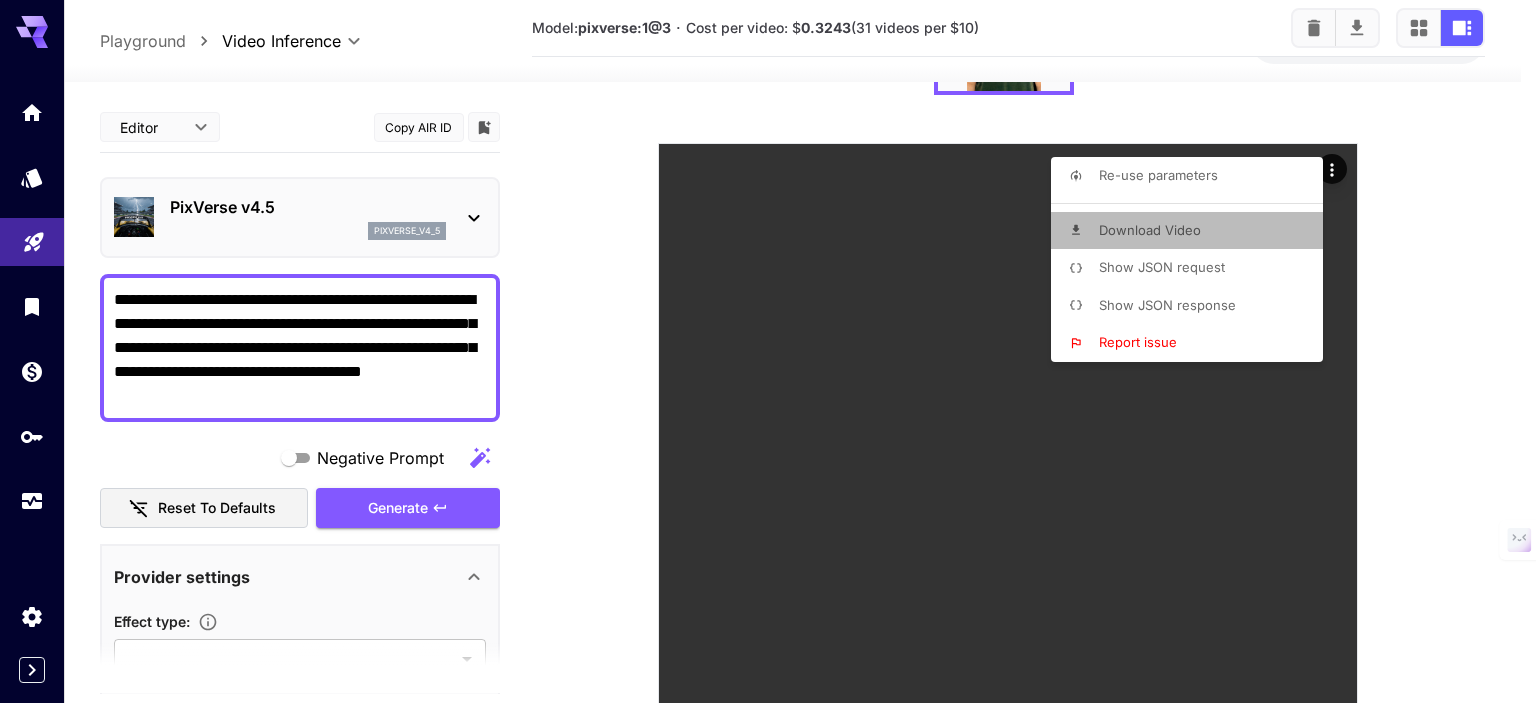 click on "Download Video" at bounding box center [1150, 230] 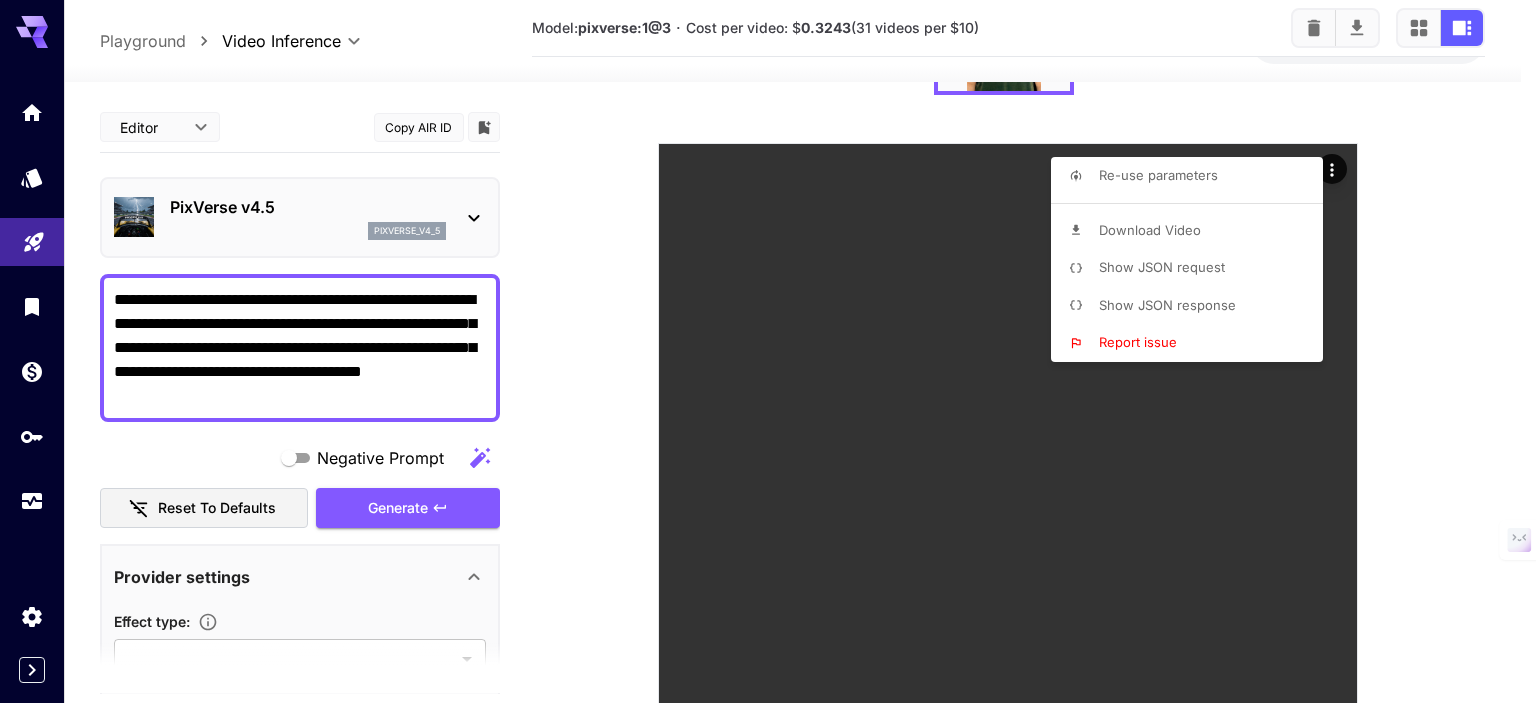 click at bounding box center [768, 351] 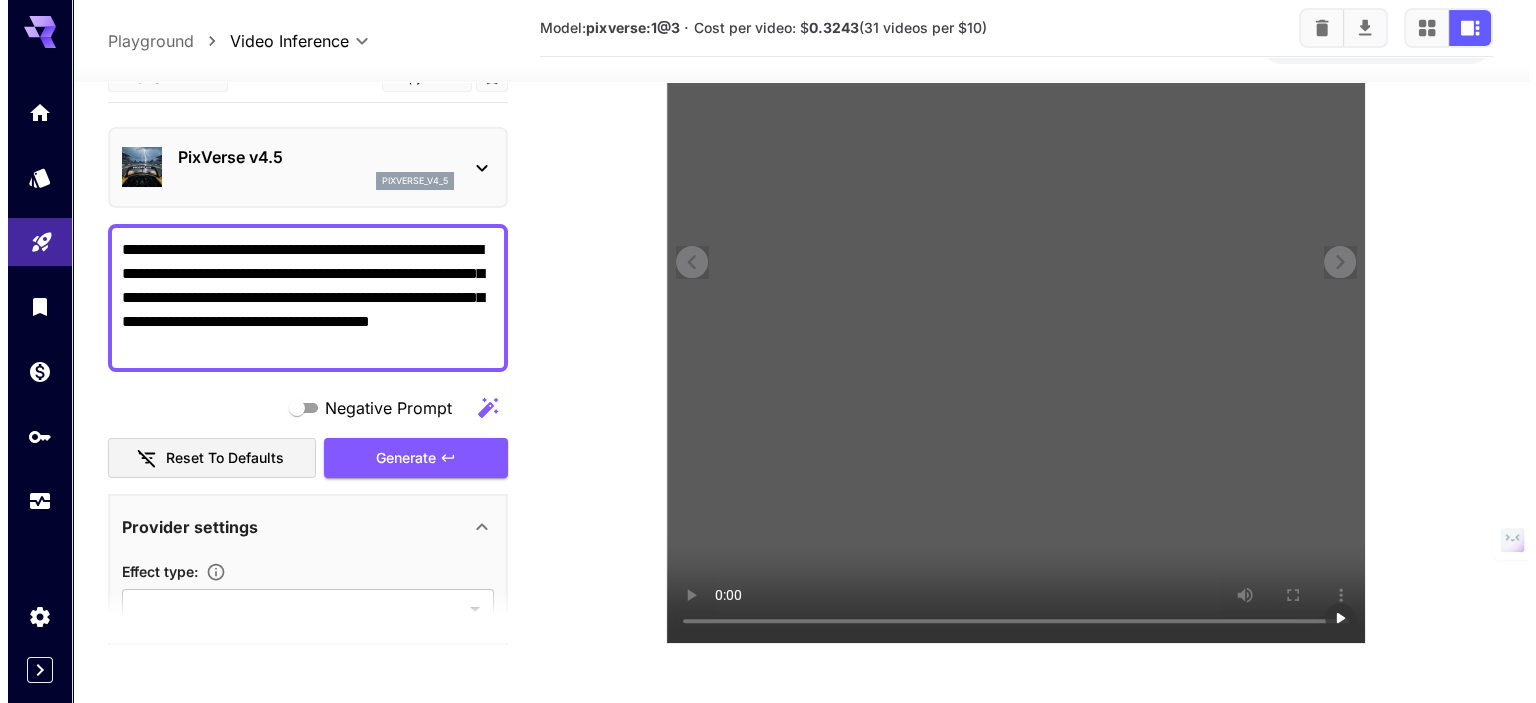 scroll, scrollTop: 416, scrollLeft: 0, axis: vertical 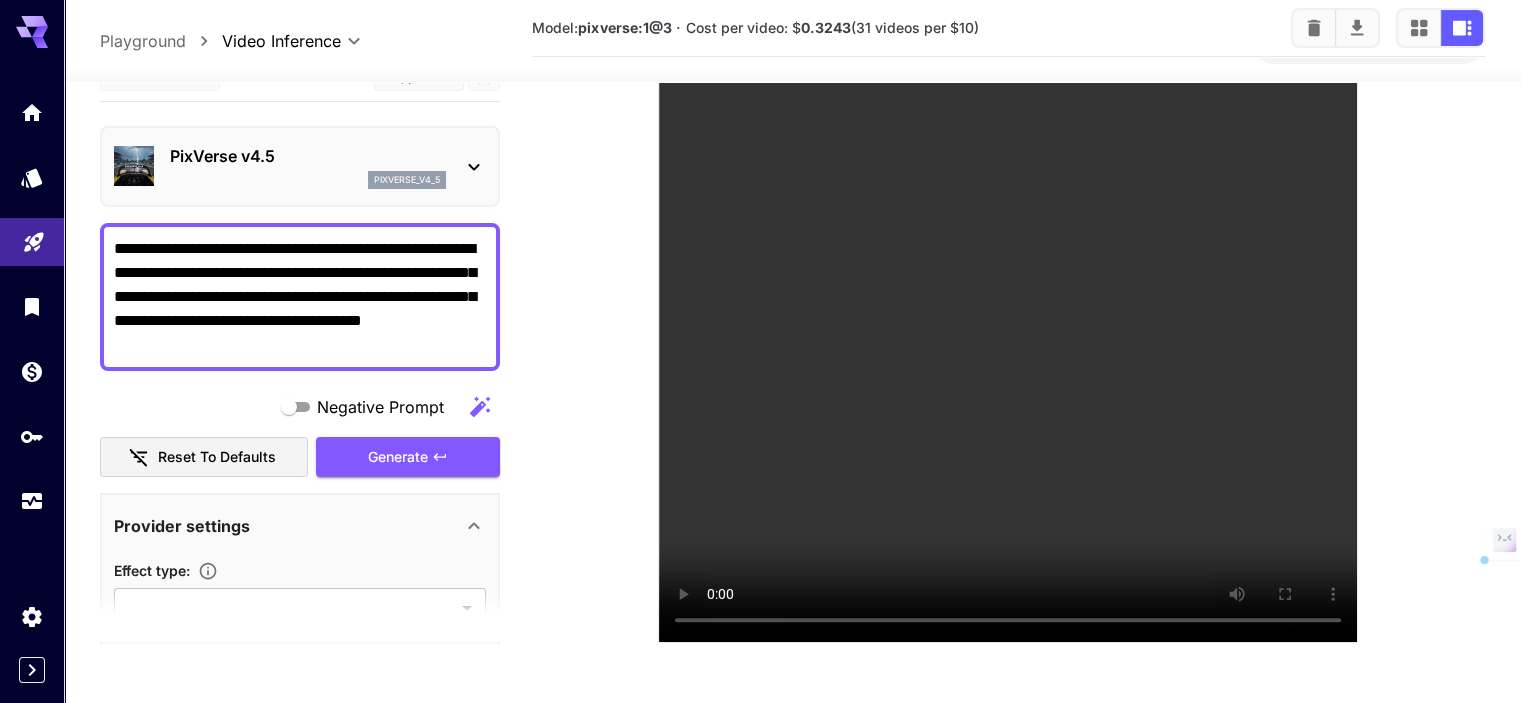 drag, startPoint x: 224, startPoint y: 343, endPoint x: 108, endPoint y: 235, distance: 158.4929 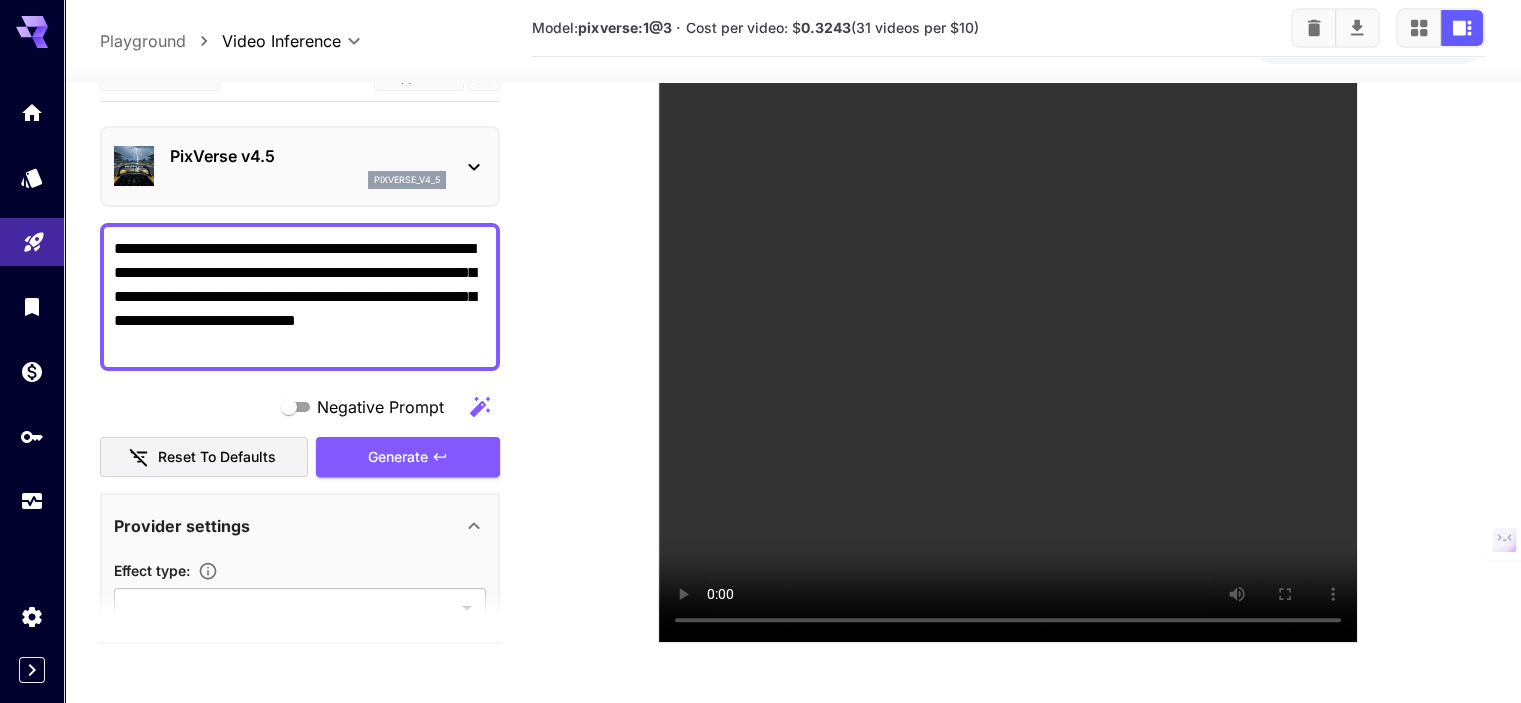 type on "**********" 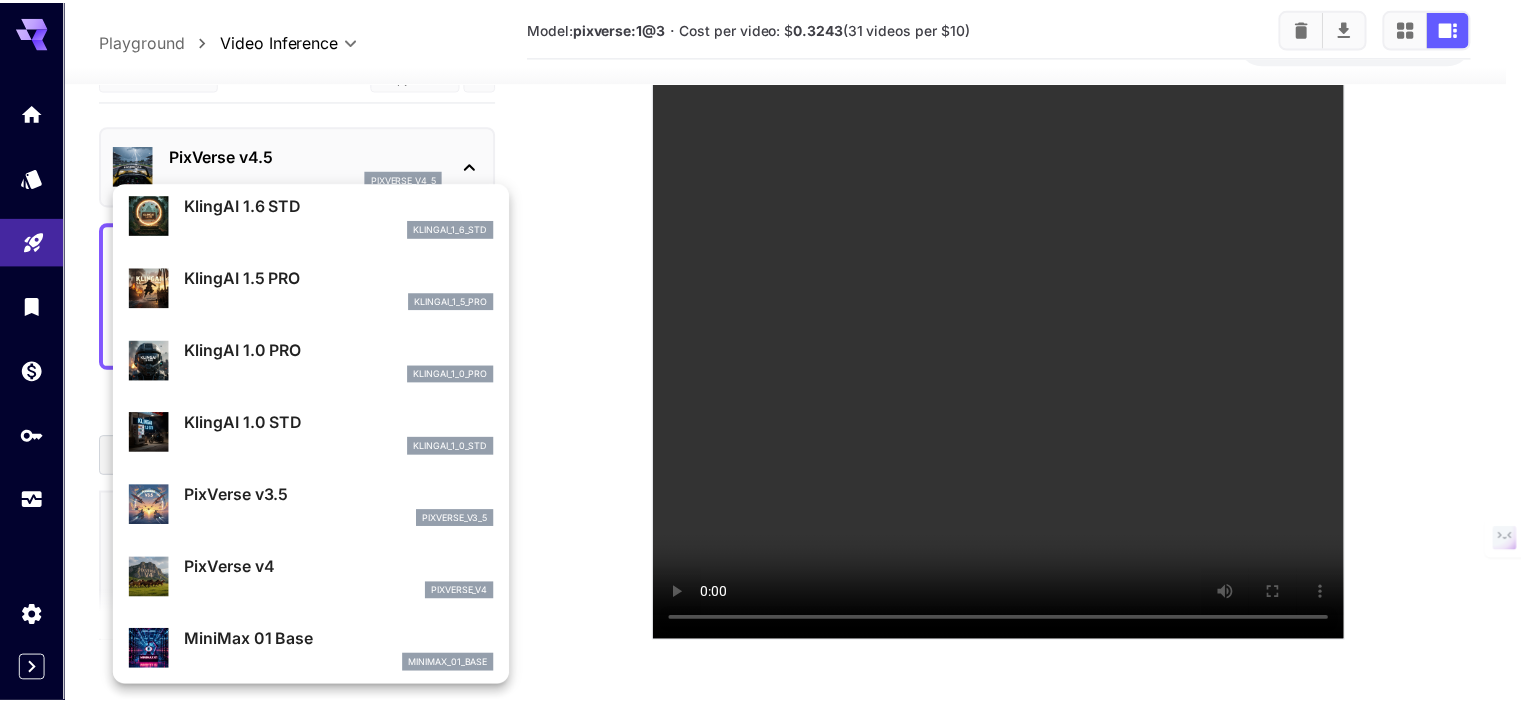 scroll, scrollTop: 903, scrollLeft: 0, axis: vertical 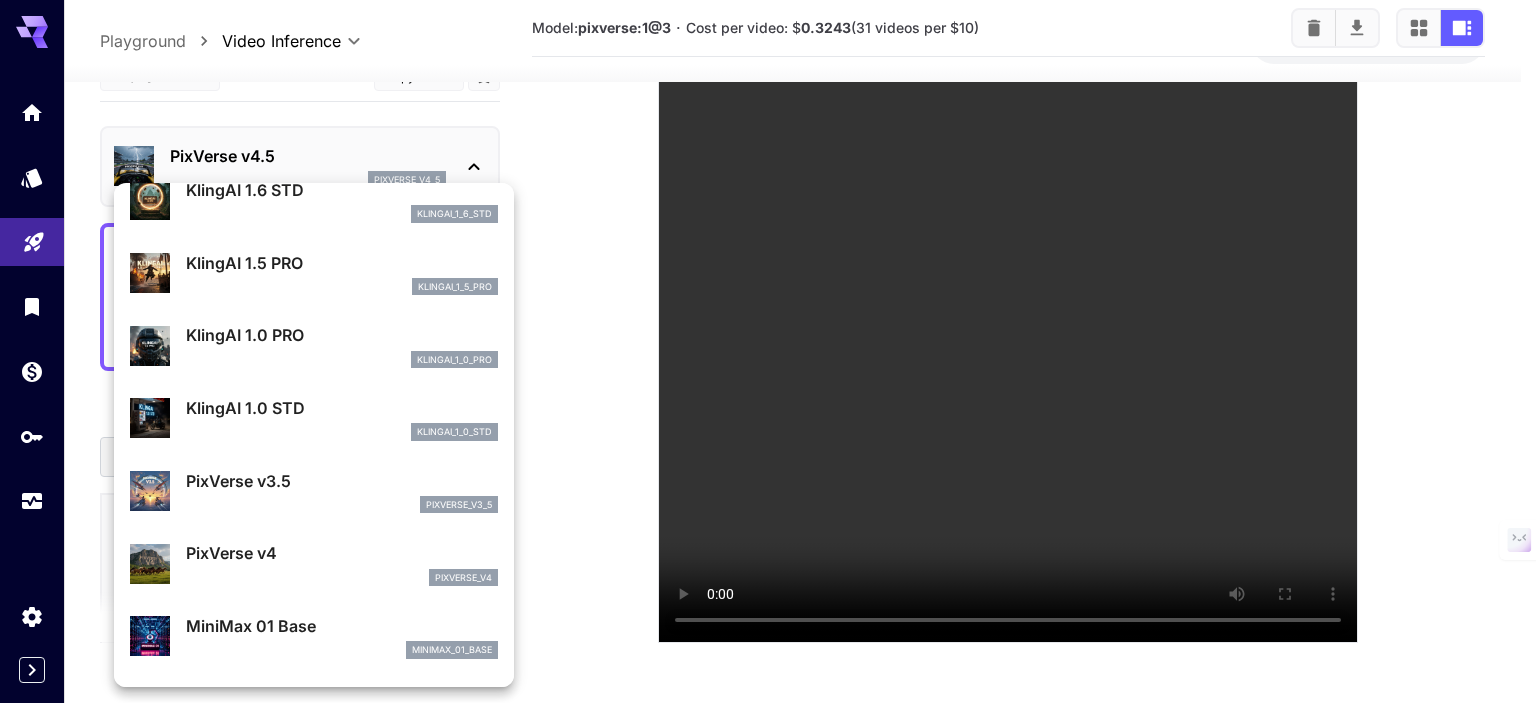 click on "klingai_1_0_std" at bounding box center (342, 432) 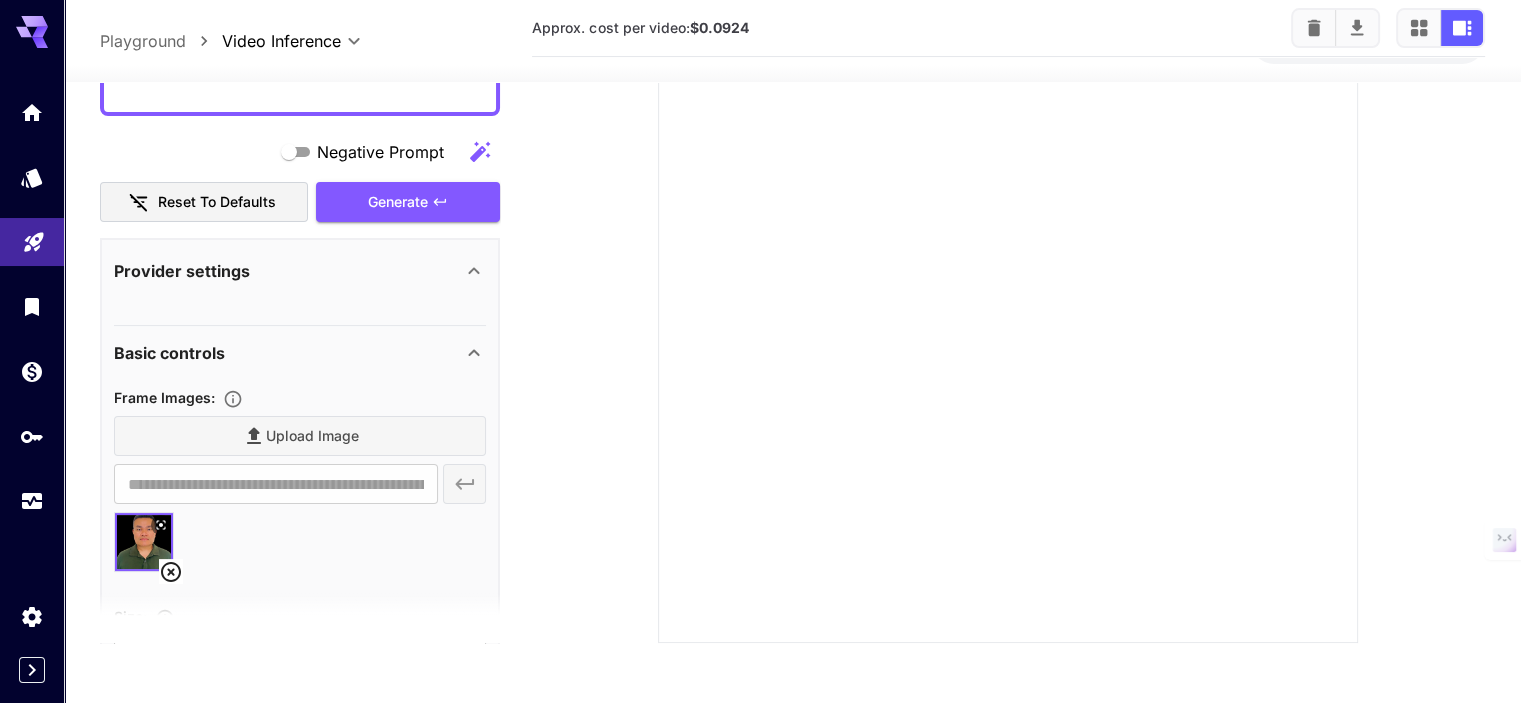 scroll, scrollTop: 200, scrollLeft: 0, axis: vertical 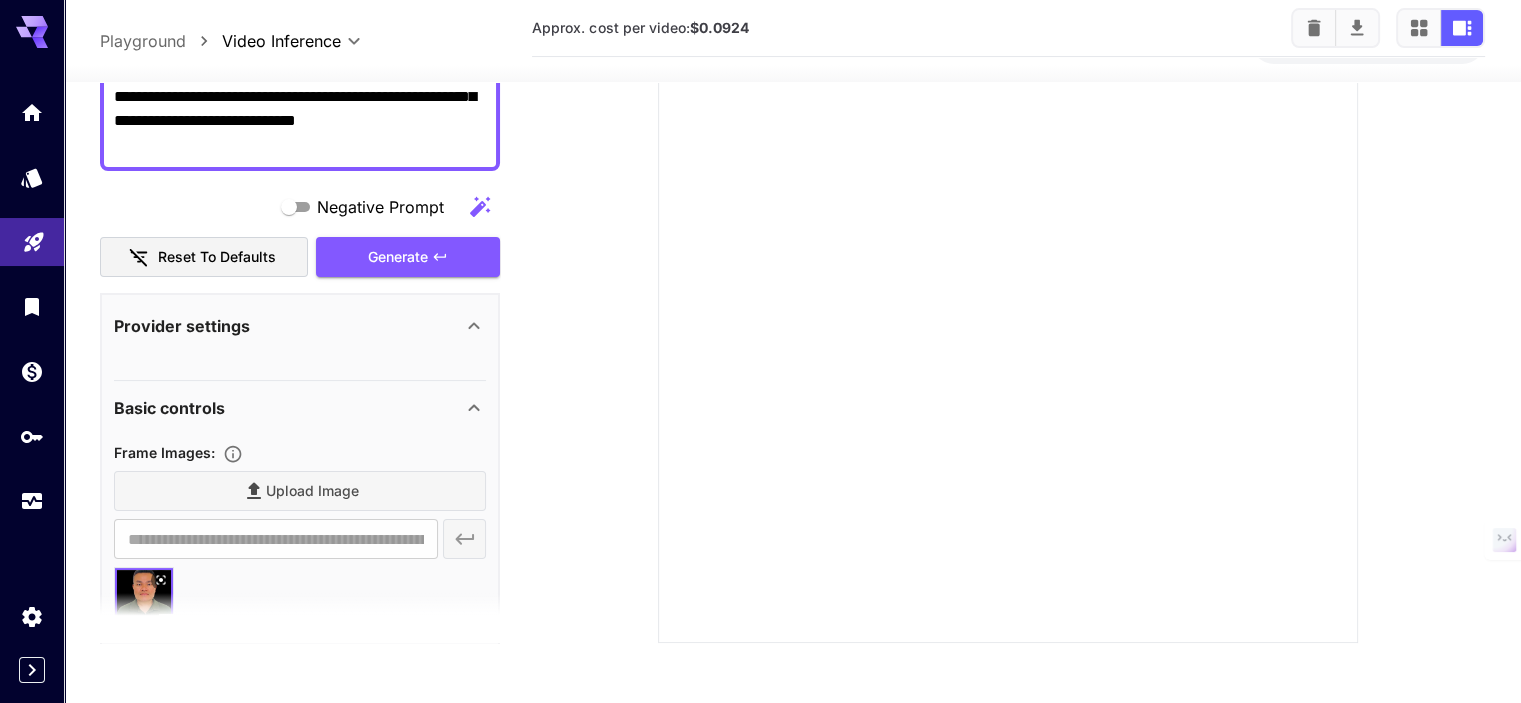 click on "Provider settings" at bounding box center [300, 326] 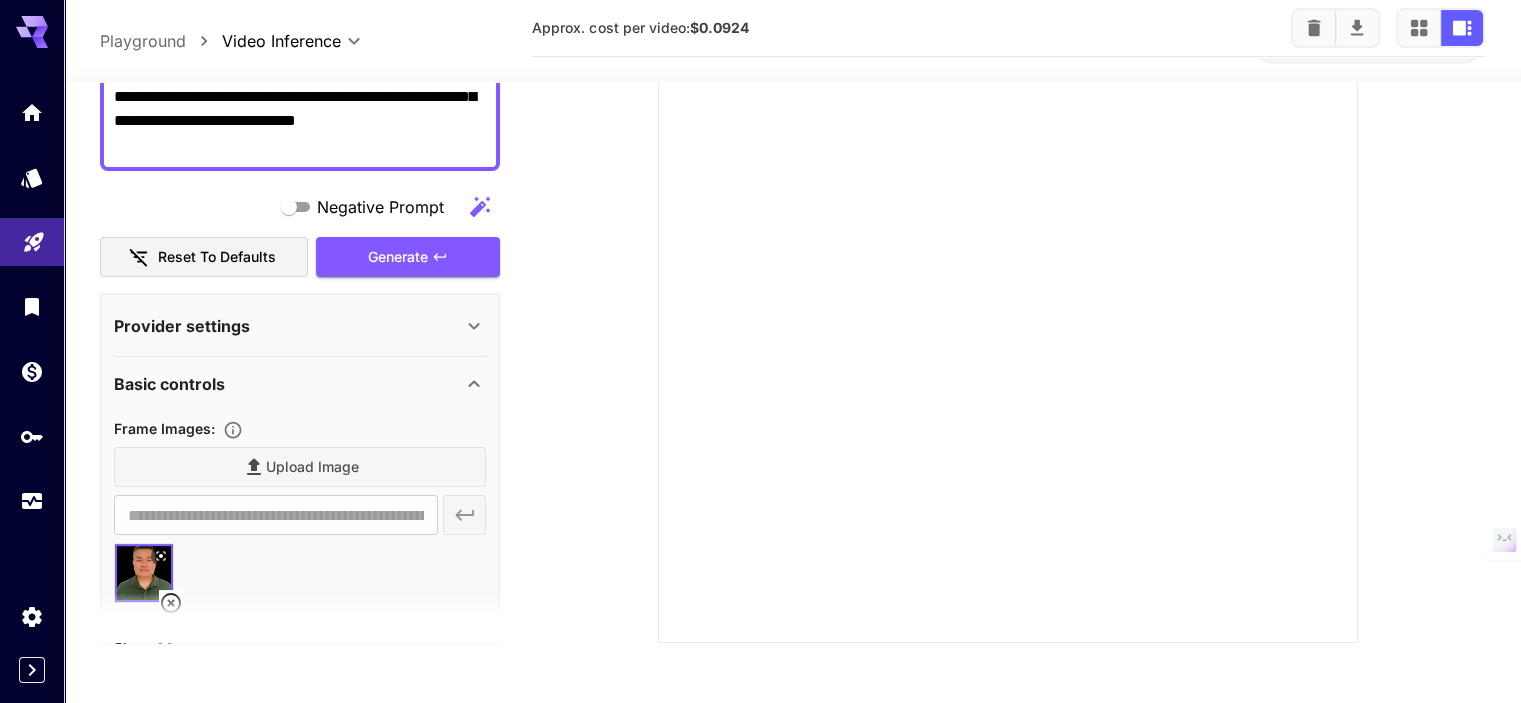 click 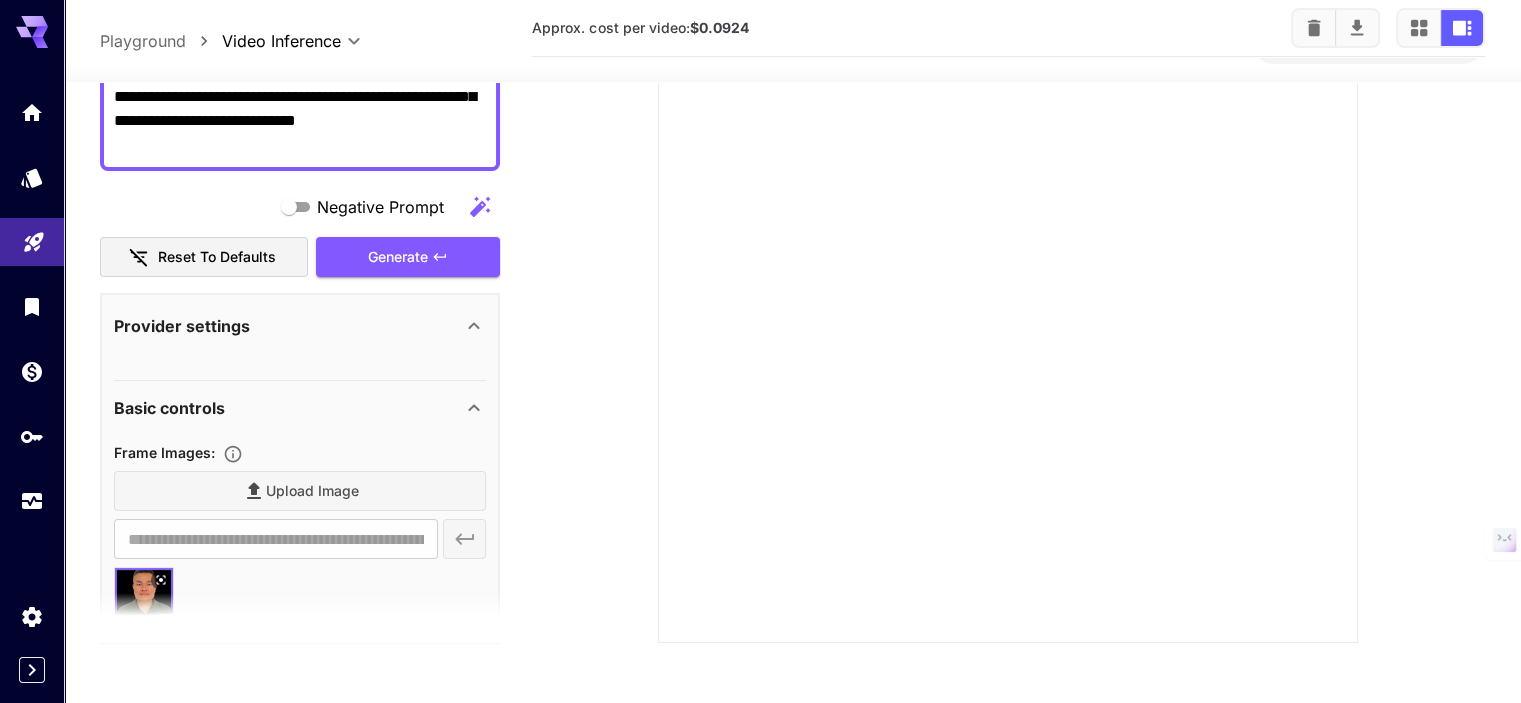 click 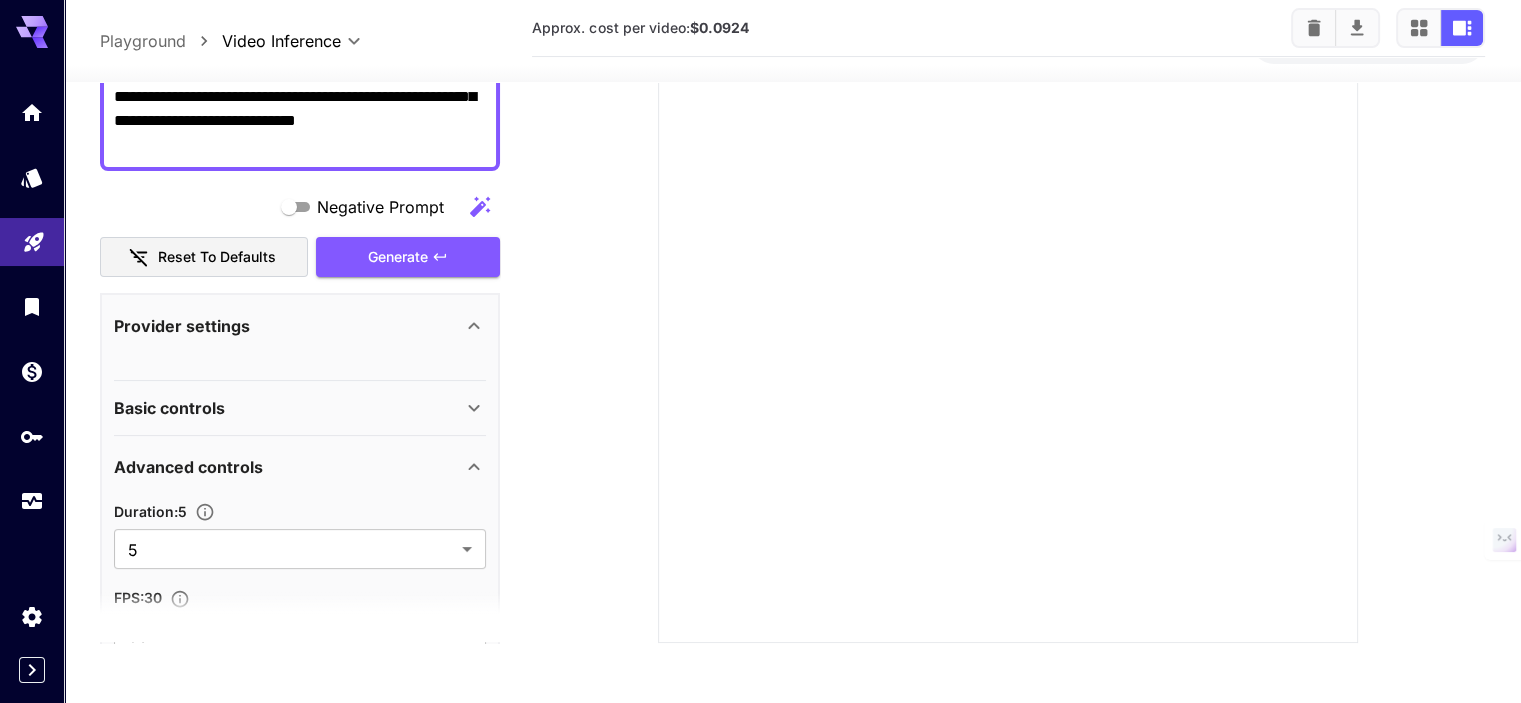 click 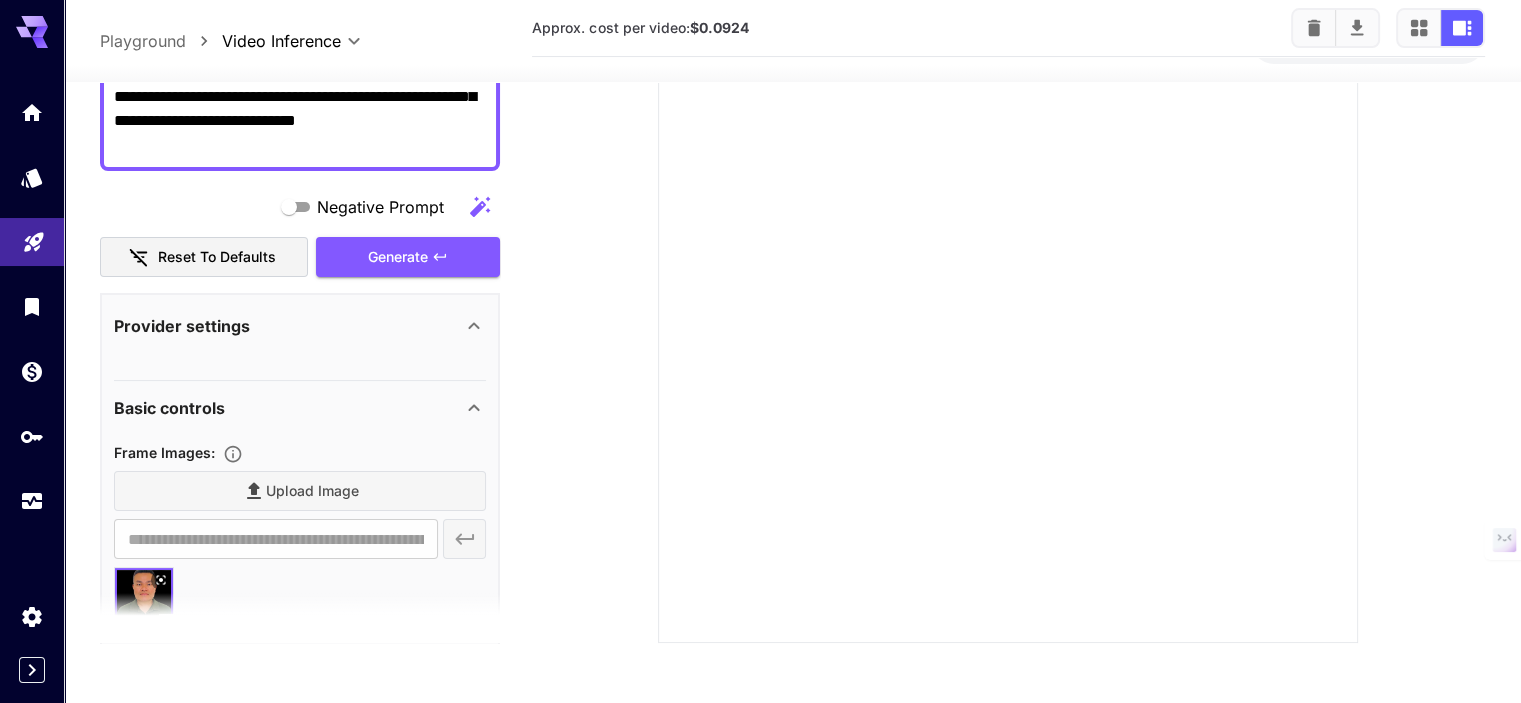 click 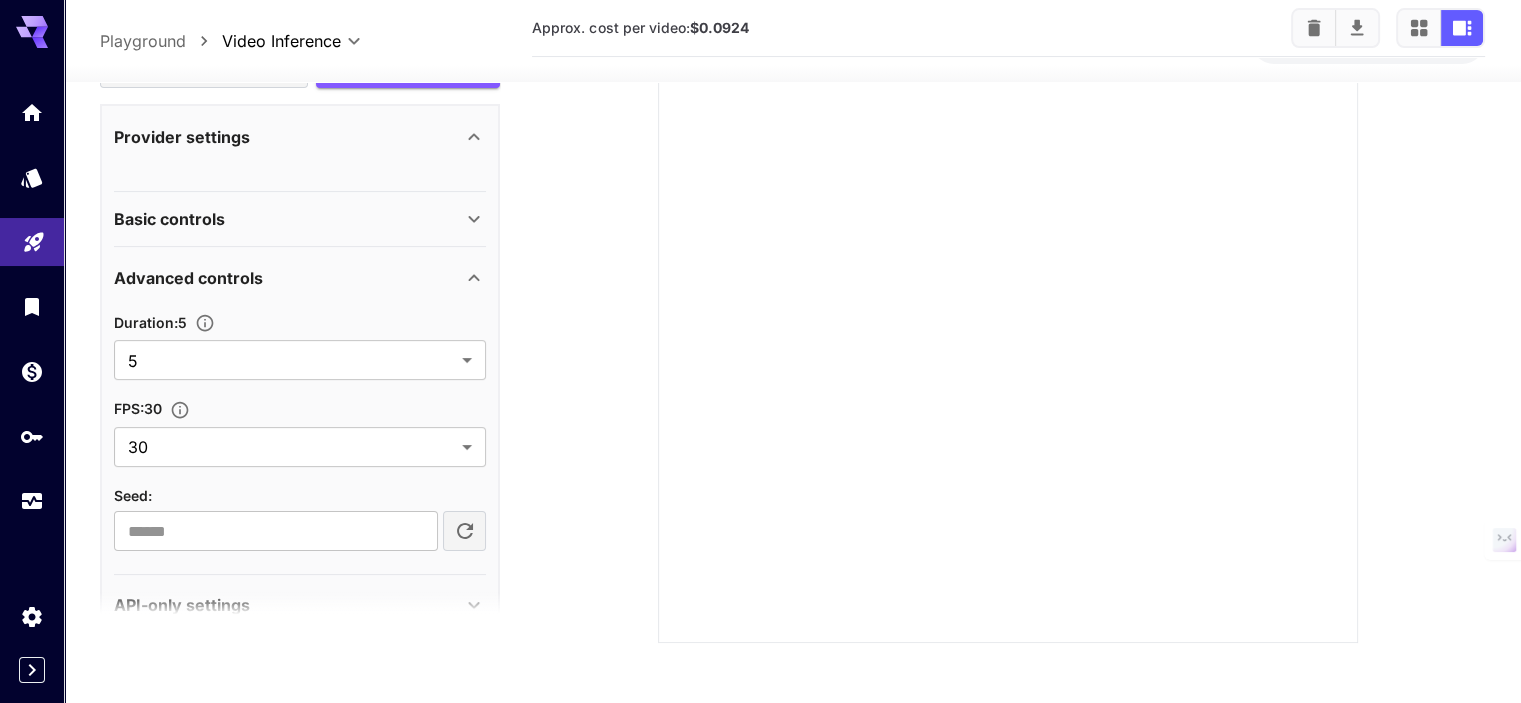 scroll, scrollTop: 400, scrollLeft: 0, axis: vertical 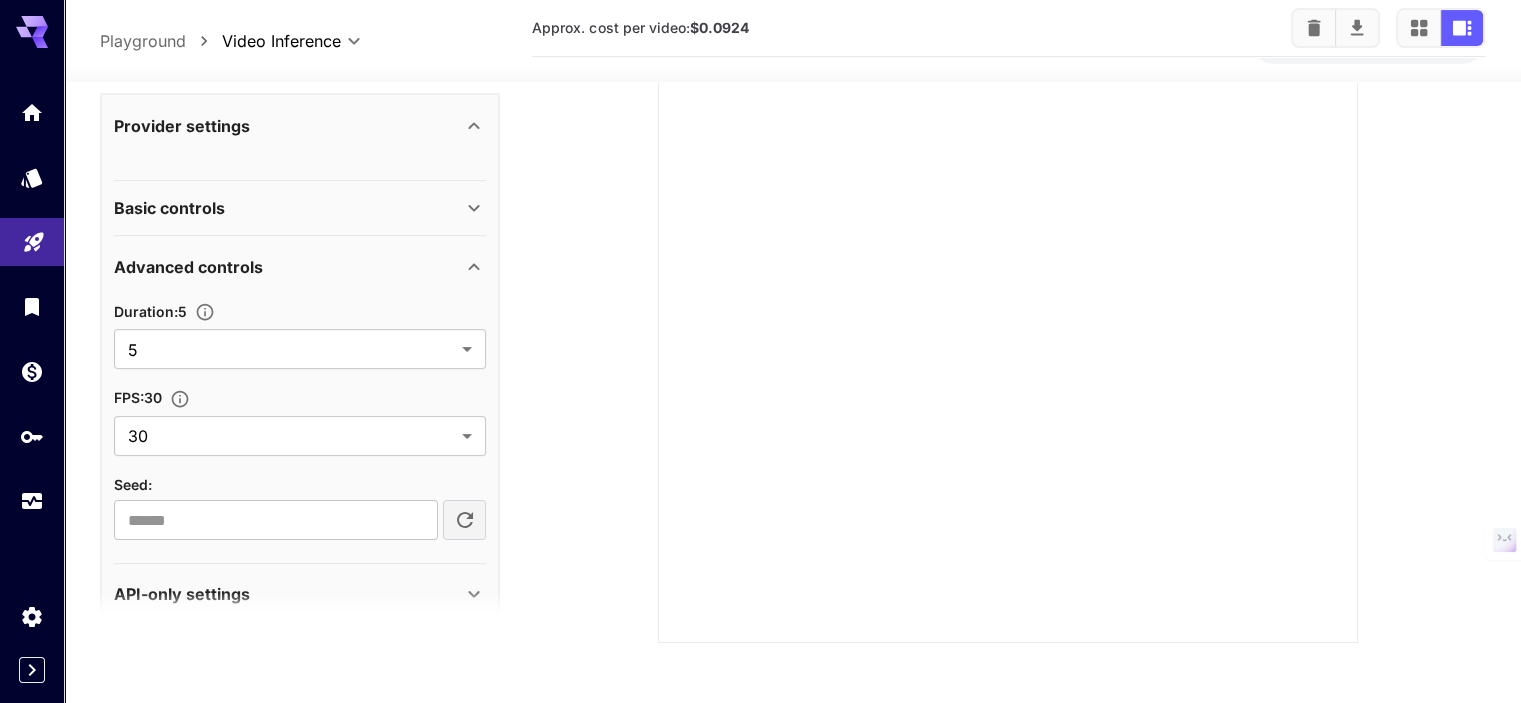 click 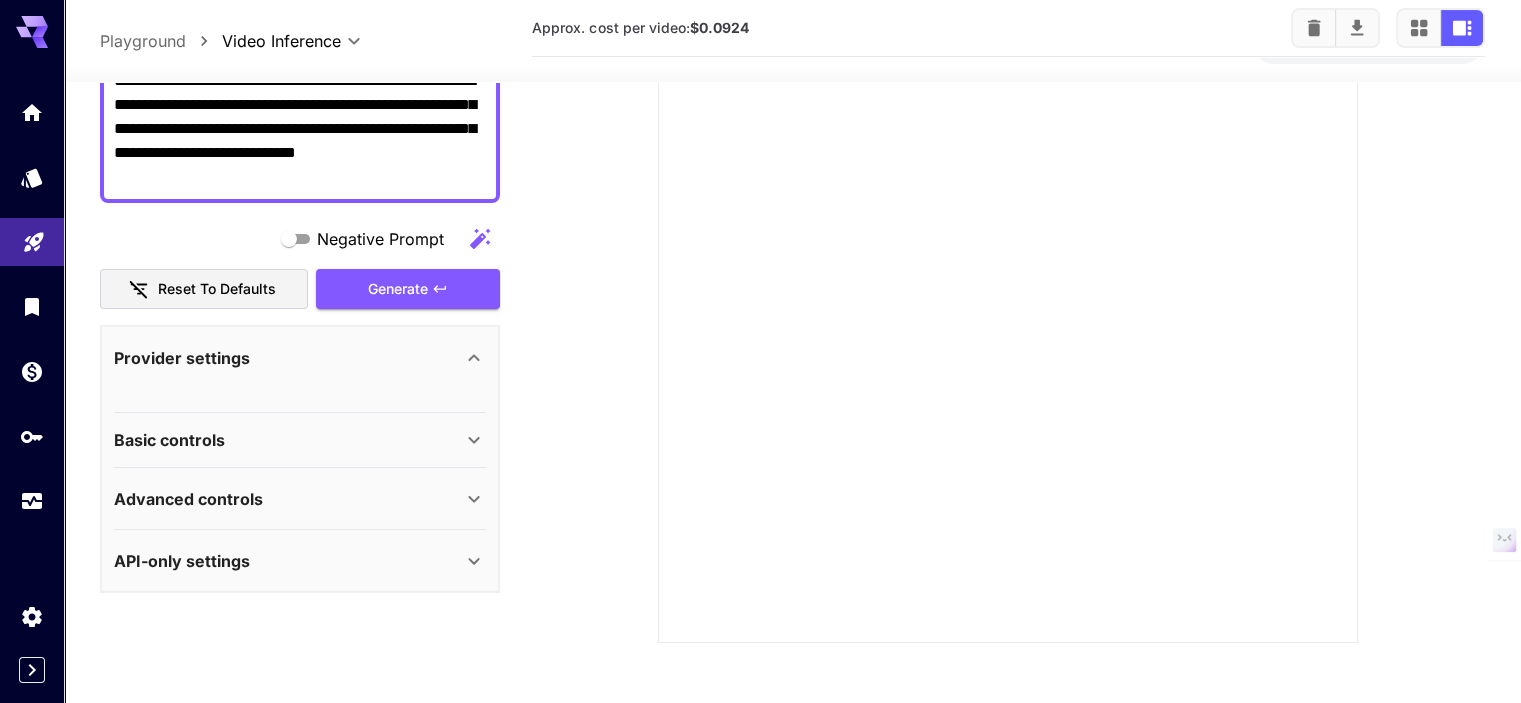 scroll, scrollTop: 166, scrollLeft: 0, axis: vertical 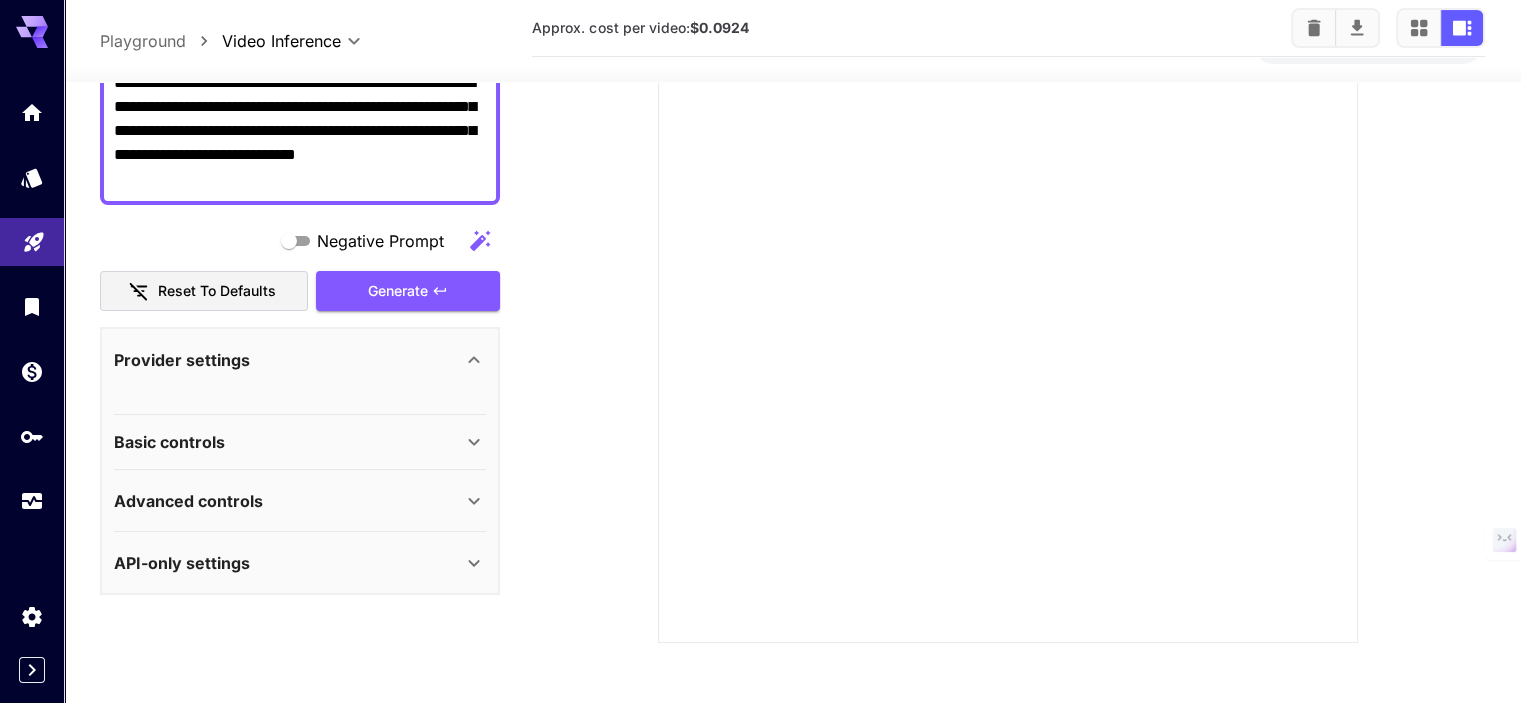 click 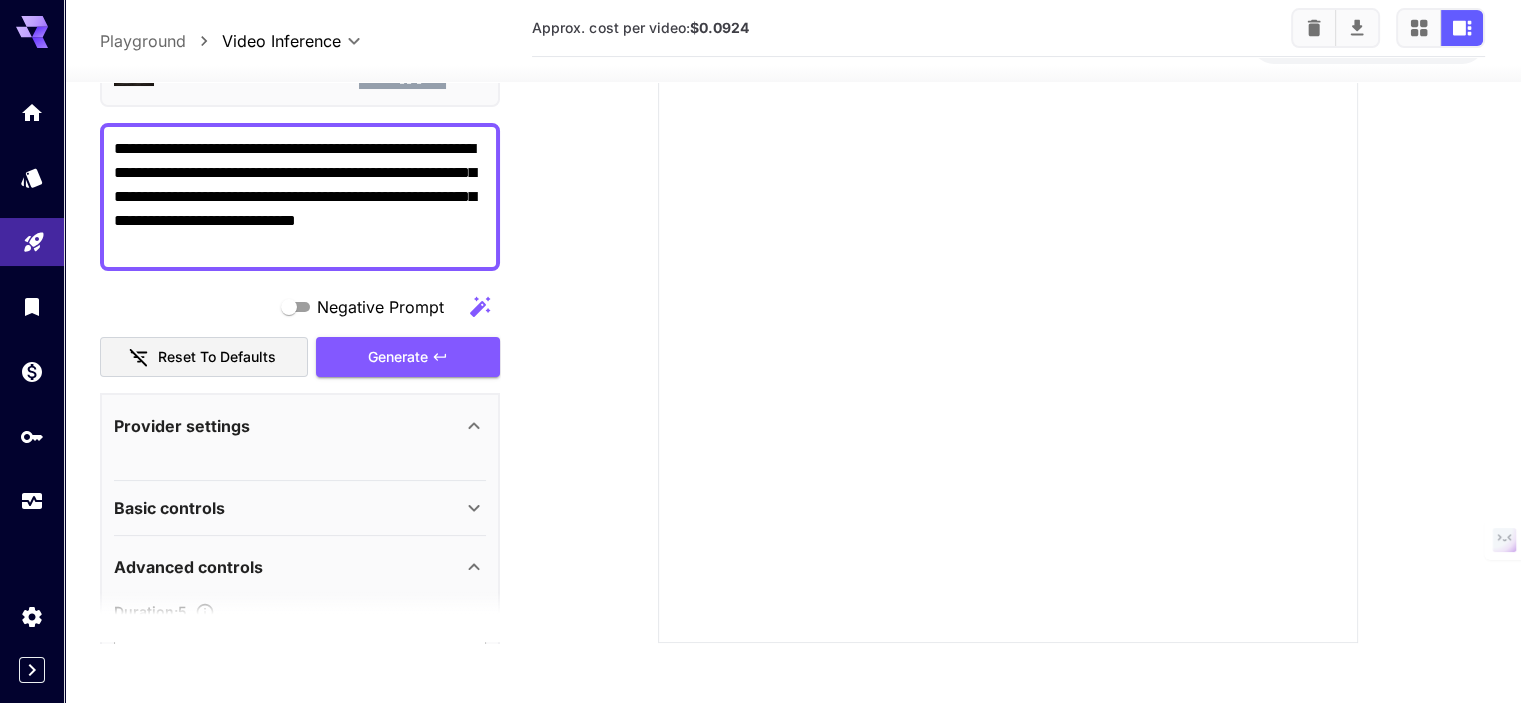 scroll, scrollTop: 0, scrollLeft: 0, axis: both 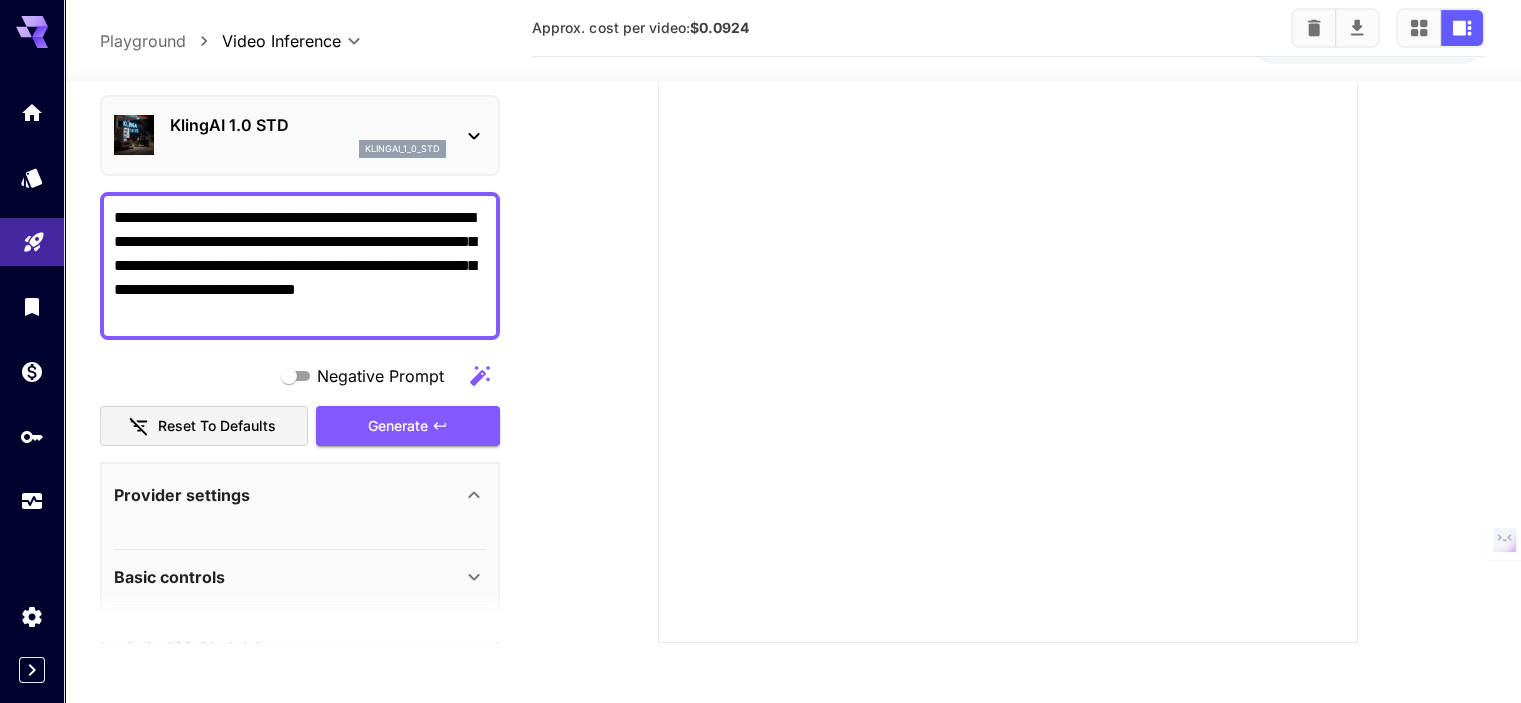 click 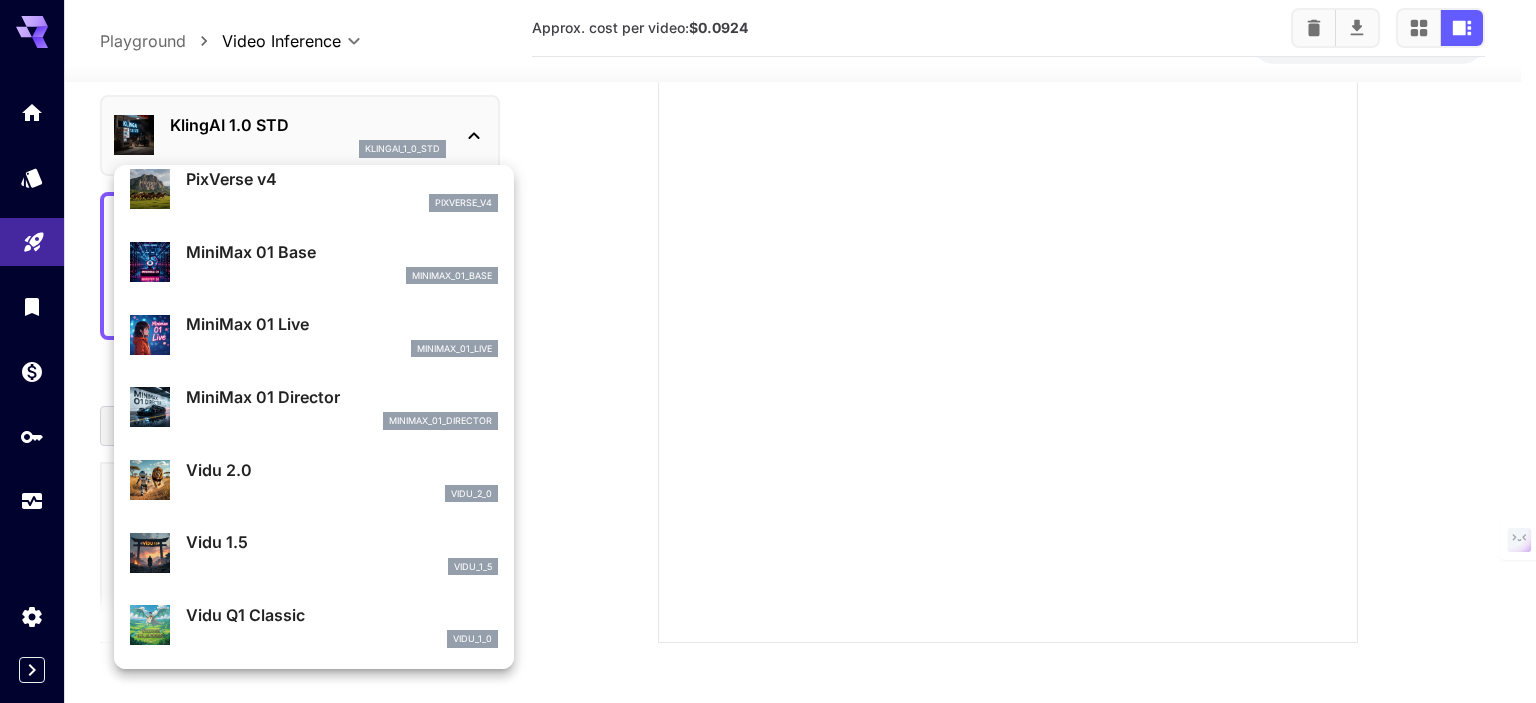 scroll, scrollTop: 1261, scrollLeft: 0, axis: vertical 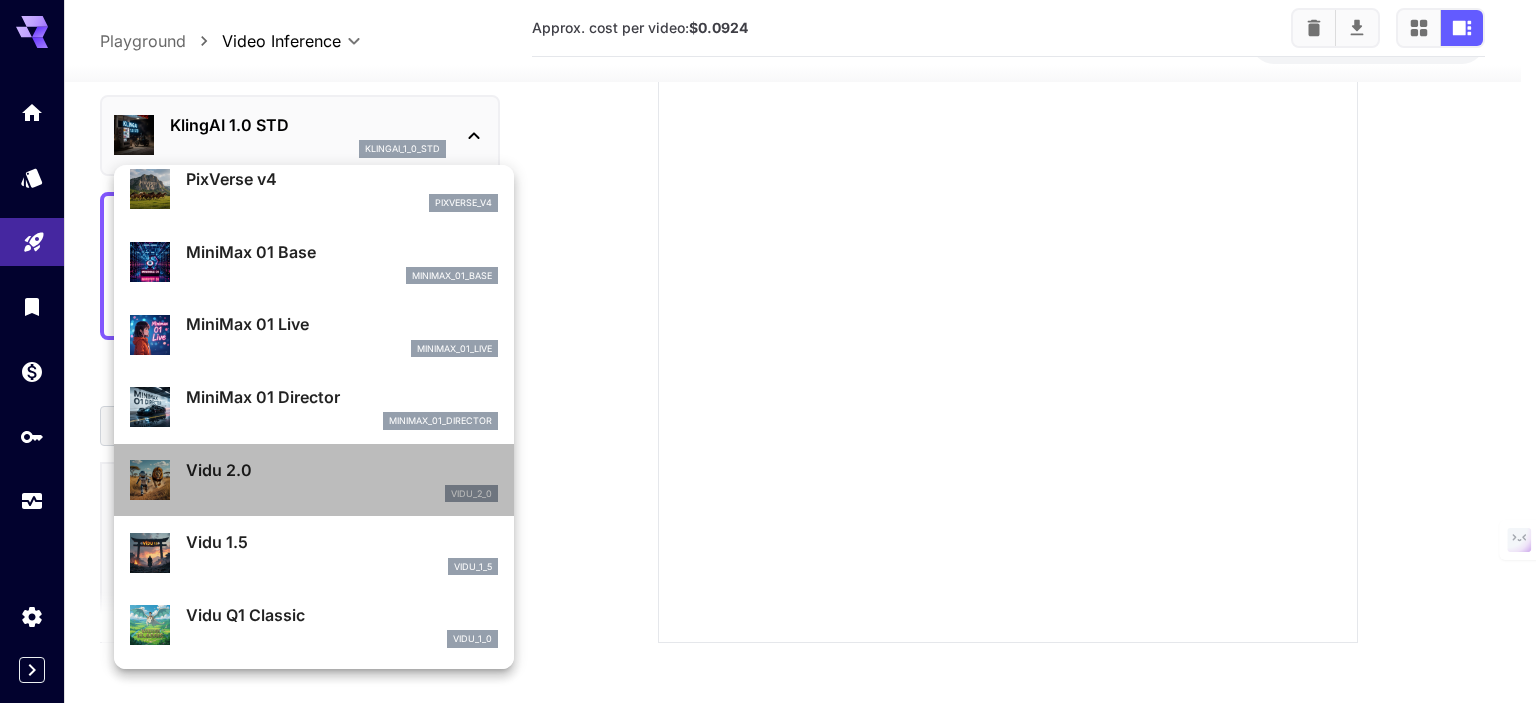 click on "Vidu 2.0 vidu_2_0" at bounding box center [342, 480] 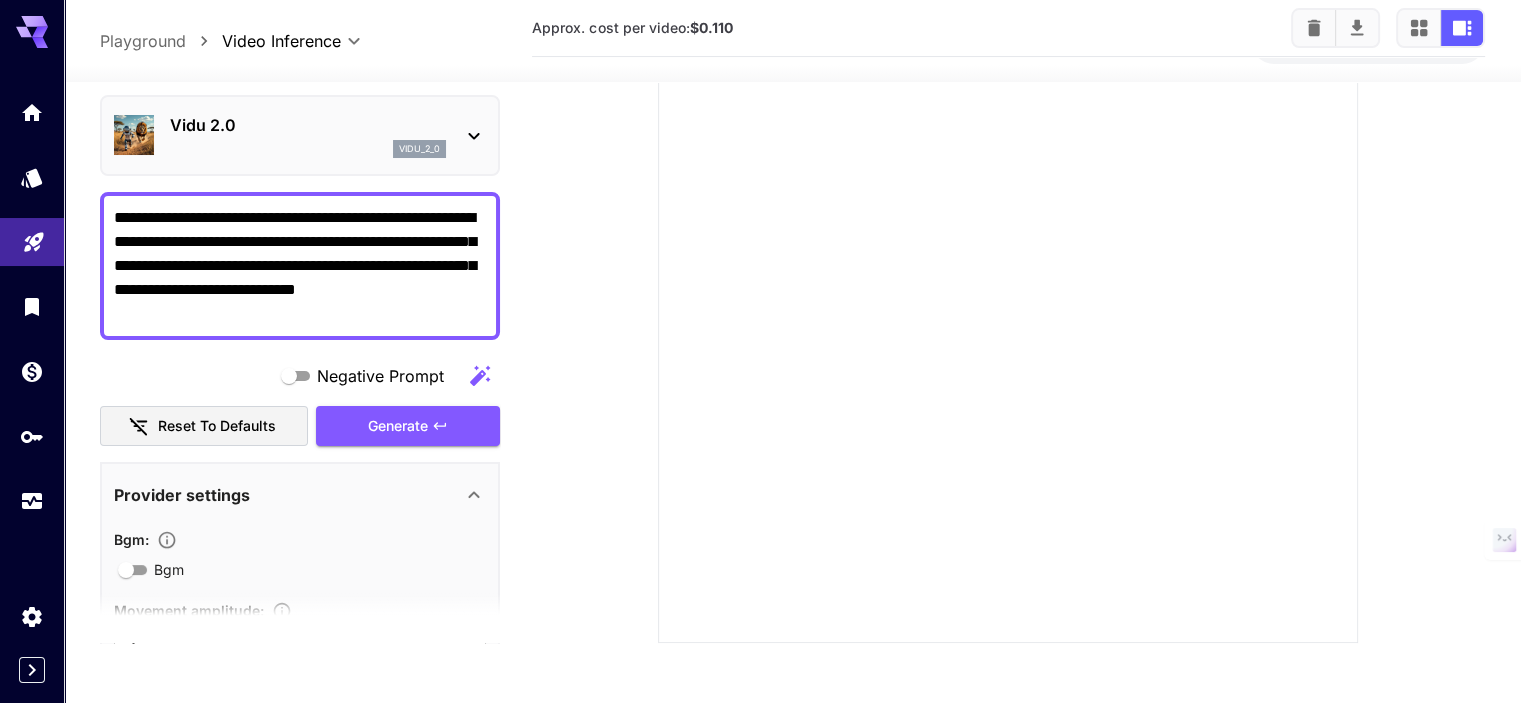 click 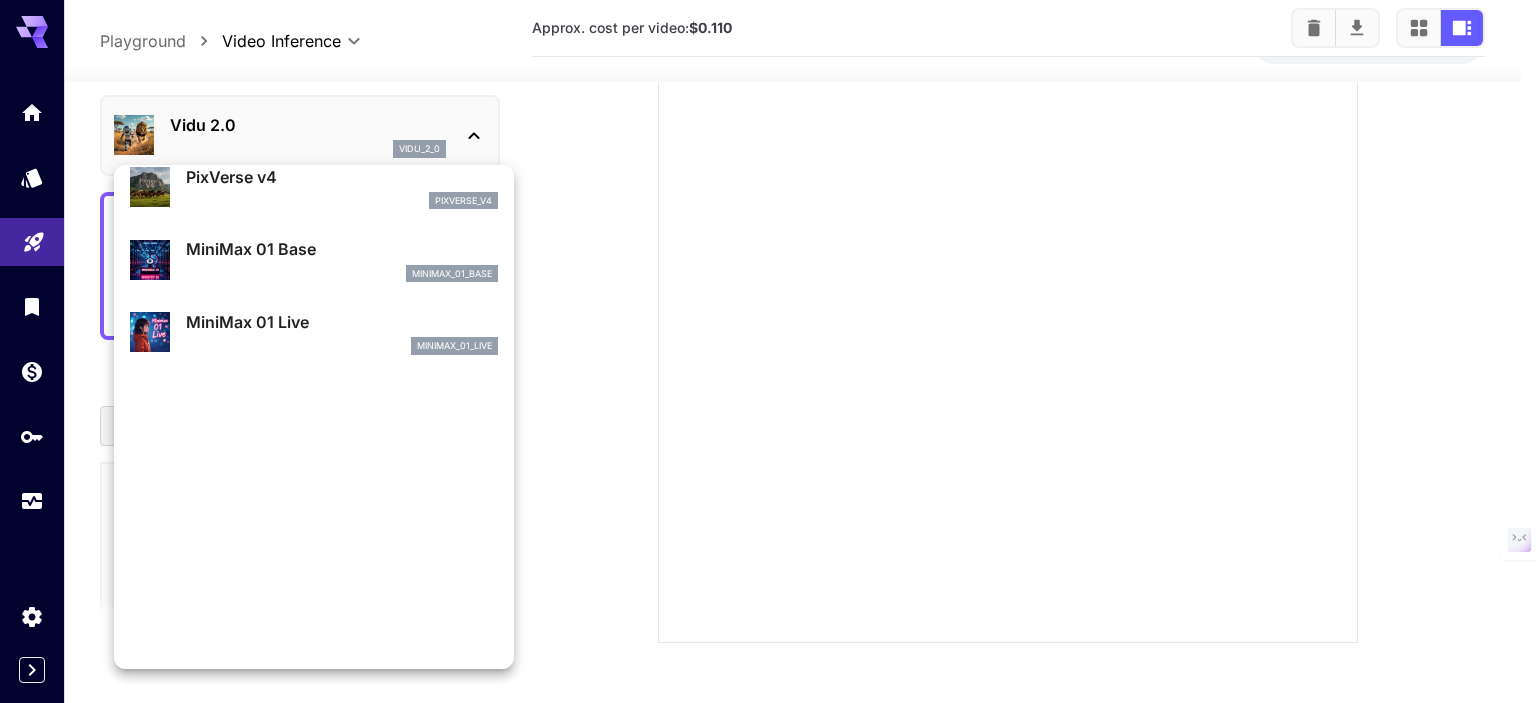 scroll, scrollTop: 1261, scrollLeft: 0, axis: vertical 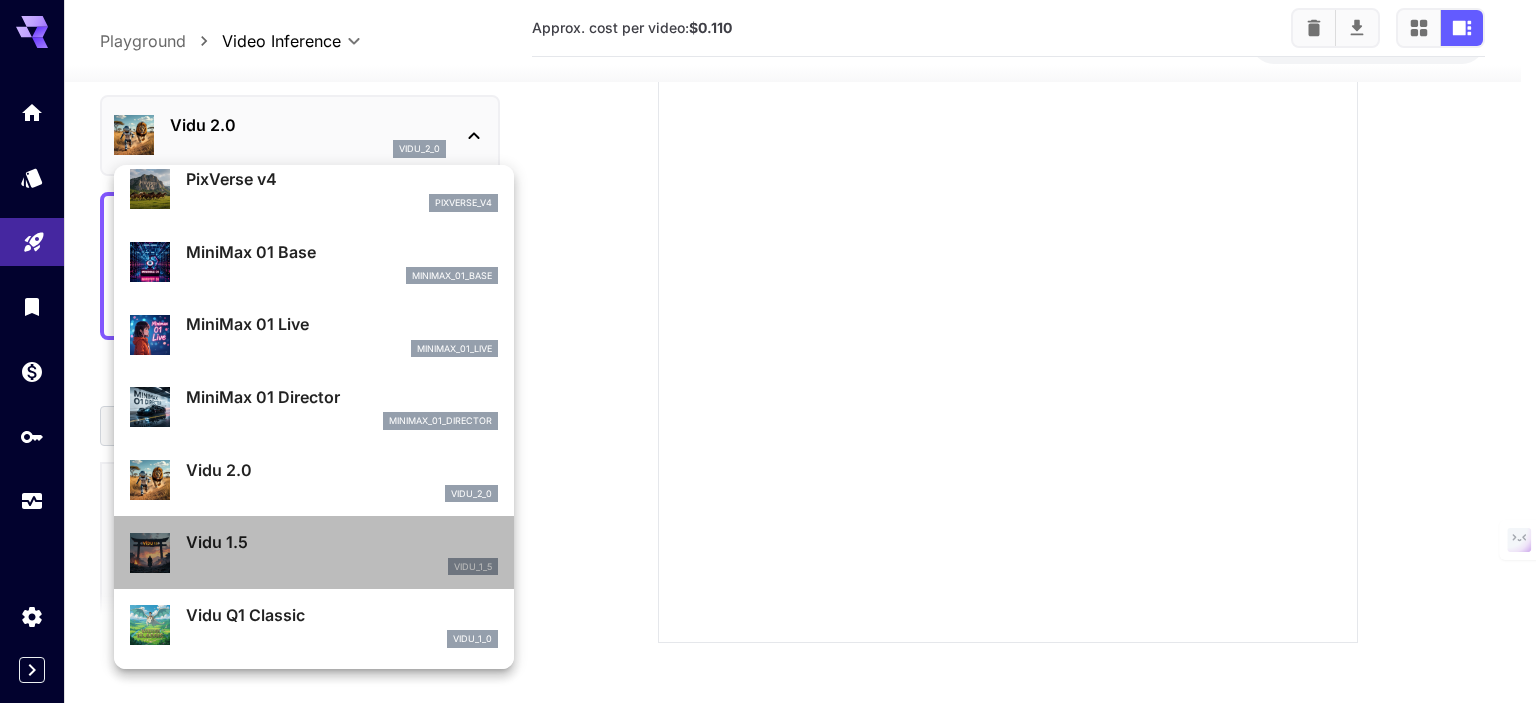 click on "vidu_1_5" at bounding box center [342, 567] 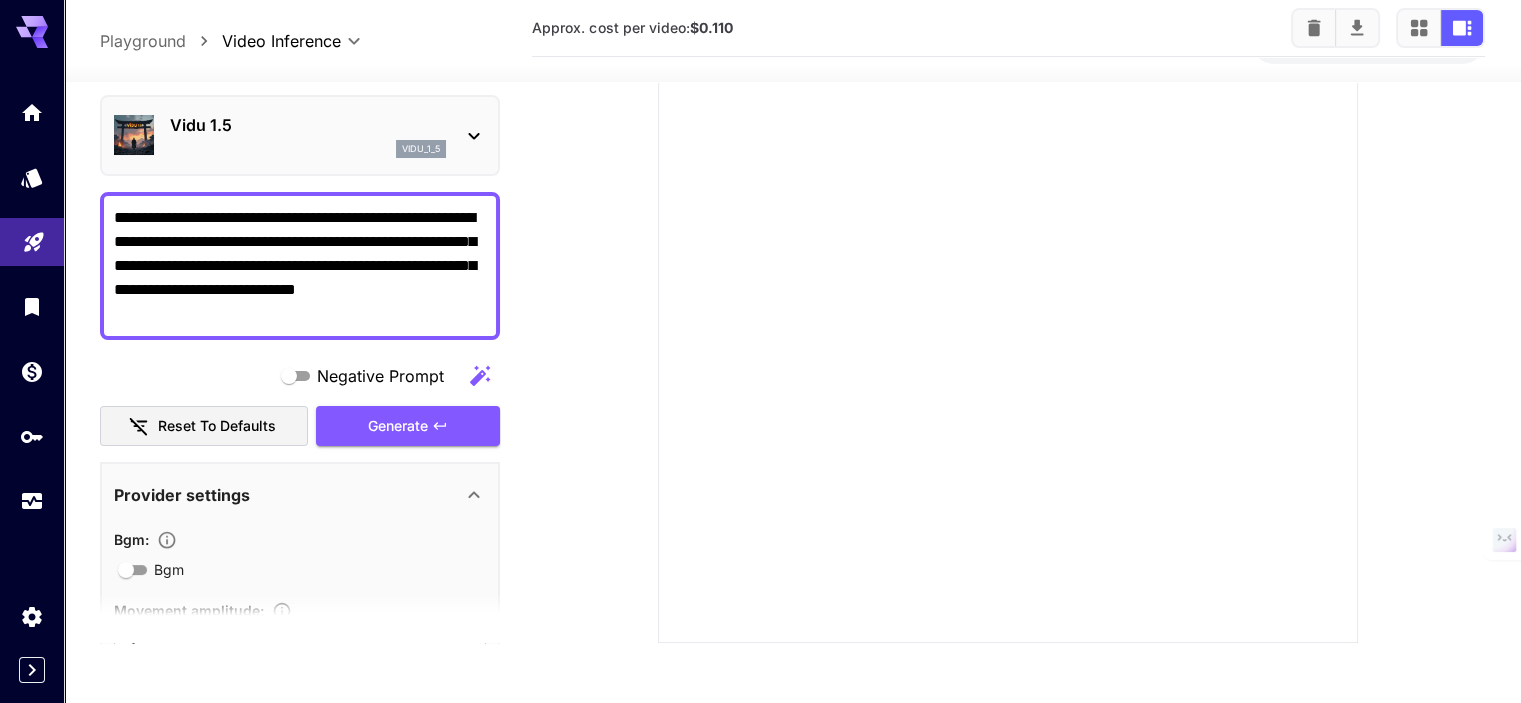 click on "Vidu 1.5 vidu_1_5" at bounding box center [300, 135] 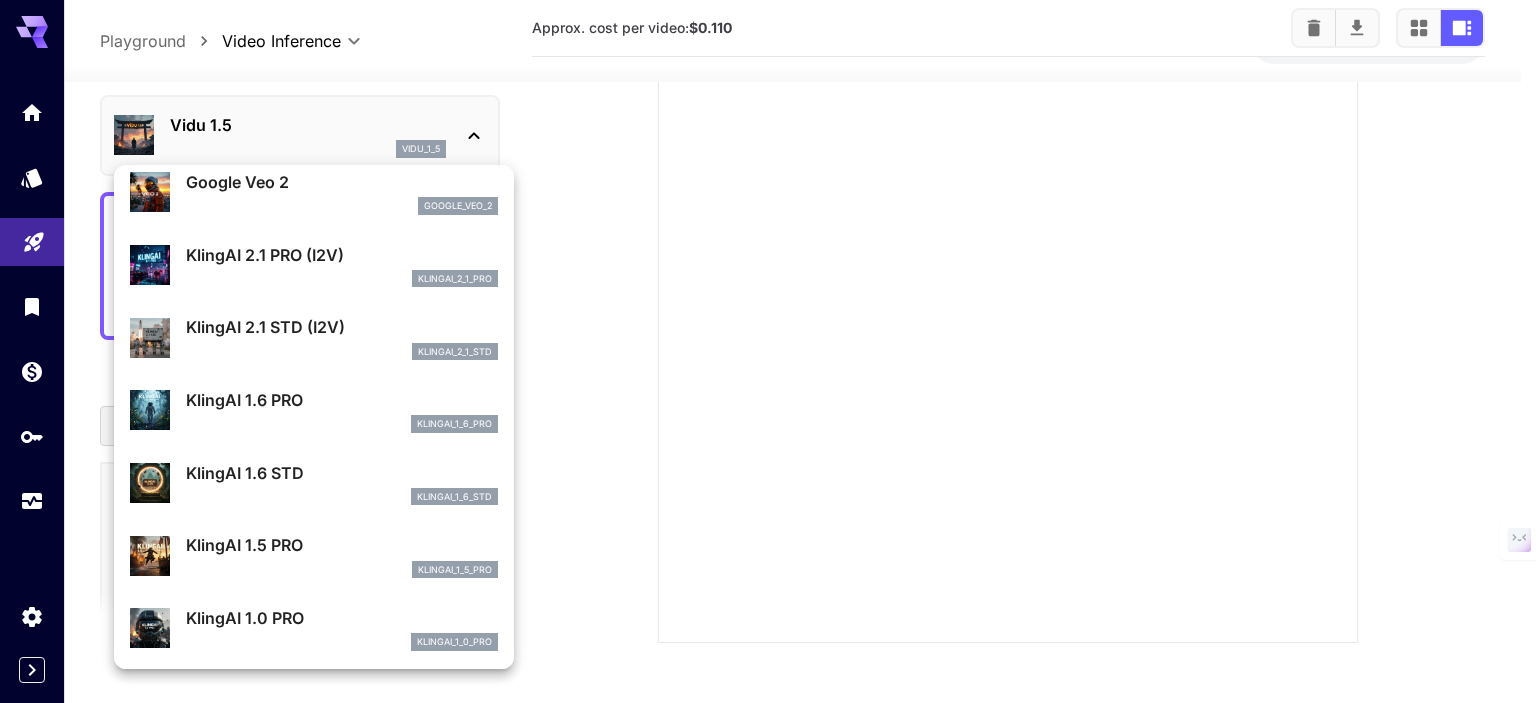 scroll, scrollTop: 702, scrollLeft: 0, axis: vertical 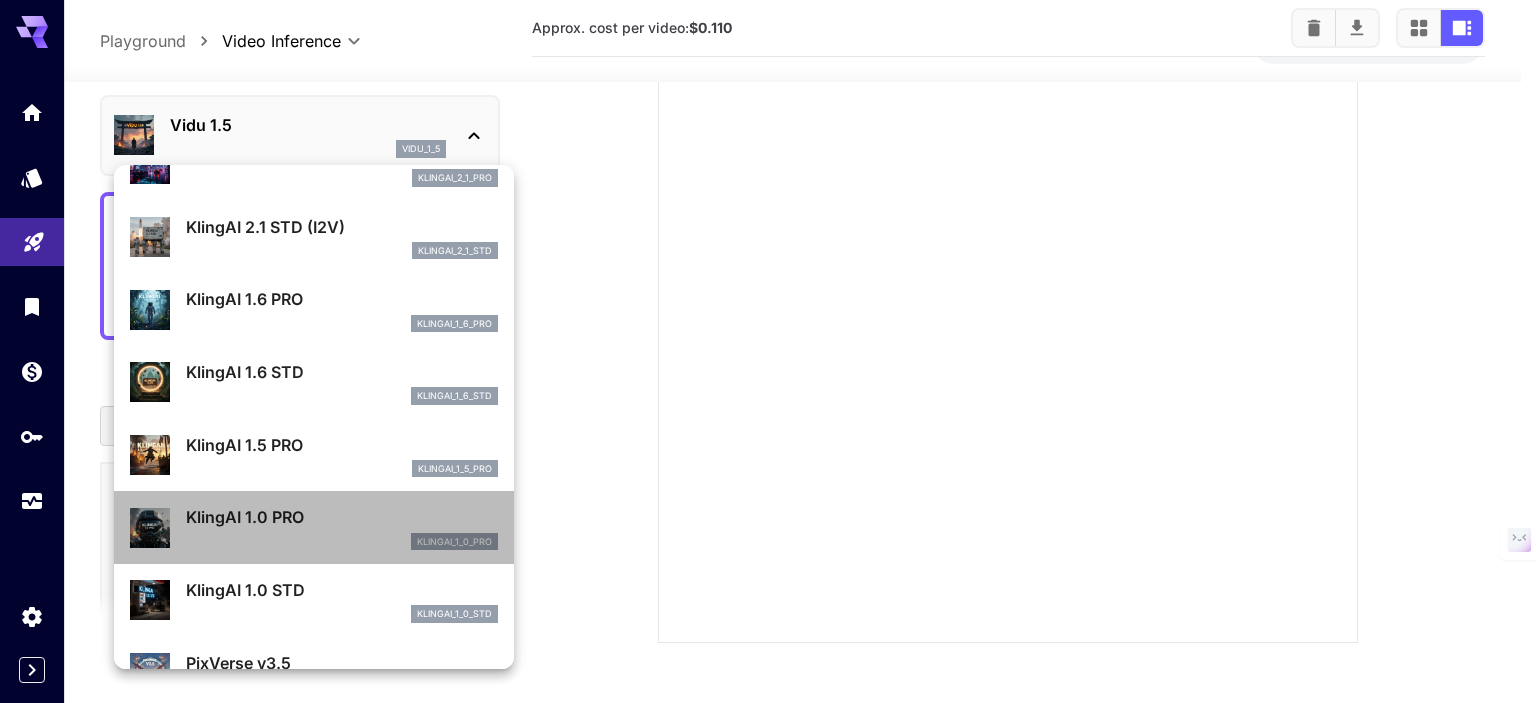 click on "KlingAI 1.0 PRO klingai_1_0_pro" at bounding box center (342, 527) 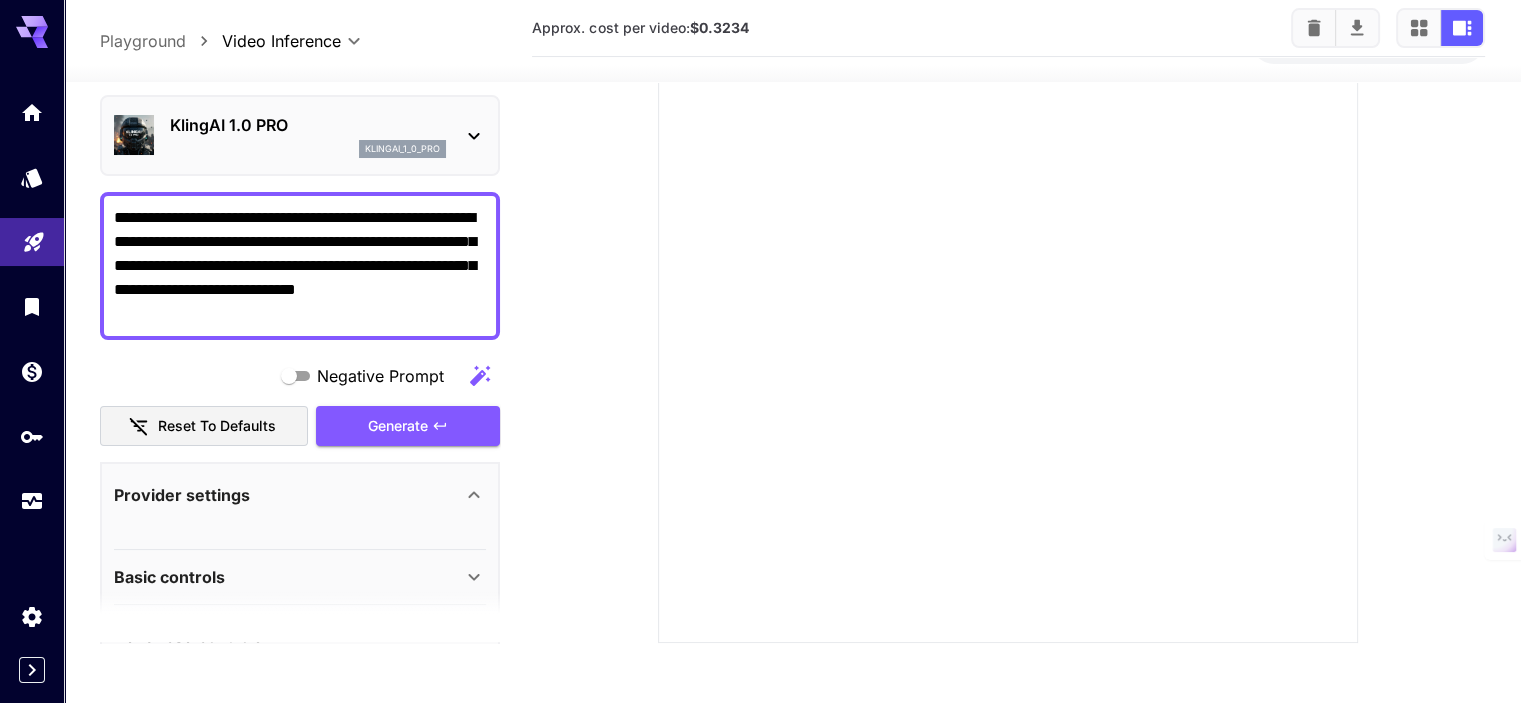 click 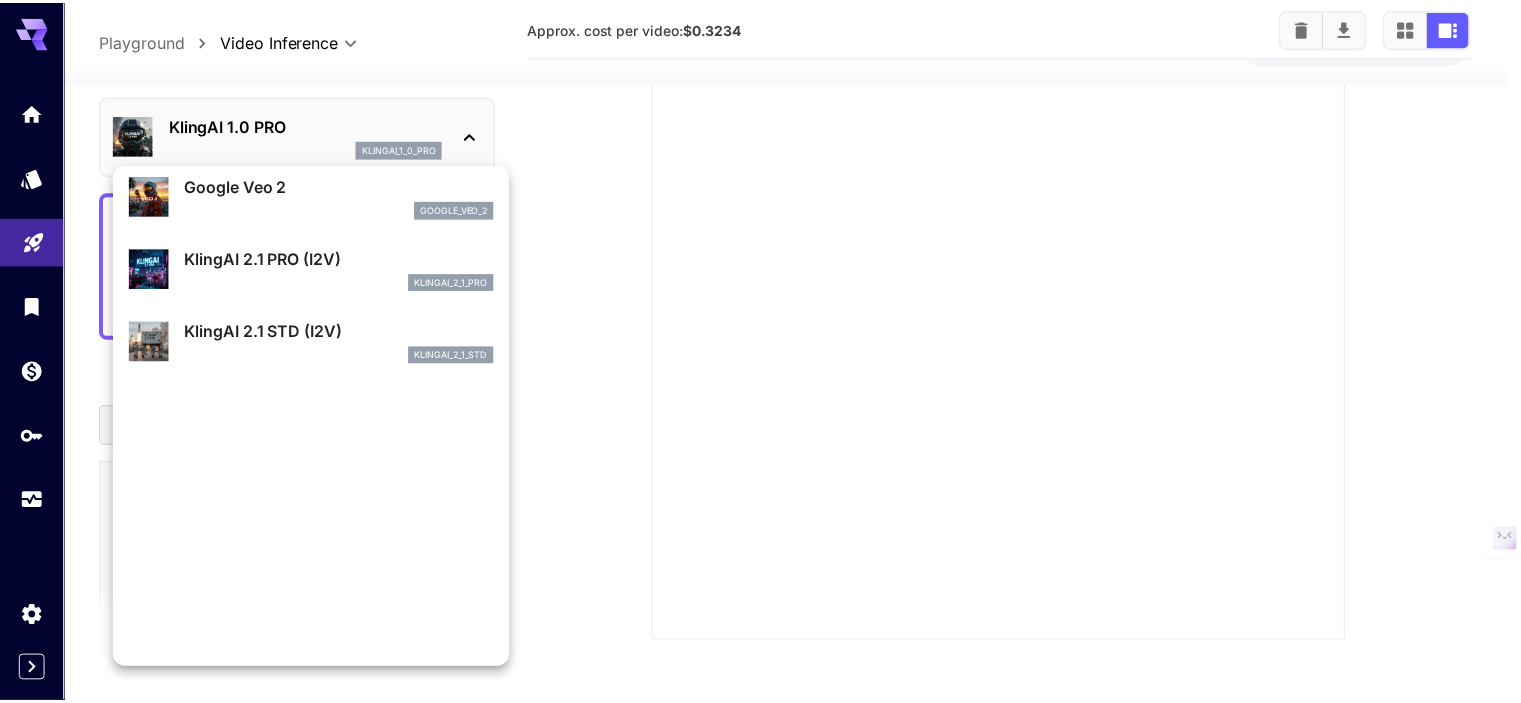 scroll, scrollTop: 702, scrollLeft: 0, axis: vertical 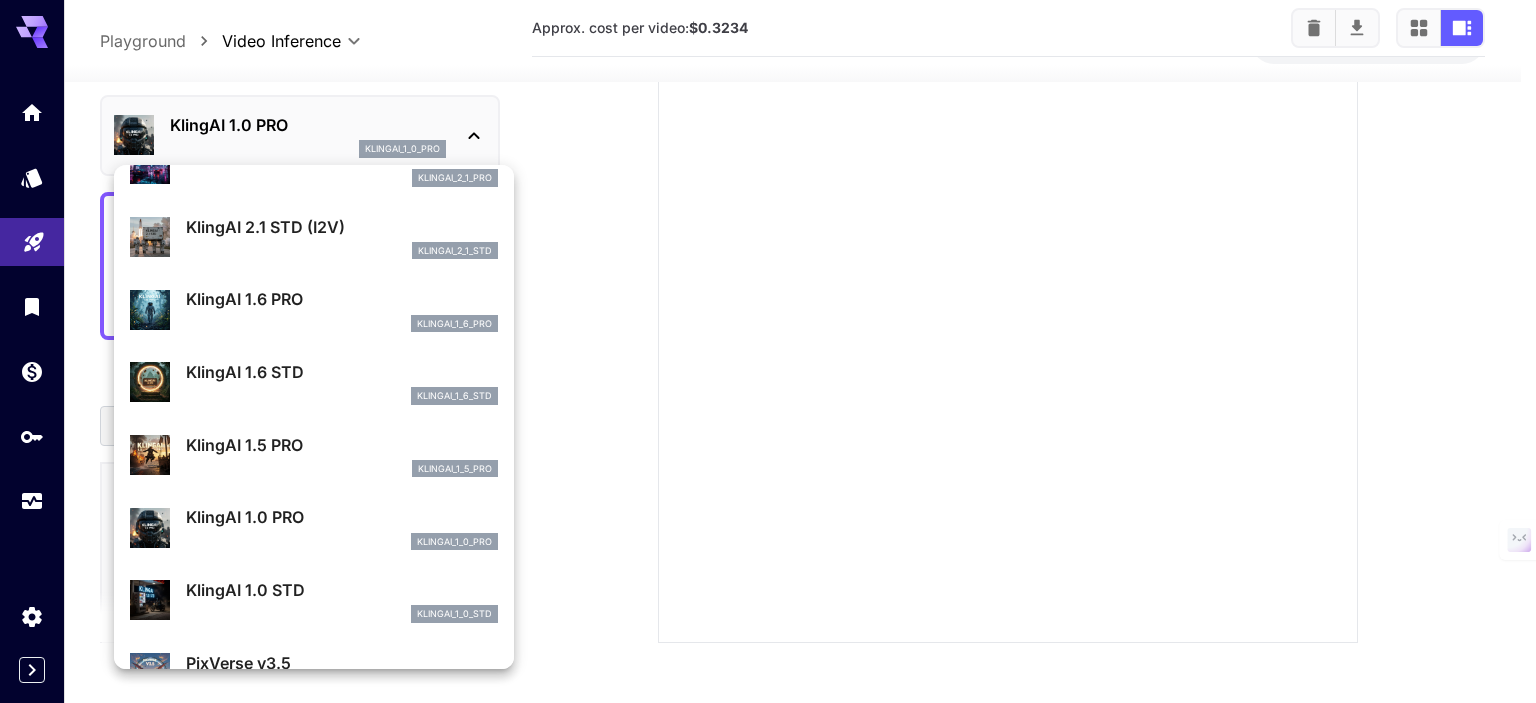 click on "KlingAI 1.5 PRO" at bounding box center [342, 445] 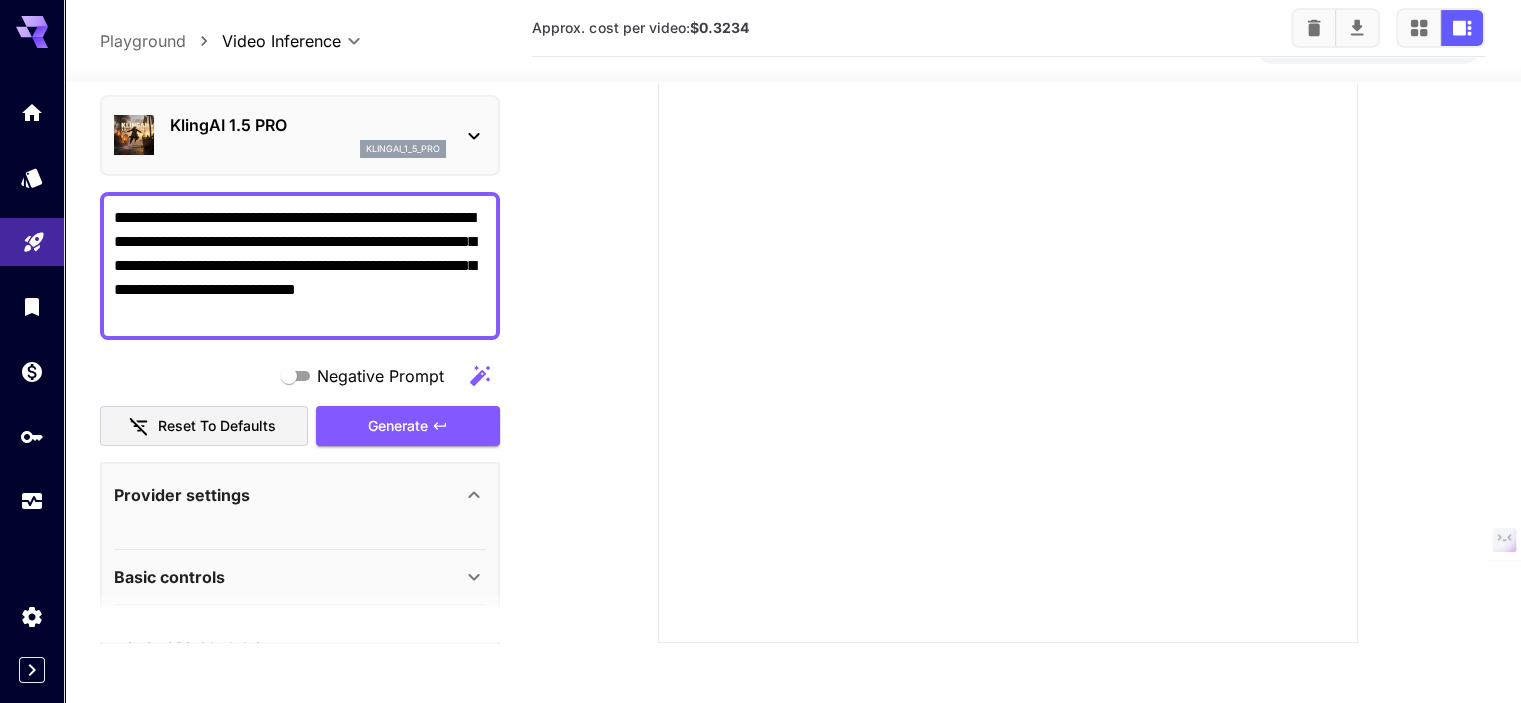 click 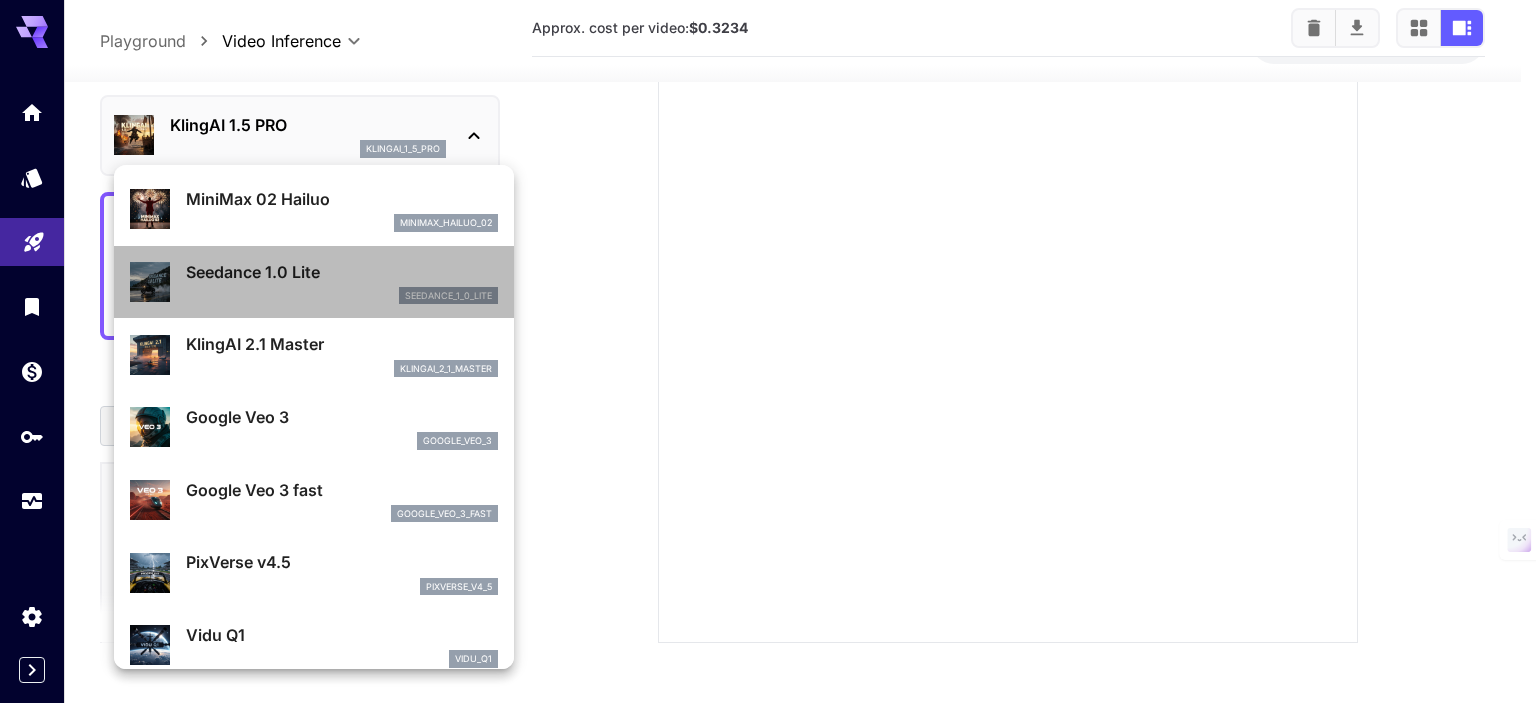 click on "Seedance 1.0 Lite" at bounding box center (342, 272) 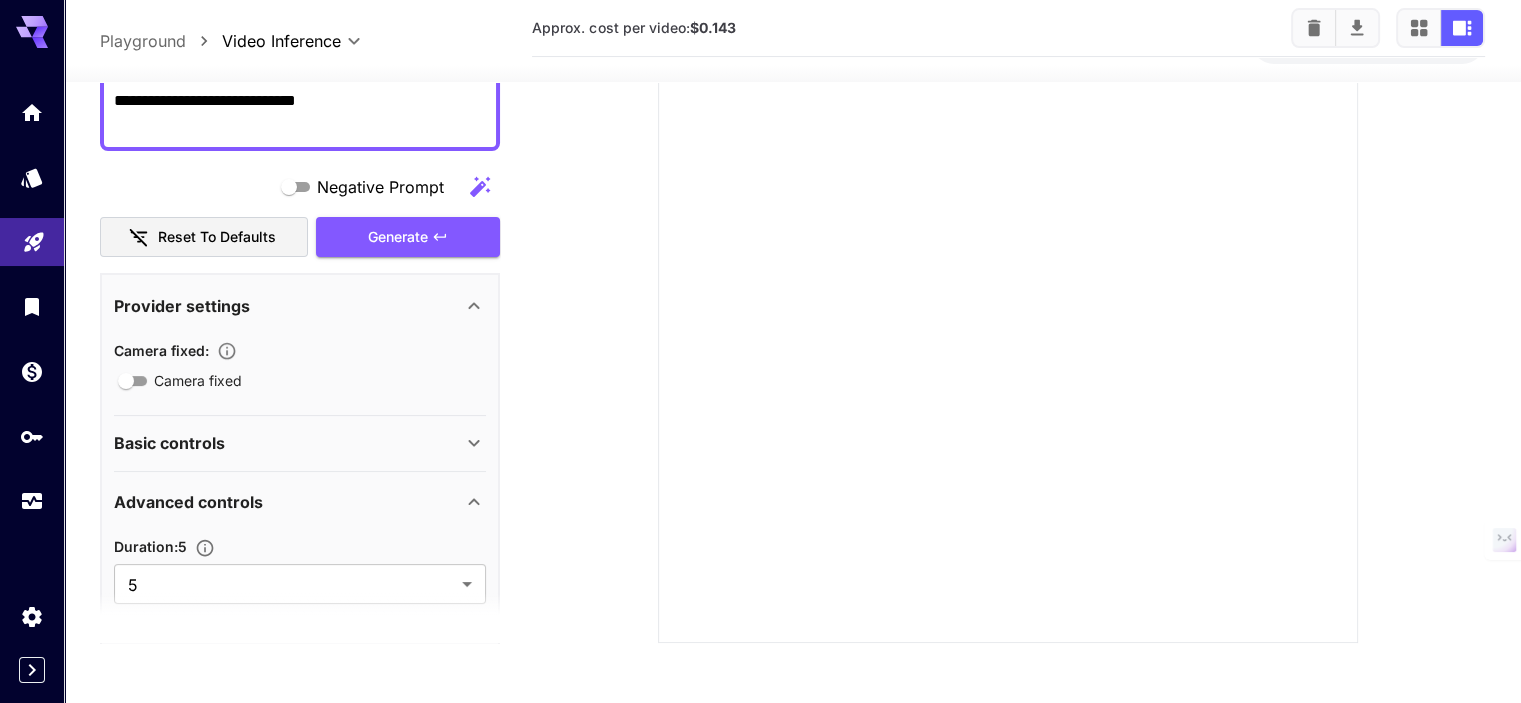 scroll, scrollTop: 231, scrollLeft: 0, axis: vertical 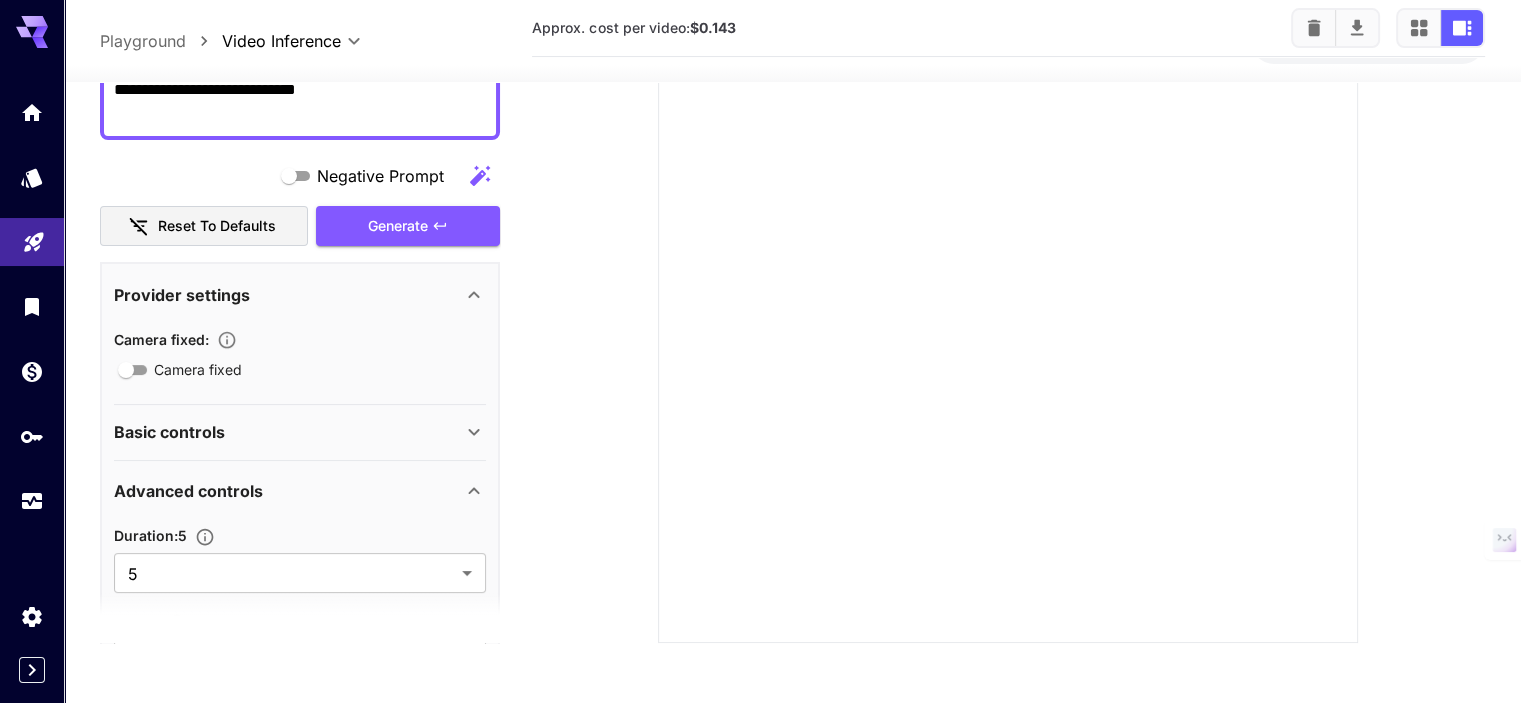 click 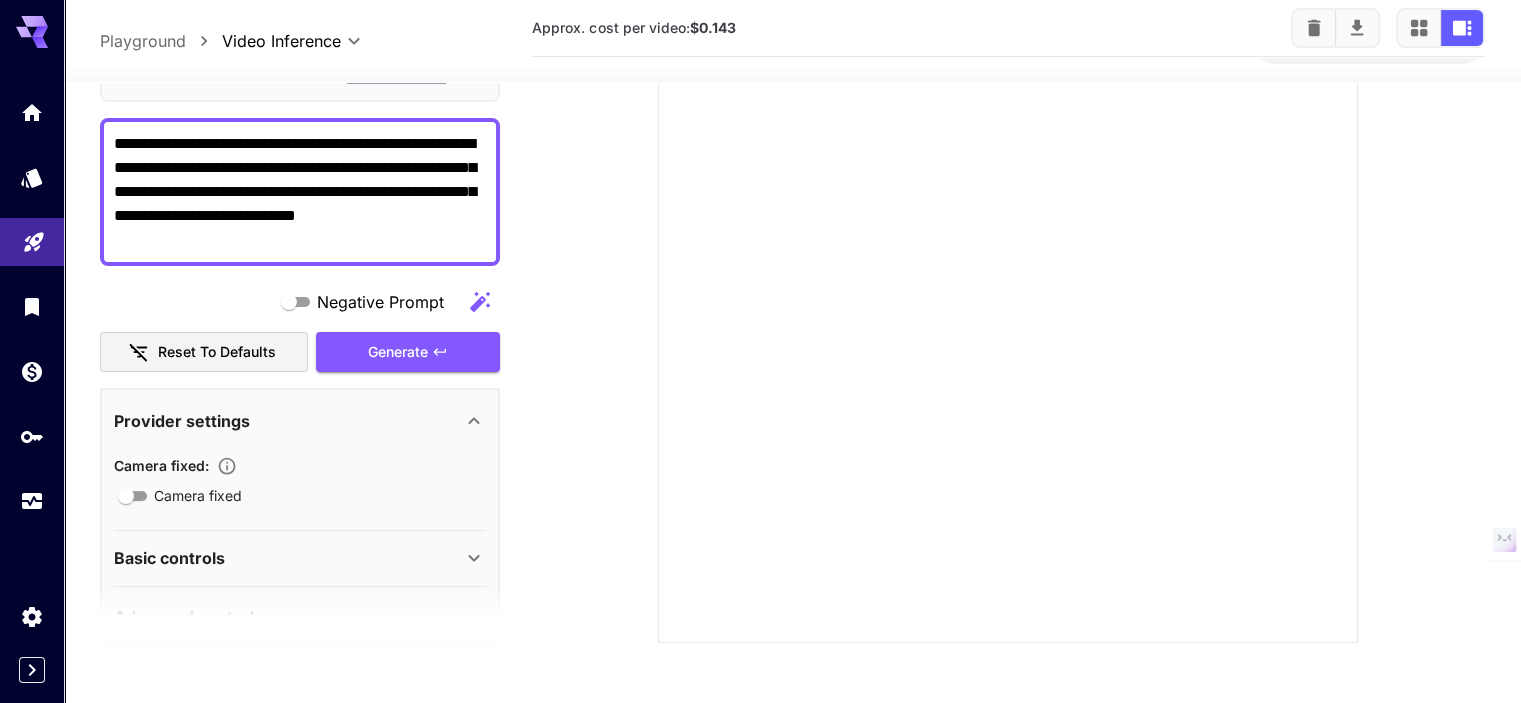 scroll, scrollTop: 31, scrollLeft: 0, axis: vertical 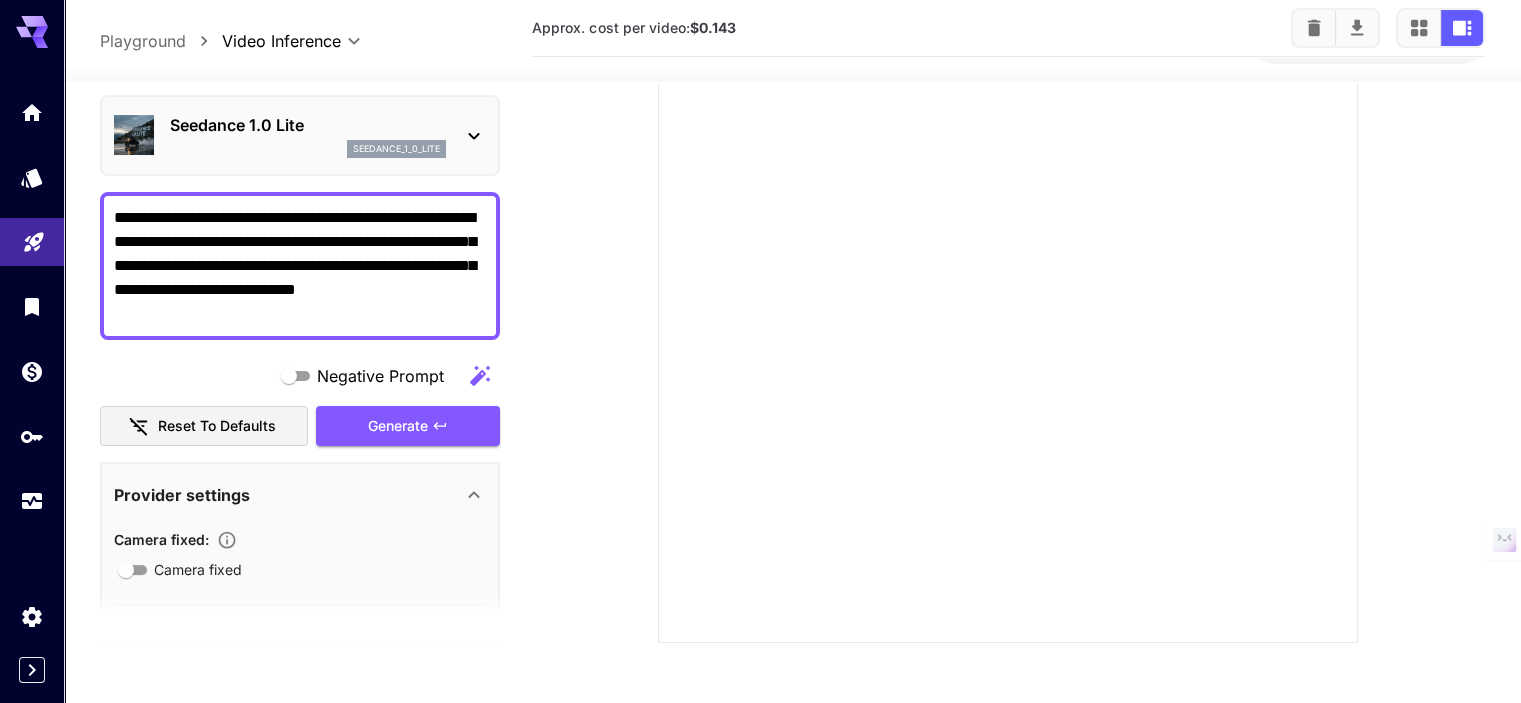 click 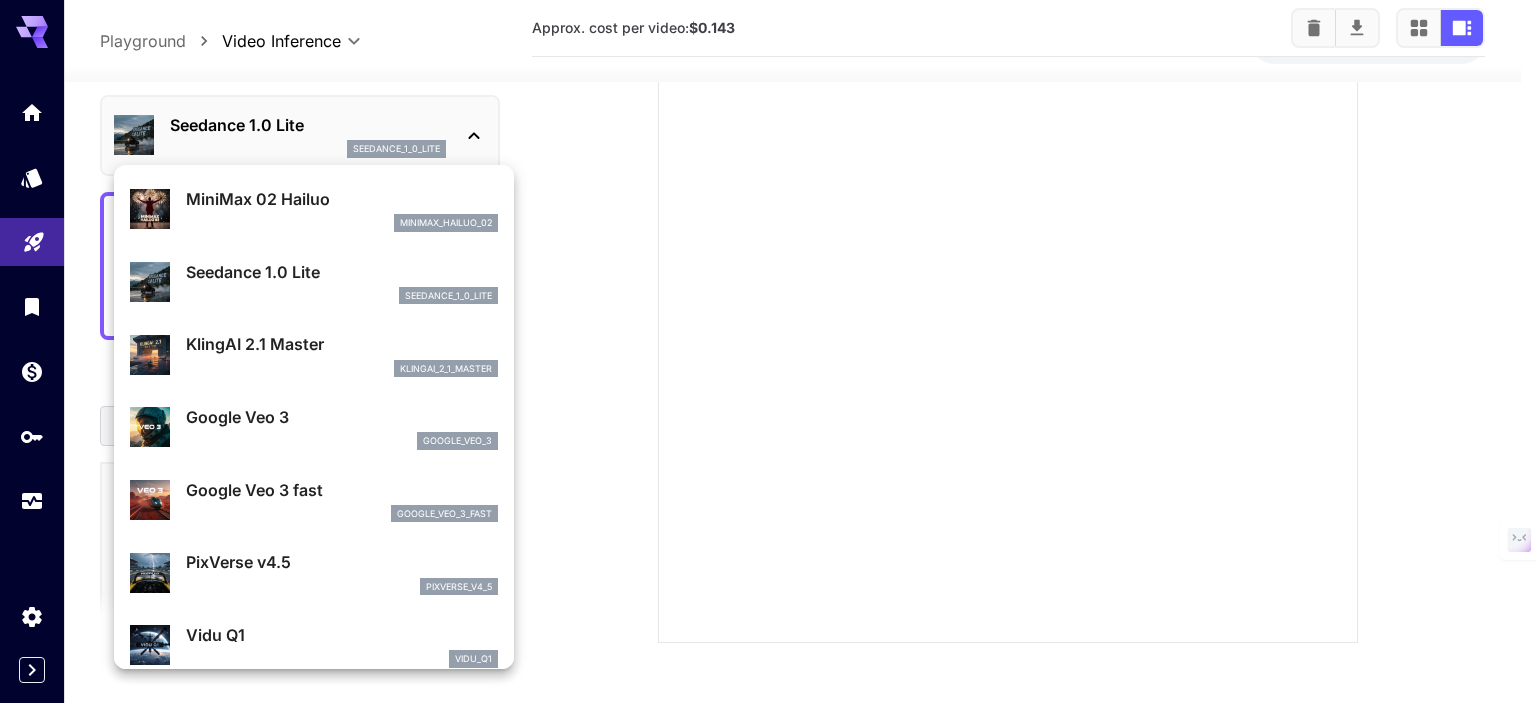 click on "klingai_2_1_master" at bounding box center (342, 369) 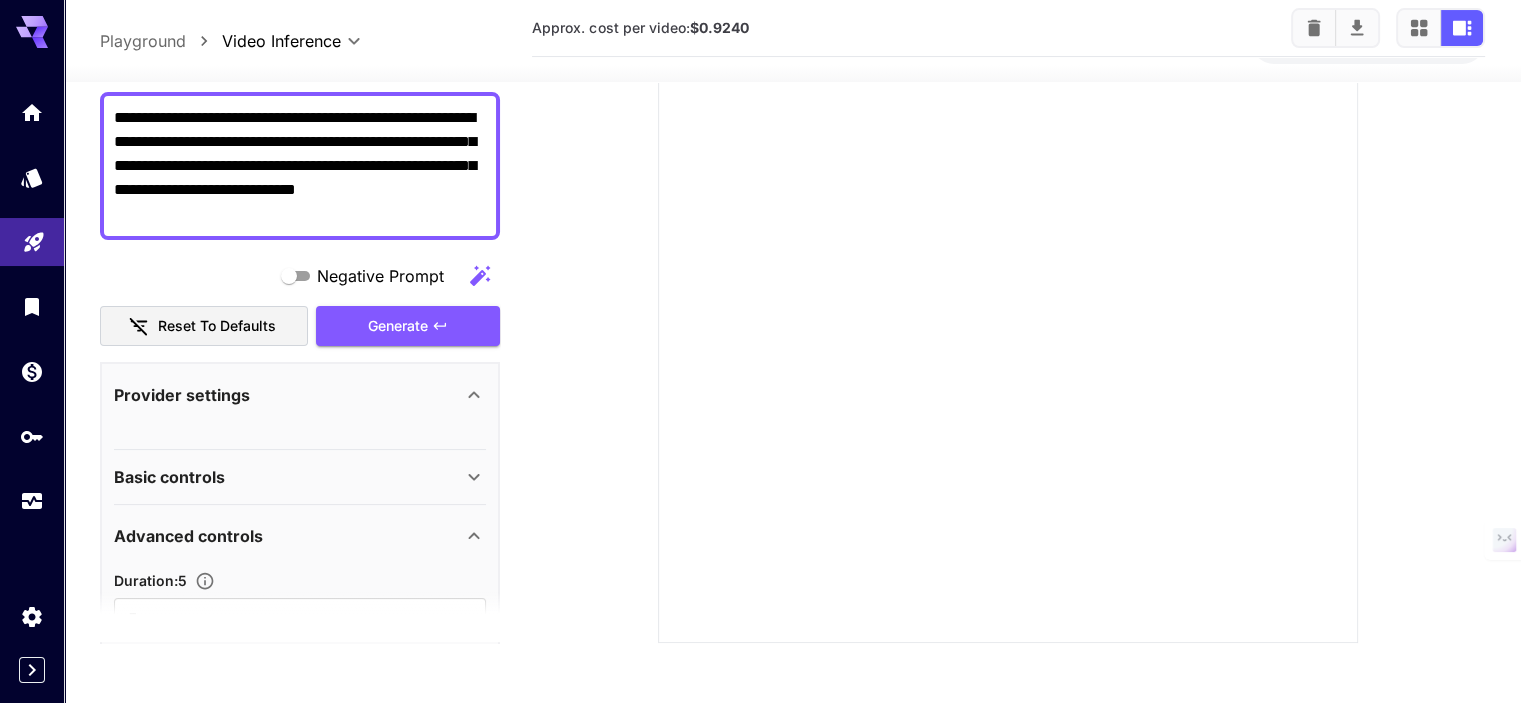 scroll, scrollTop: 231, scrollLeft: 0, axis: vertical 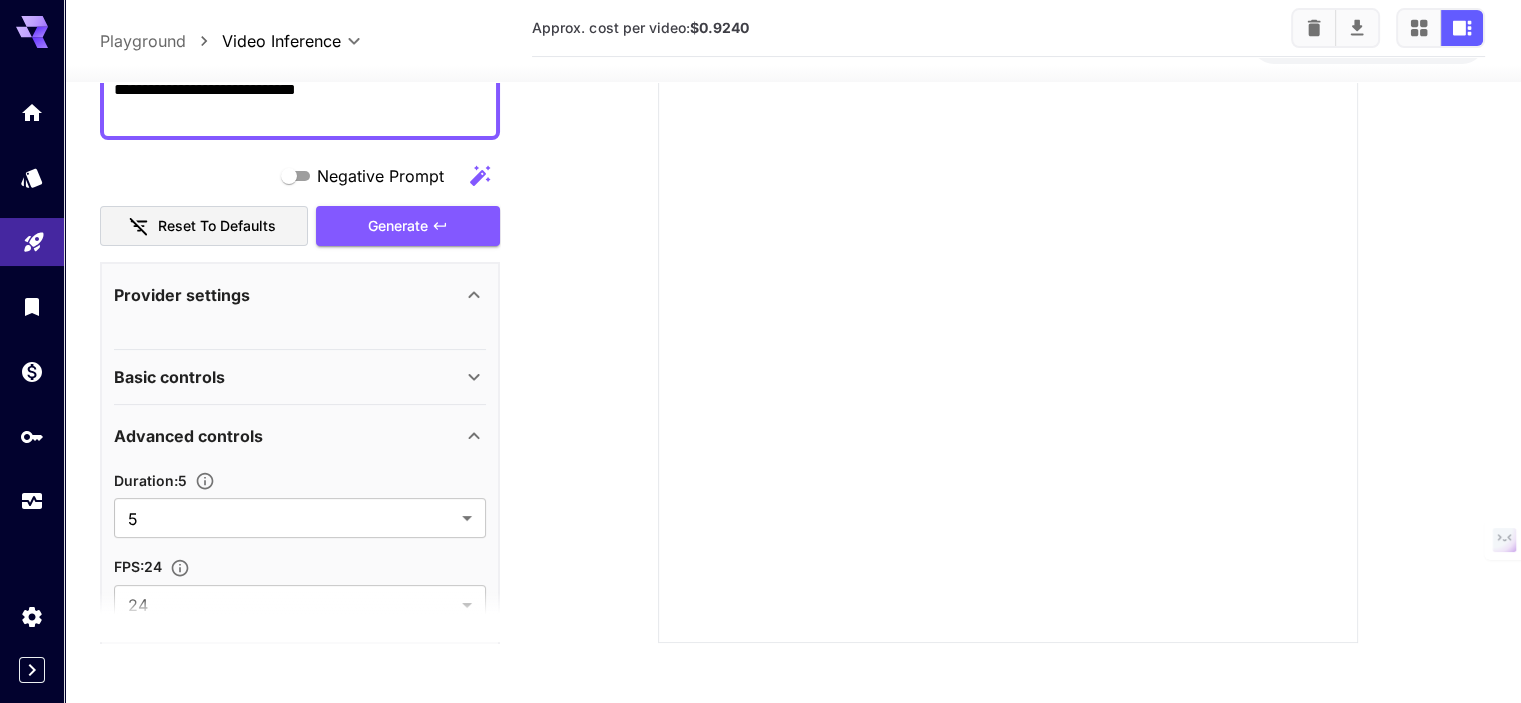 click 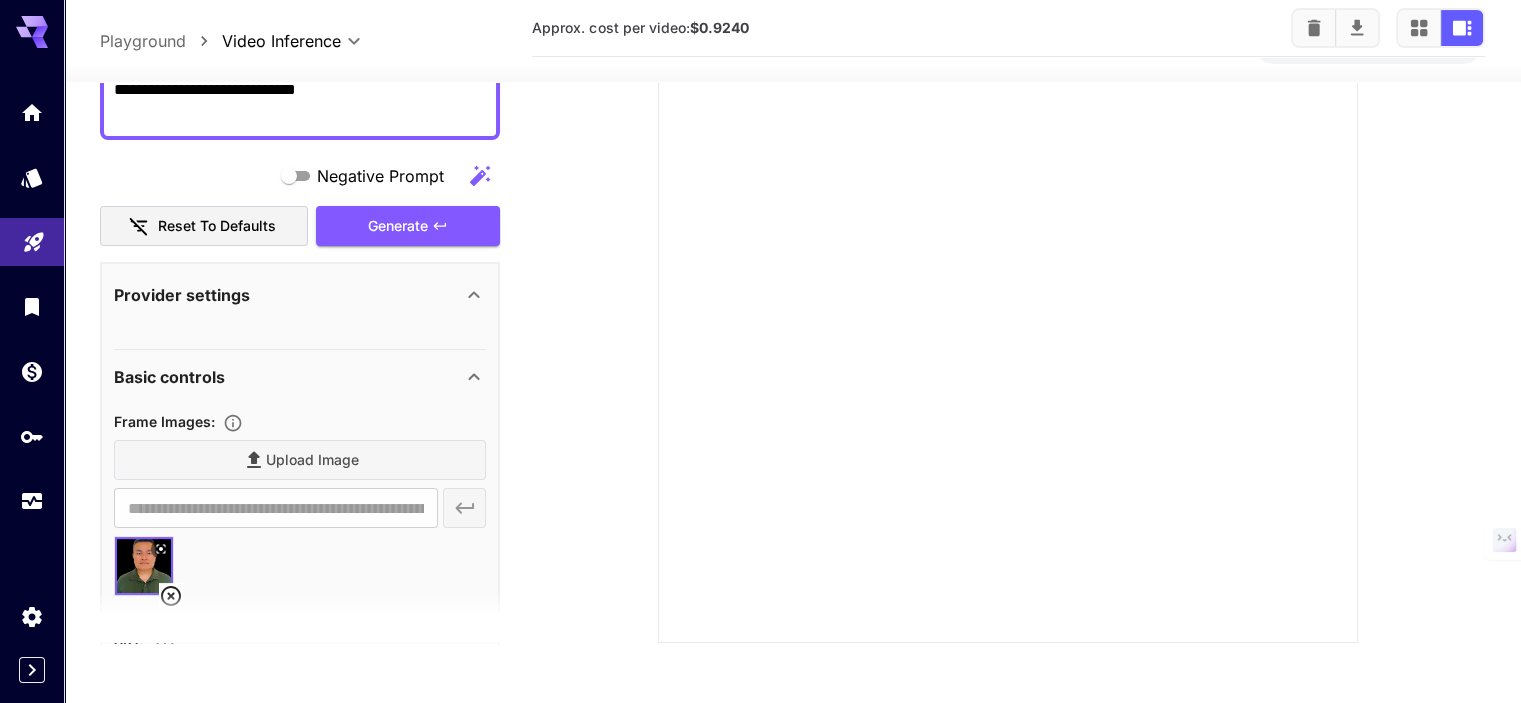 click 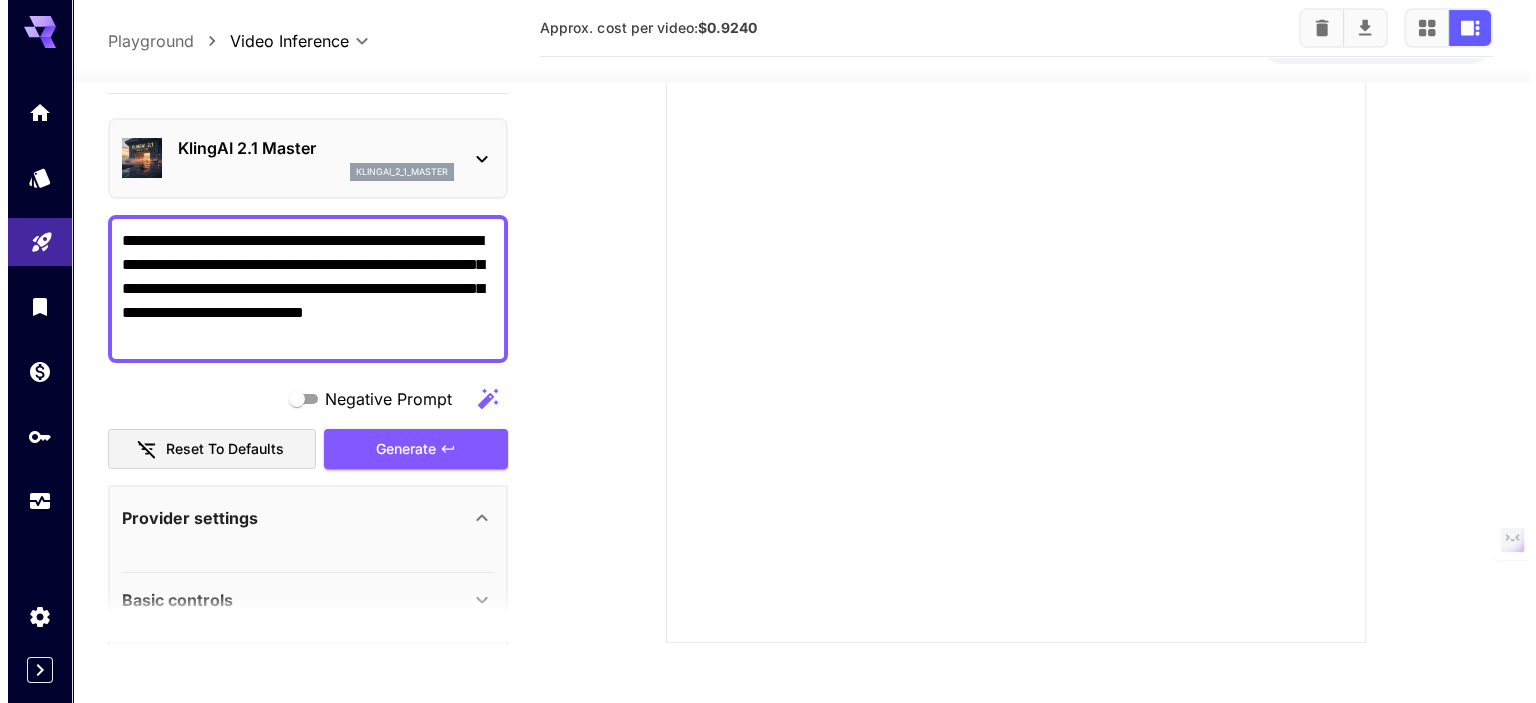 scroll, scrollTop: 0, scrollLeft: 0, axis: both 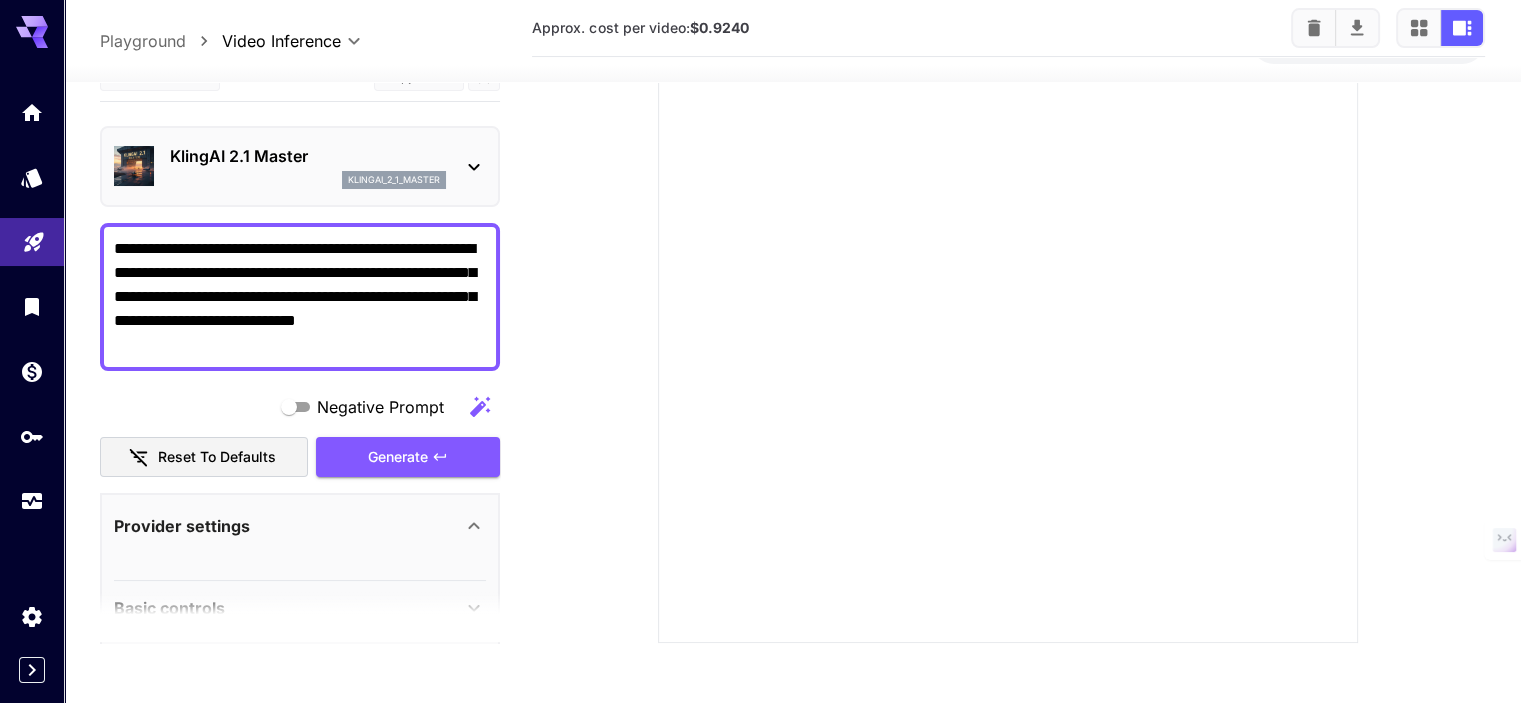 click 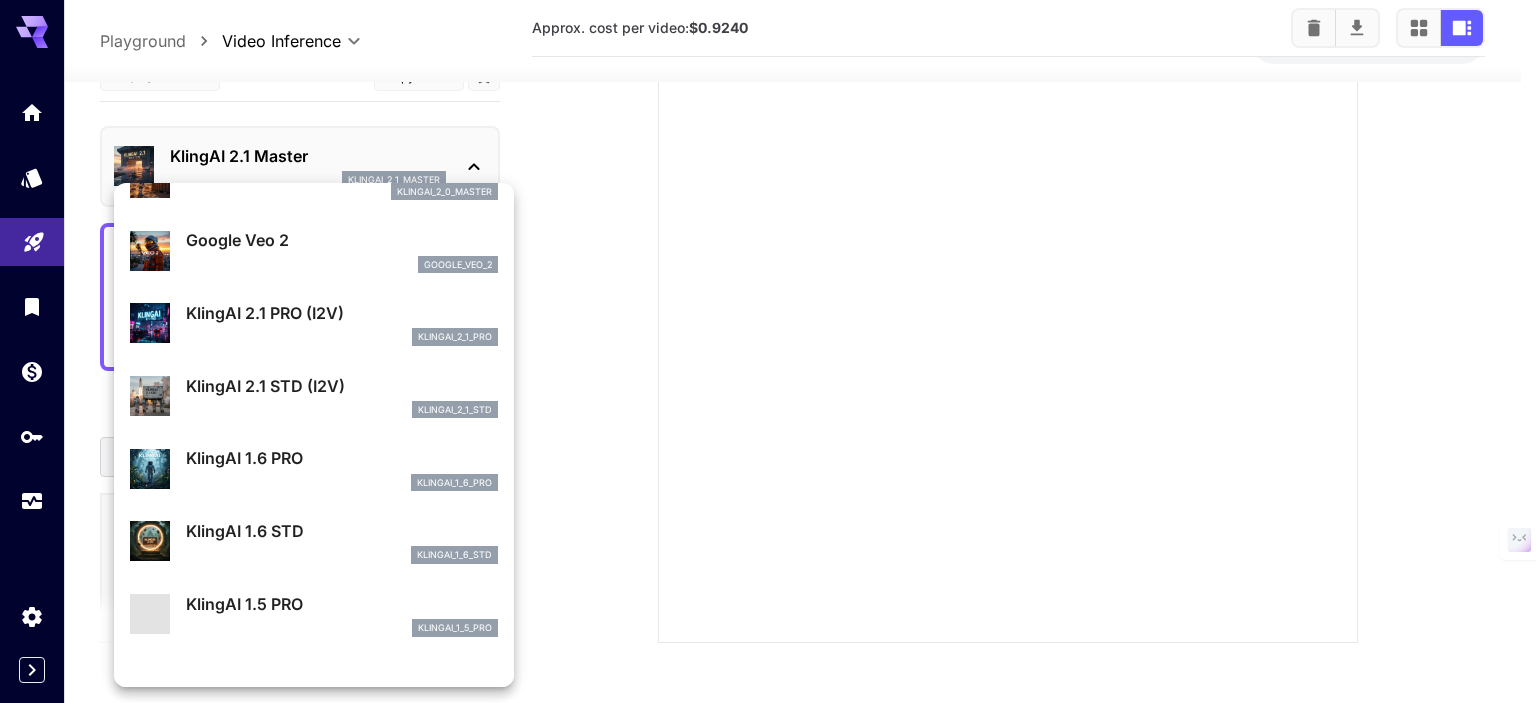 scroll, scrollTop: 602, scrollLeft: 0, axis: vertical 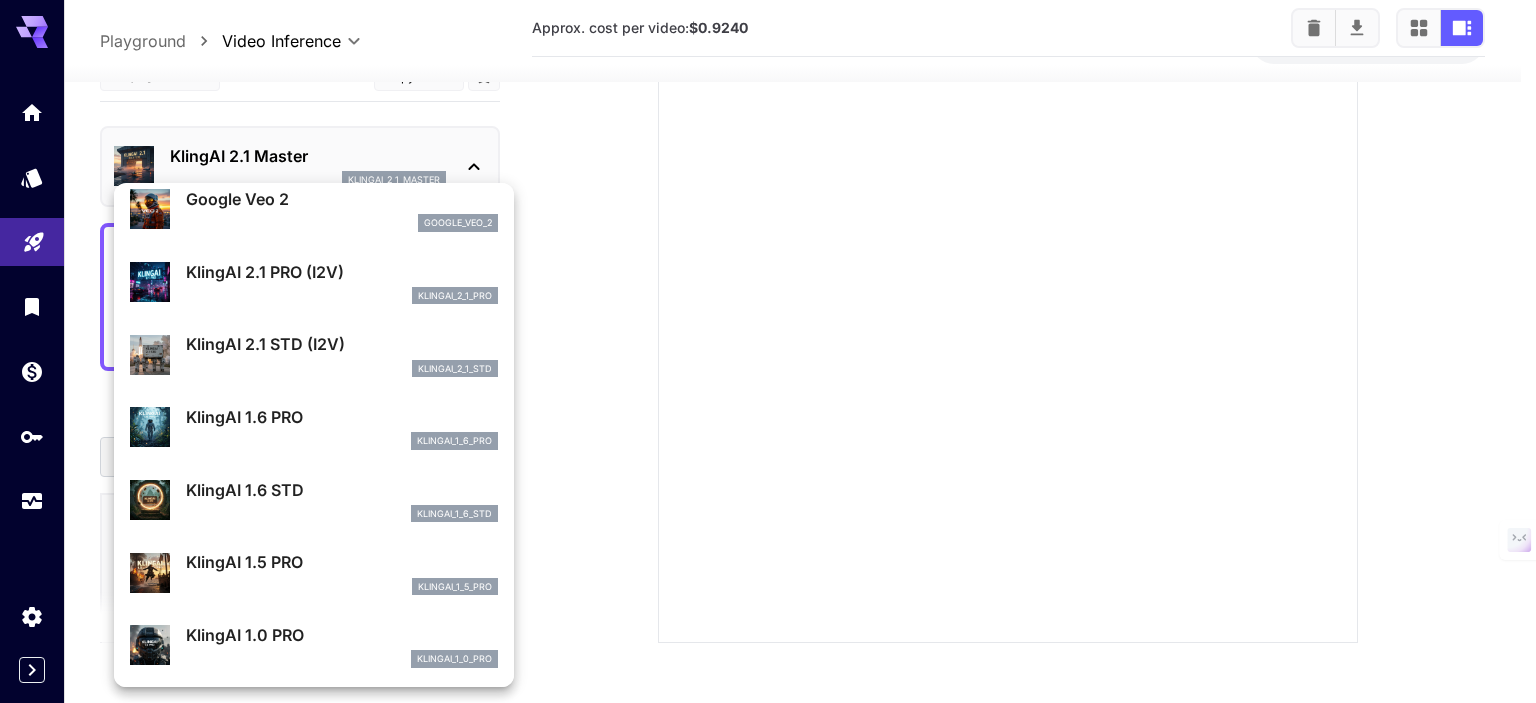 click on "klingai_1_5_pro" at bounding box center (342, 587) 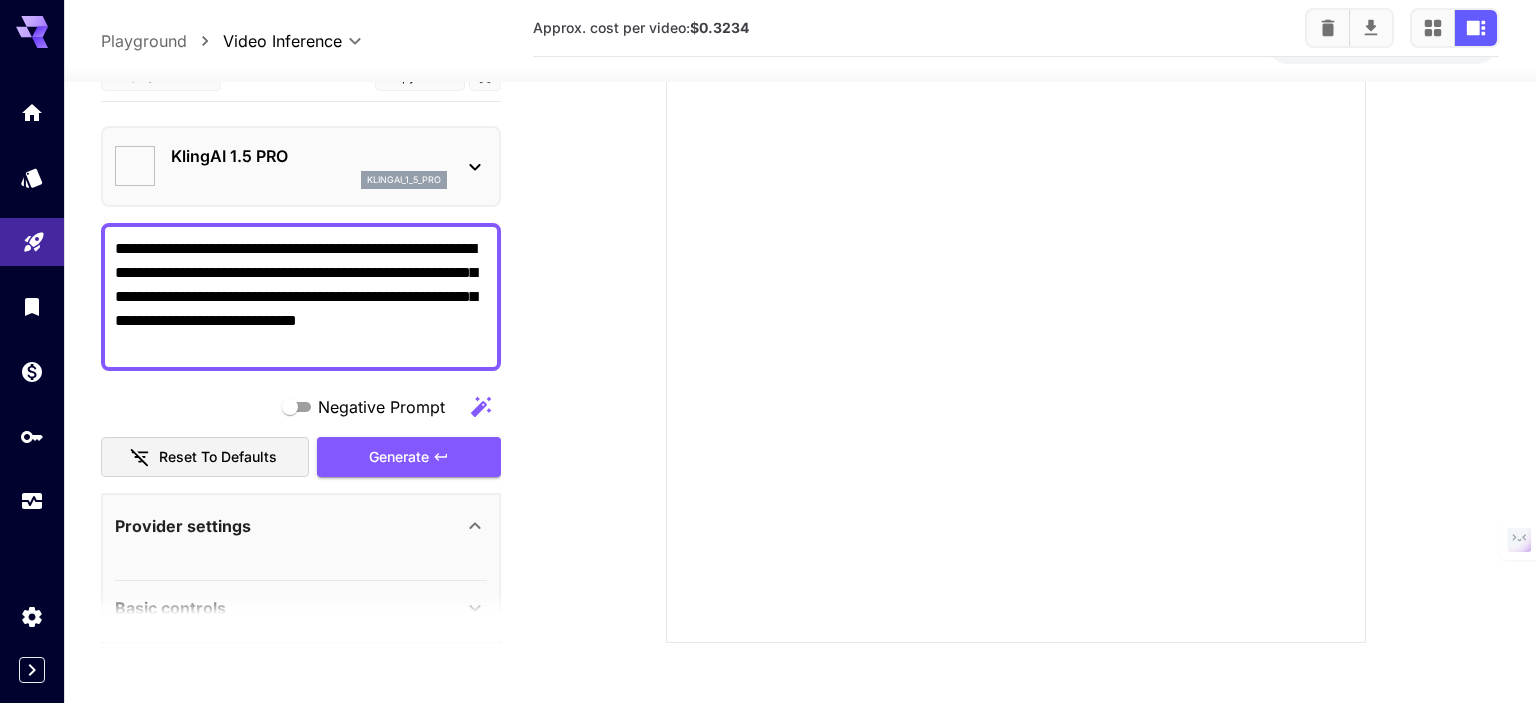 type on "**" 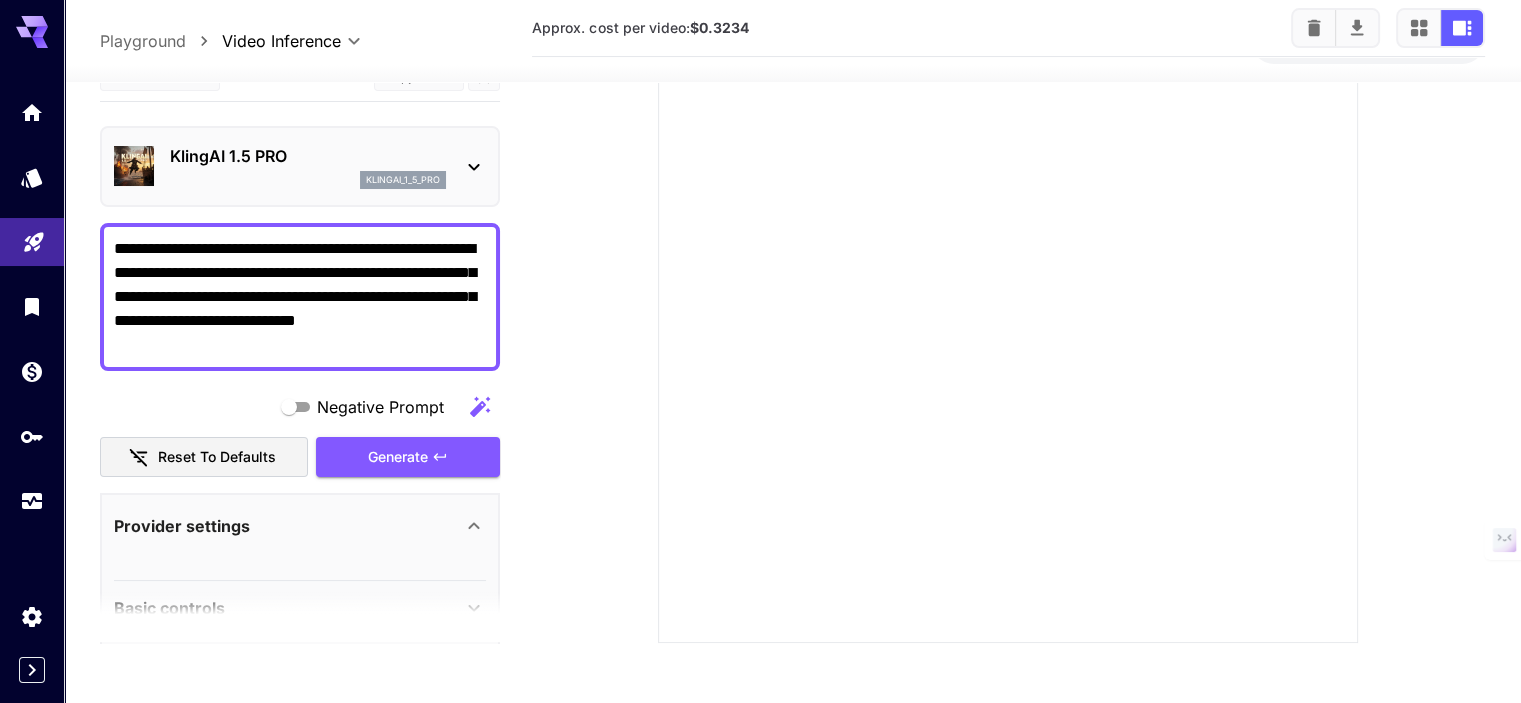 click 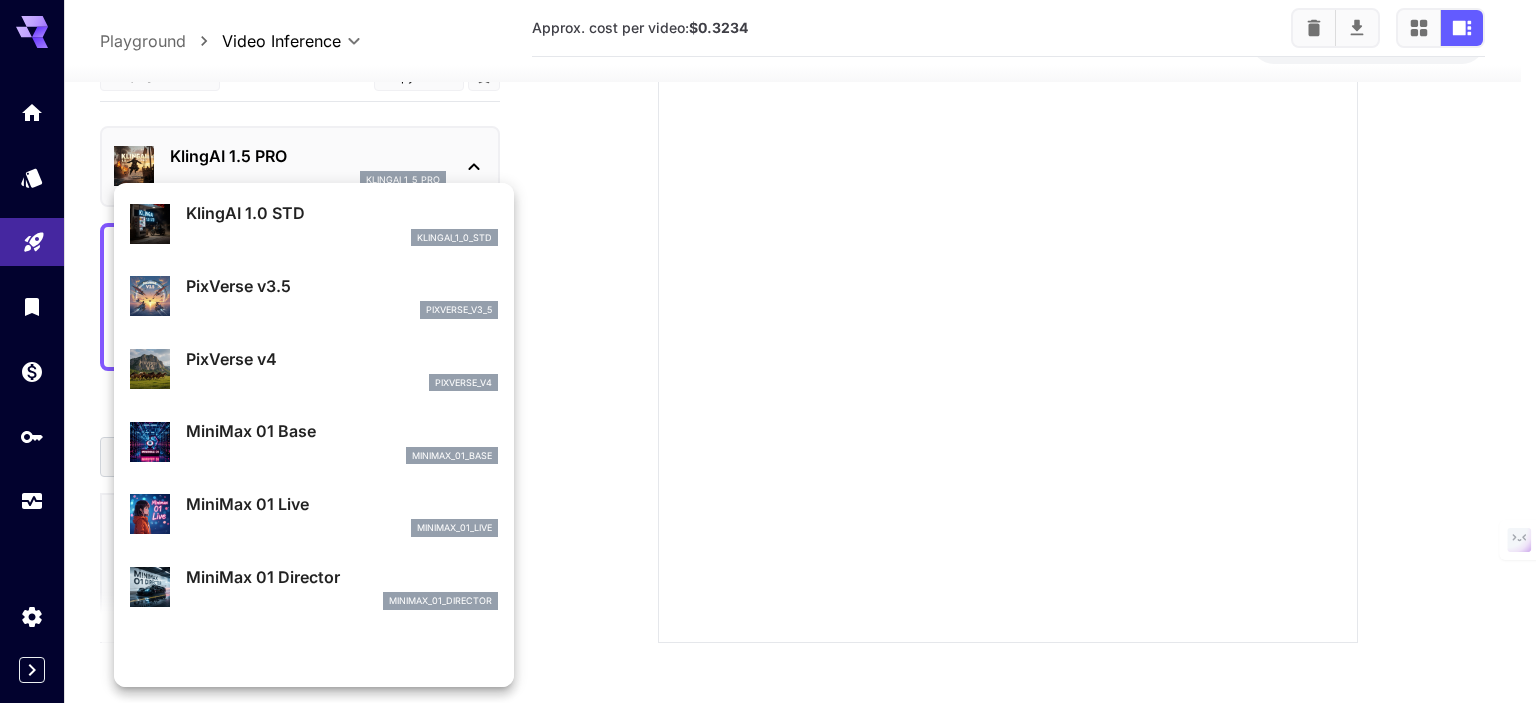 scroll, scrollTop: 1103, scrollLeft: 0, axis: vertical 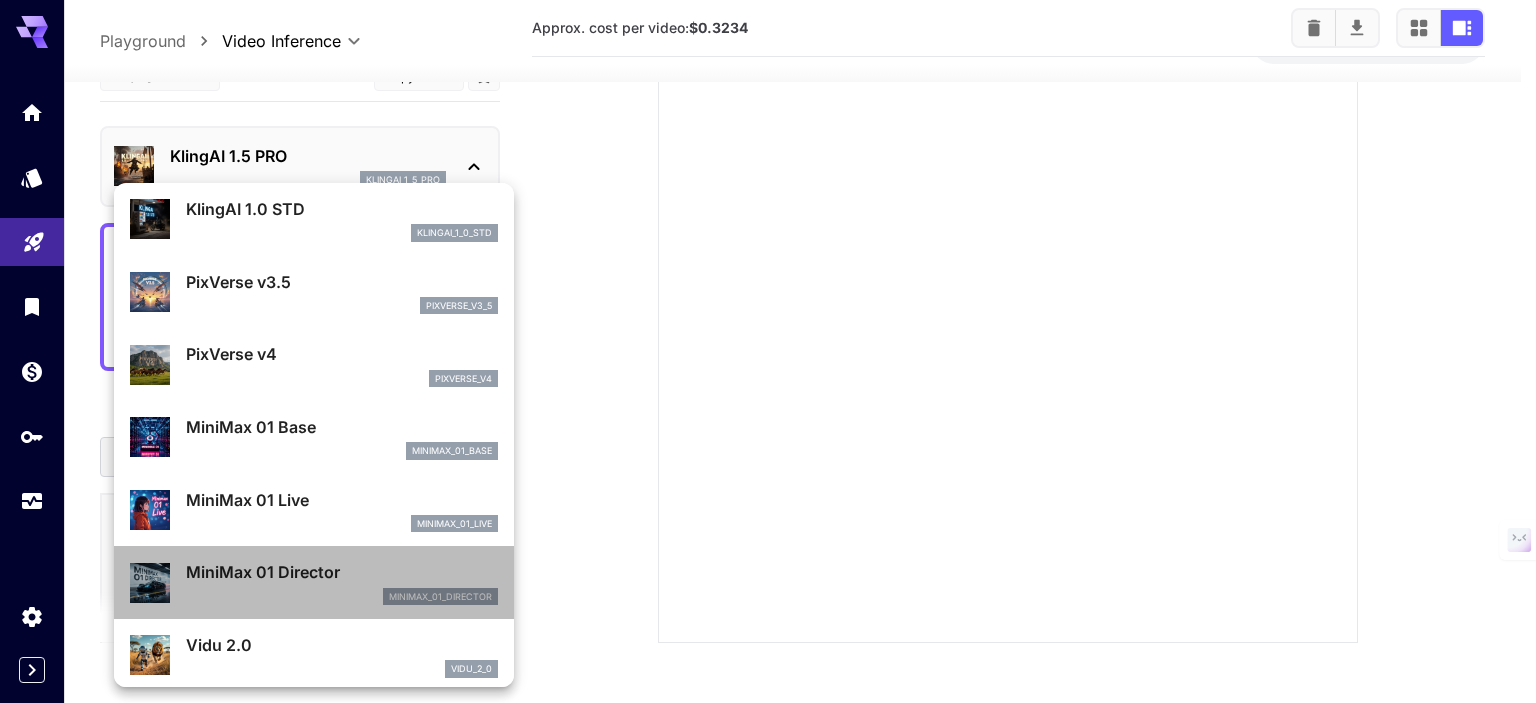 click on "MiniMax 01 Director" at bounding box center (342, 572) 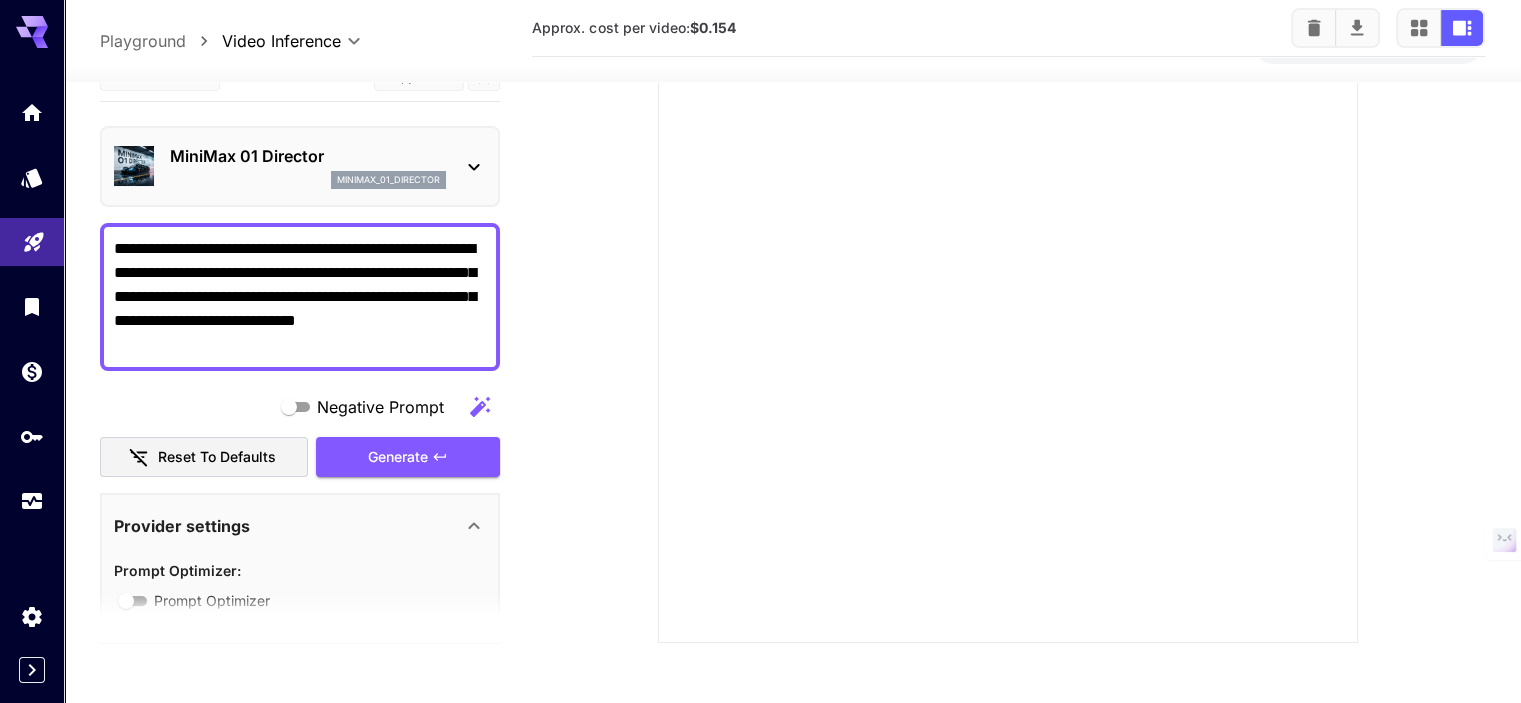 click 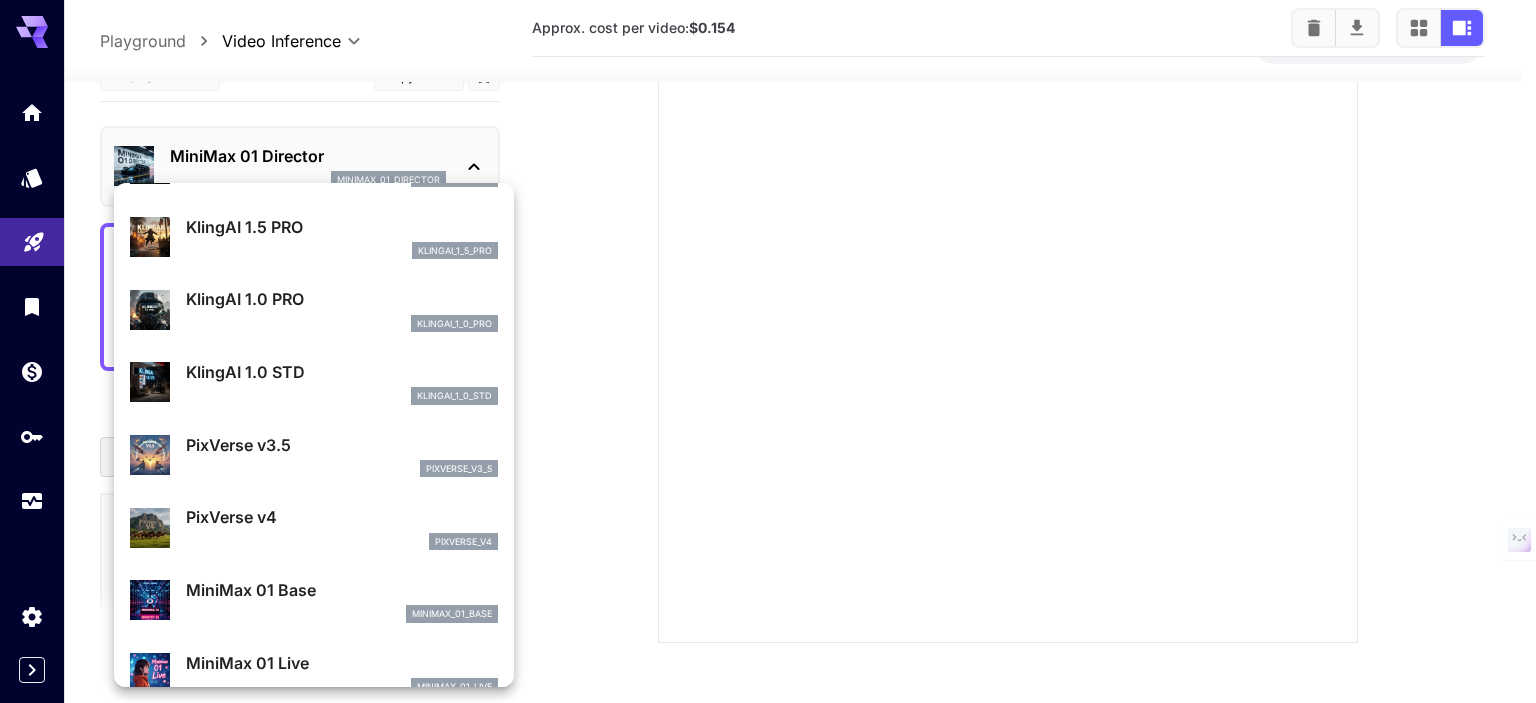 scroll, scrollTop: 904, scrollLeft: 0, axis: vertical 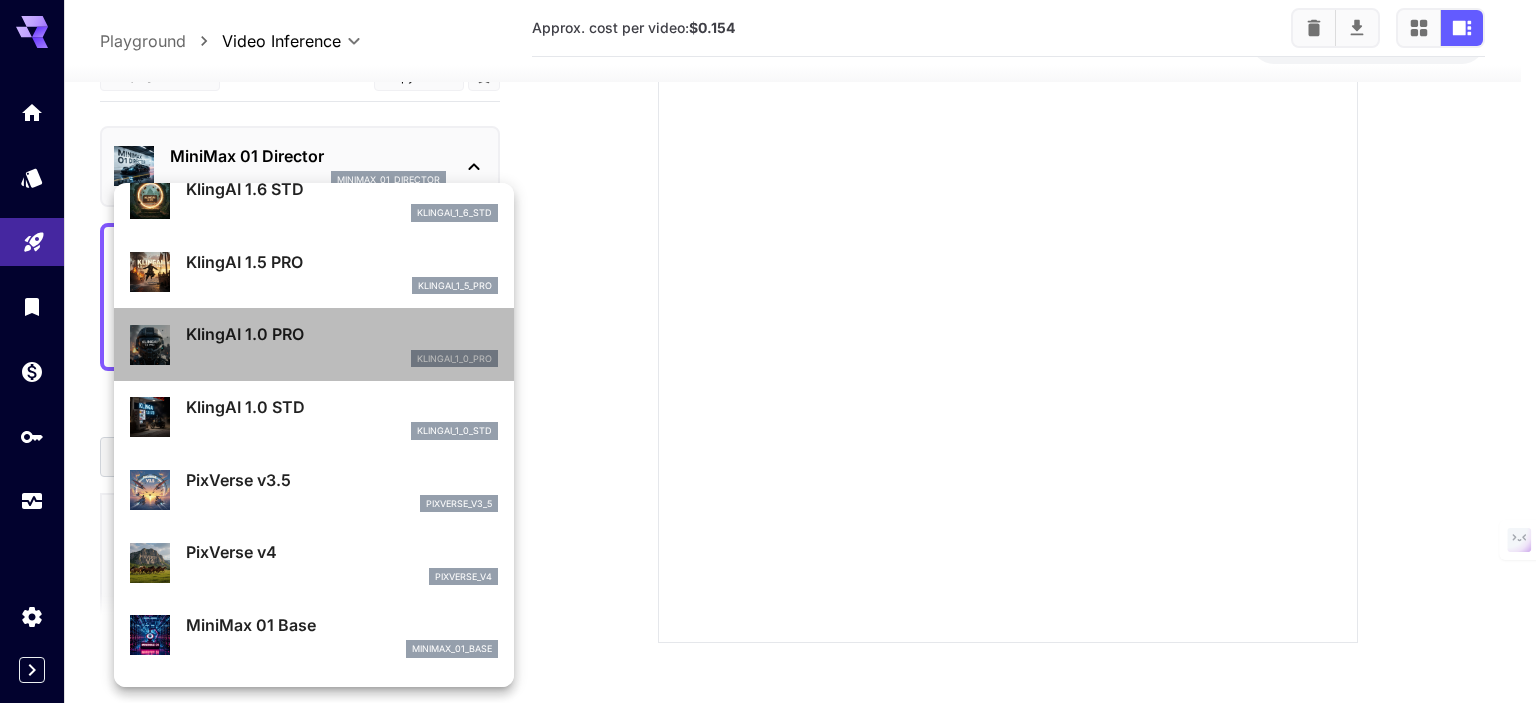 click on "KlingAI 1.0 PRO" at bounding box center [342, 334] 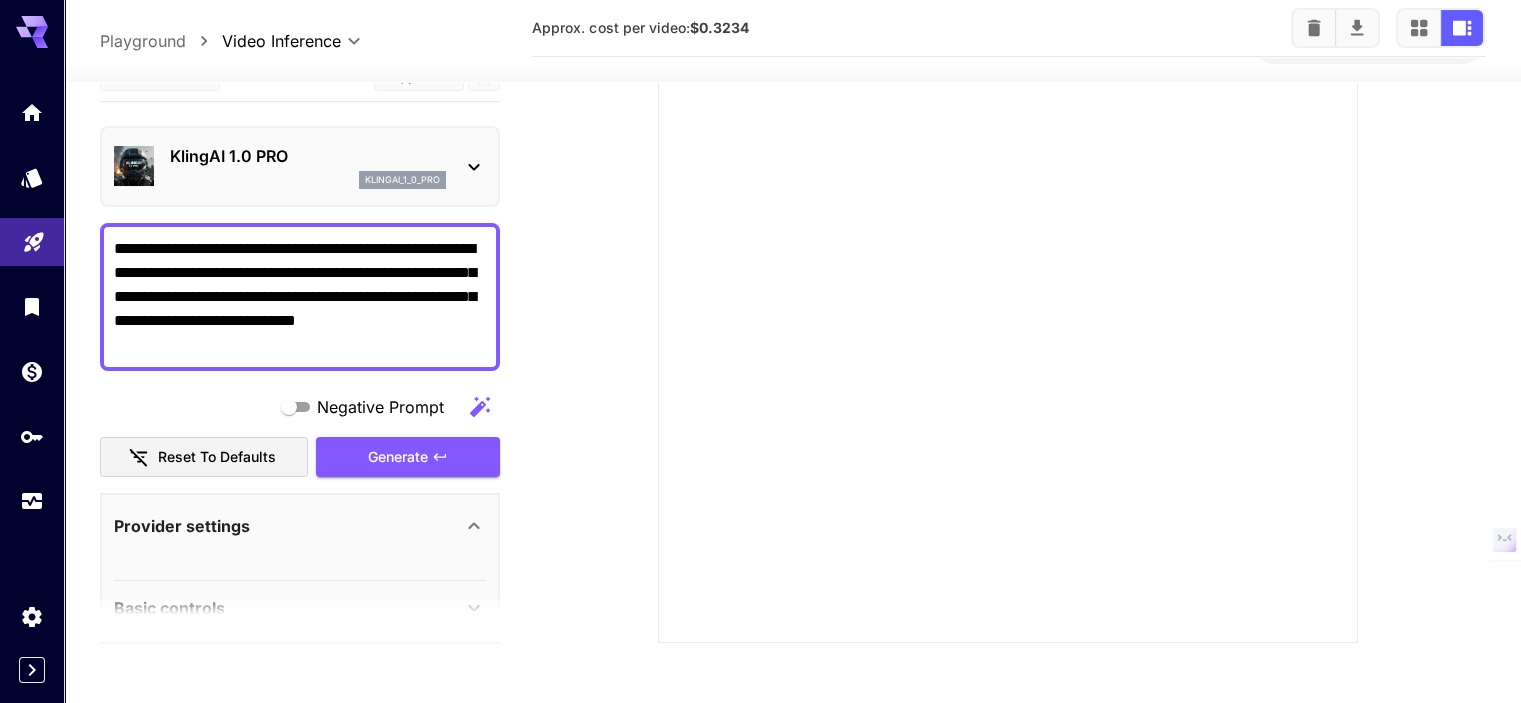 click 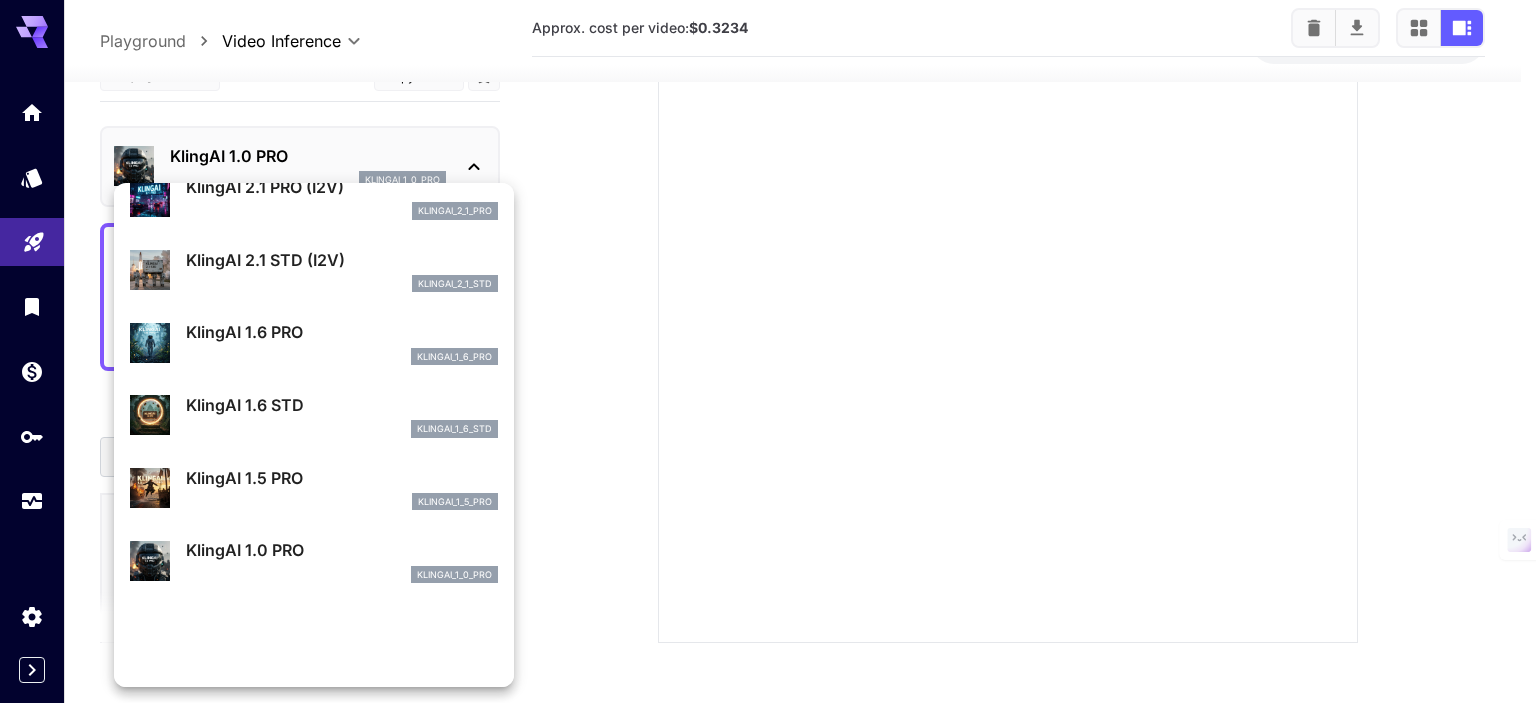 scroll, scrollTop: 703, scrollLeft: 0, axis: vertical 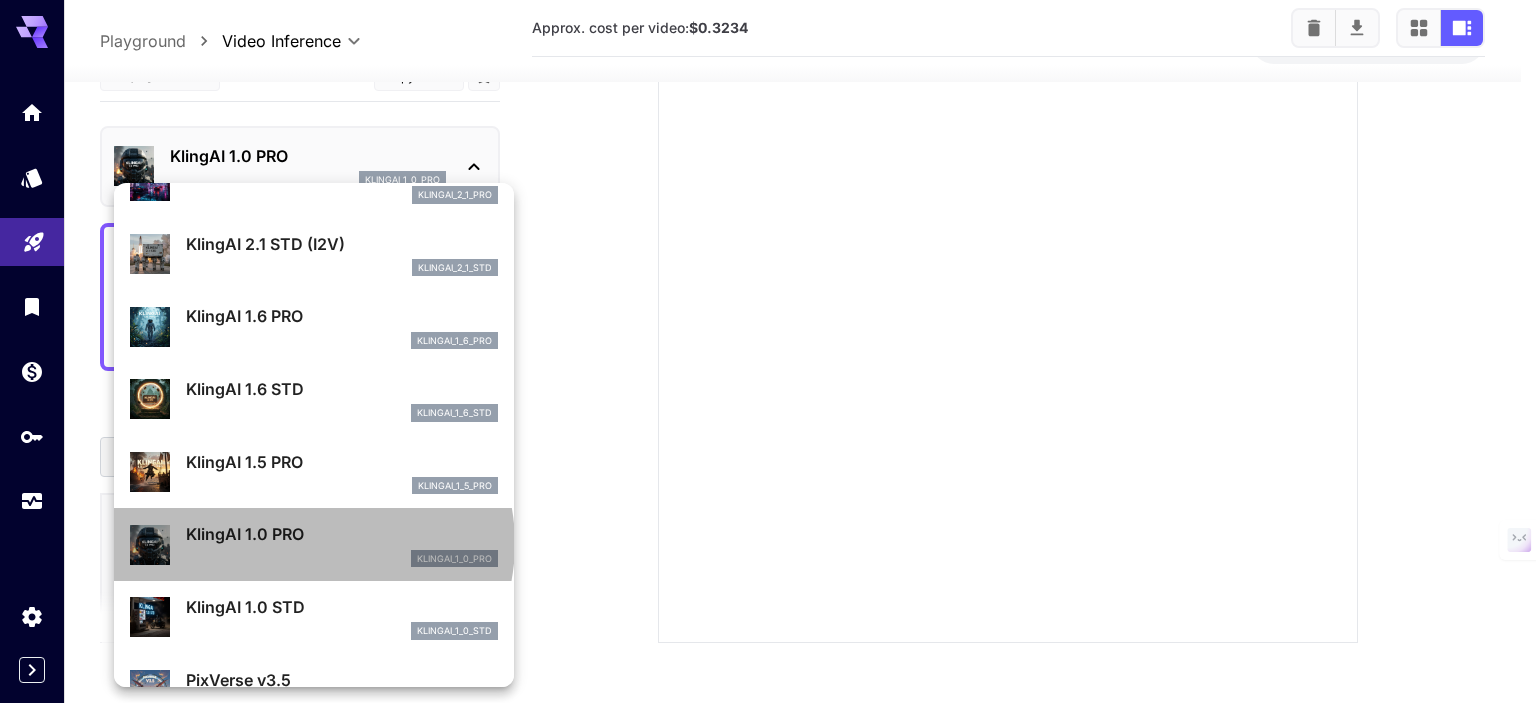 click on "KlingAI 1.0 PRO" at bounding box center [342, 534] 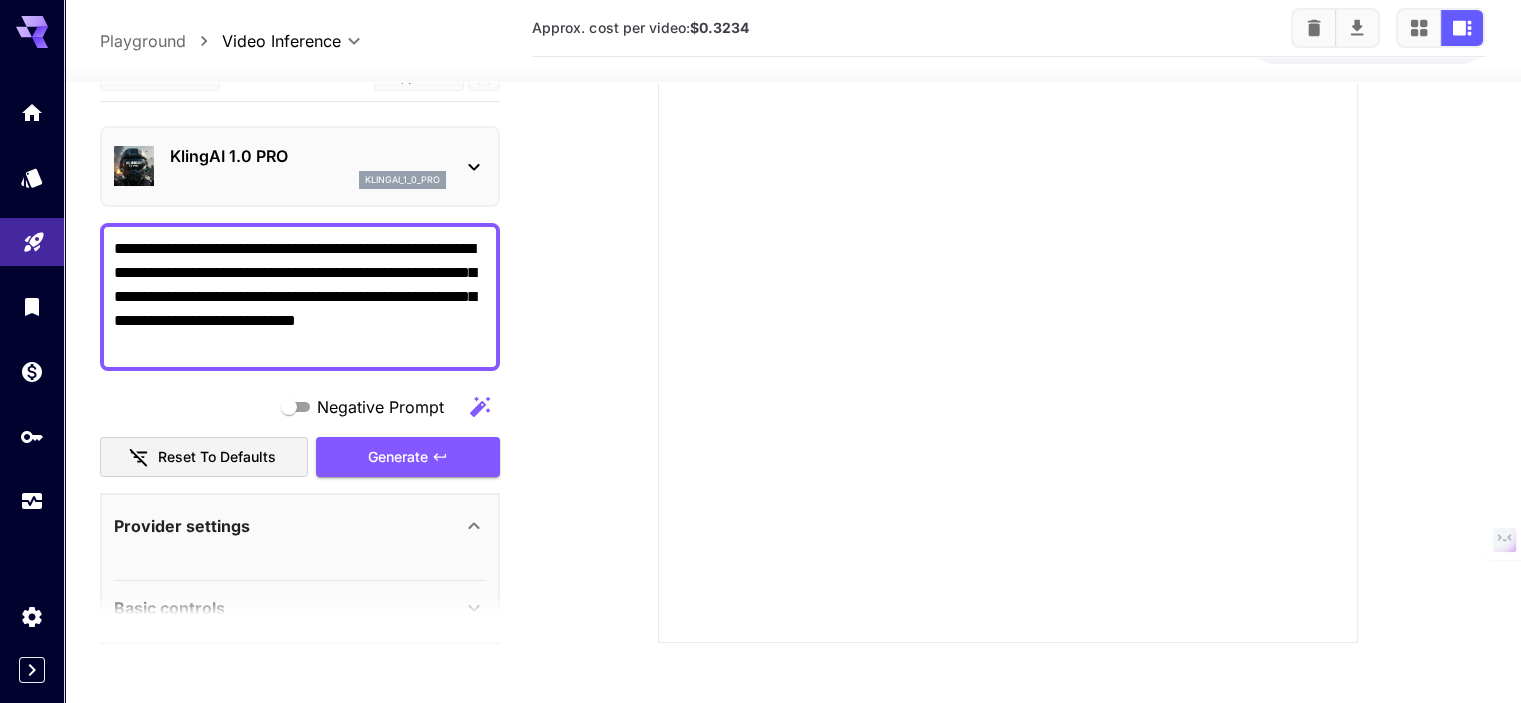 click 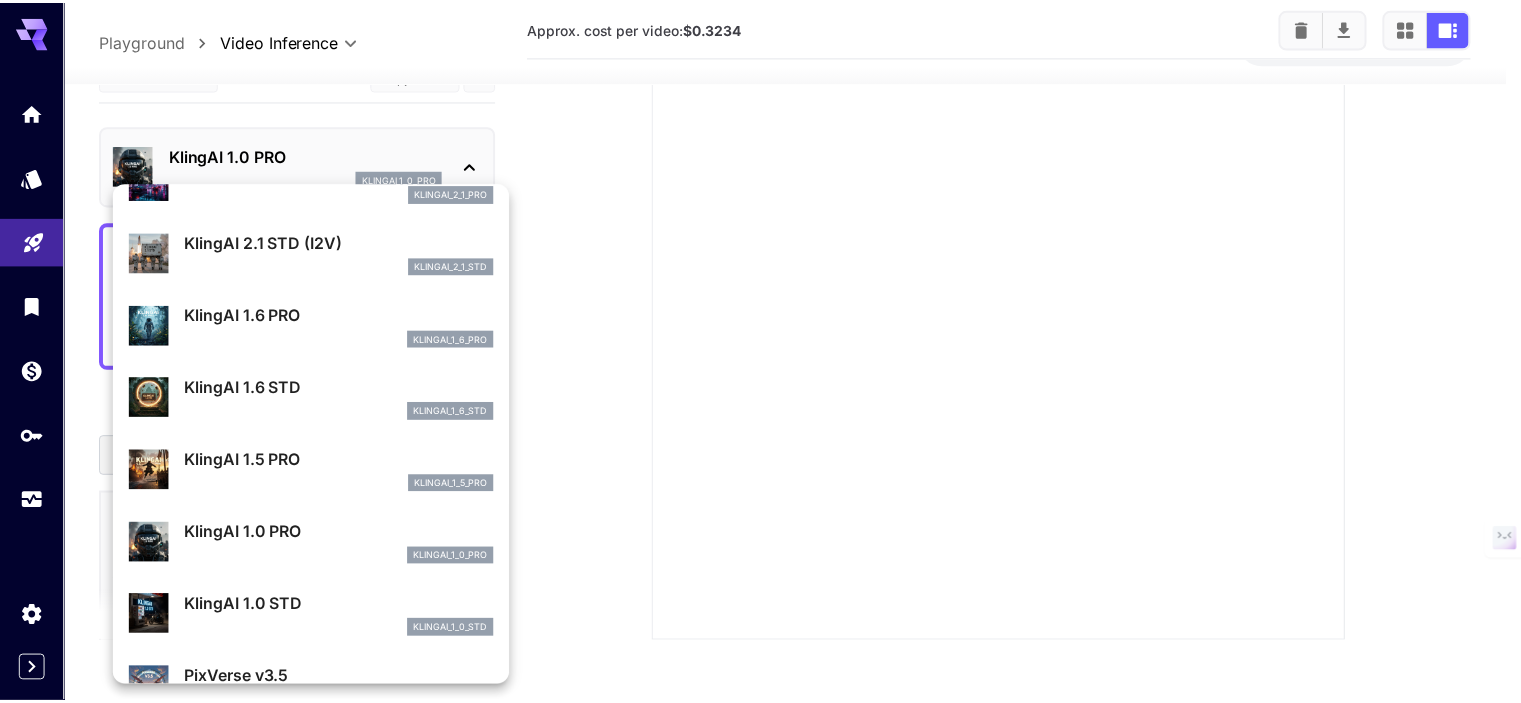 scroll, scrollTop: 804, scrollLeft: 0, axis: vertical 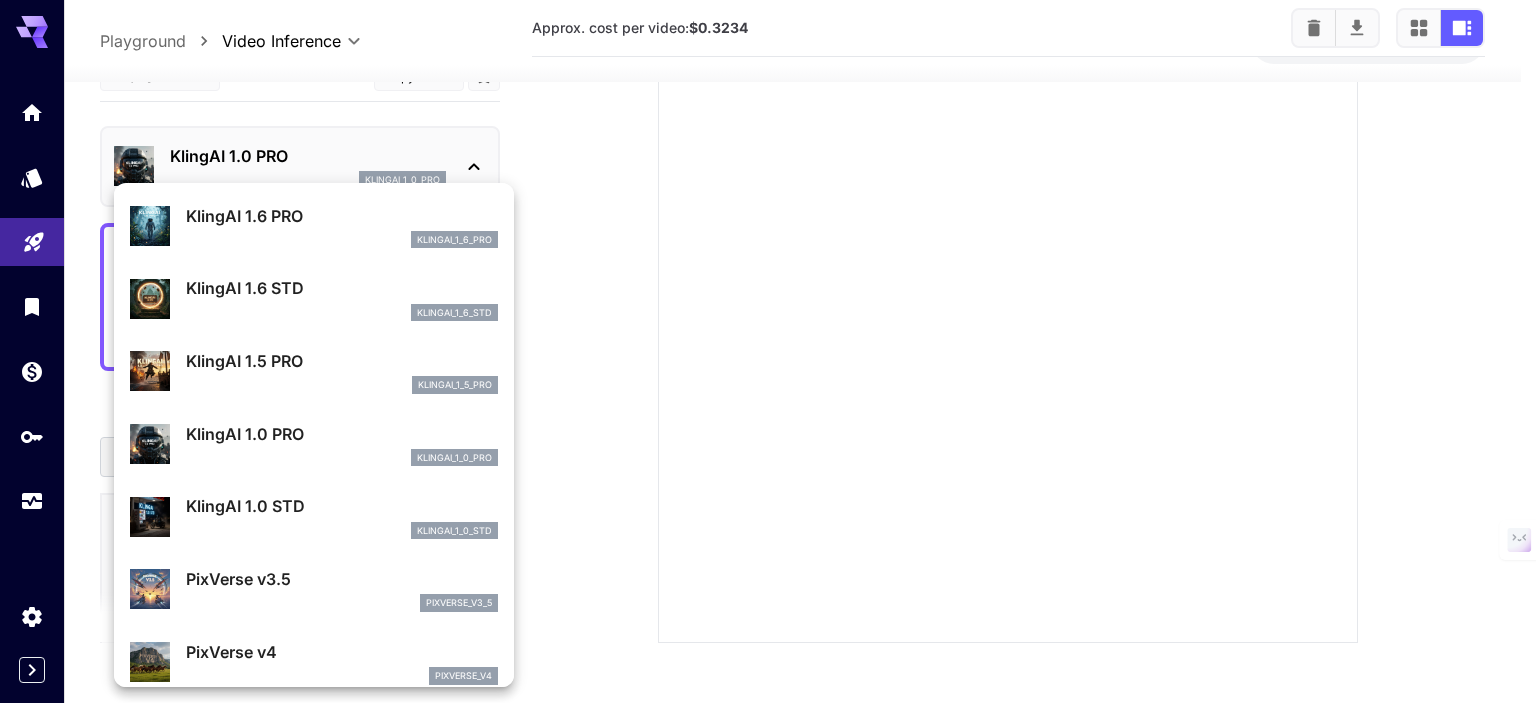 click on "KlingAI 1.0 STD klingai_1_0_std" at bounding box center [342, 516] 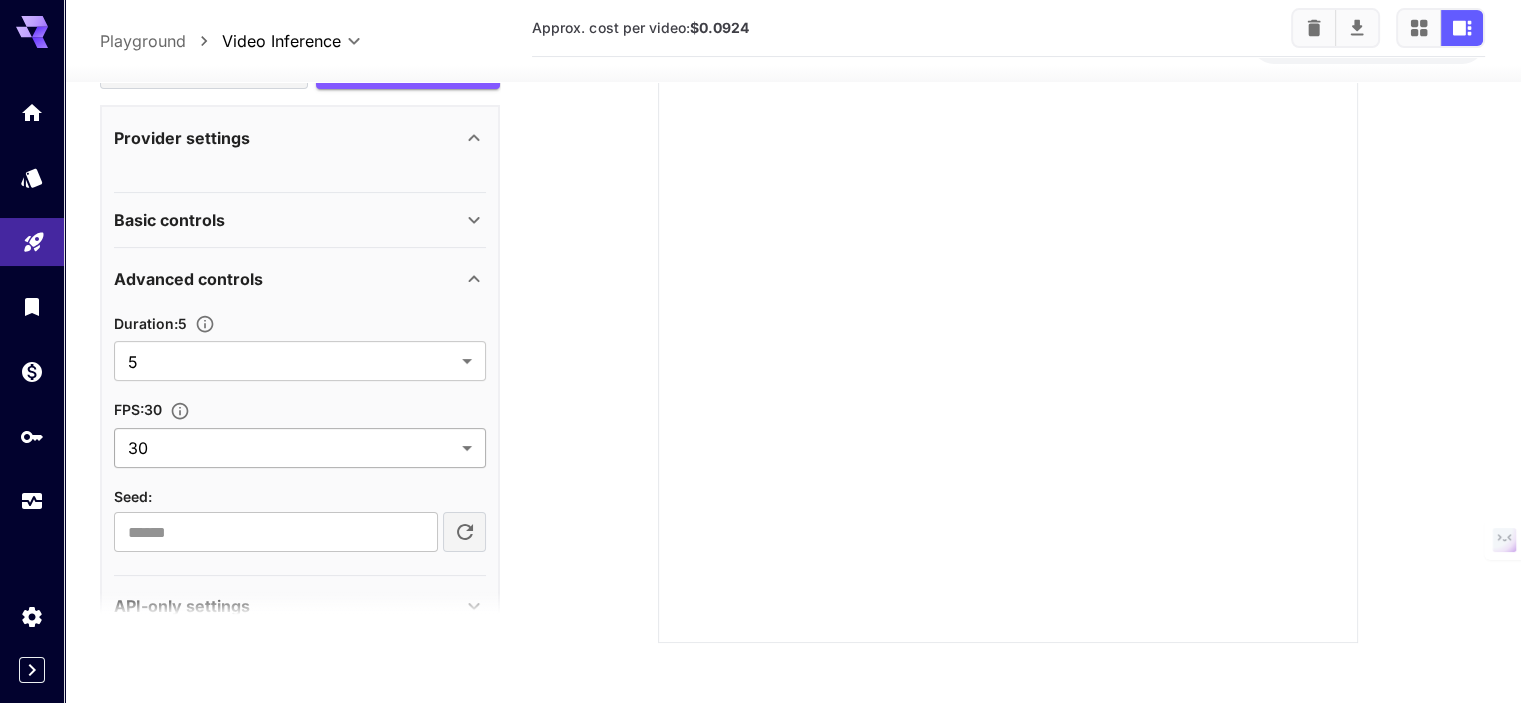 scroll, scrollTop: 400, scrollLeft: 0, axis: vertical 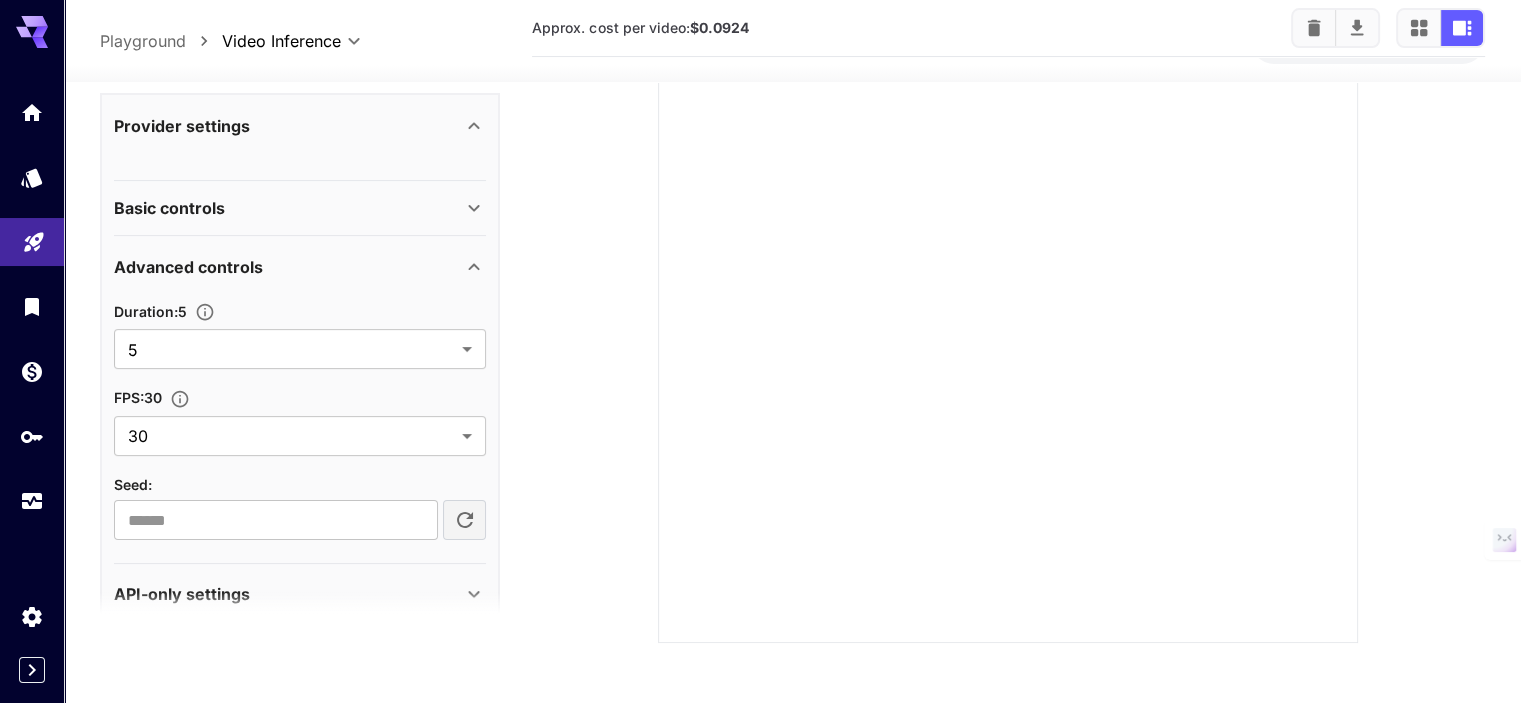 click 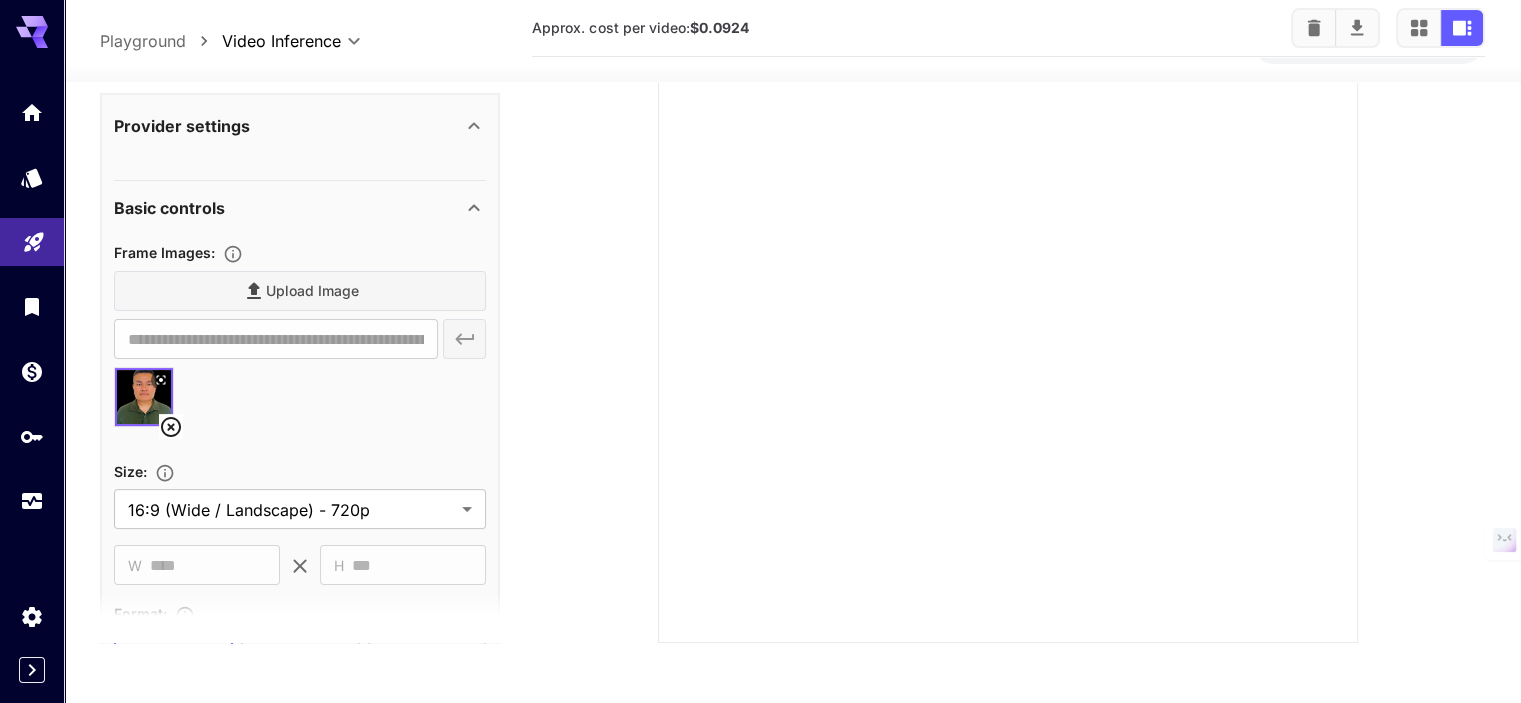 click 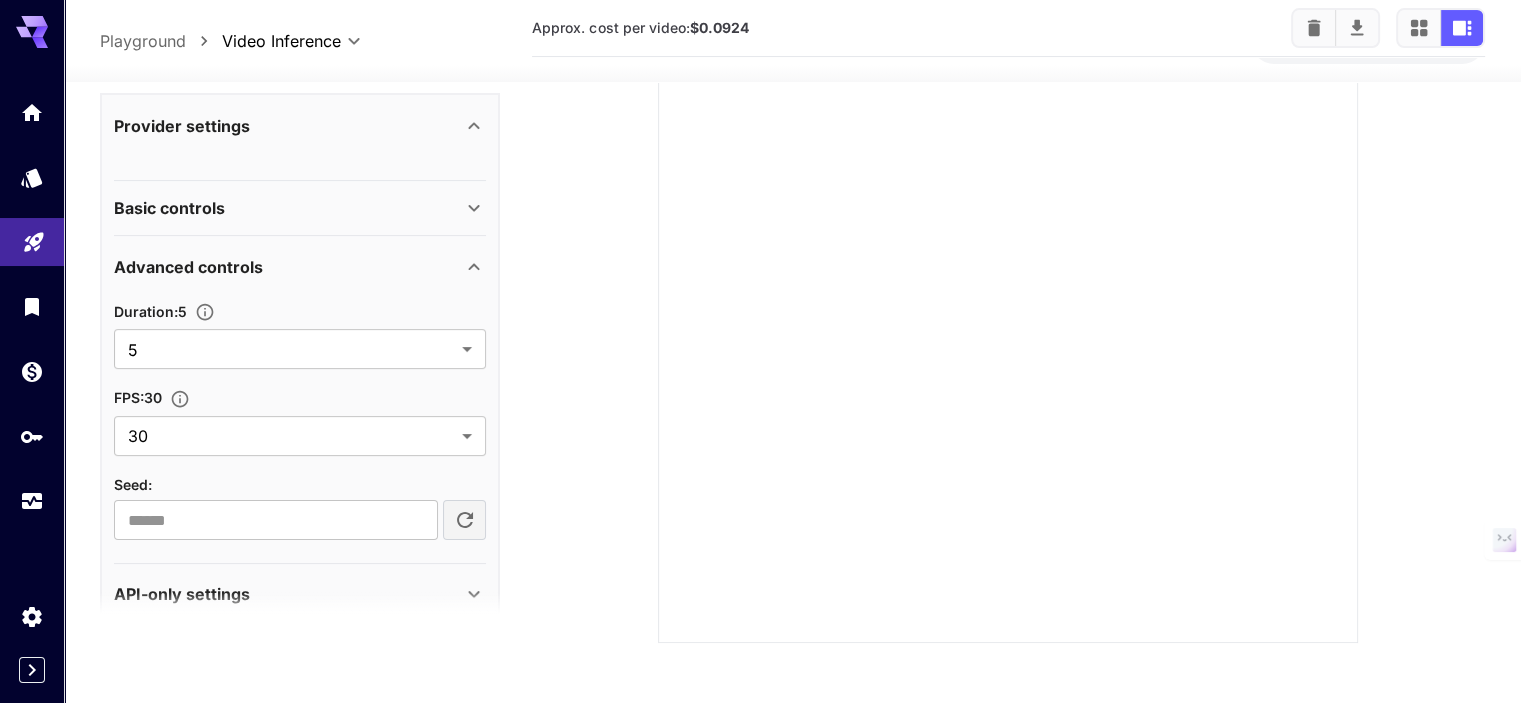 scroll, scrollTop: 300, scrollLeft: 0, axis: vertical 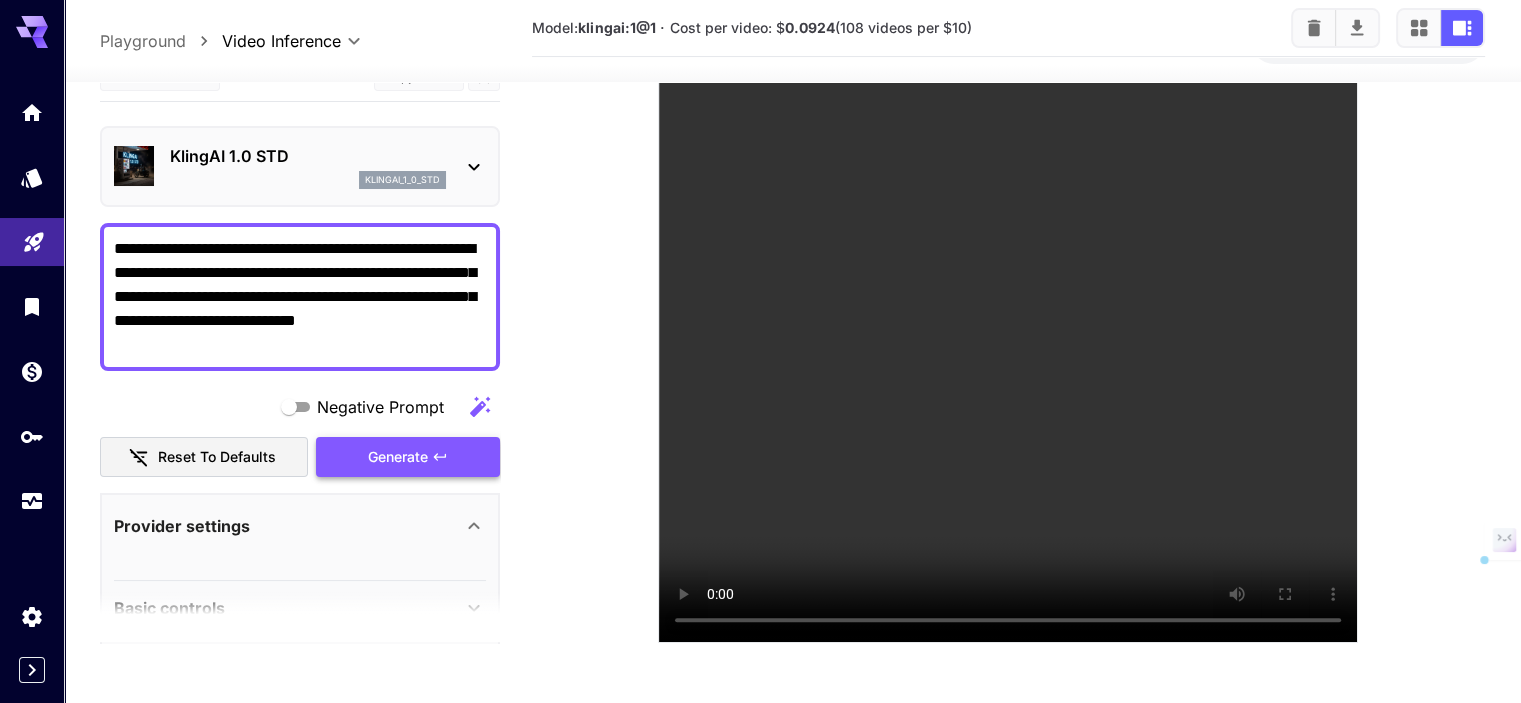 drag, startPoint x: 239, startPoint y: 344, endPoint x: 108, endPoint y: 245, distance: 164.2011 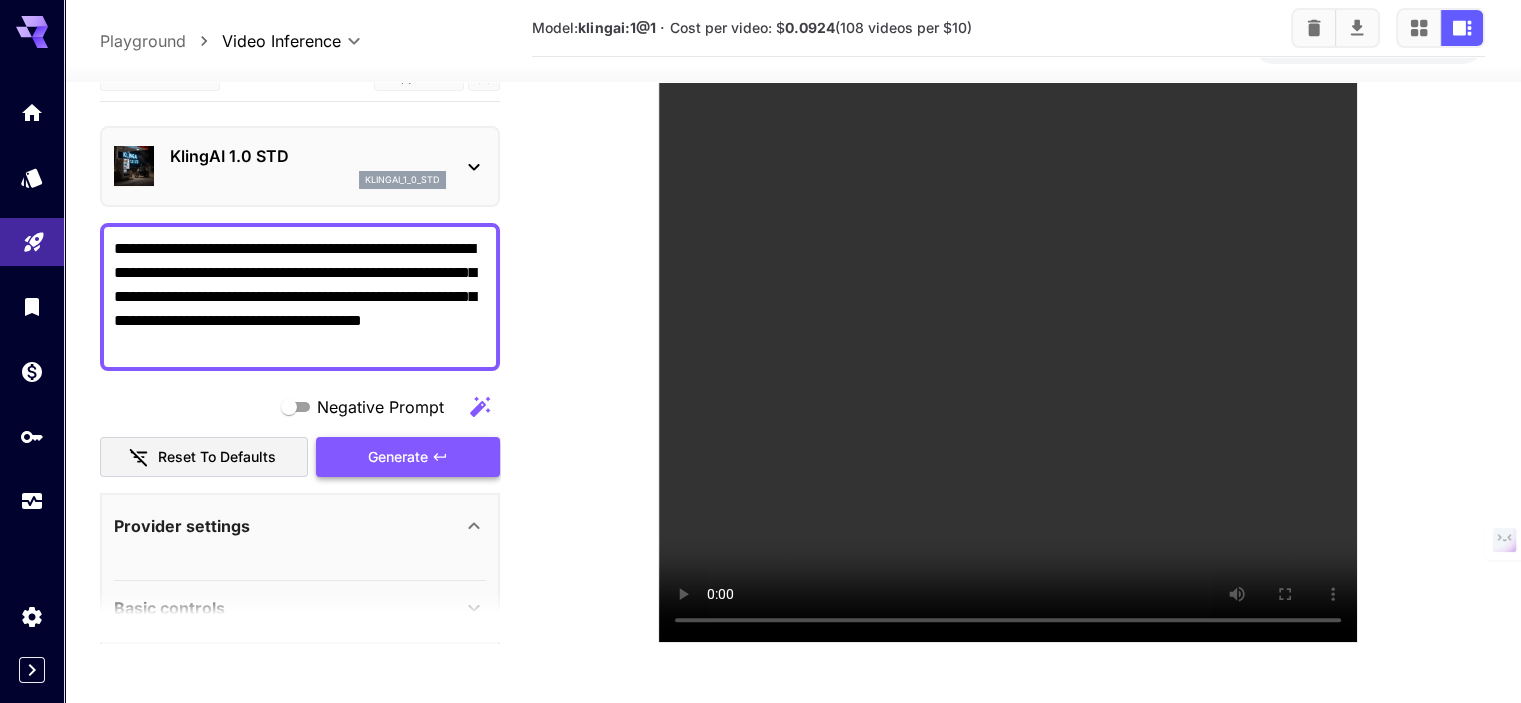 type on "**********" 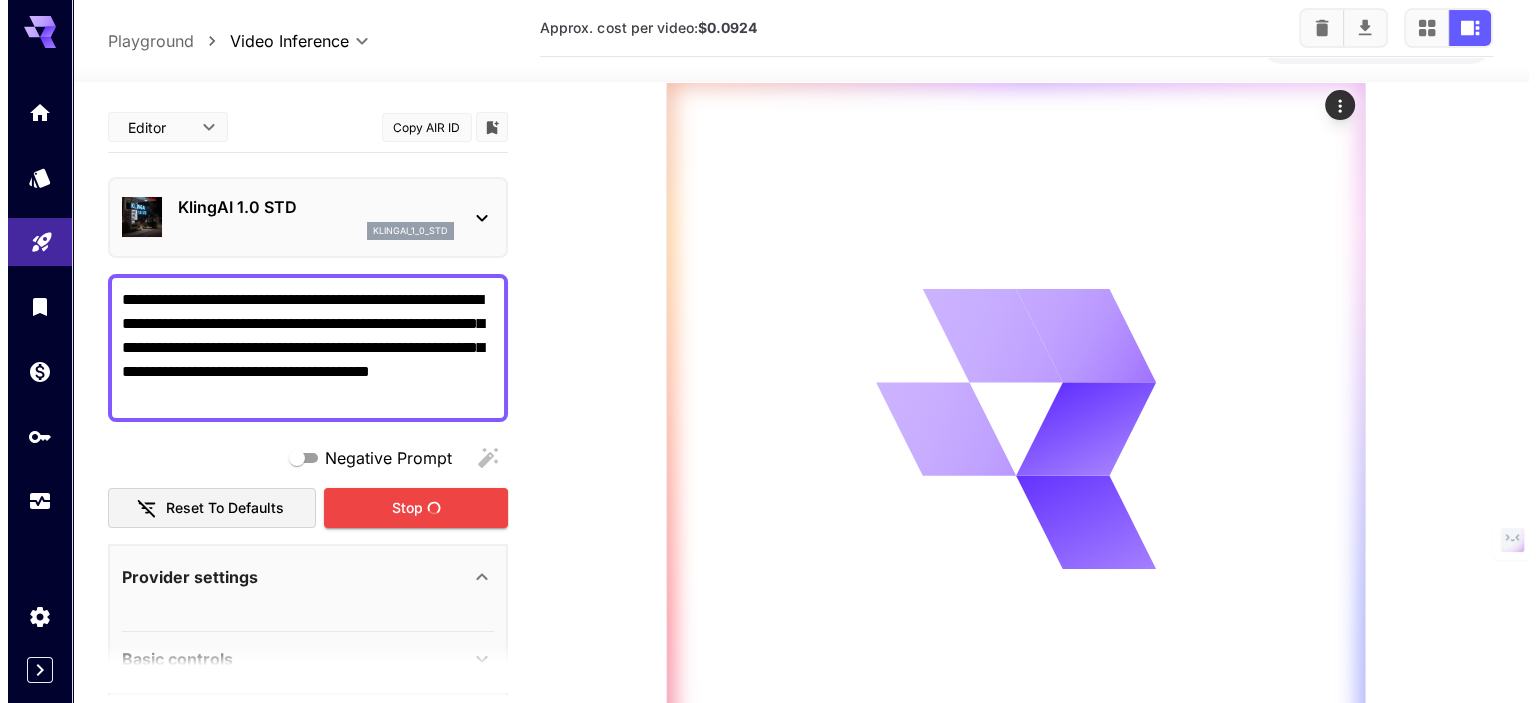 scroll, scrollTop: 316, scrollLeft: 0, axis: vertical 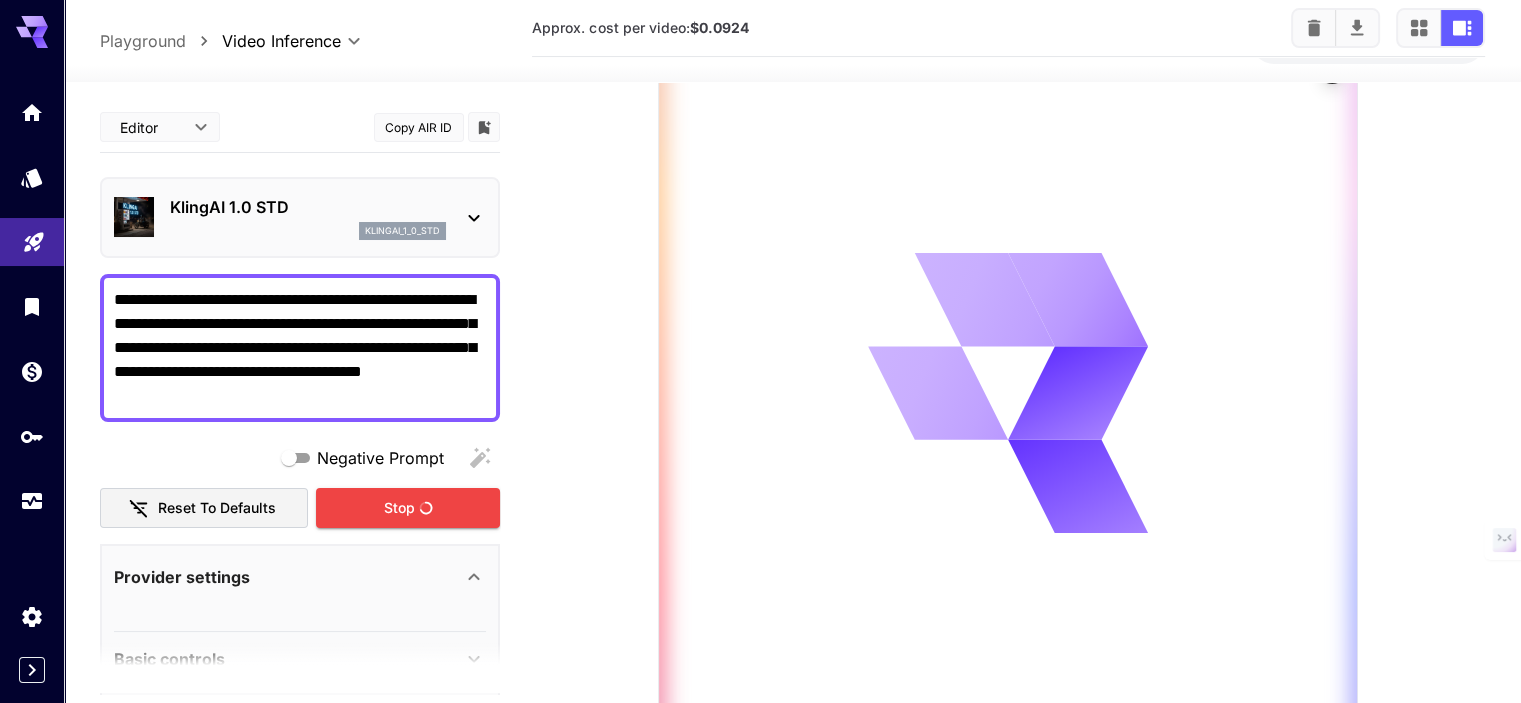 click 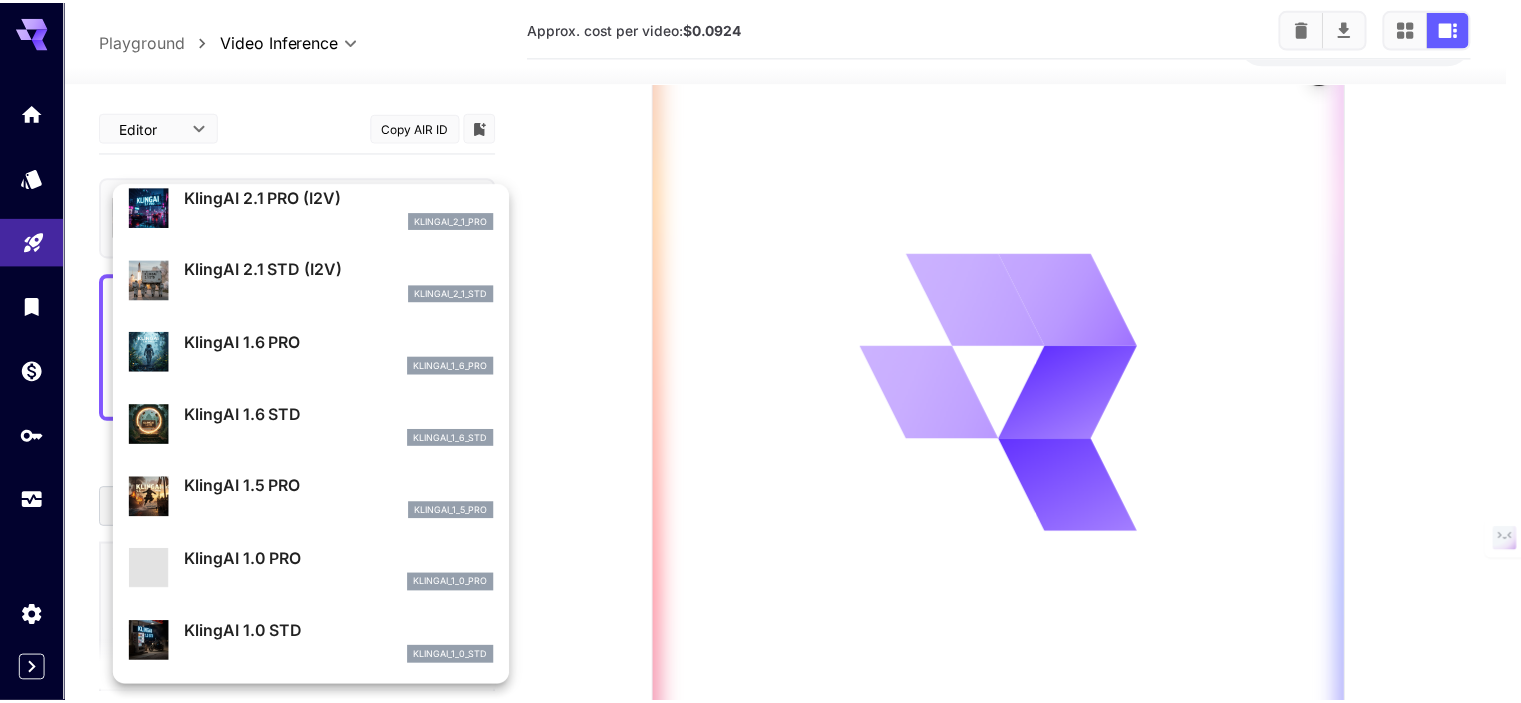 scroll, scrollTop: 704, scrollLeft: 0, axis: vertical 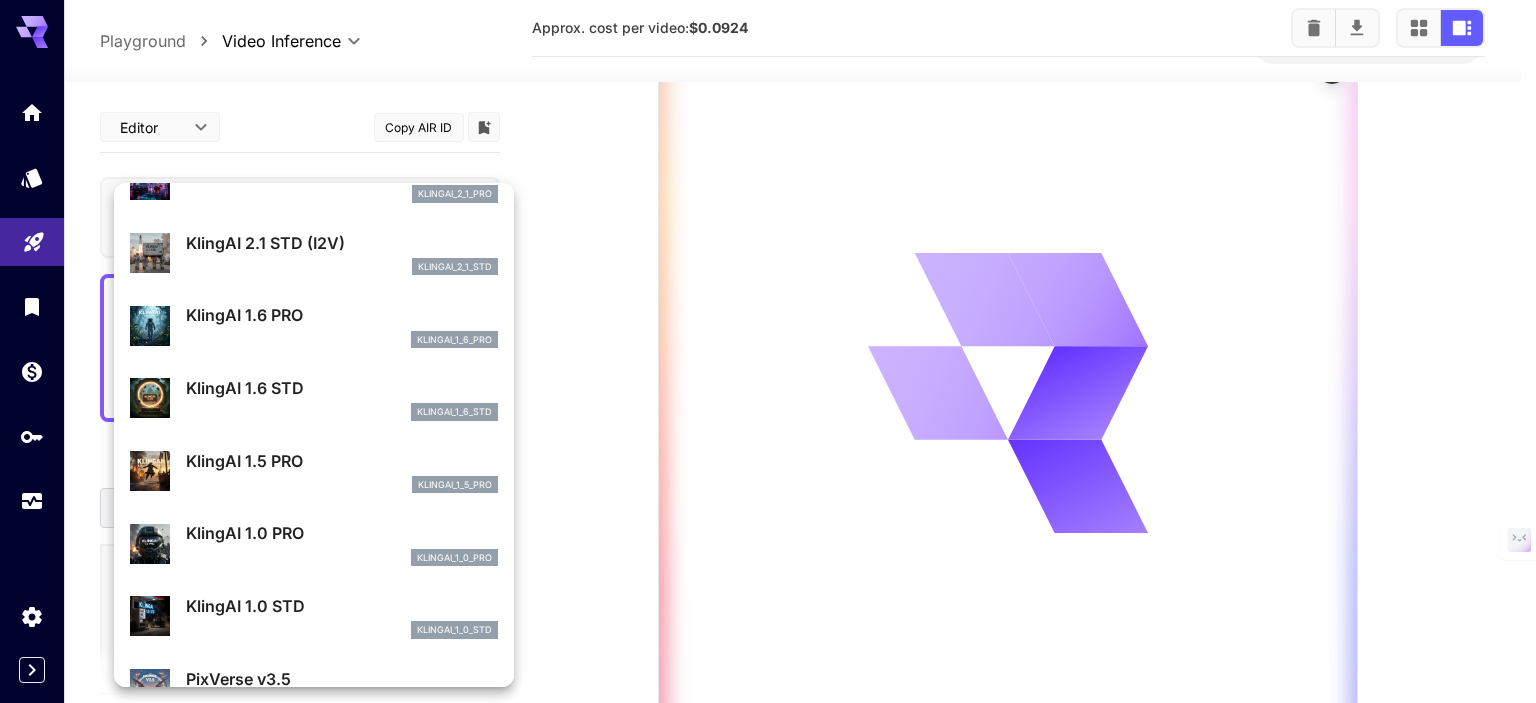 click at bounding box center [768, 351] 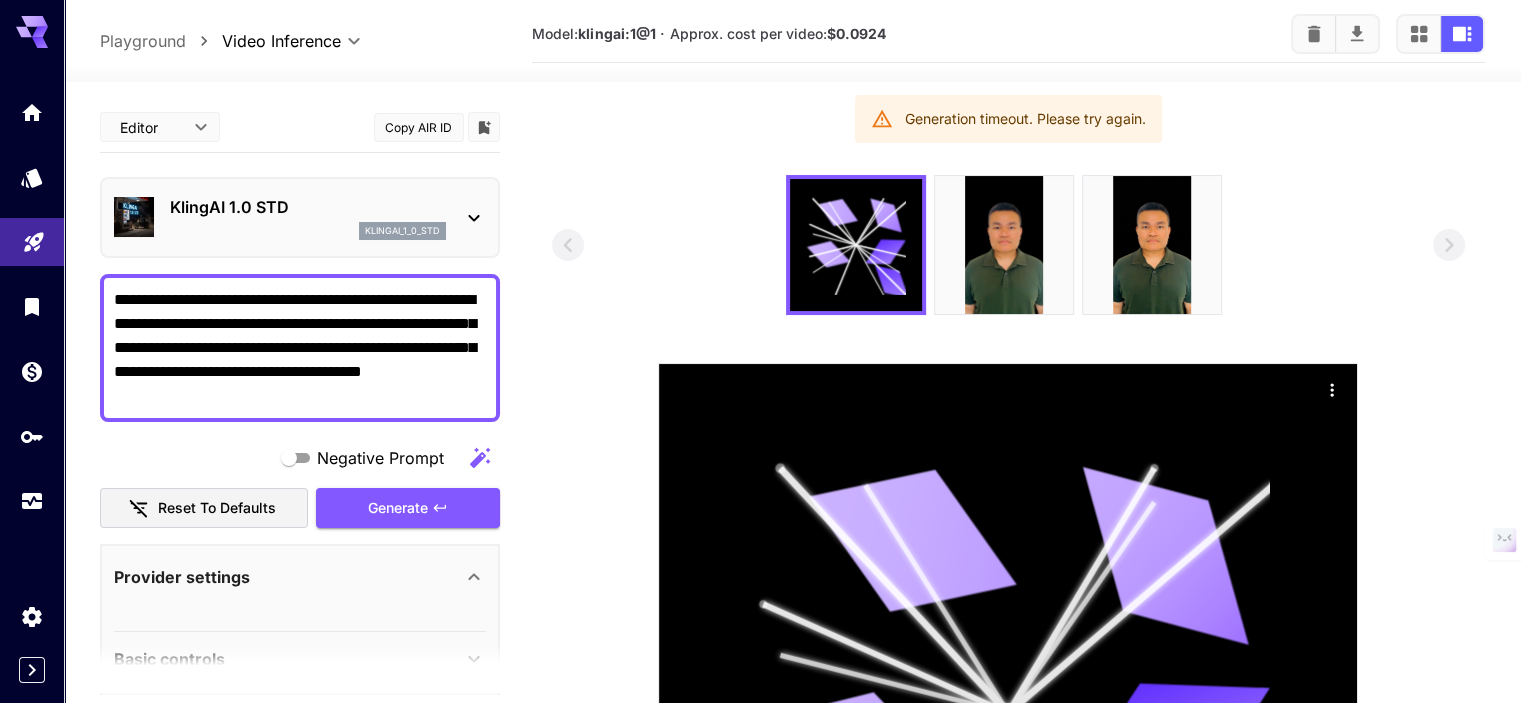 scroll, scrollTop: 12, scrollLeft: 0, axis: vertical 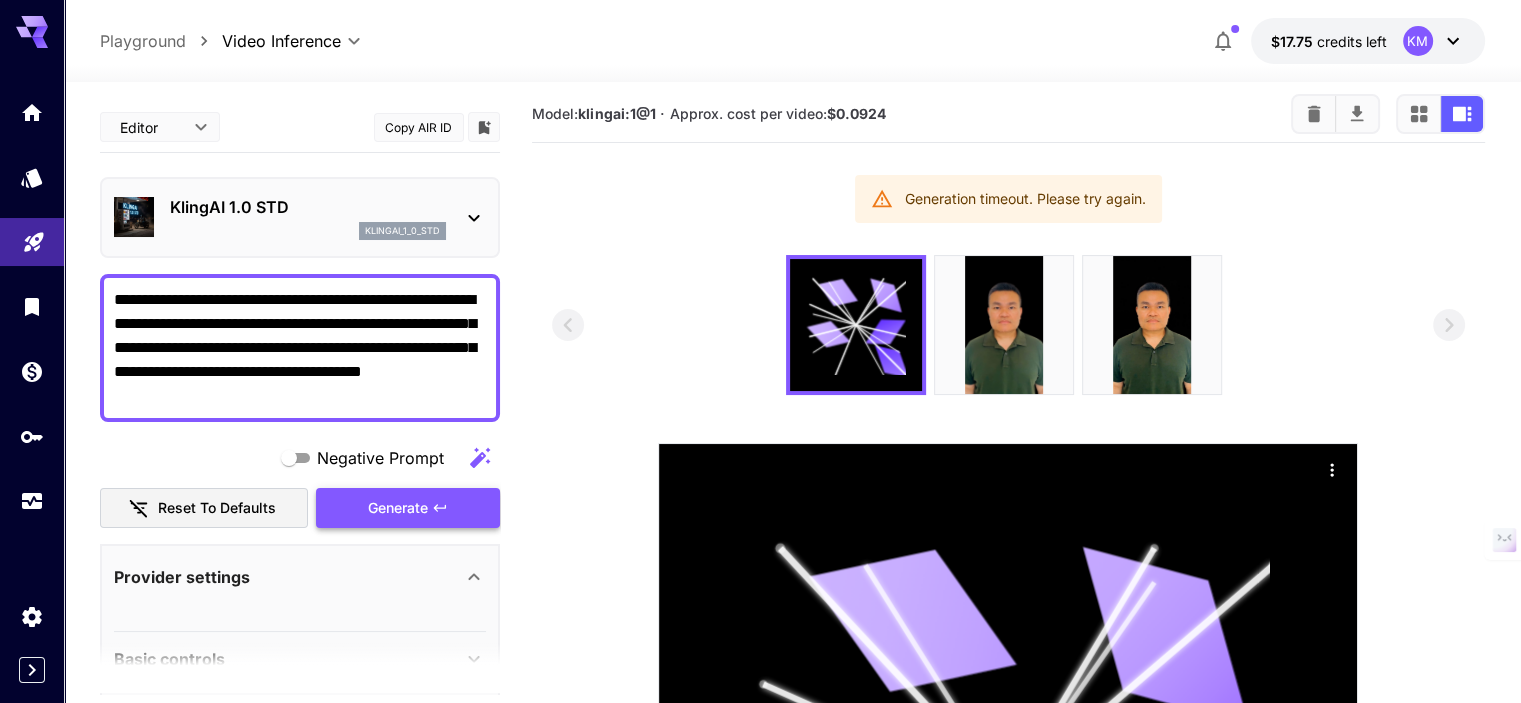 click on "Generate" at bounding box center [408, 508] 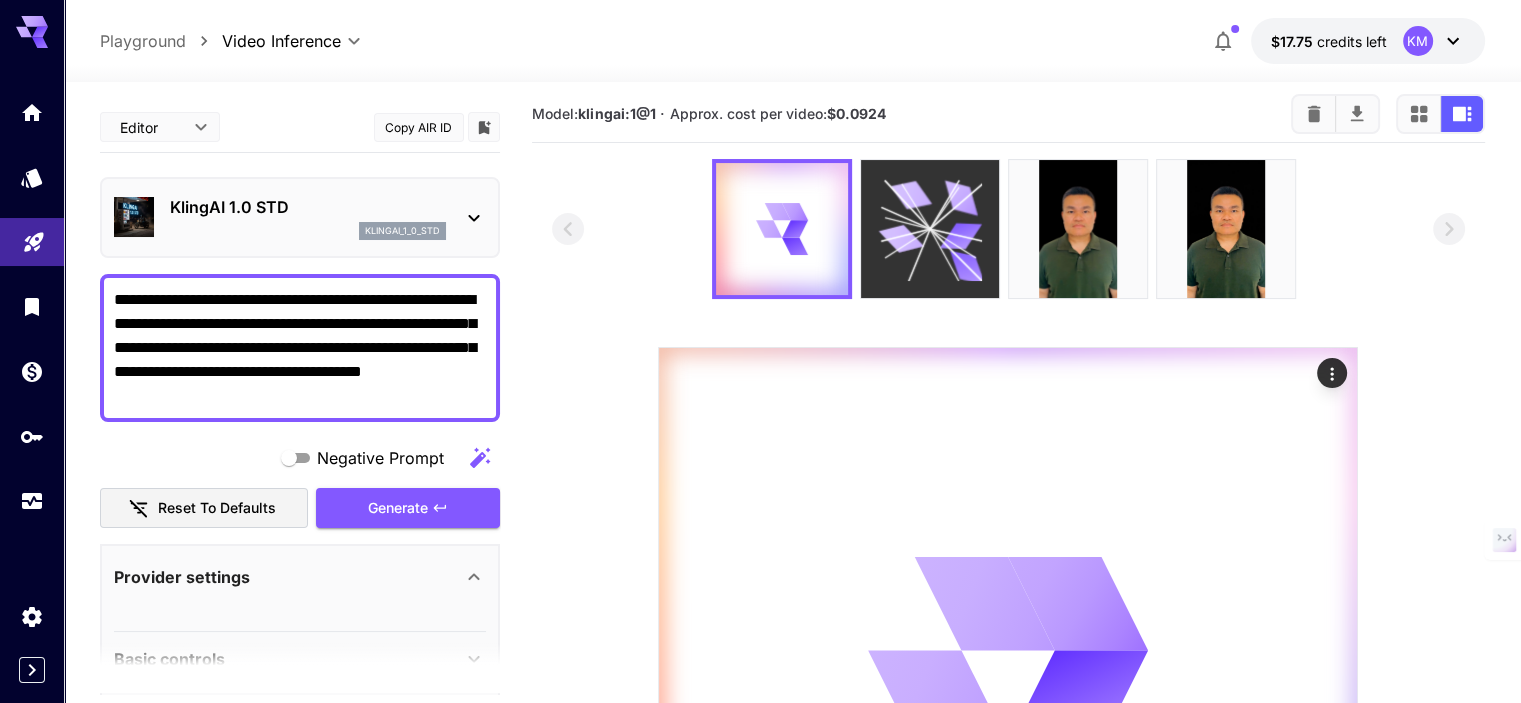 click 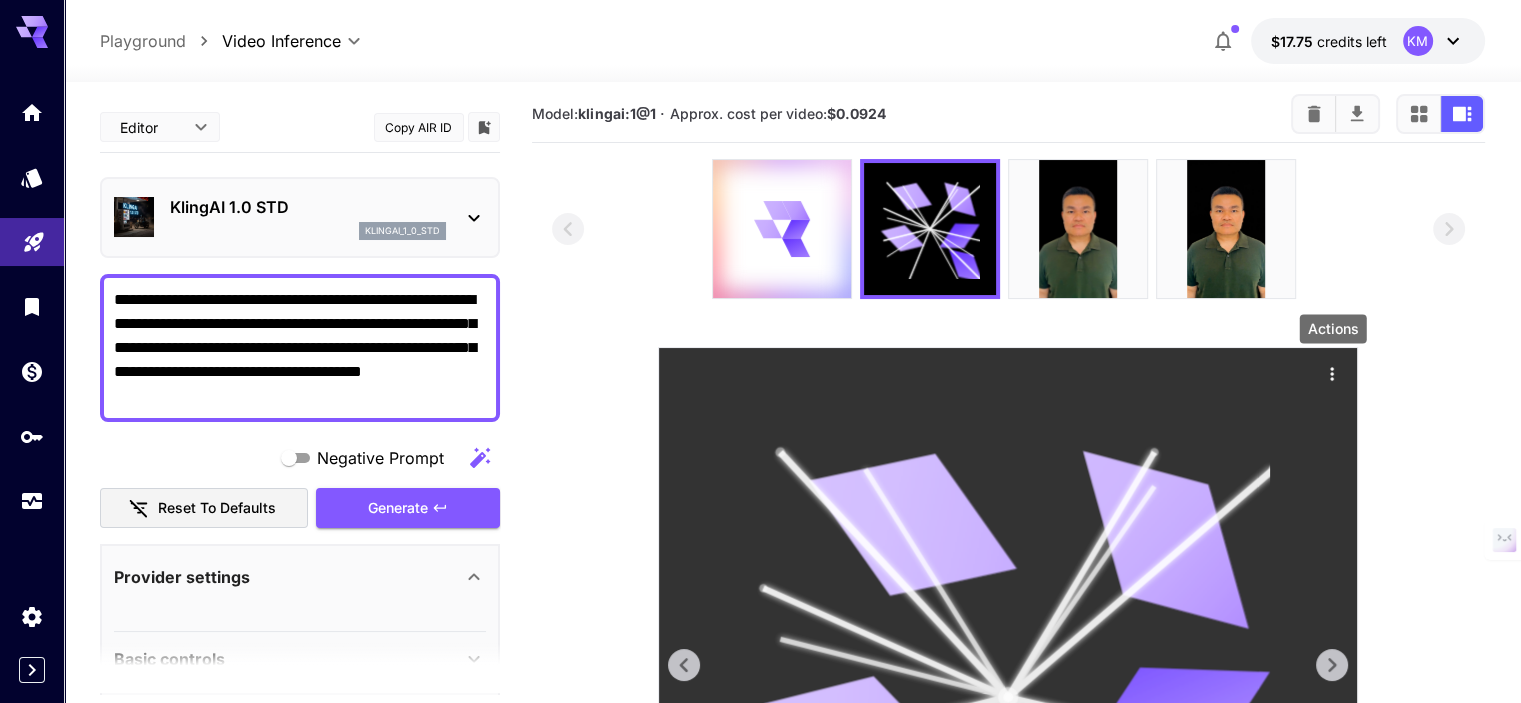 click 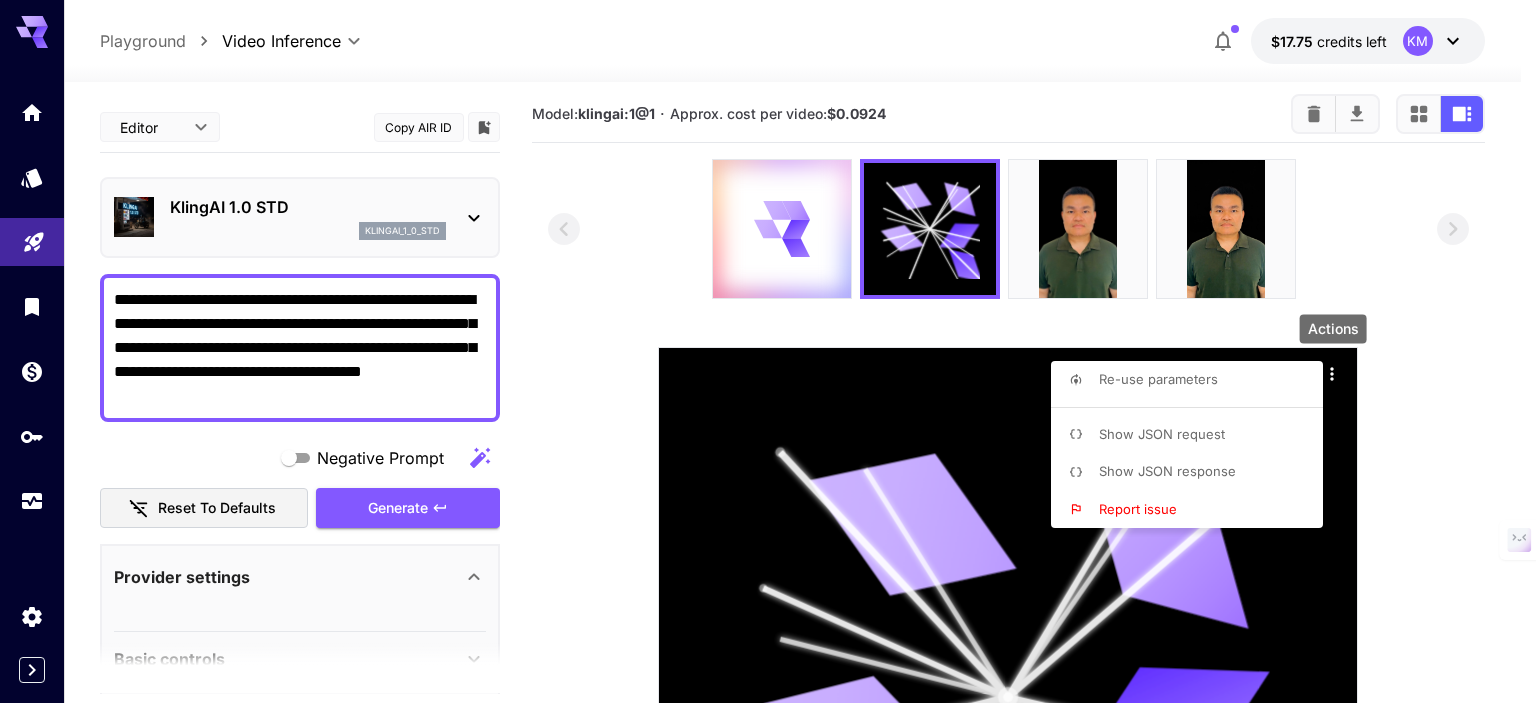 click at bounding box center [768, 351] 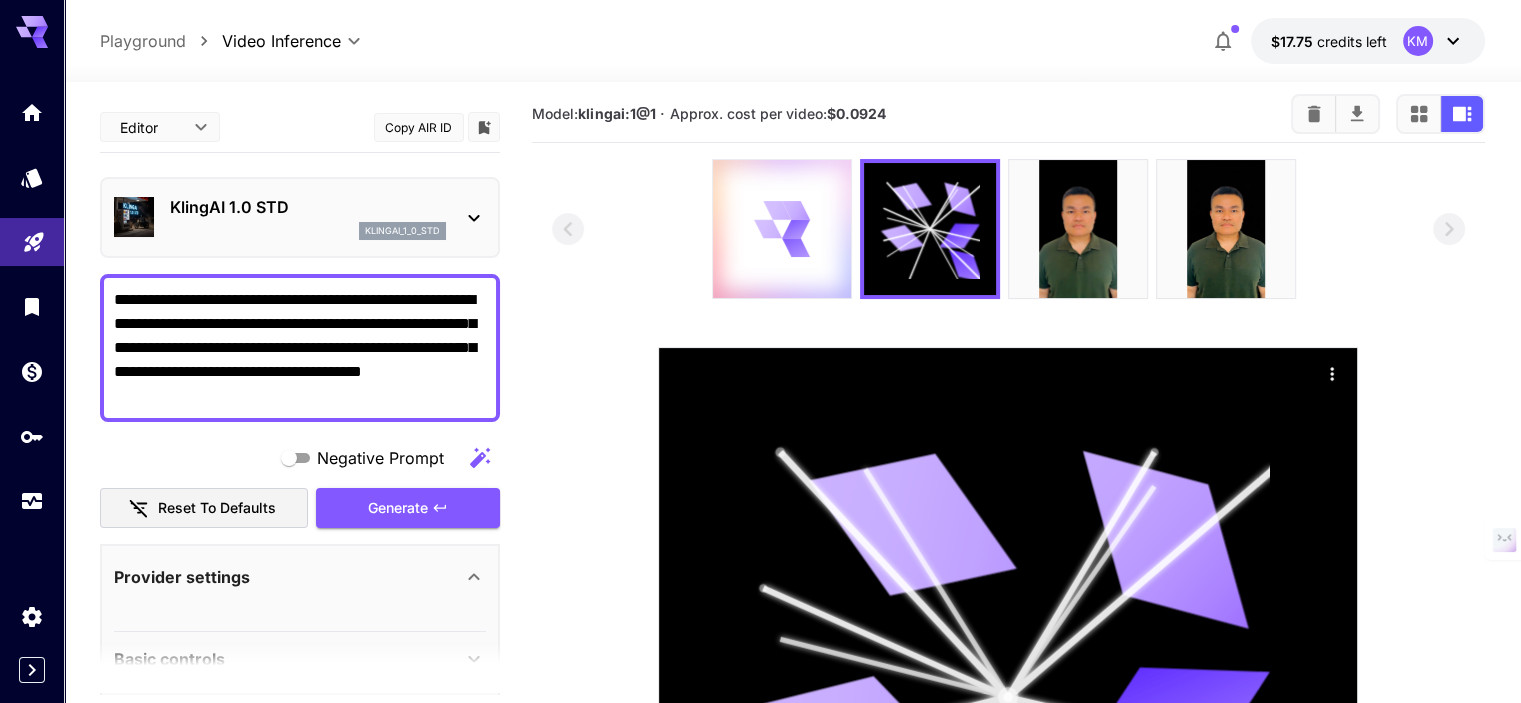 click 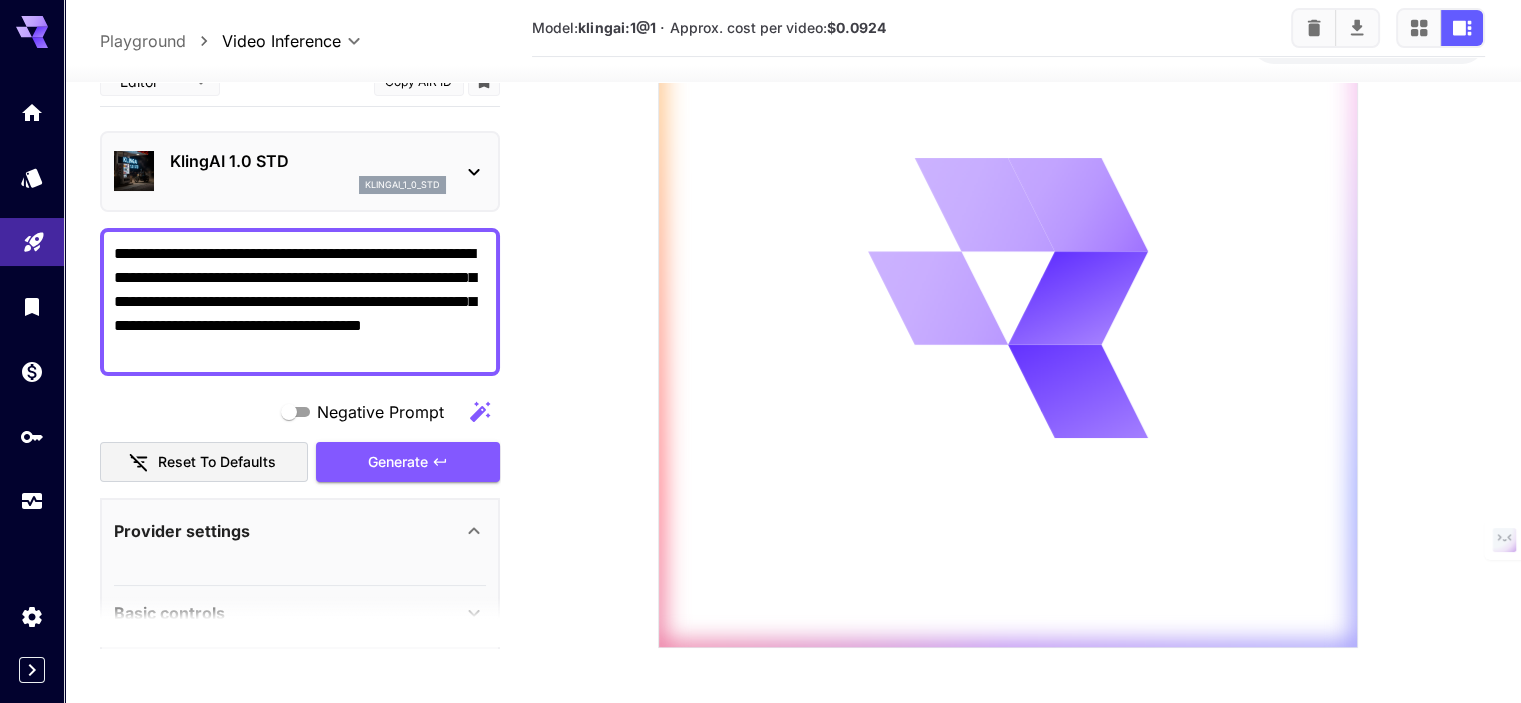 scroll, scrollTop: 412, scrollLeft: 0, axis: vertical 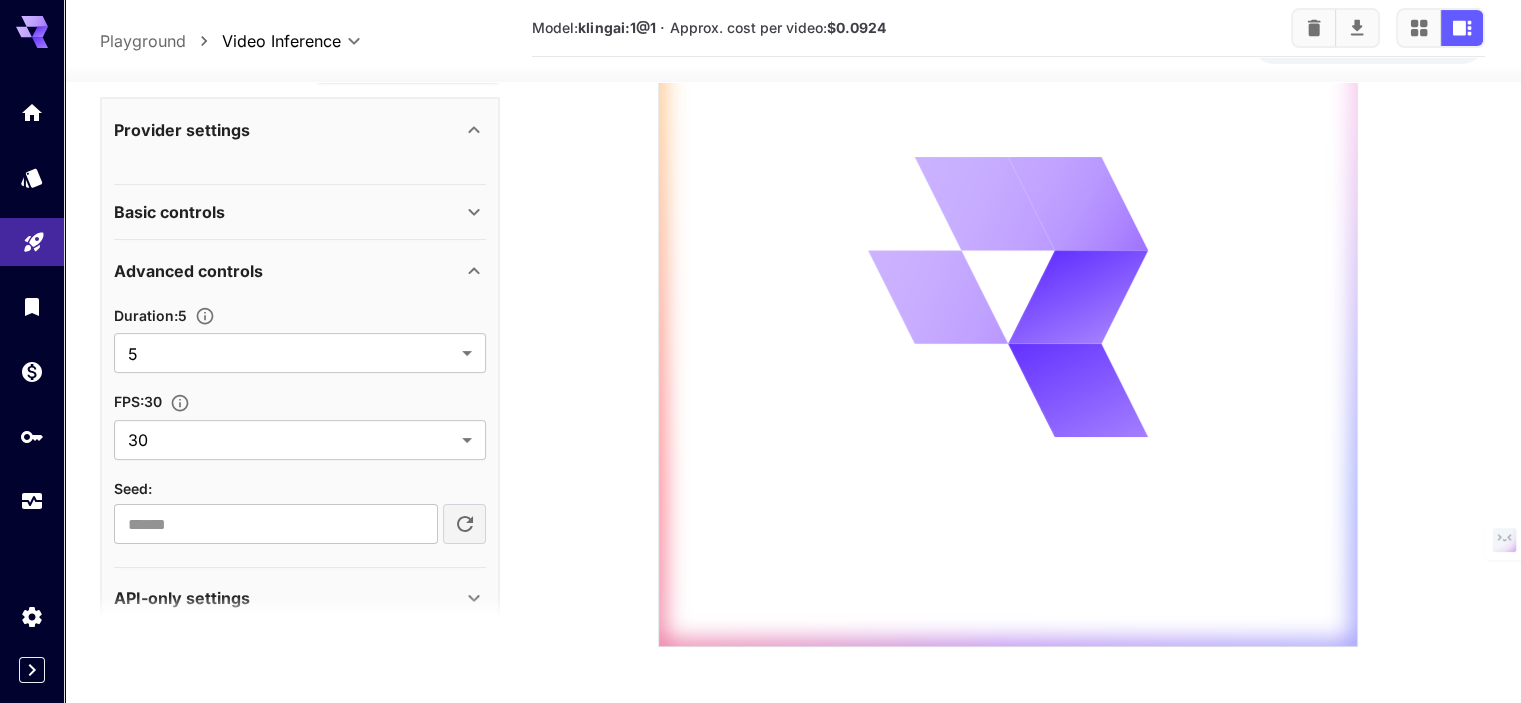 click 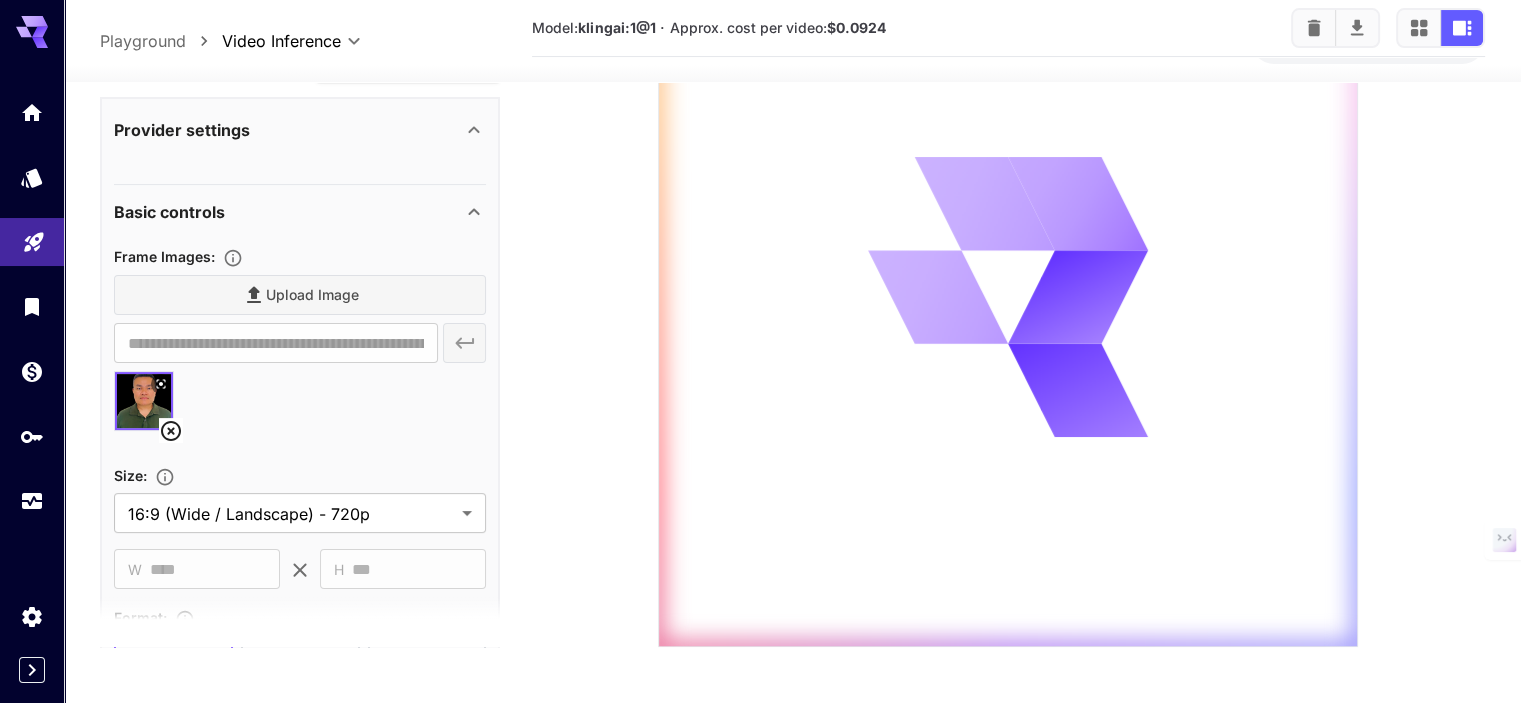 scroll, scrollTop: 300, scrollLeft: 0, axis: vertical 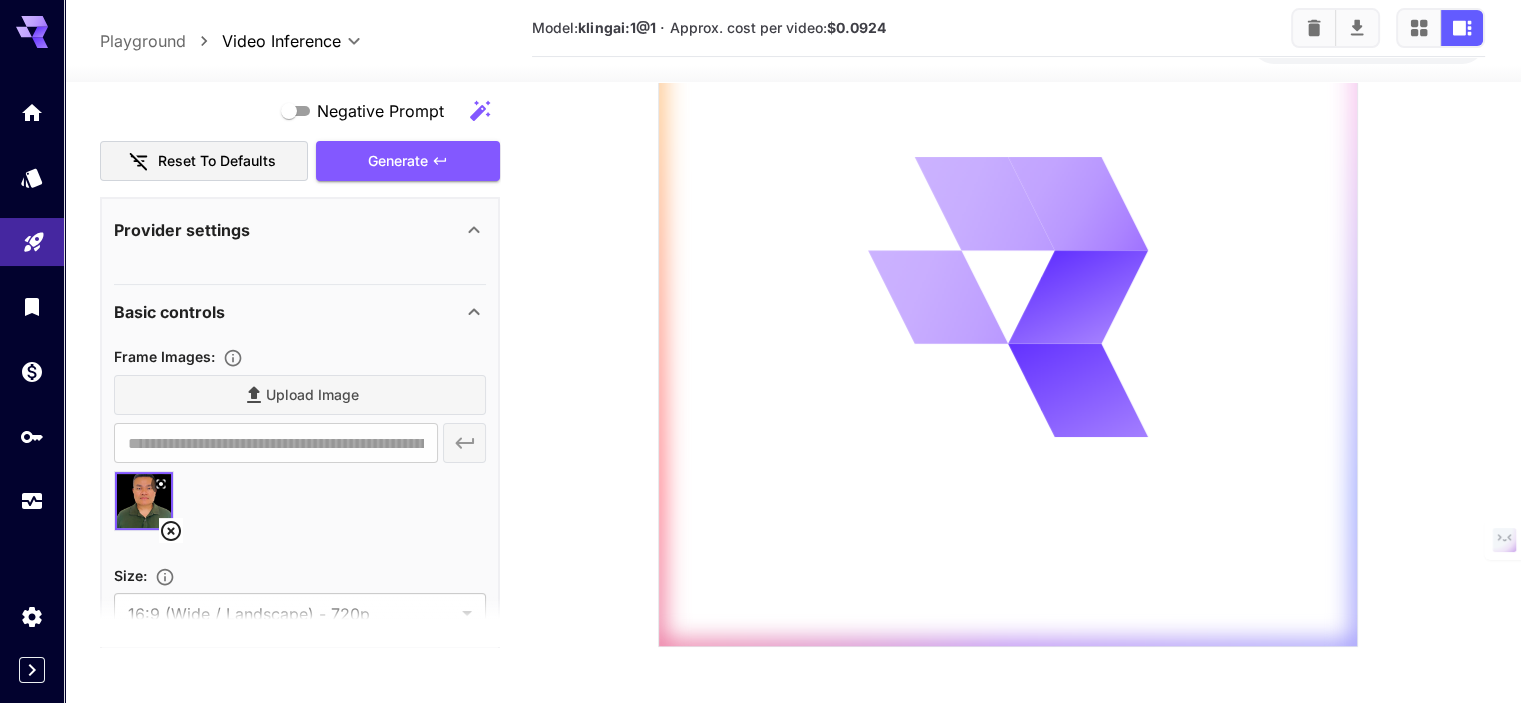 click 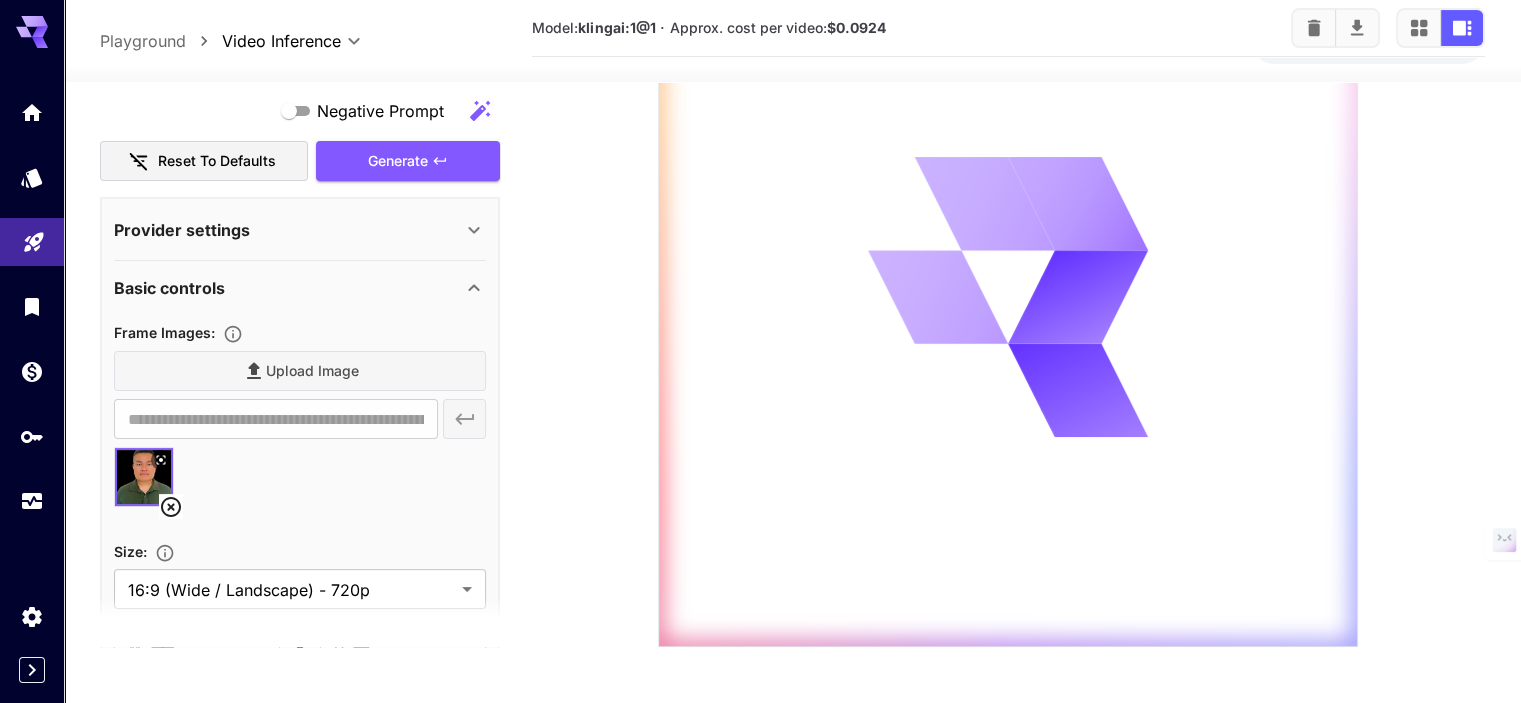 click 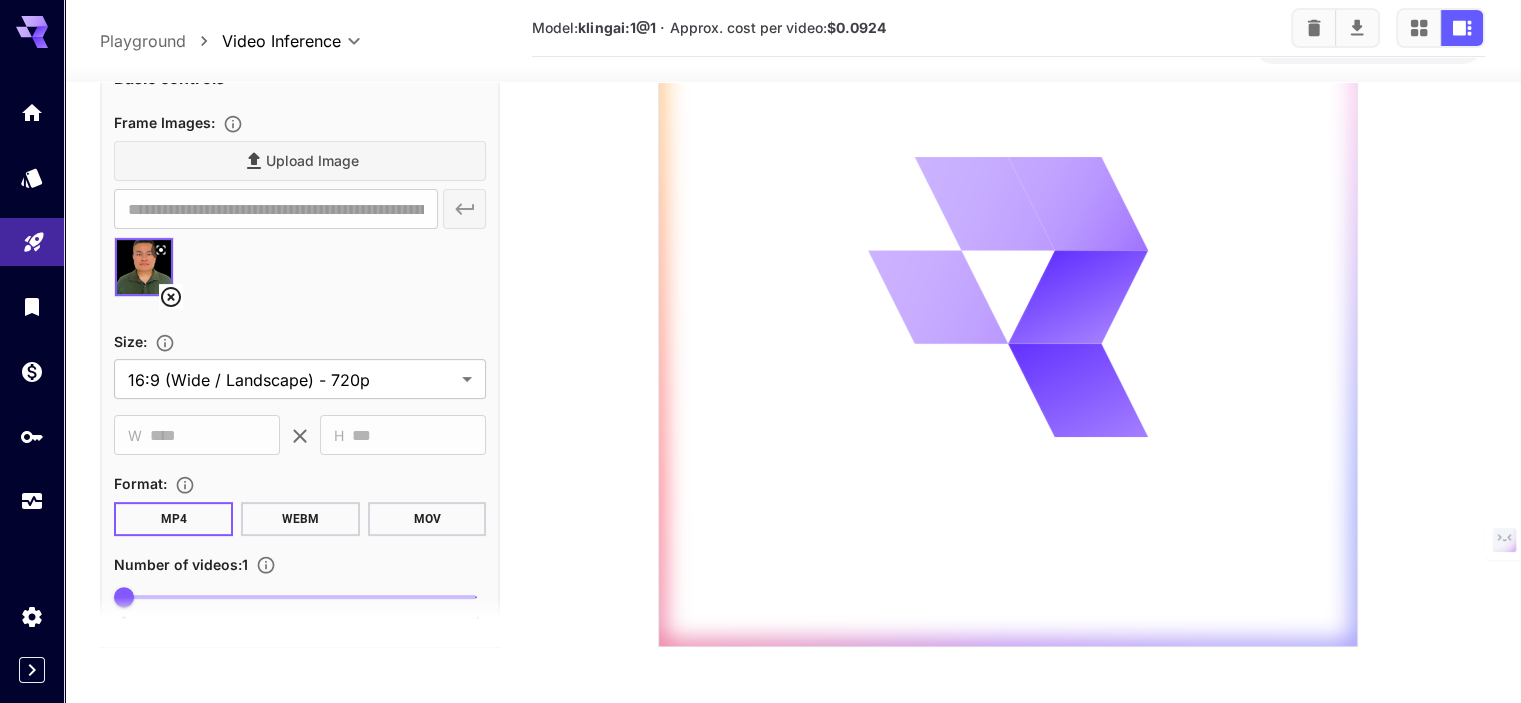 scroll, scrollTop: 600, scrollLeft: 0, axis: vertical 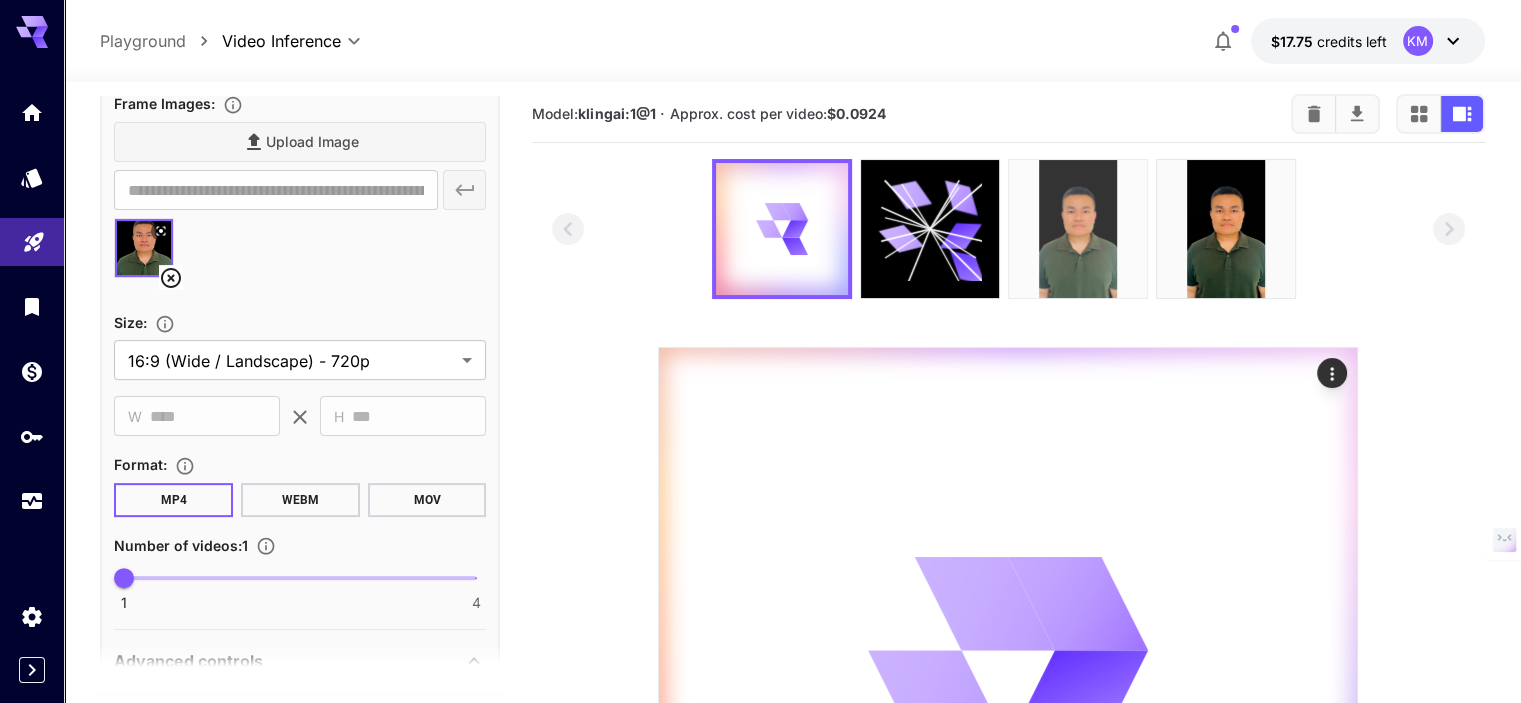 click at bounding box center [1078, 229] 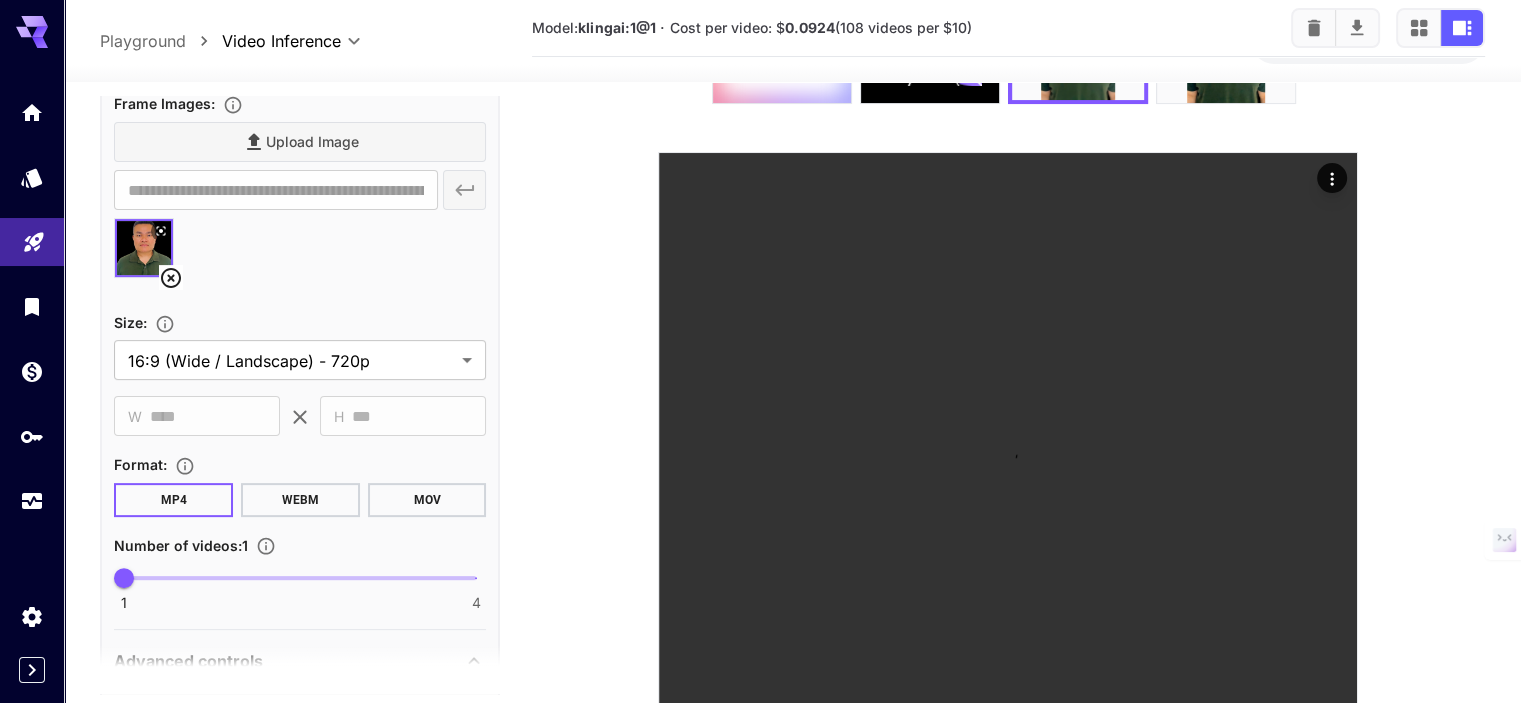 scroll, scrollTop: 112, scrollLeft: 0, axis: vertical 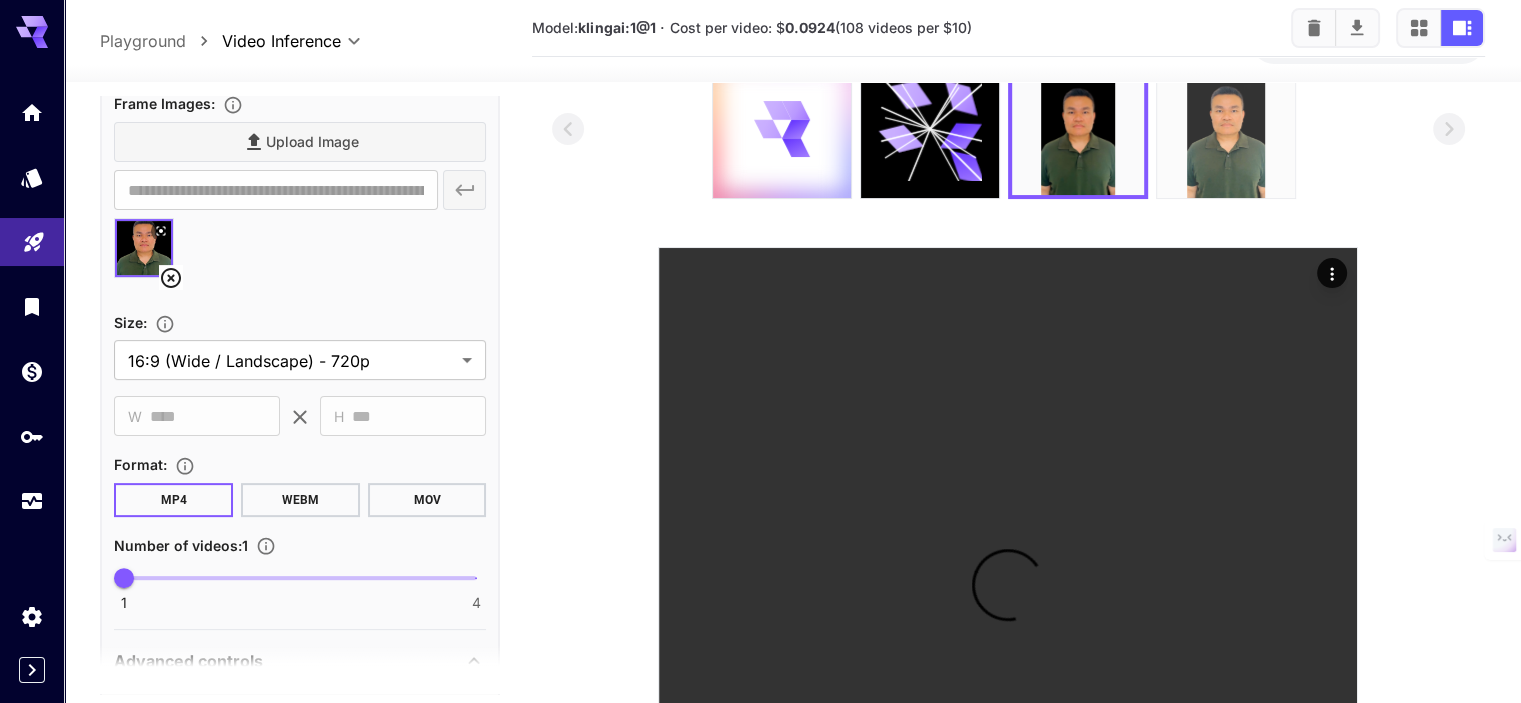 click at bounding box center [1226, 129] 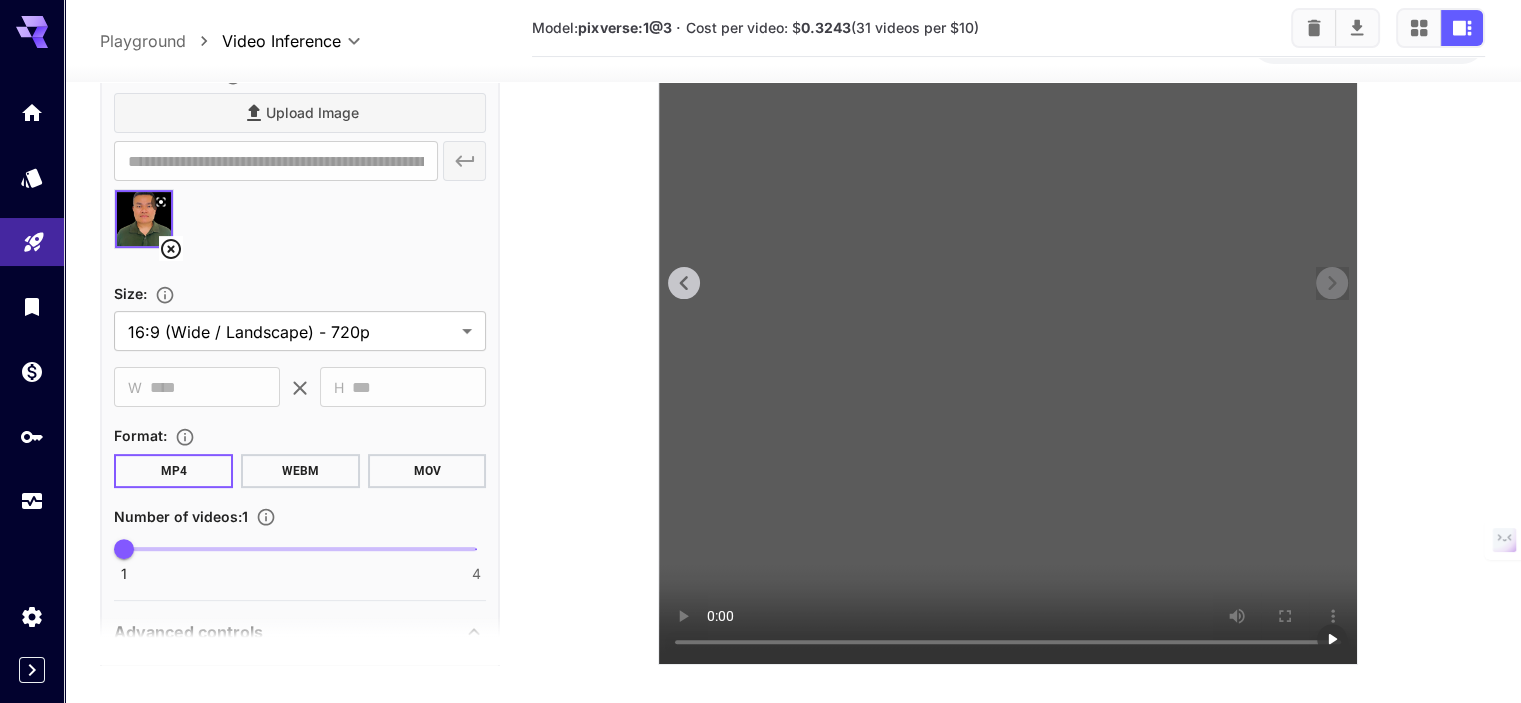 scroll, scrollTop: 416, scrollLeft: 0, axis: vertical 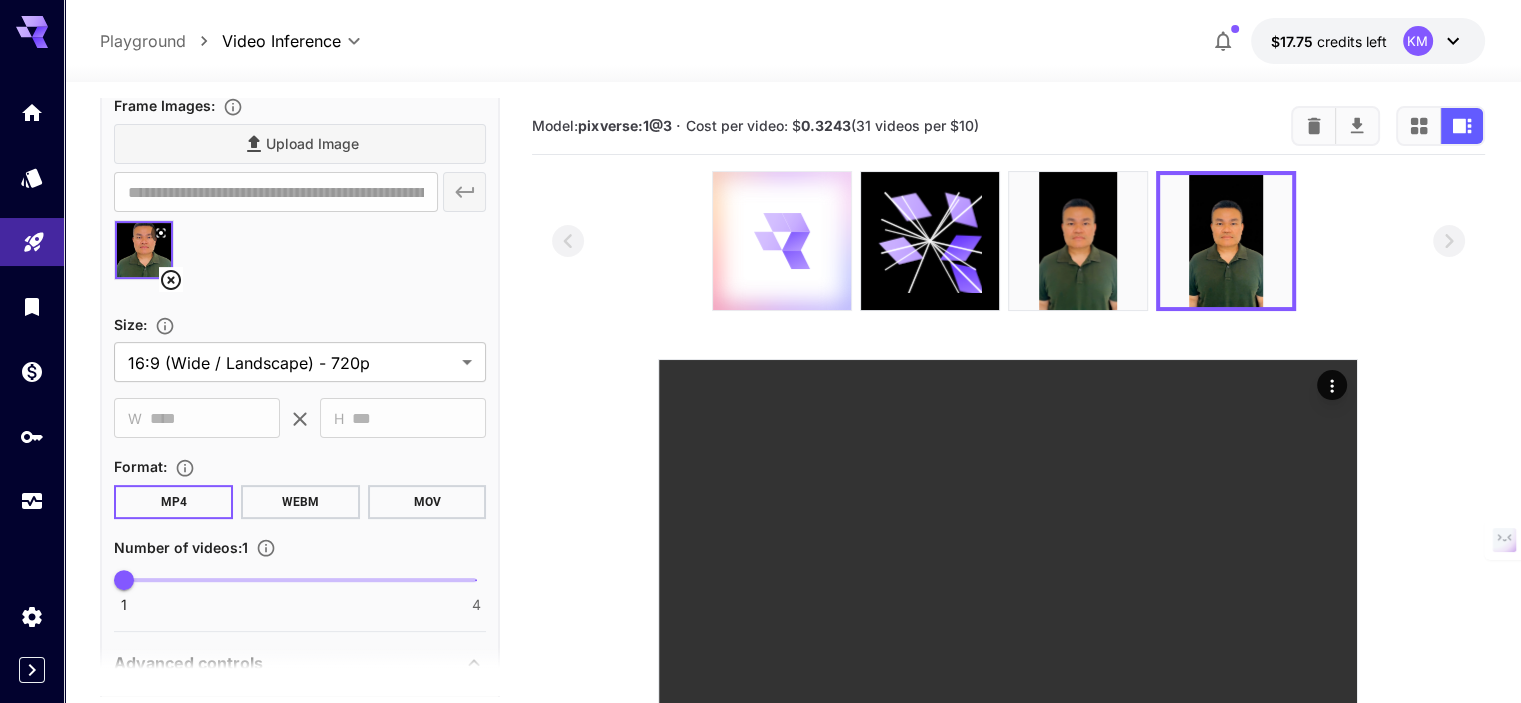 click at bounding box center (782, 241) 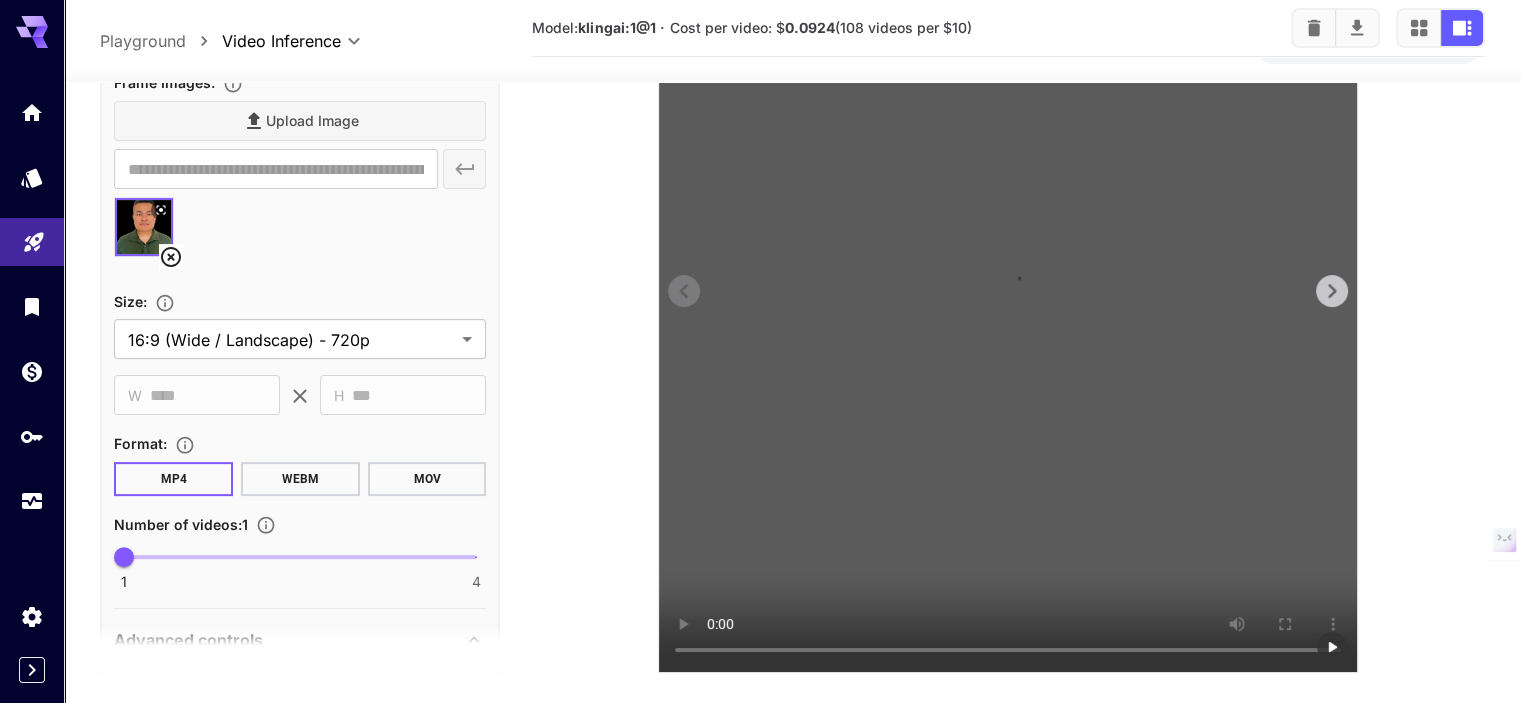 scroll, scrollTop: 400, scrollLeft: 0, axis: vertical 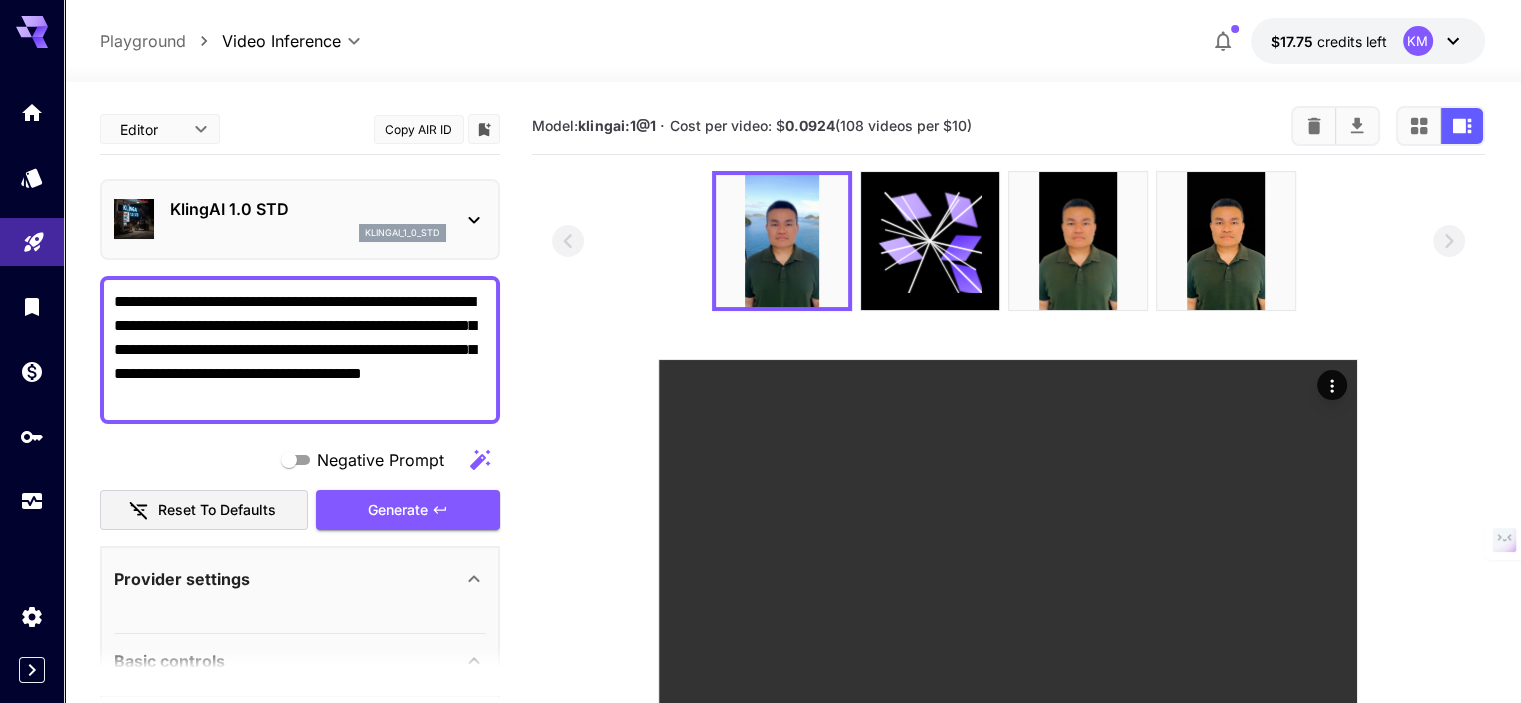 click 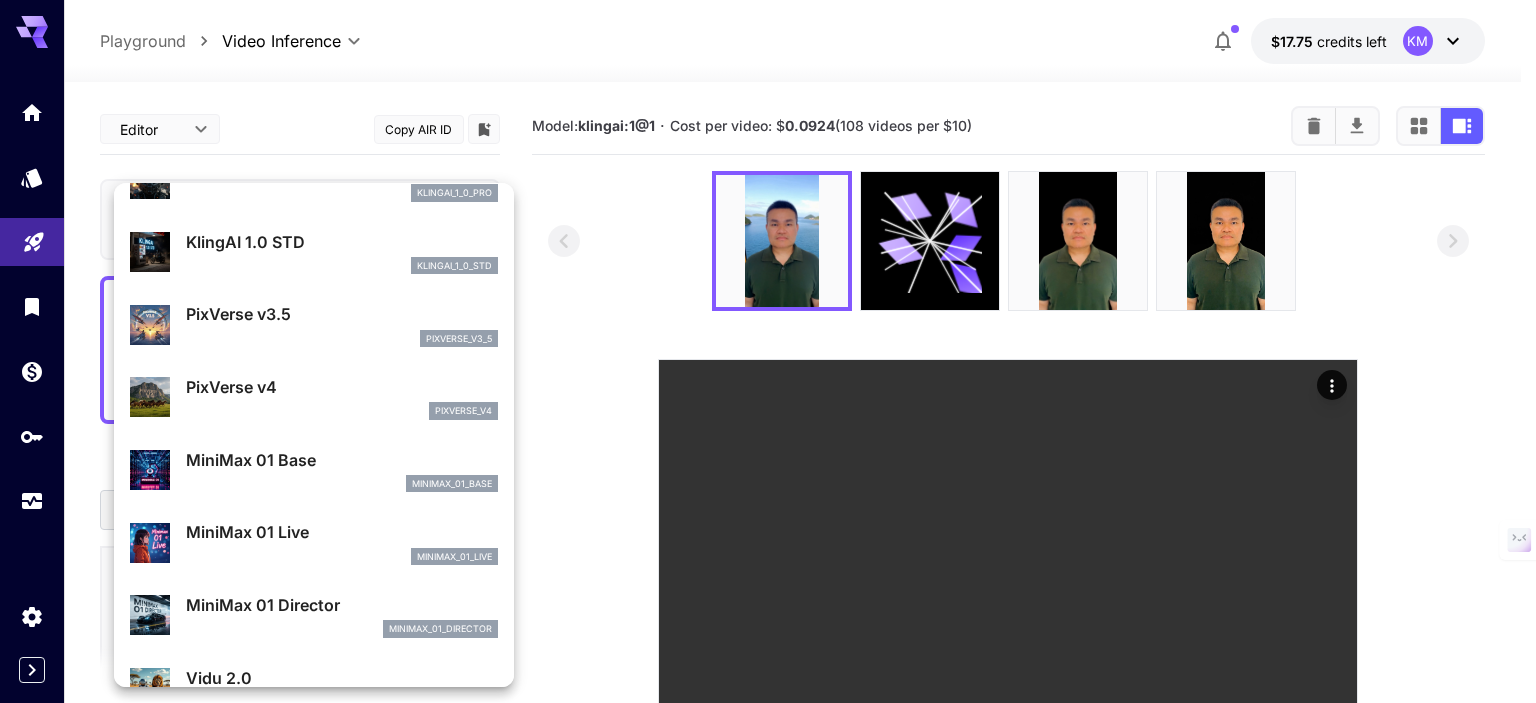scroll, scrollTop: 1104, scrollLeft: 0, axis: vertical 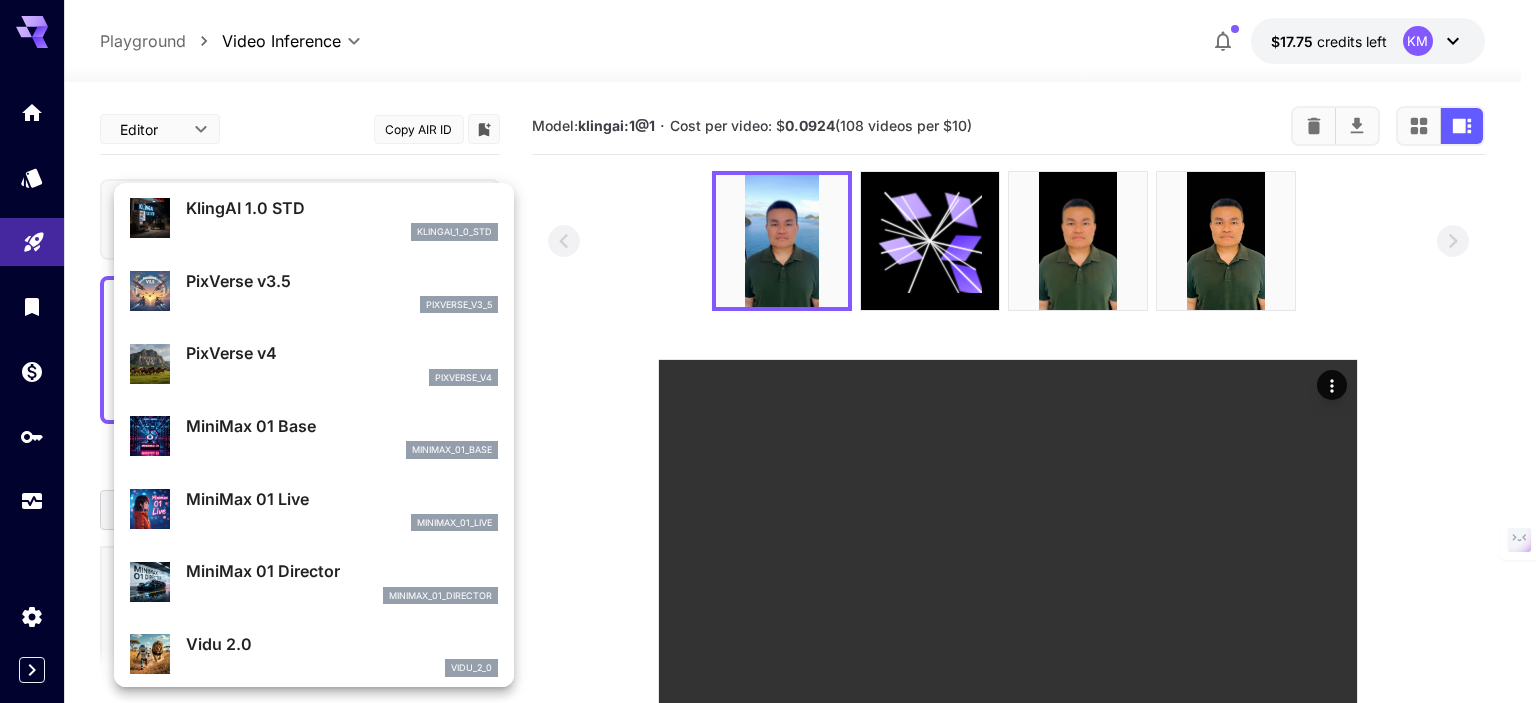 click on "pixverse_v4" at bounding box center (342, 378) 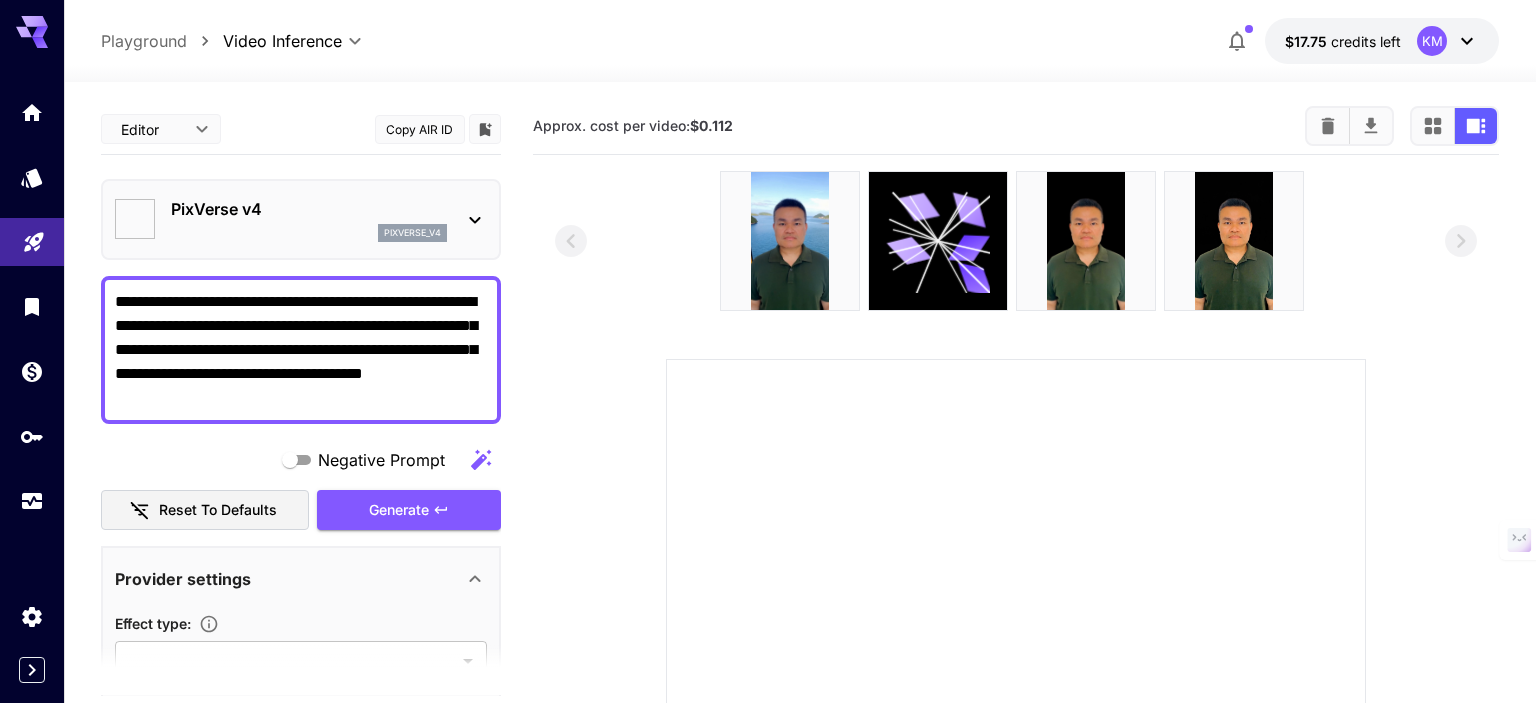 type on "**" 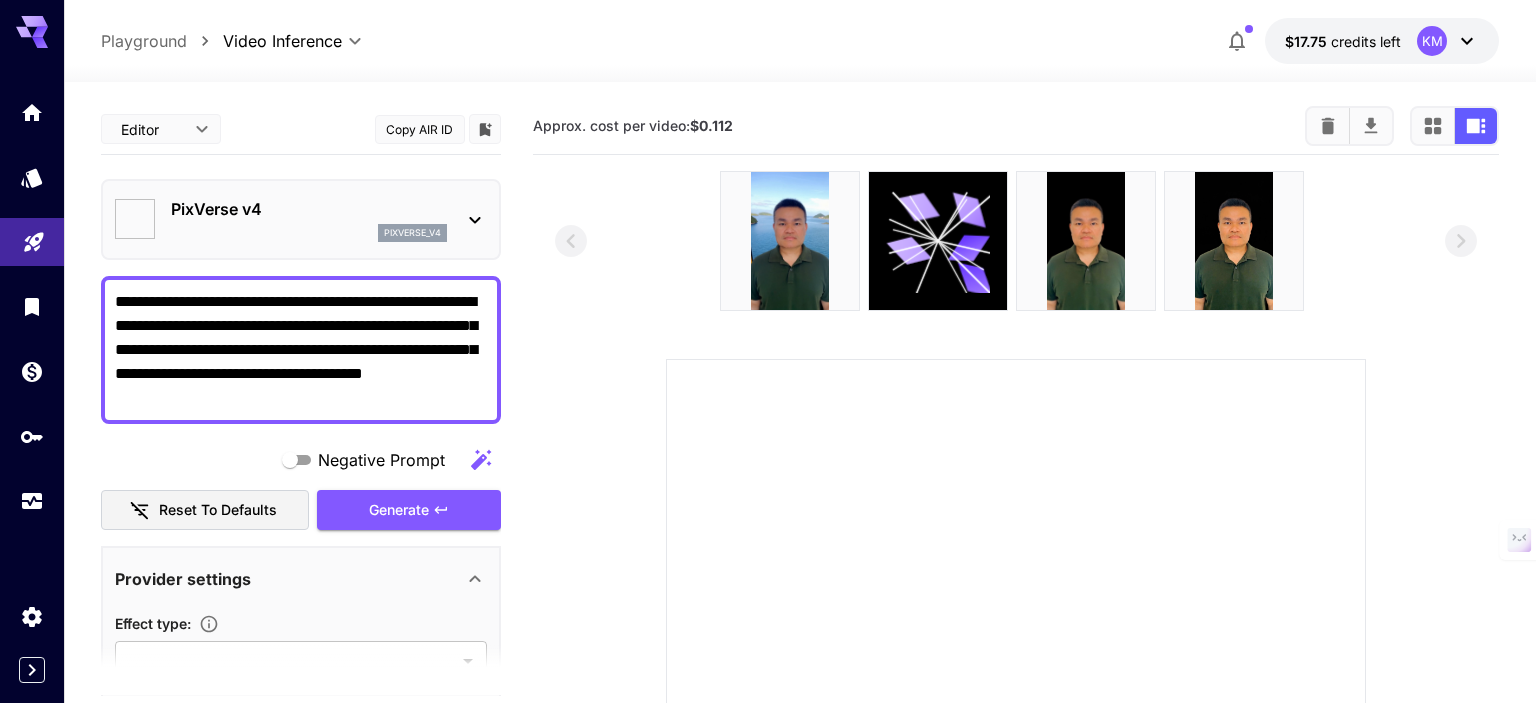 type on "**********" 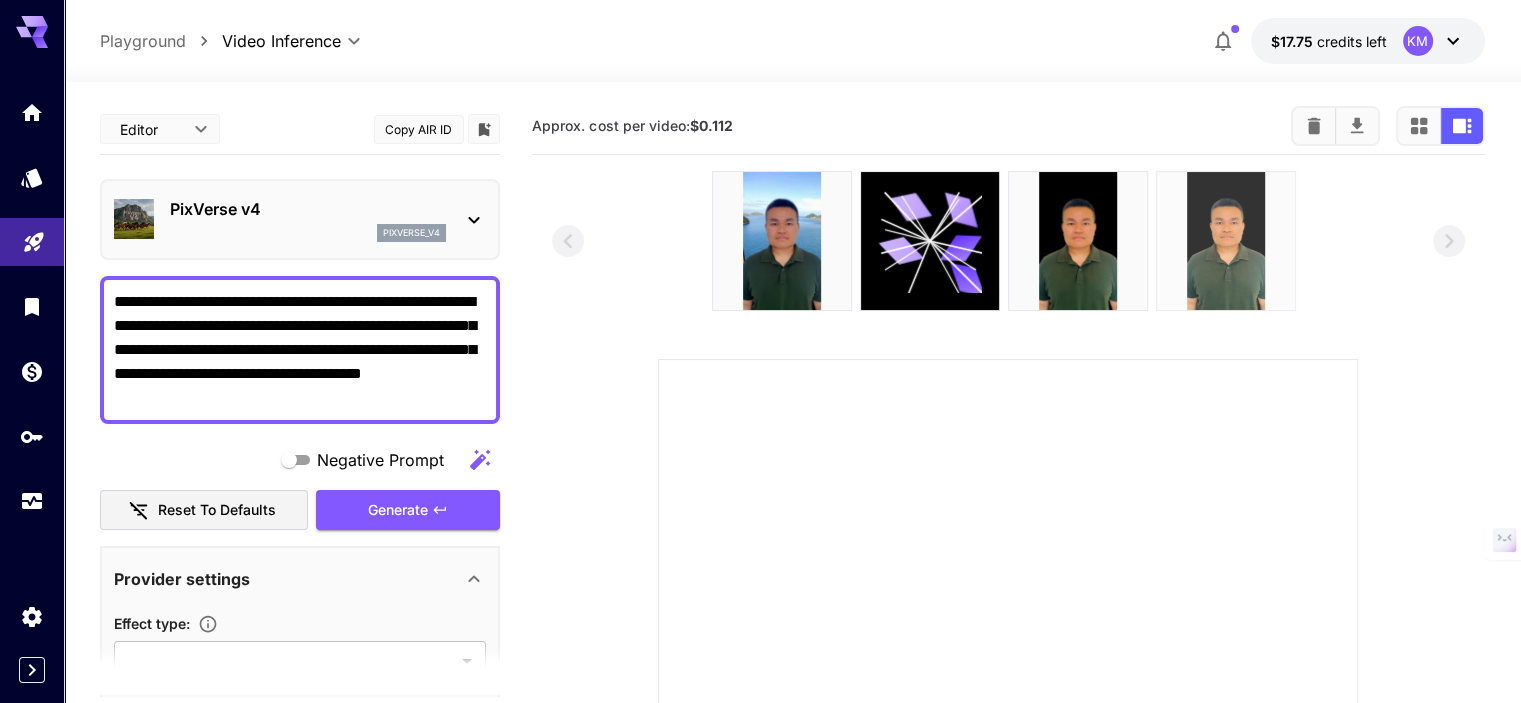 click at bounding box center (1226, 241) 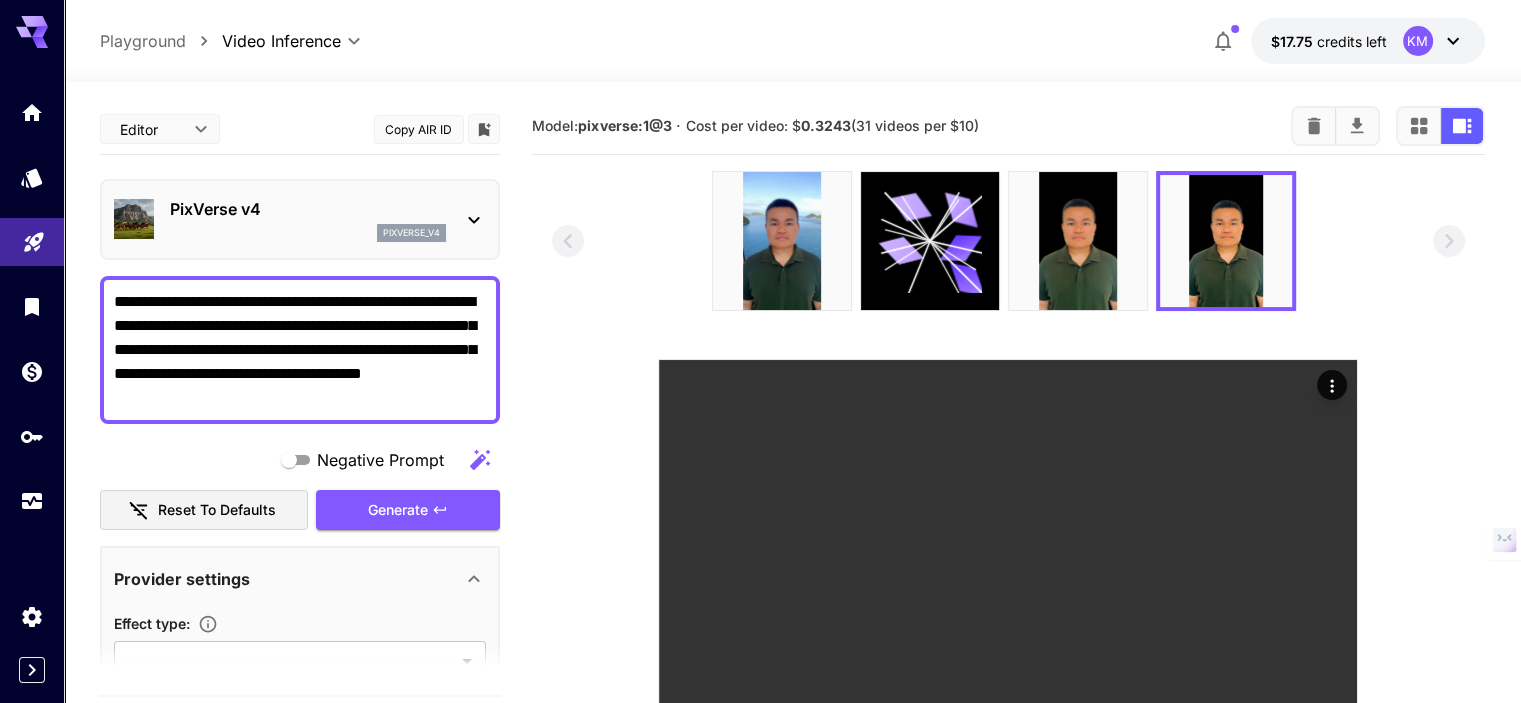 click on "PixVerse v4 pixverse_v4" at bounding box center [300, 219] 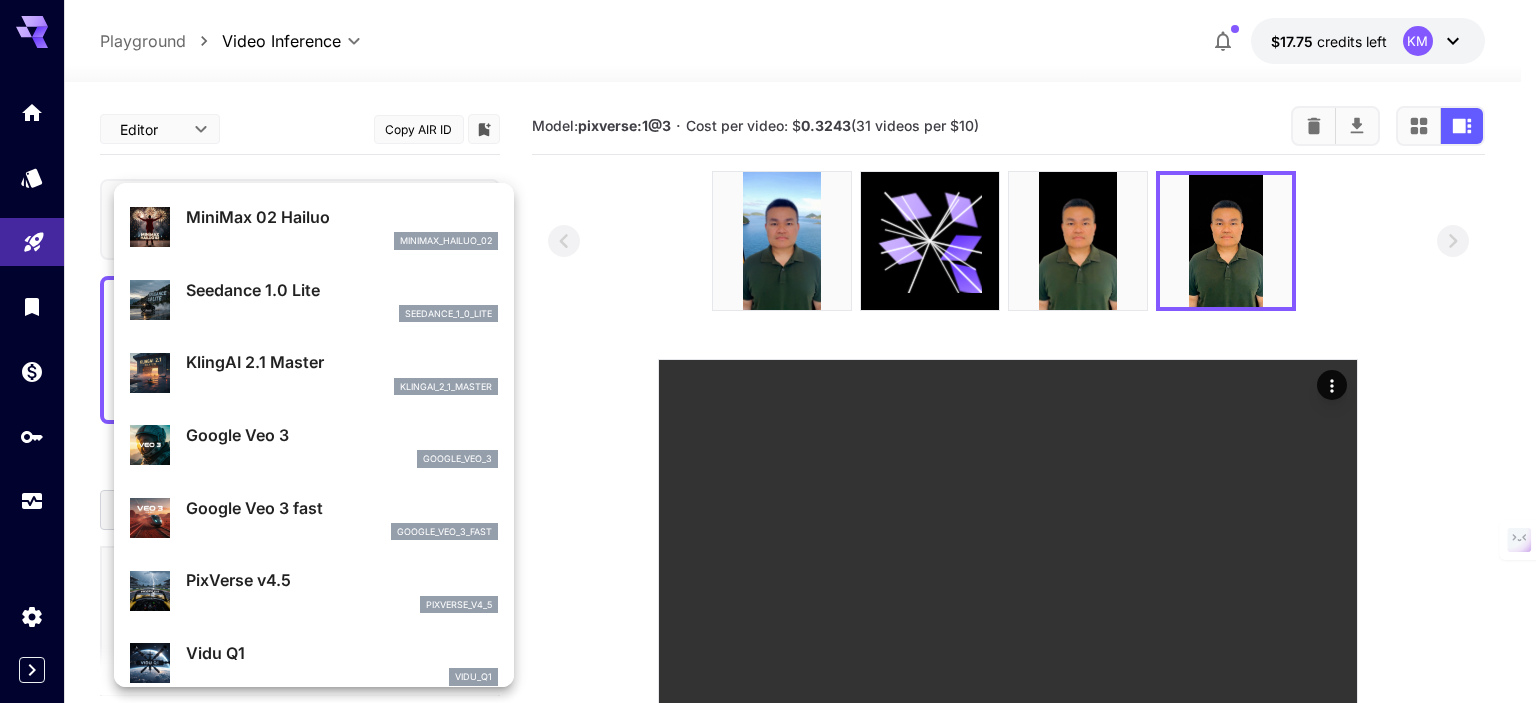 scroll, scrollTop: 100, scrollLeft: 0, axis: vertical 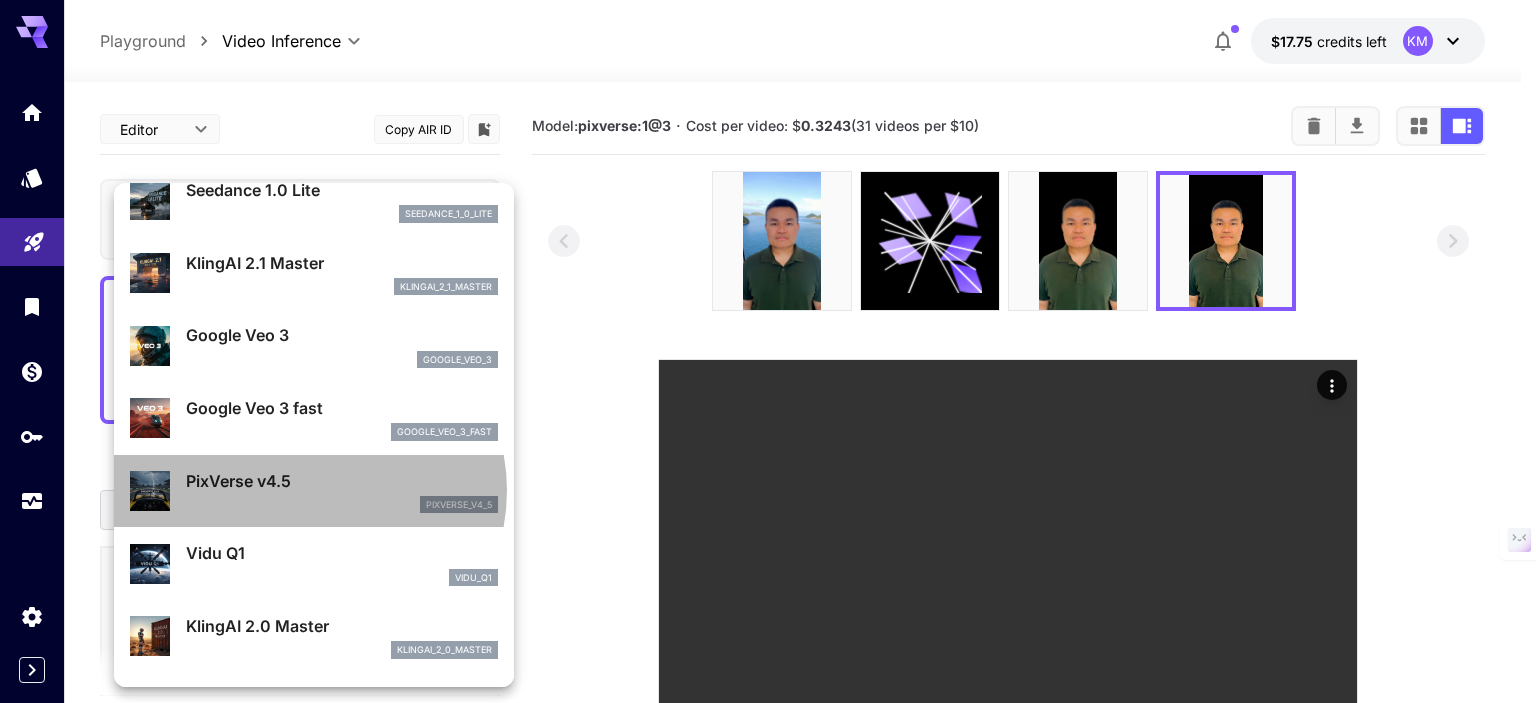 click on "PixVerse v4.5" at bounding box center (342, 481) 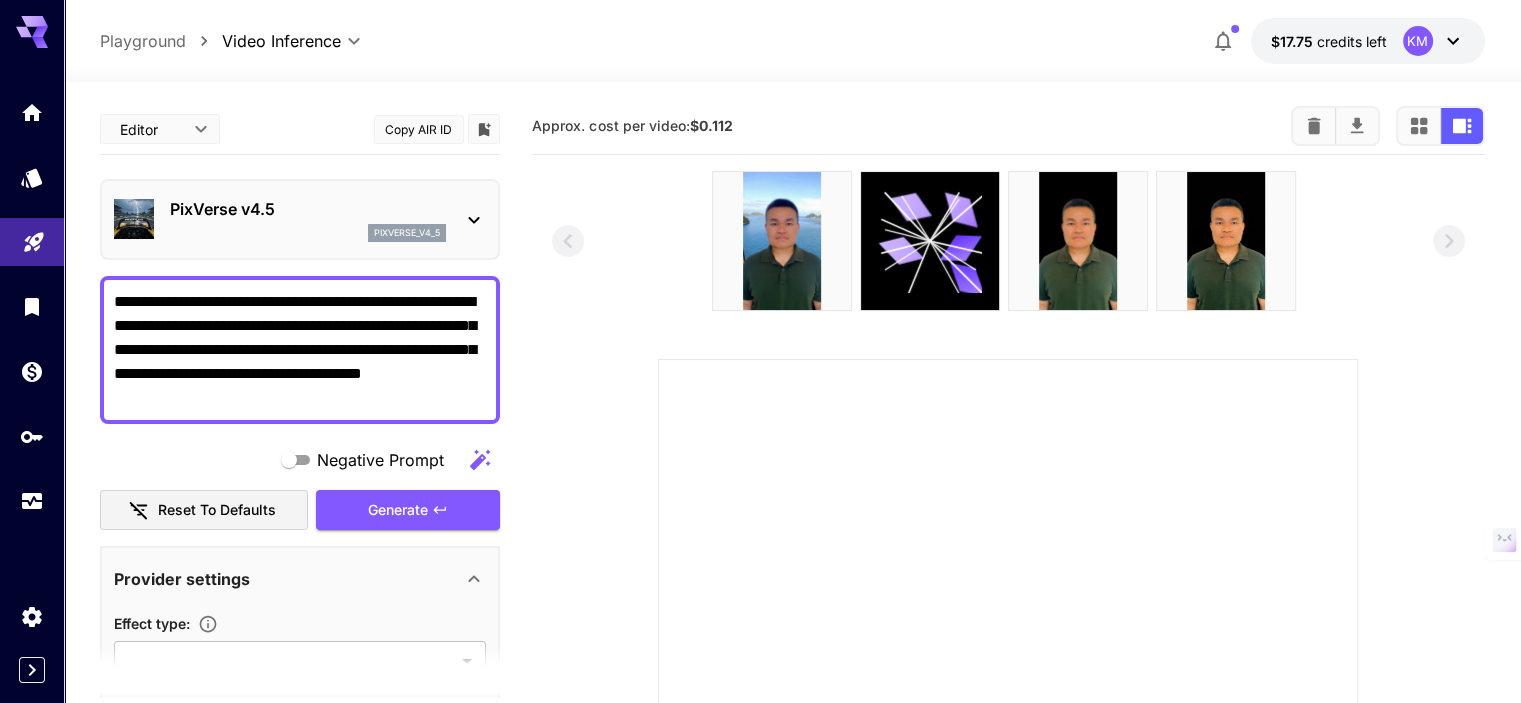 click 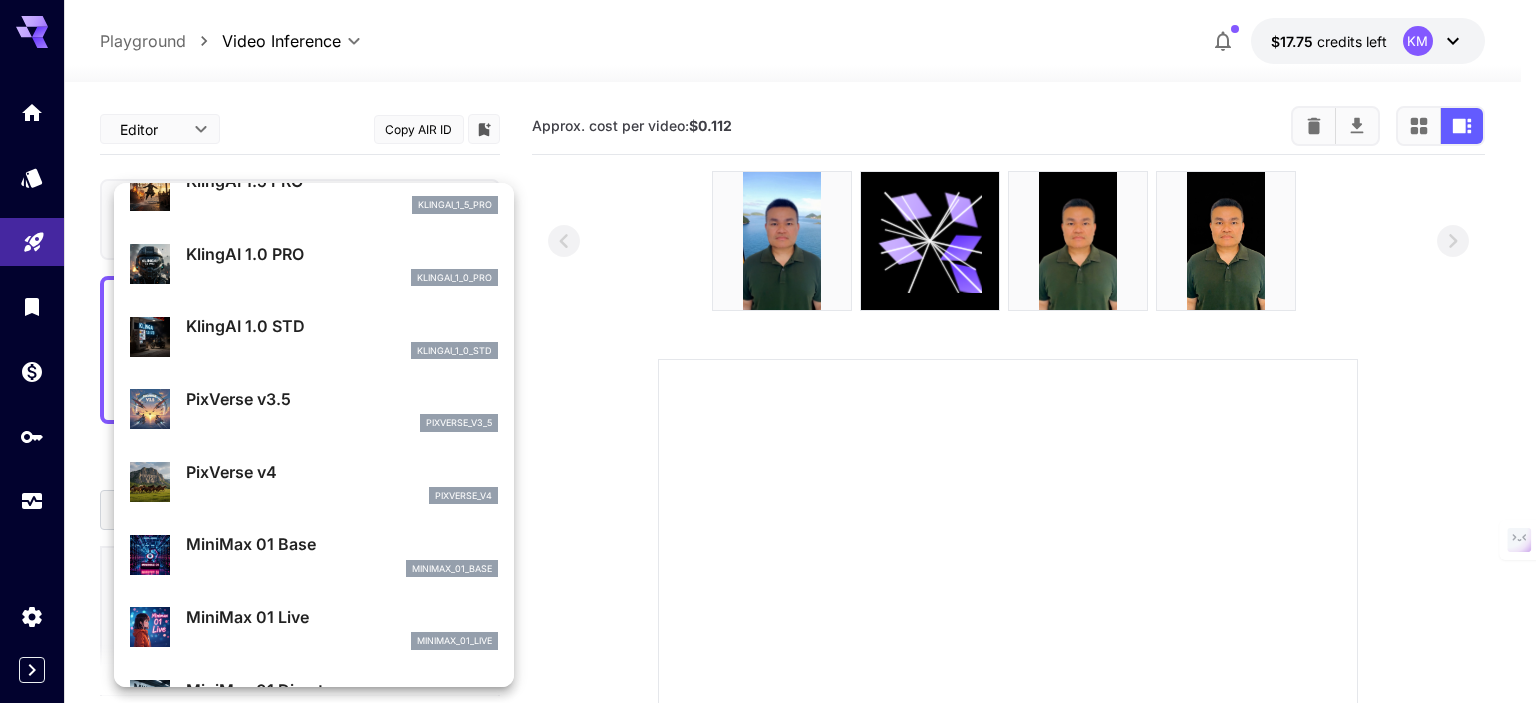 scroll, scrollTop: 1005, scrollLeft: 0, axis: vertical 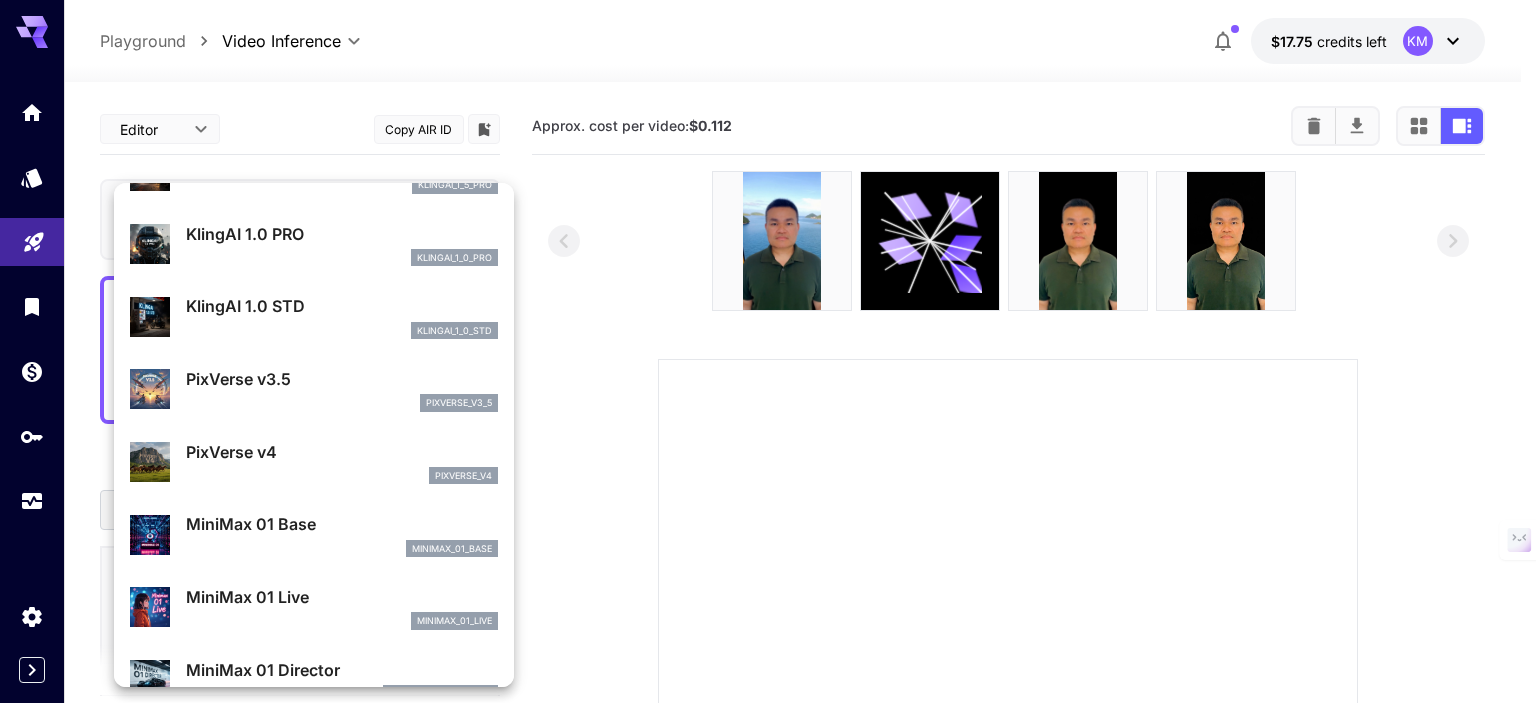 click on "PixVerse v3.5" at bounding box center [342, 379] 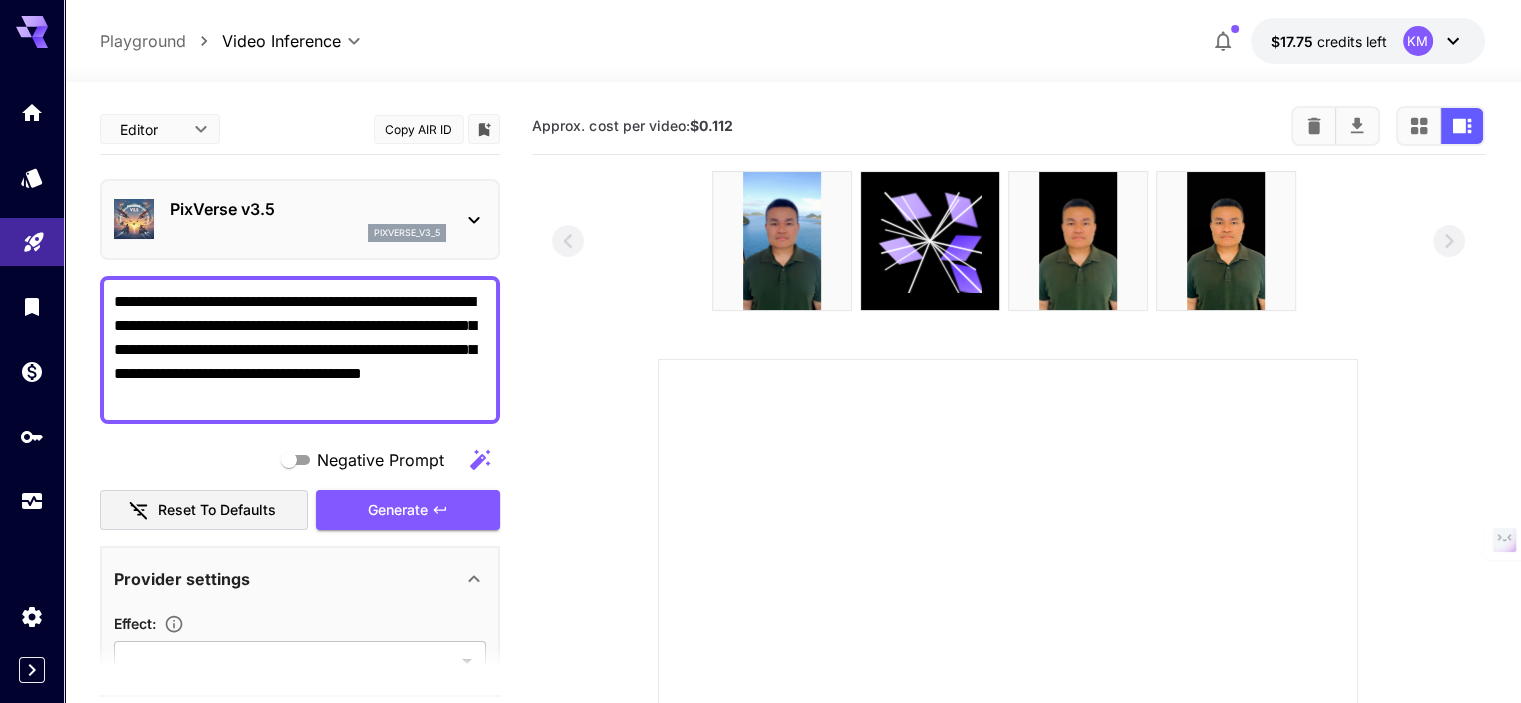 click 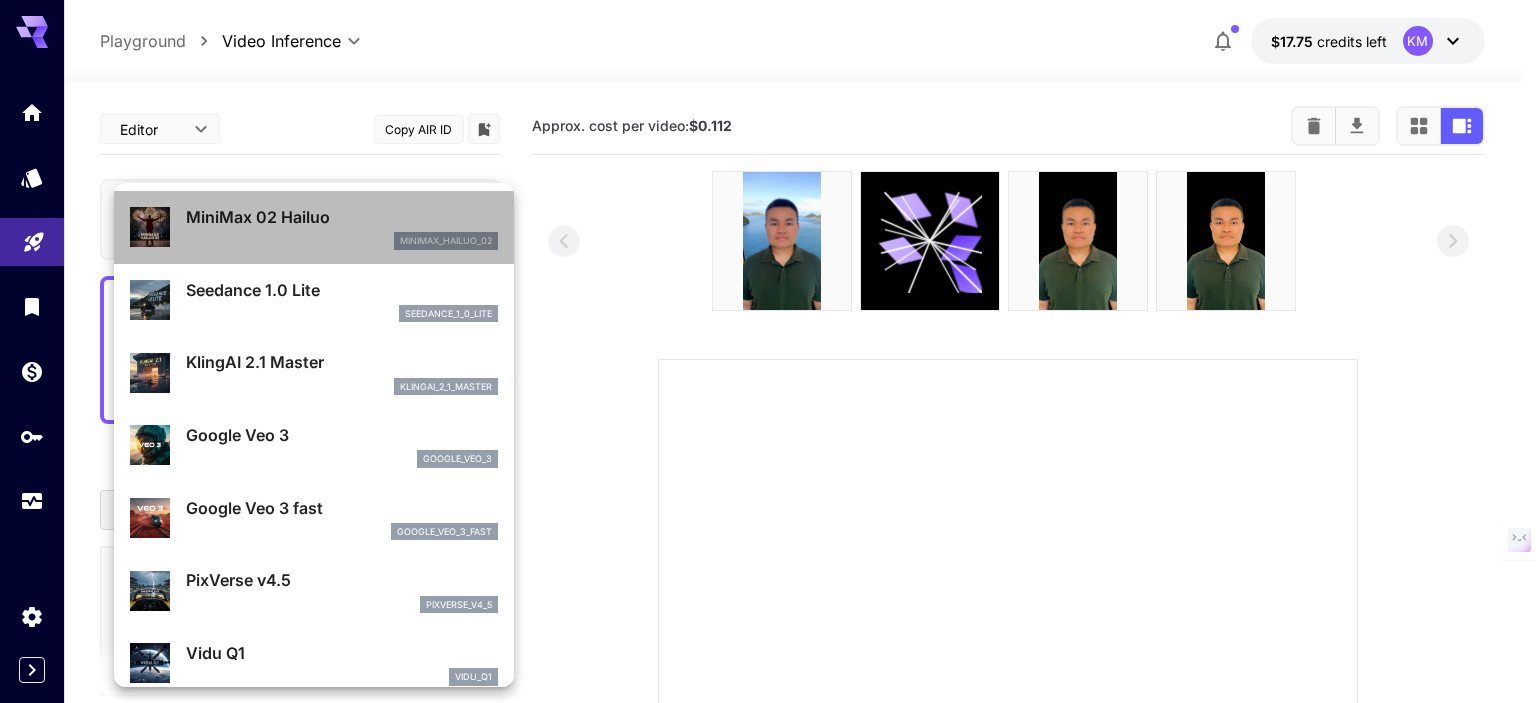 click on "minimax_hailuo_02" at bounding box center (342, 241) 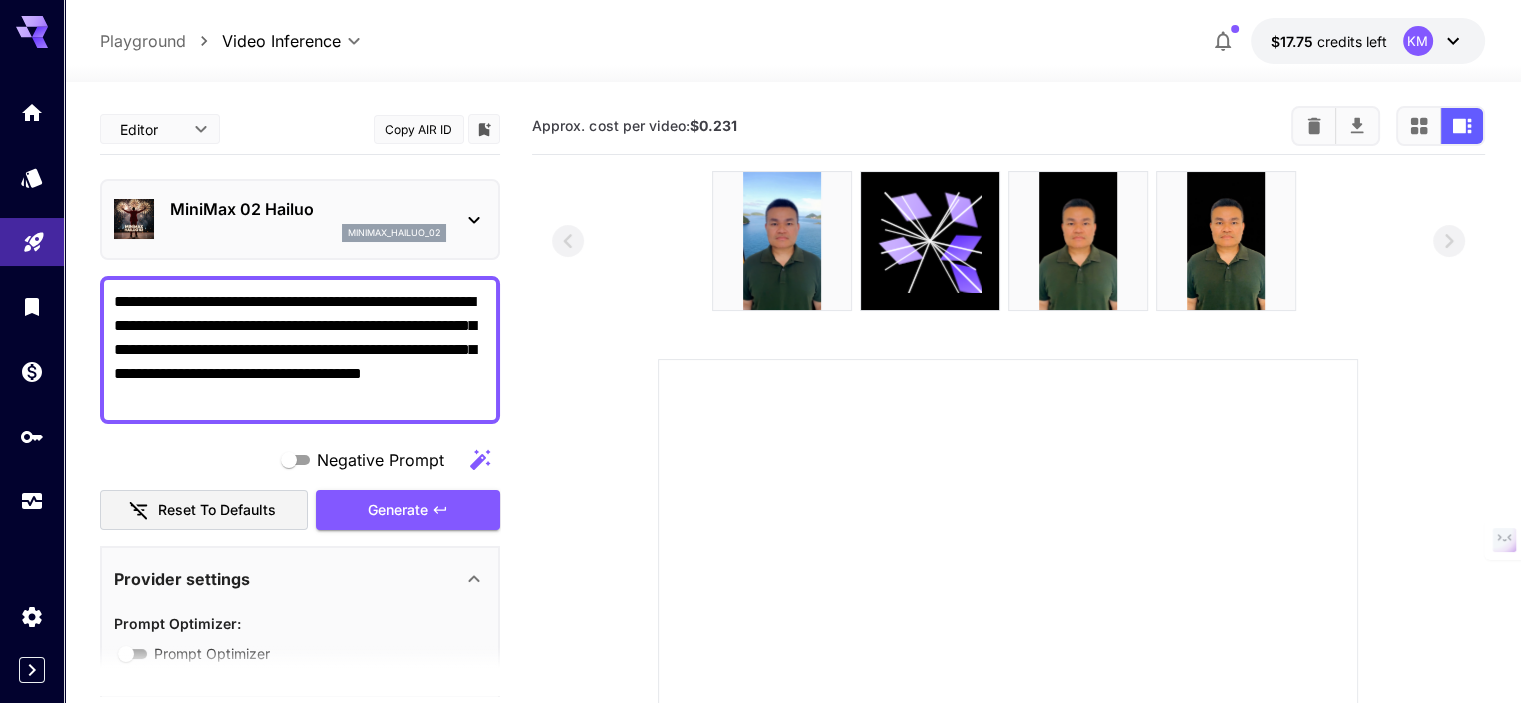click 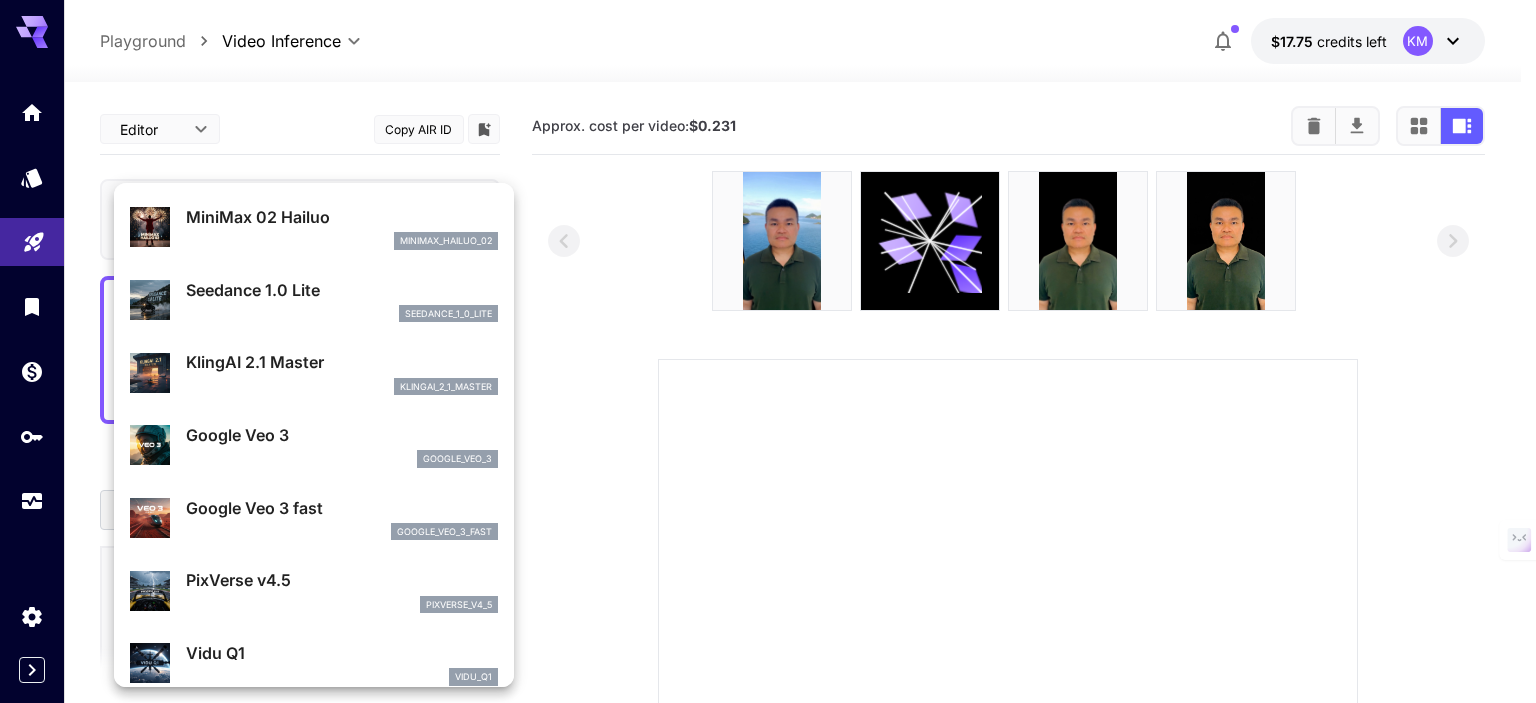 click on "seedance_1_0_lite" at bounding box center (342, 314) 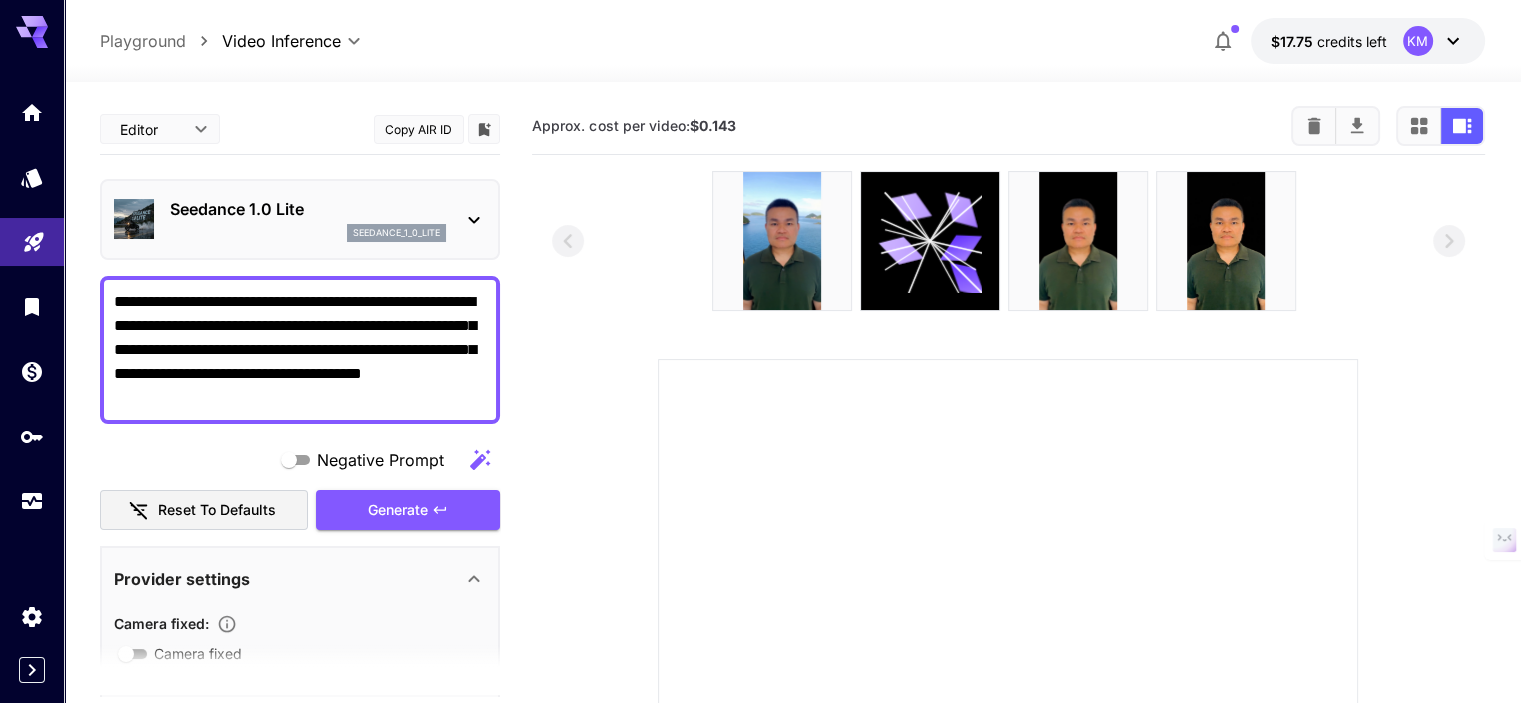 click on "Seedance 1.0 Lite seedance_1_0_lite" at bounding box center [300, 219] 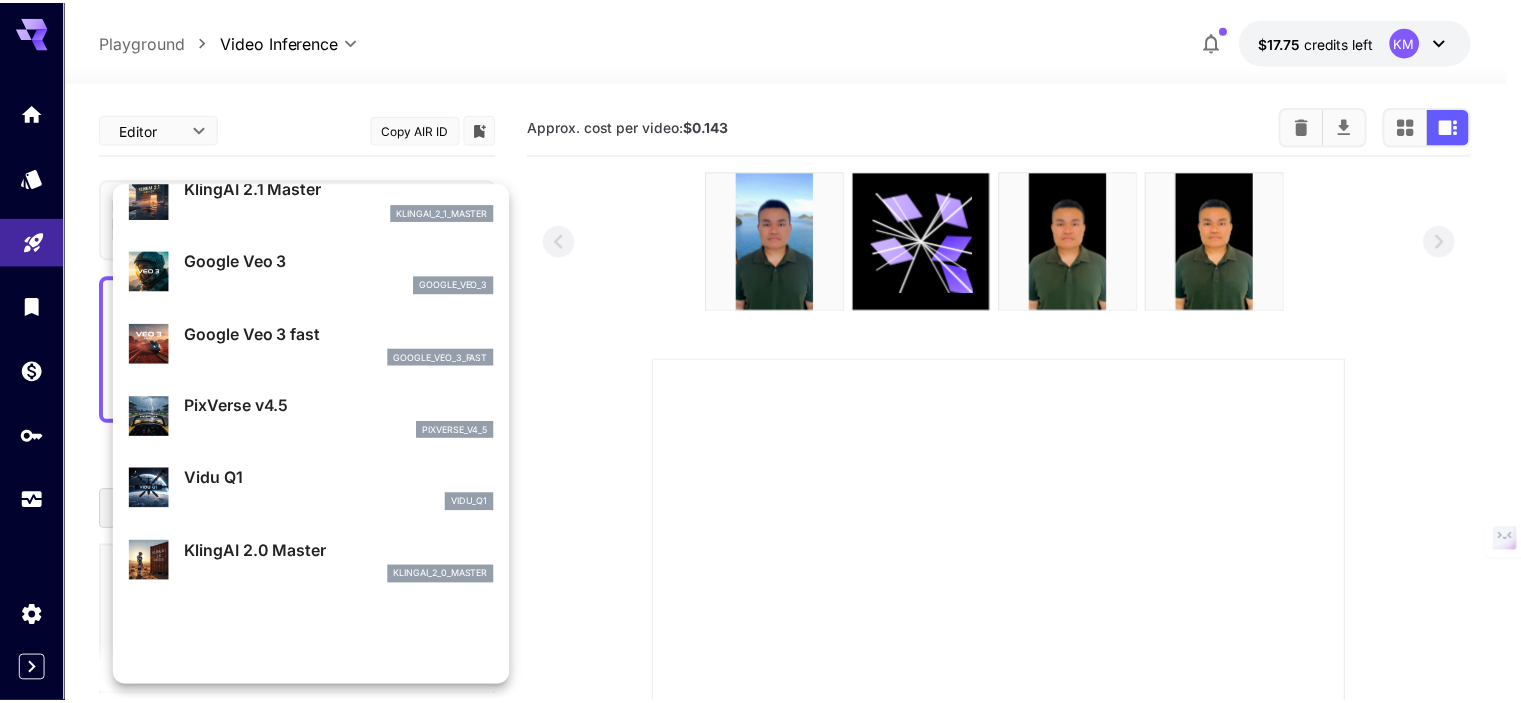 scroll, scrollTop: 200, scrollLeft: 0, axis: vertical 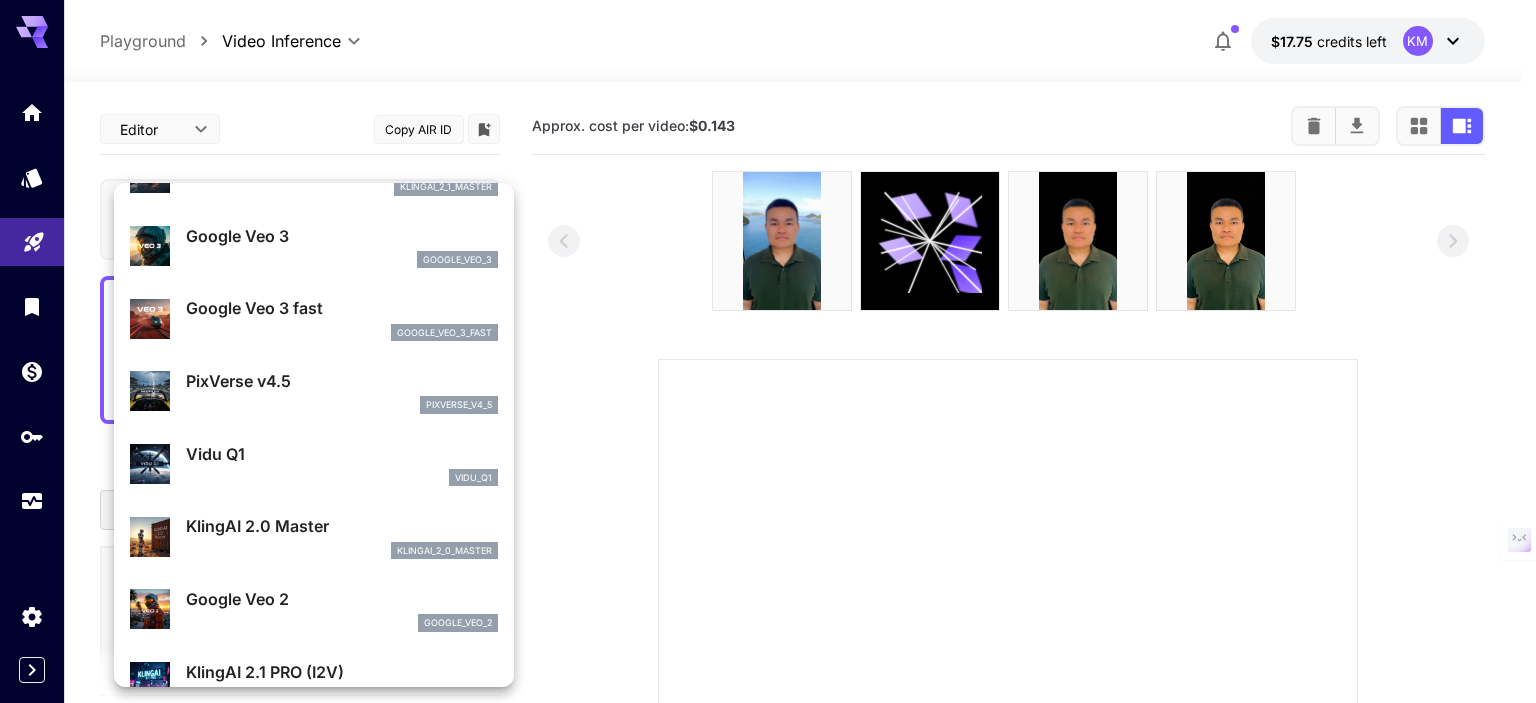 click on "PixVerse v4.5" at bounding box center [342, 381] 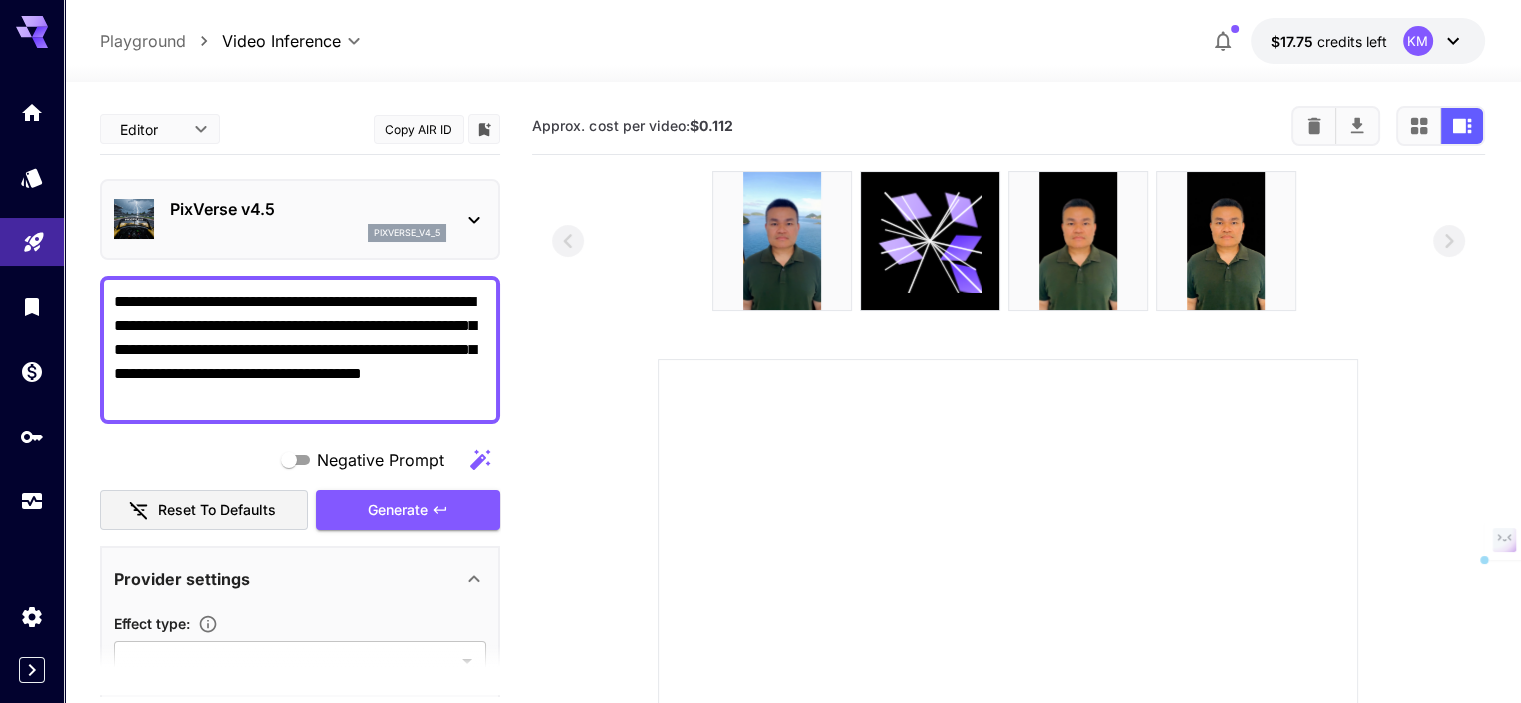 drag, startPoint x: 217, startPoint y: 398, endPoint x: 108, endPoint y: 298, distance: 147.92227 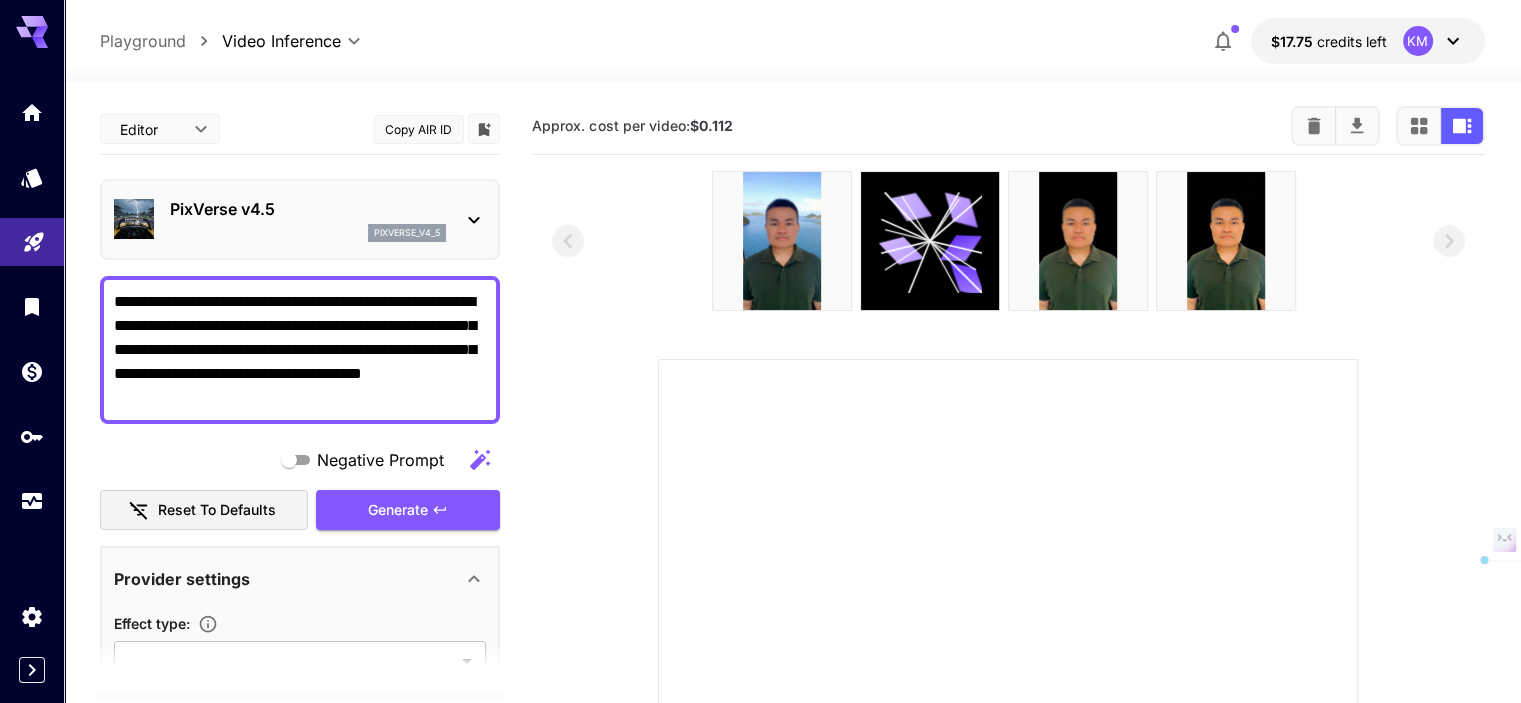 paste on "**********" 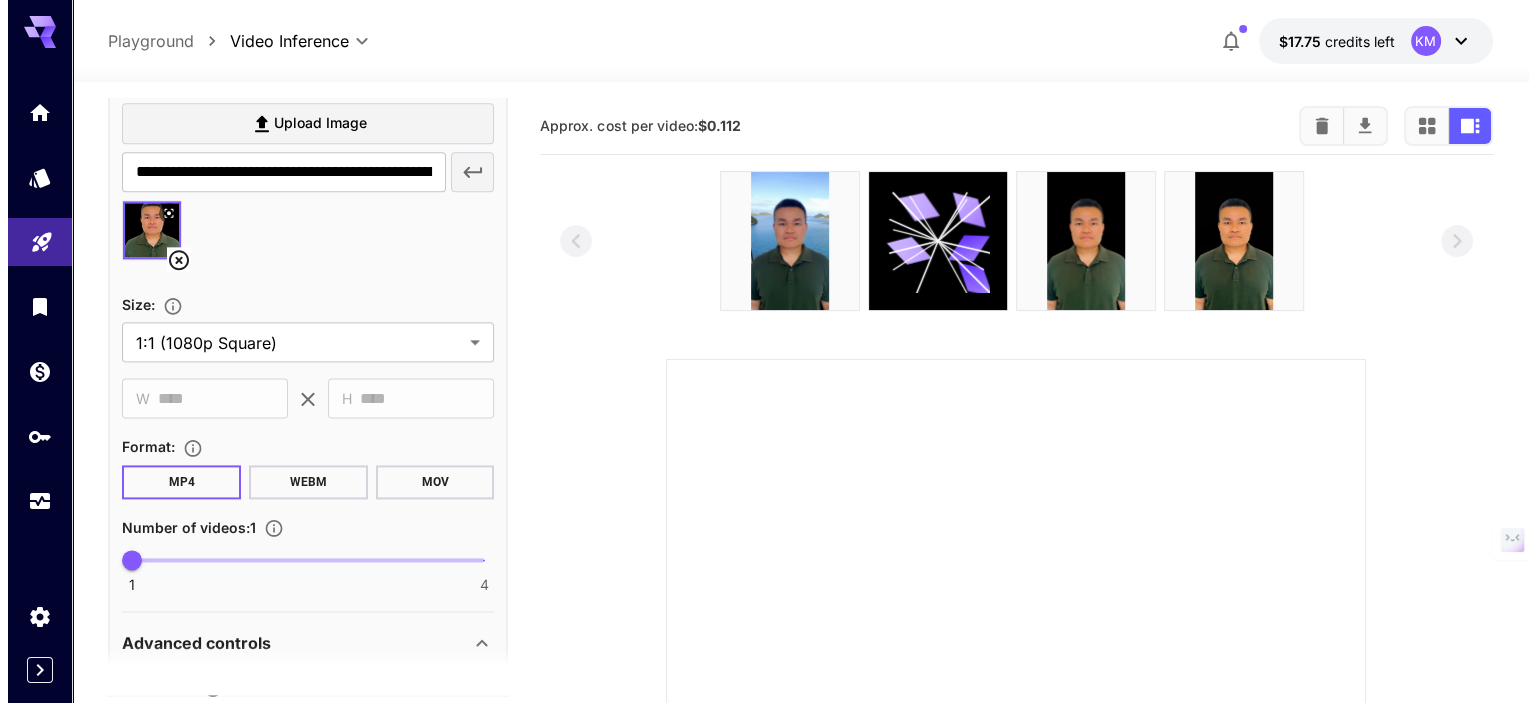 scroll, scrollTop: 2646, scrollLeft: 0, axis: vertical 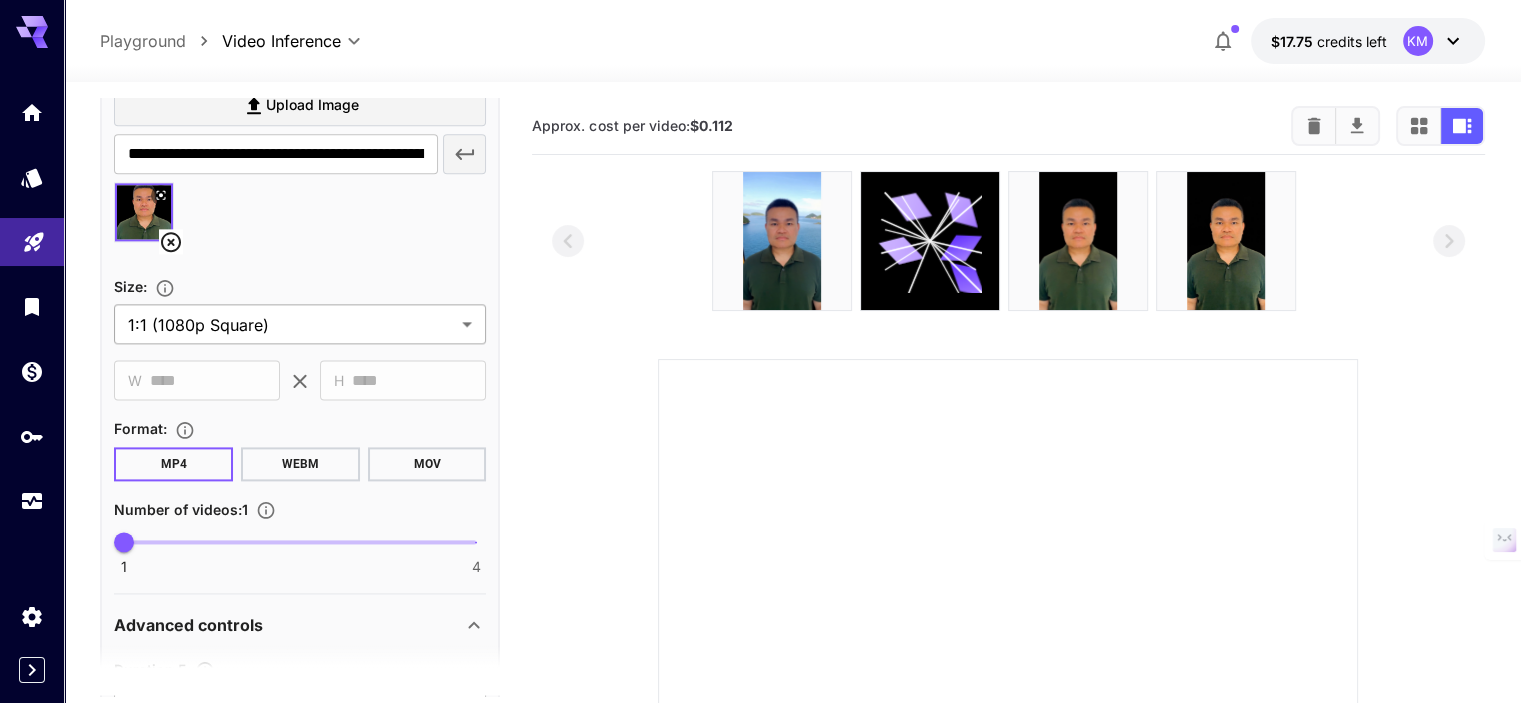 type on "**********" 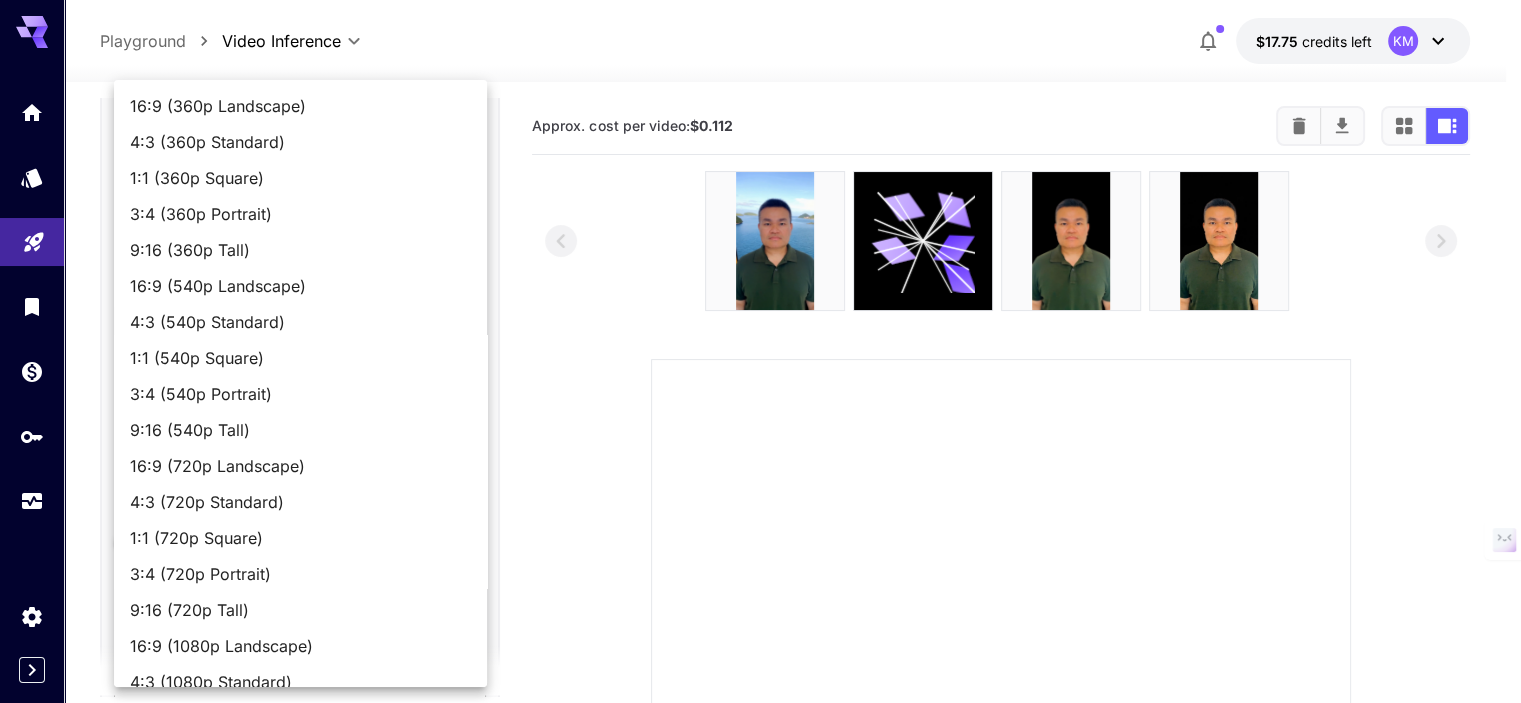 click on "**********" at bounding box center (760, 559) 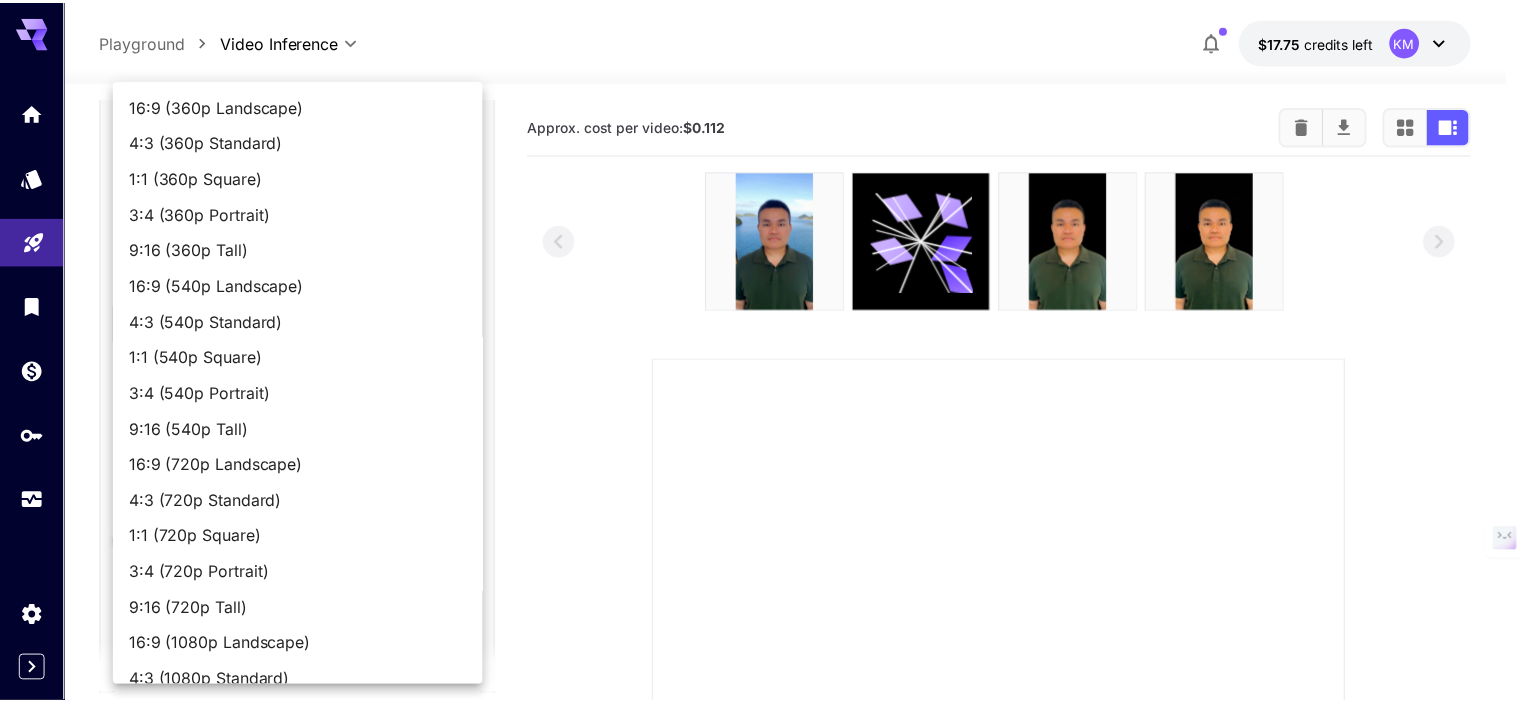 scroll, scrollTop: 128, scrollLeft: 0, axis: vertical 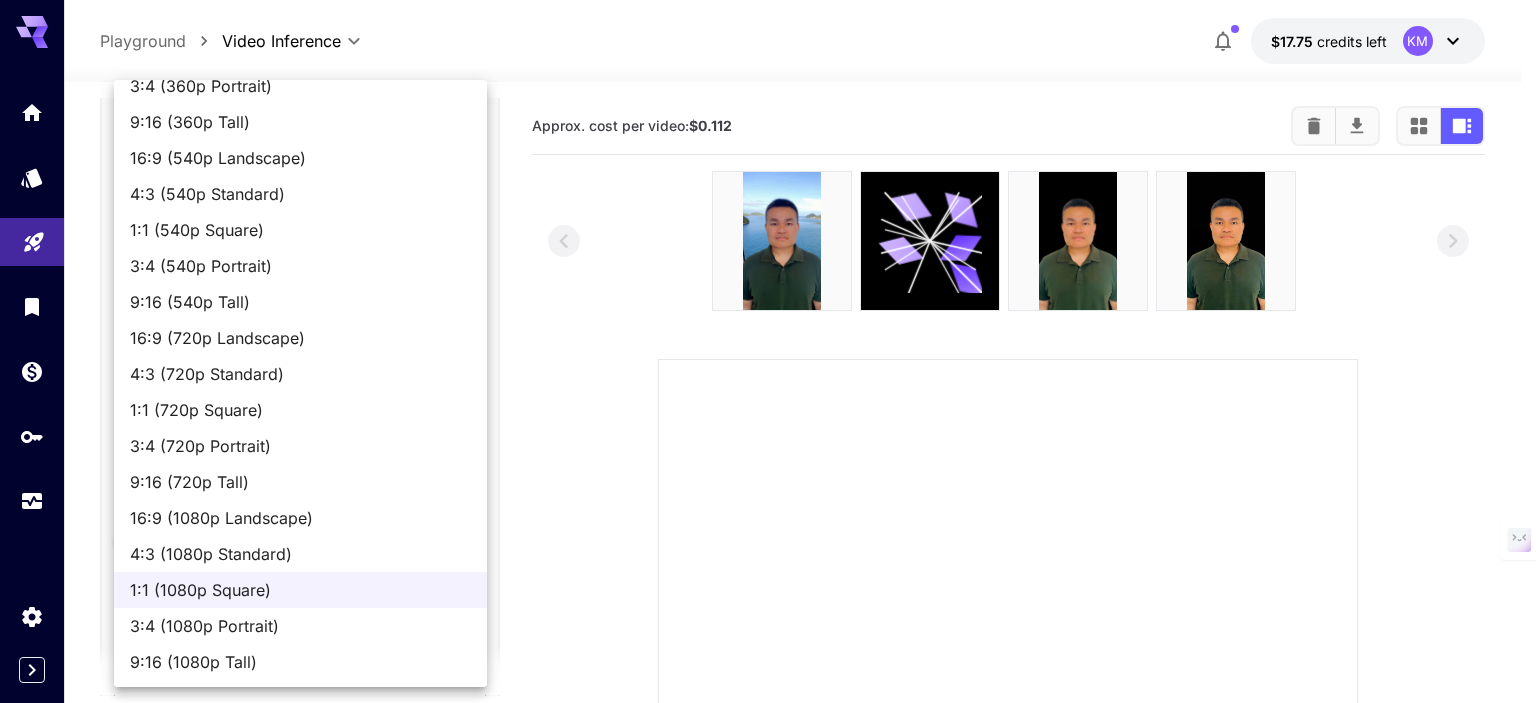 click on "9:16 (1080p Tall)" at bounding box center (300, 662) 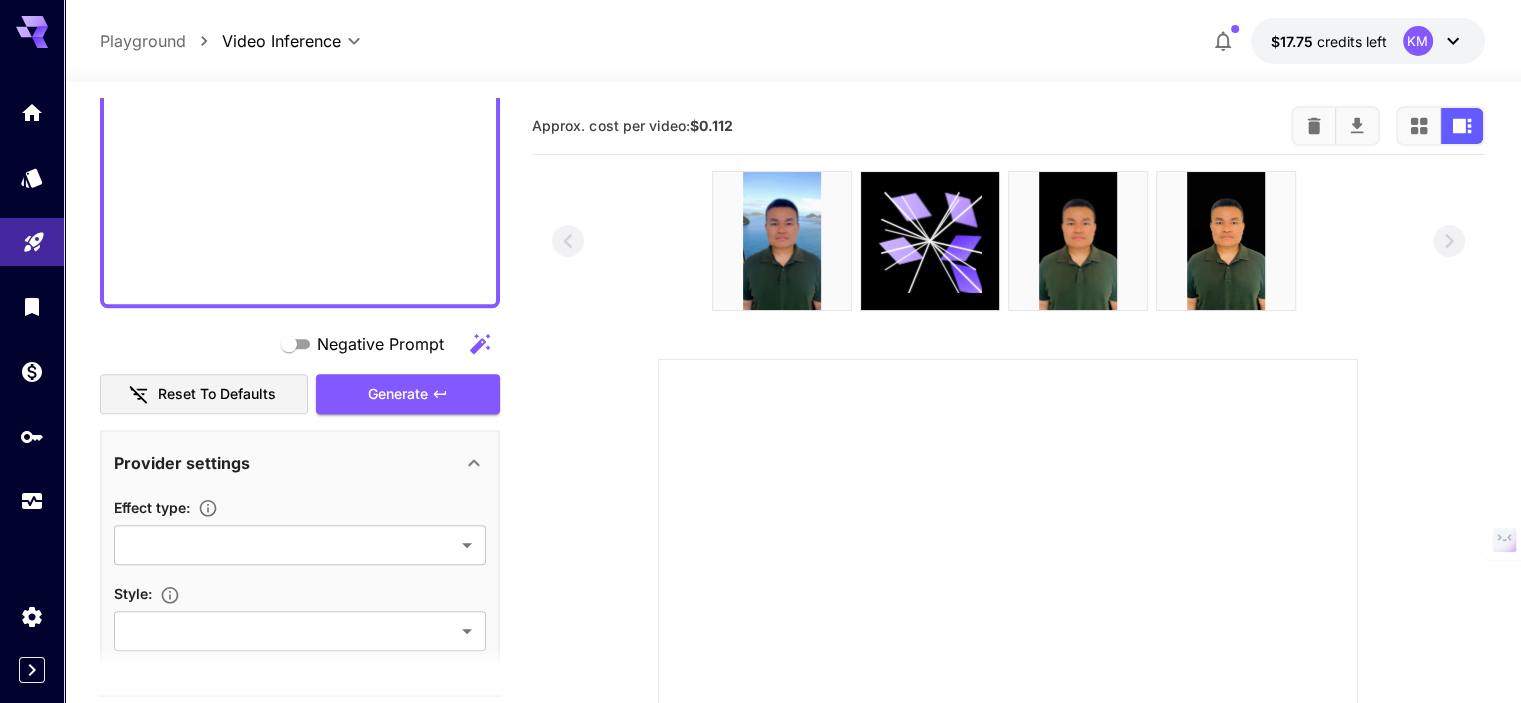 scroll, scrollTop: 1646, scrollLeft: 0, axis: vertical 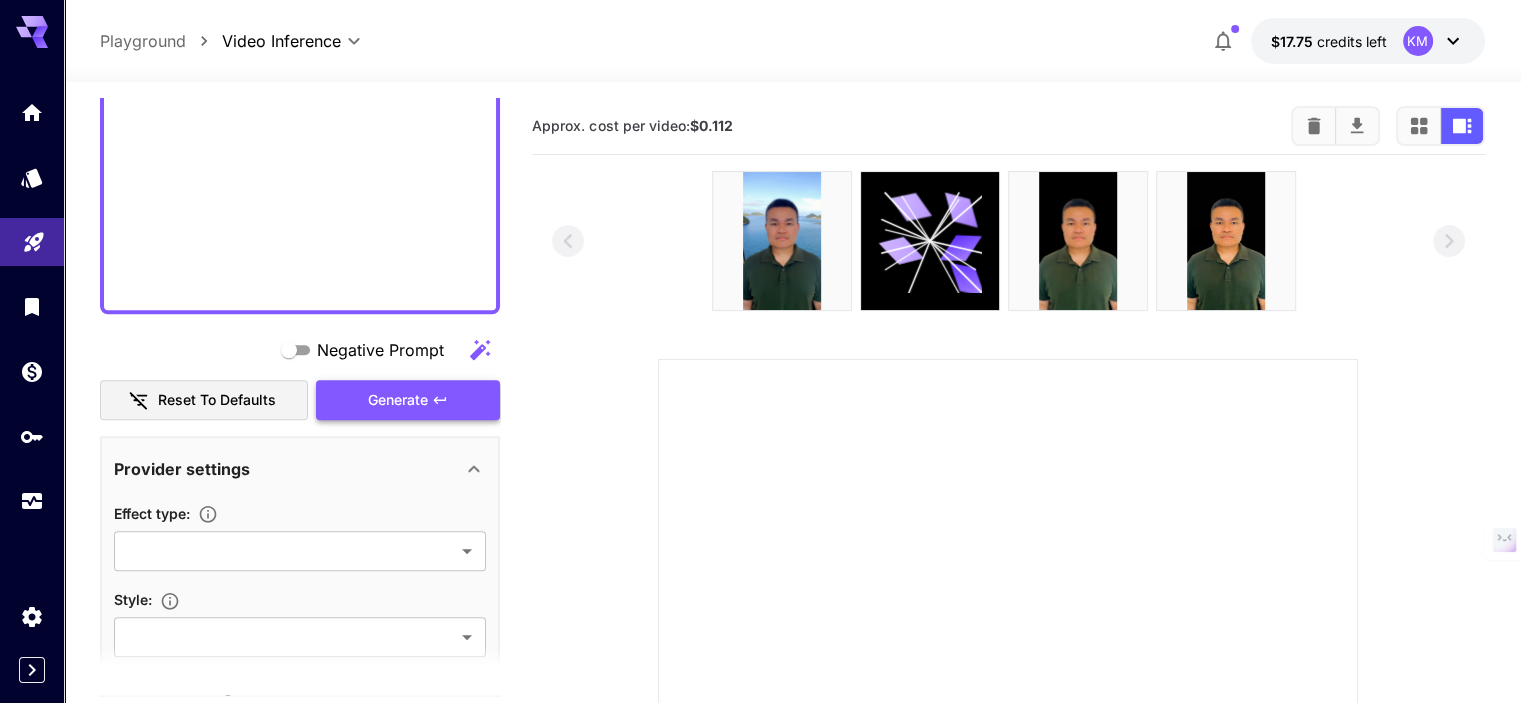 click on "Generate" at bounding box center (408, 400) 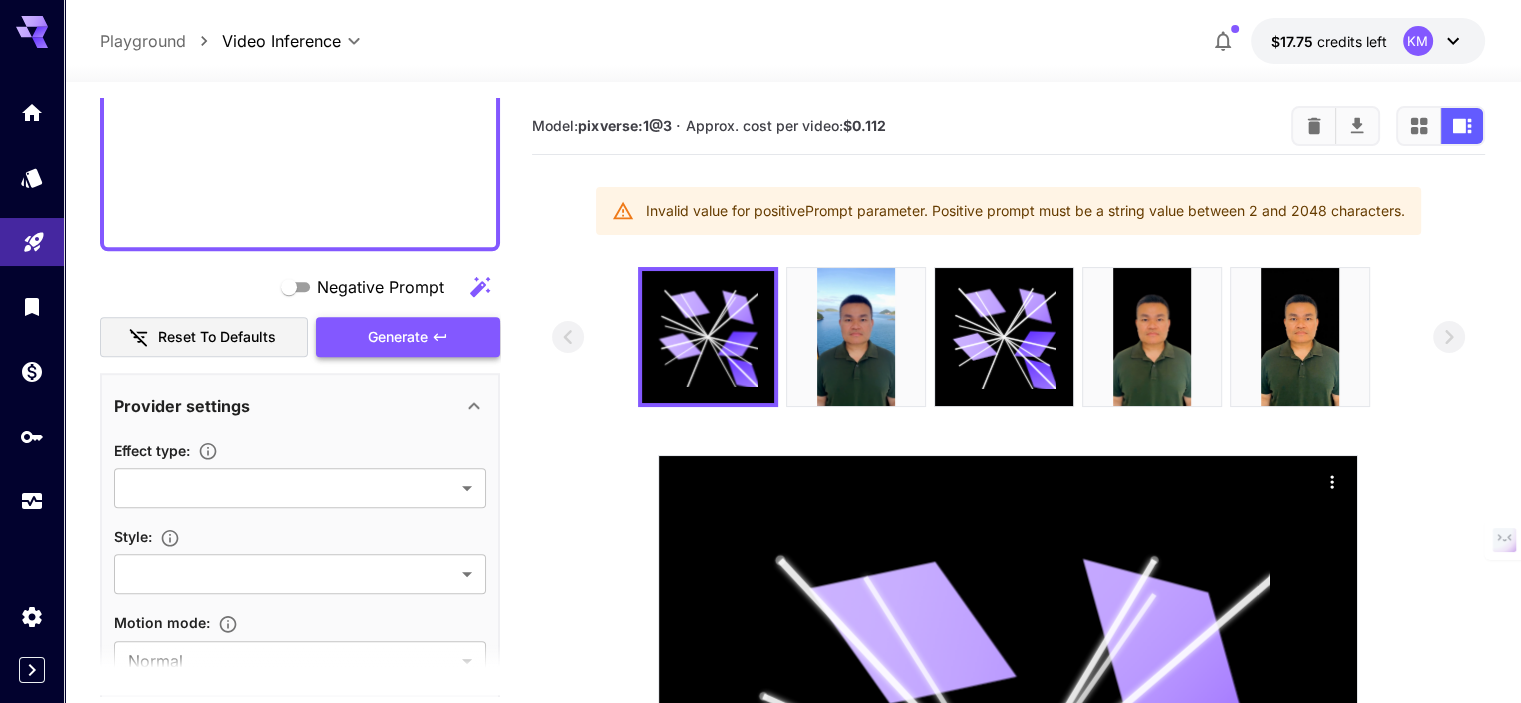 scroll, scrollTop: 1746, scrollLeft: 0, axis: vertical 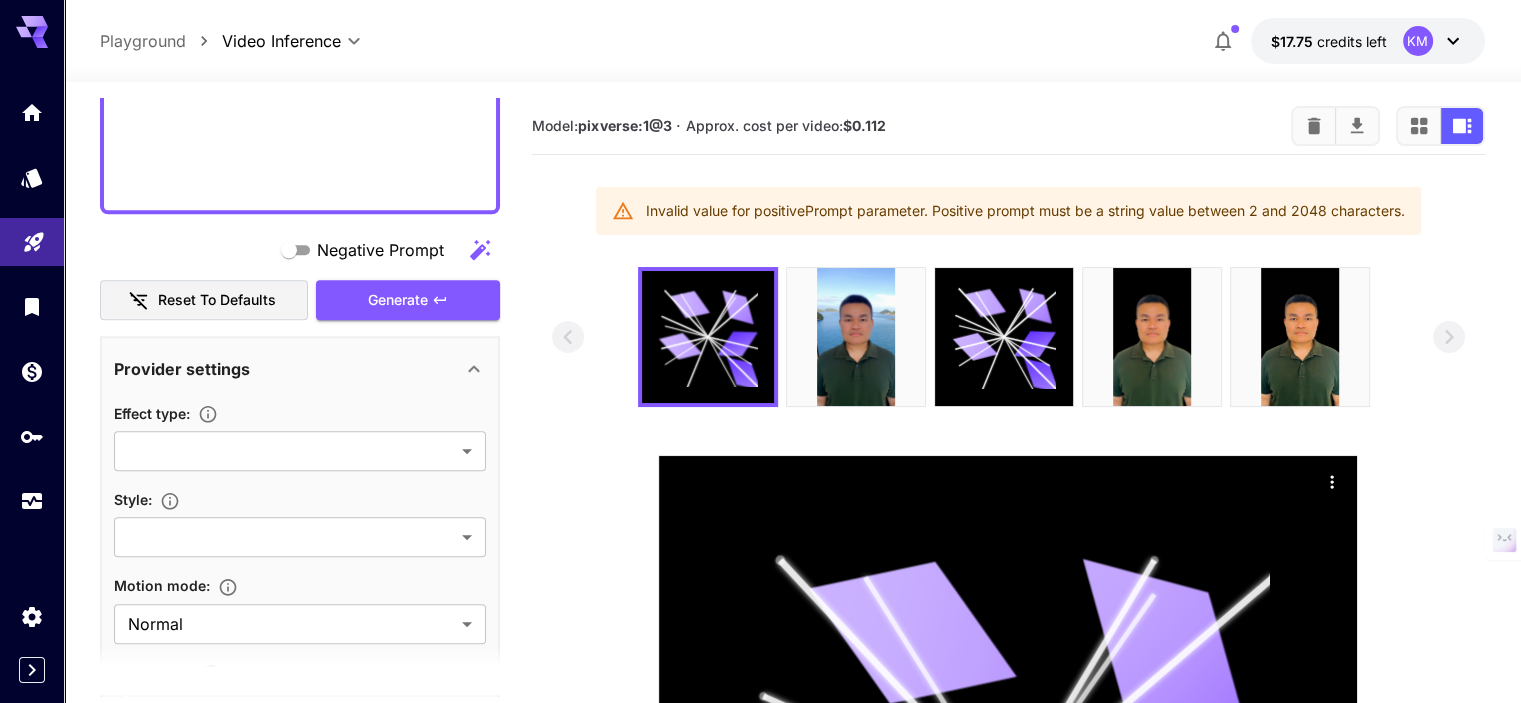 click on "Negative Prompt" at bounding box center (300, -628) 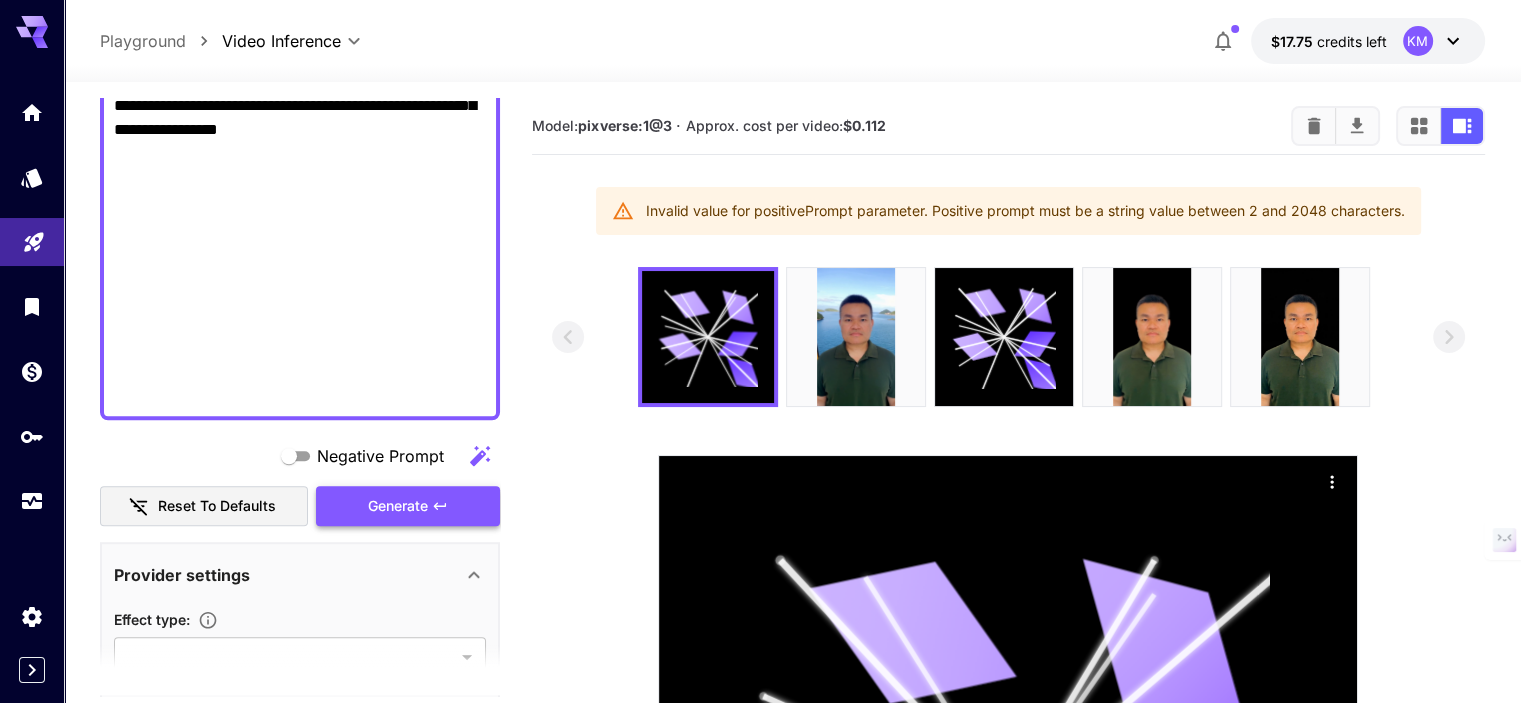 scroll, scrollTop: 1546, scrollLeft: 0, axis: vertical 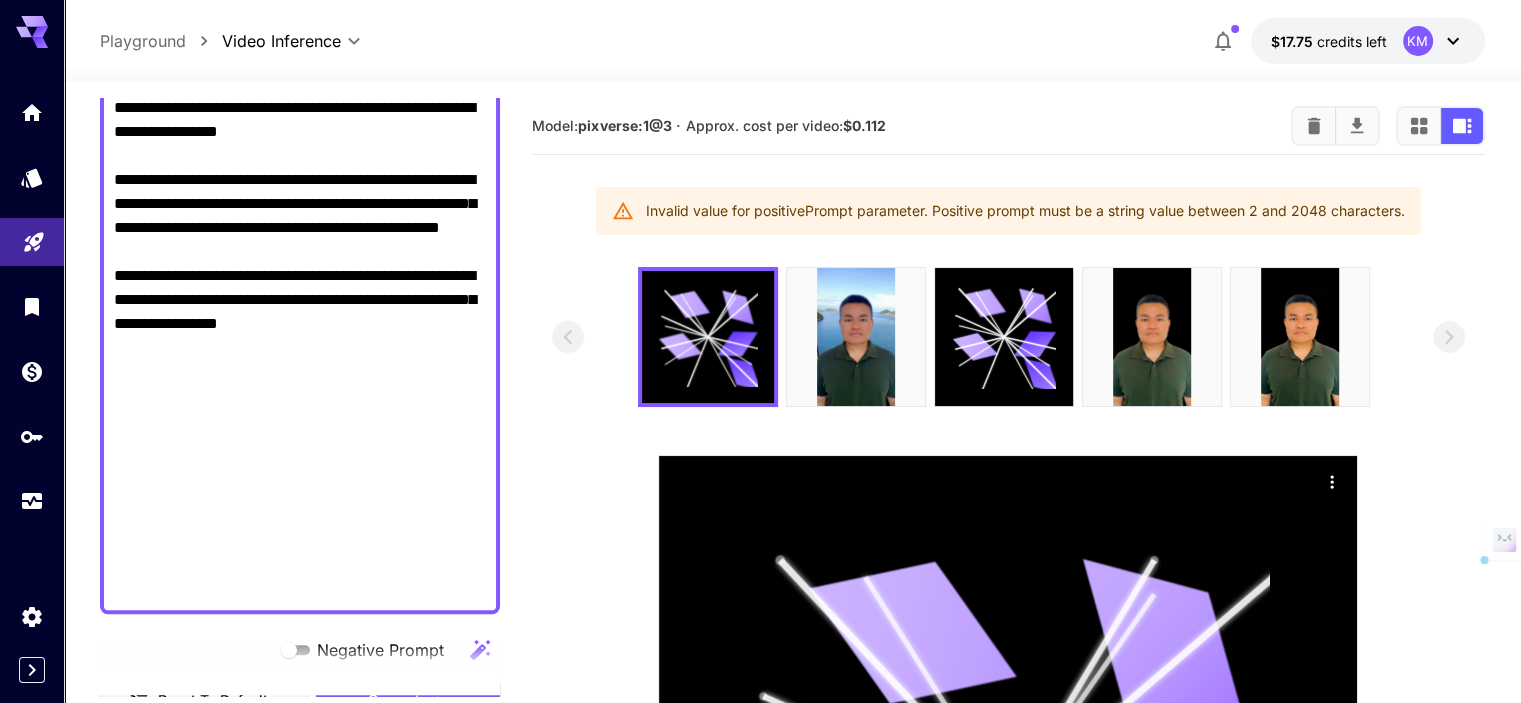 drag, startPoint x: 361, startPoint y: 595, endPoint x: 128, endPoint y: 130, distance: 520.1096 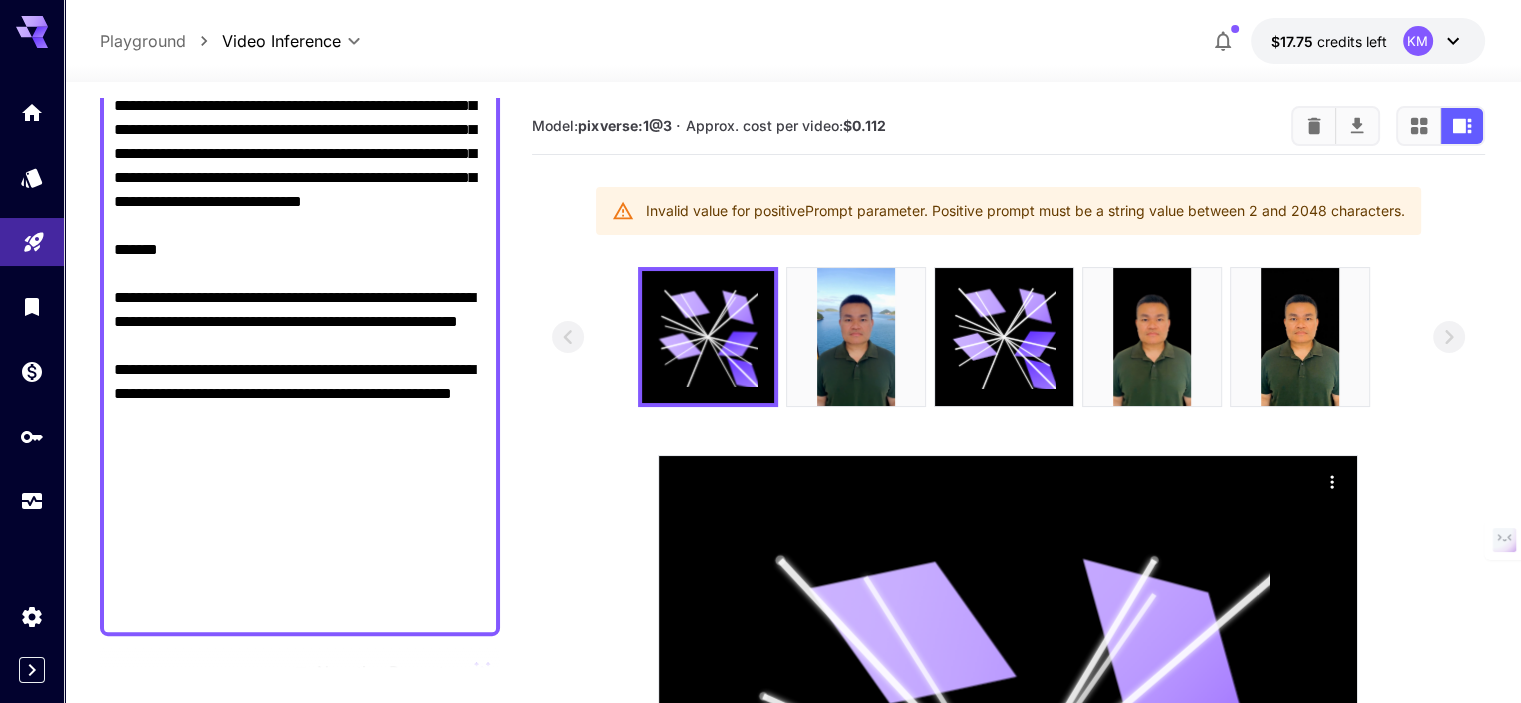 scroll, scrollTop: 1068, scrollLeft: 0, axis: vertical 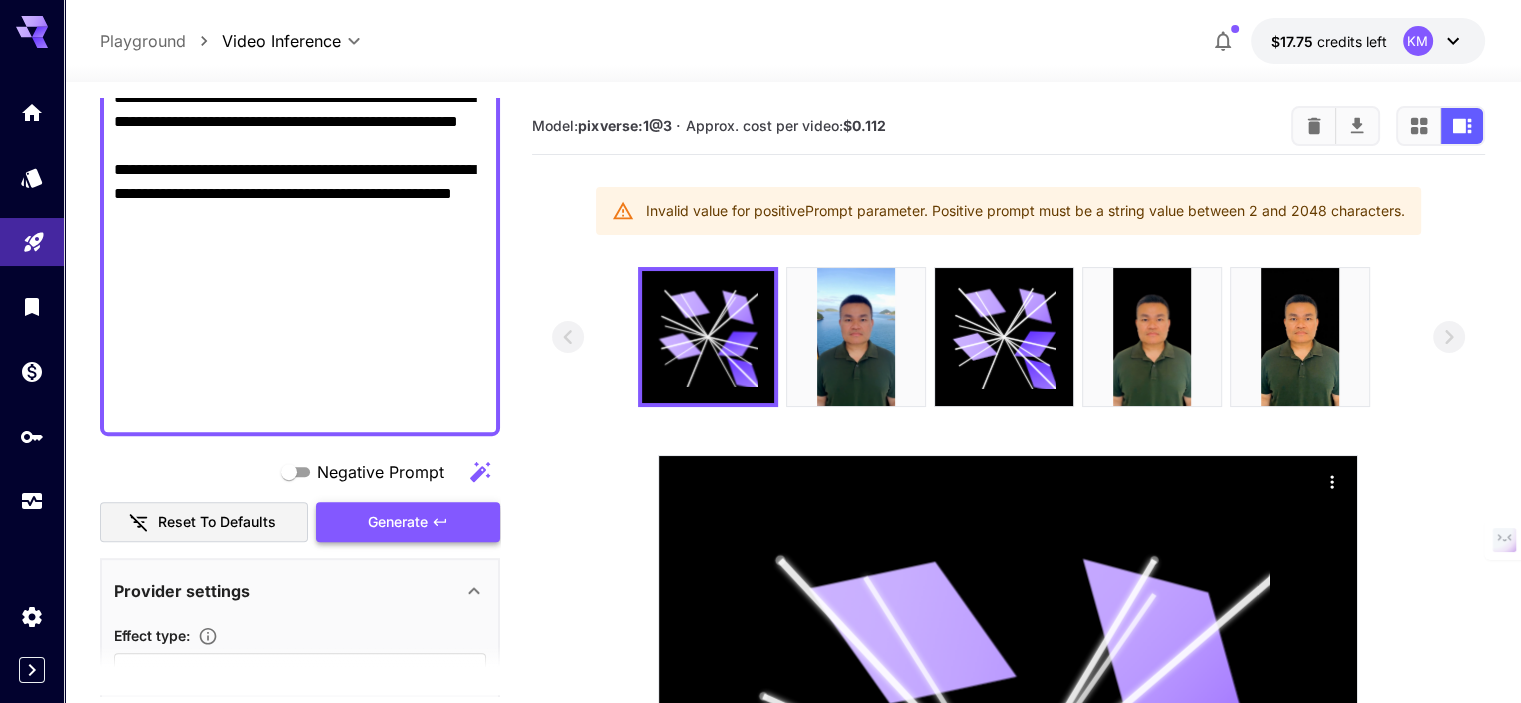 click on "Generate" at bounding box center (408, 522) 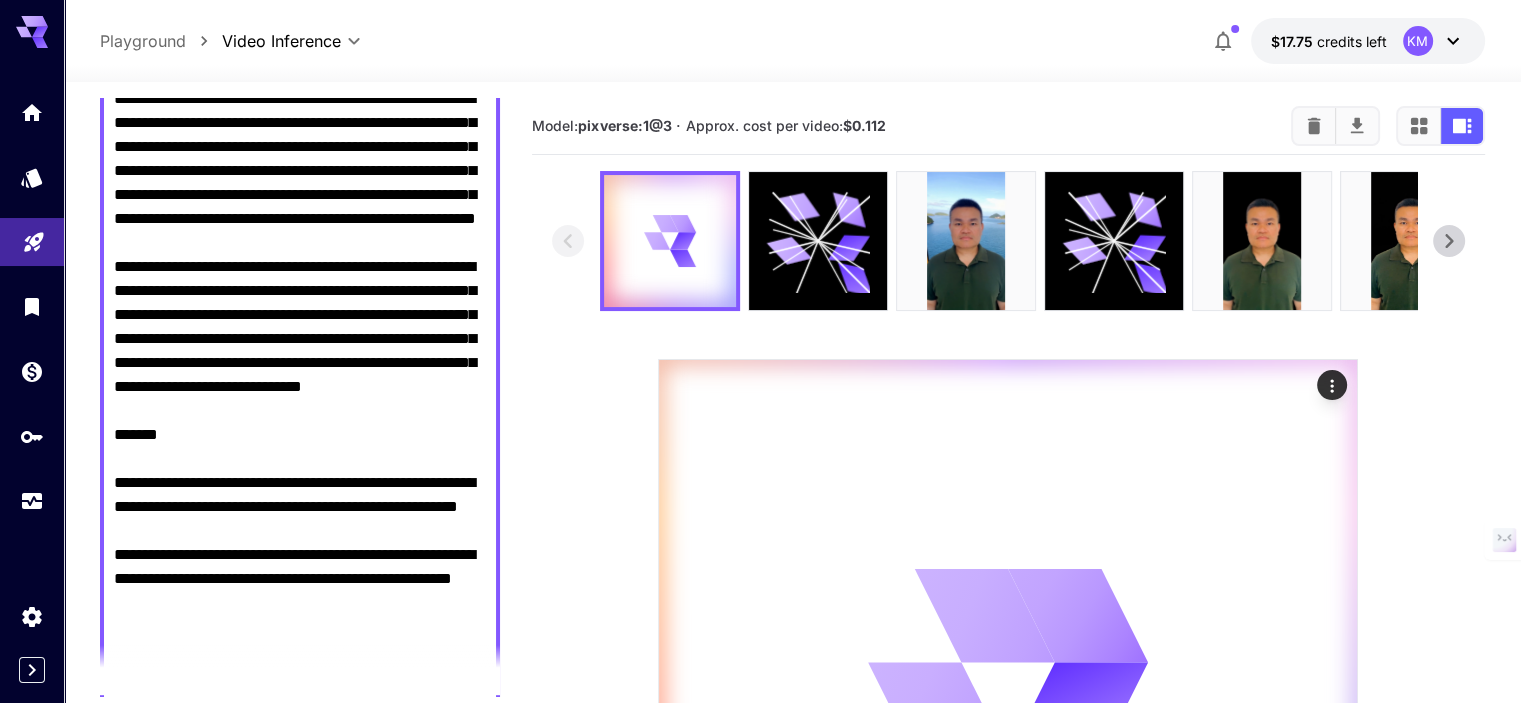 scroll, scrollTop: 768, scrollLeft: 0, axis: vertical 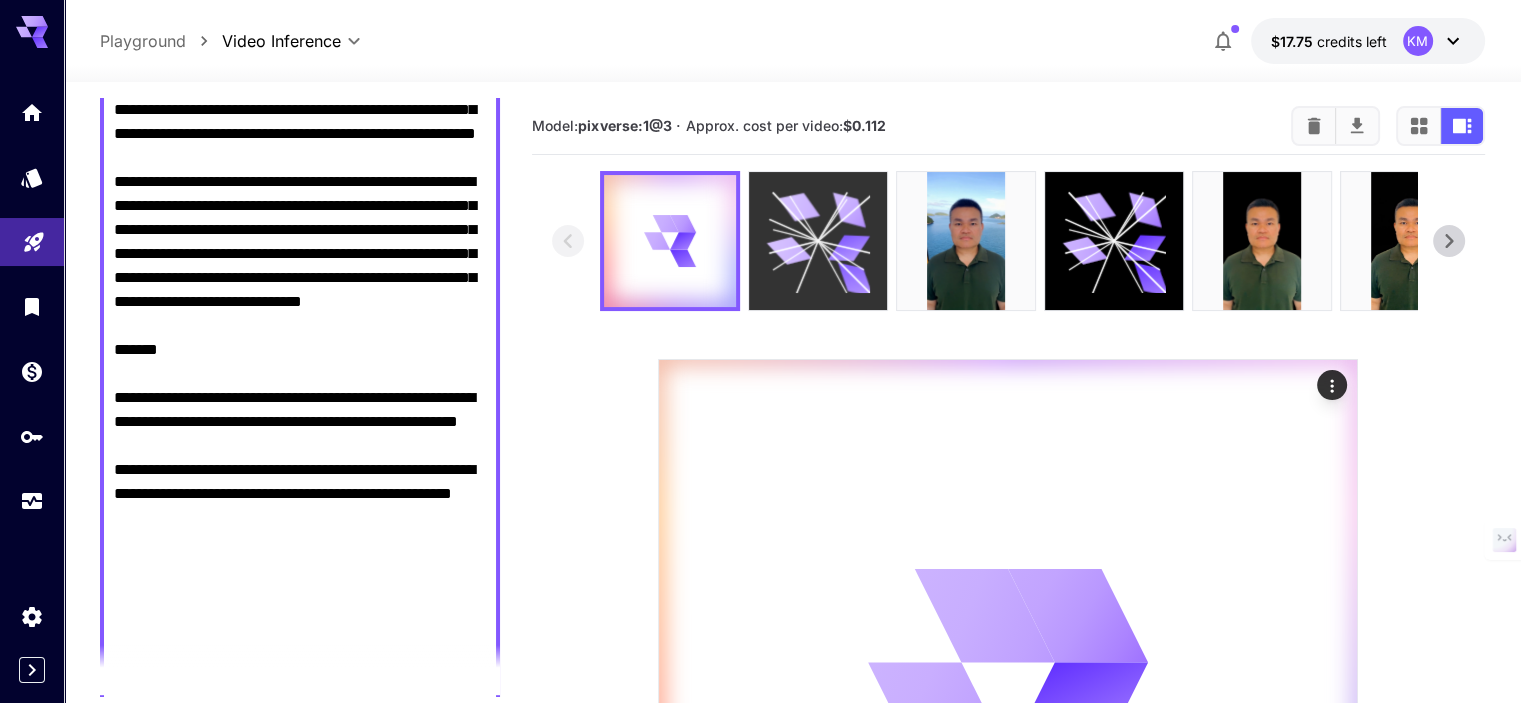 click 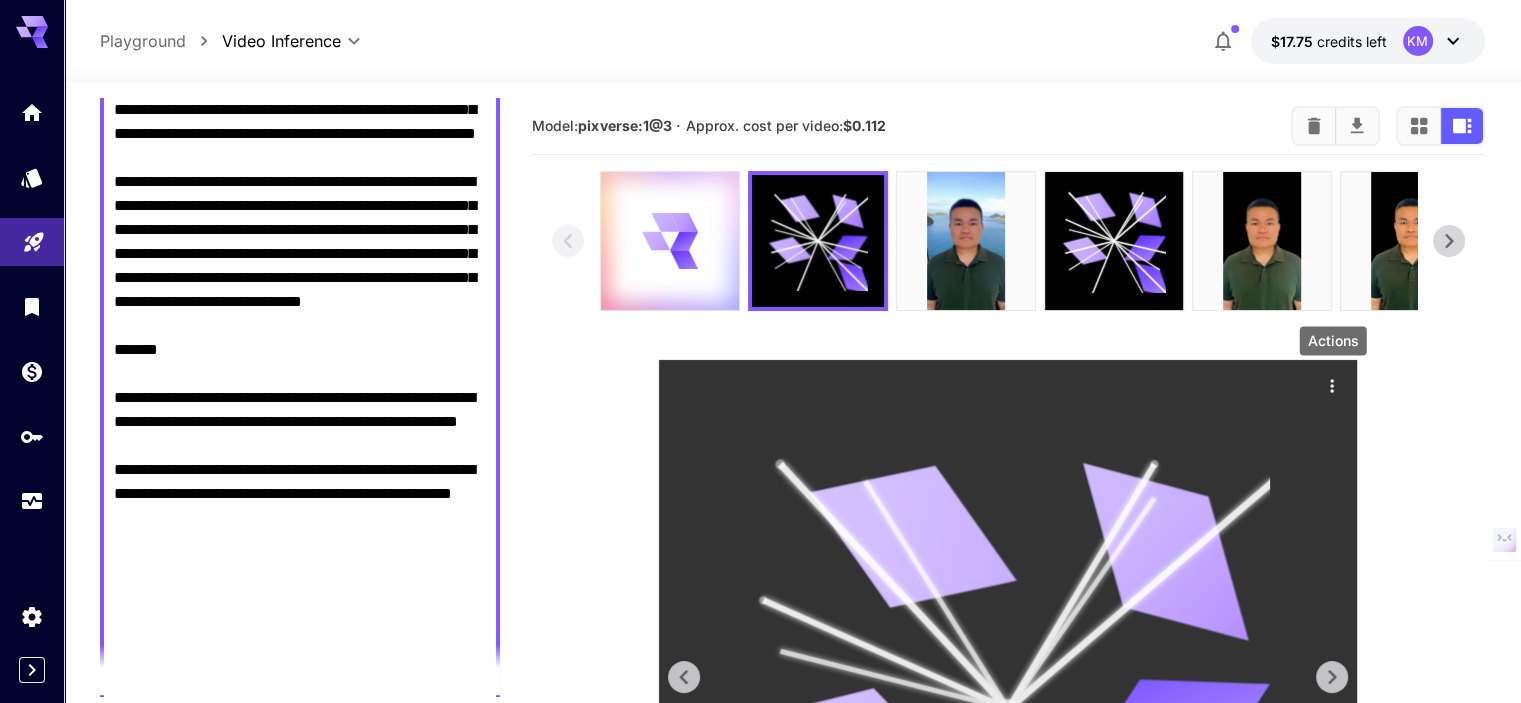 click 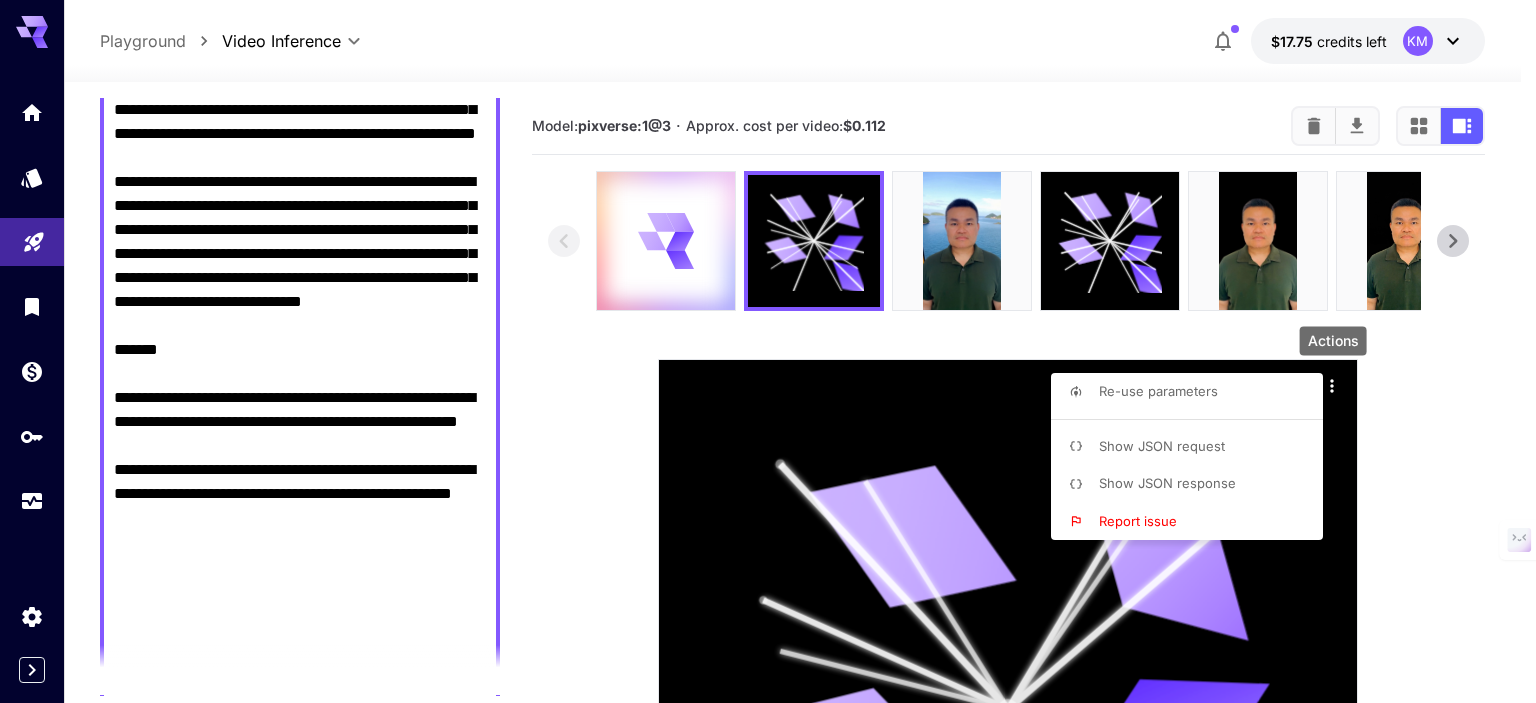 click at bounding box center [768, 351] 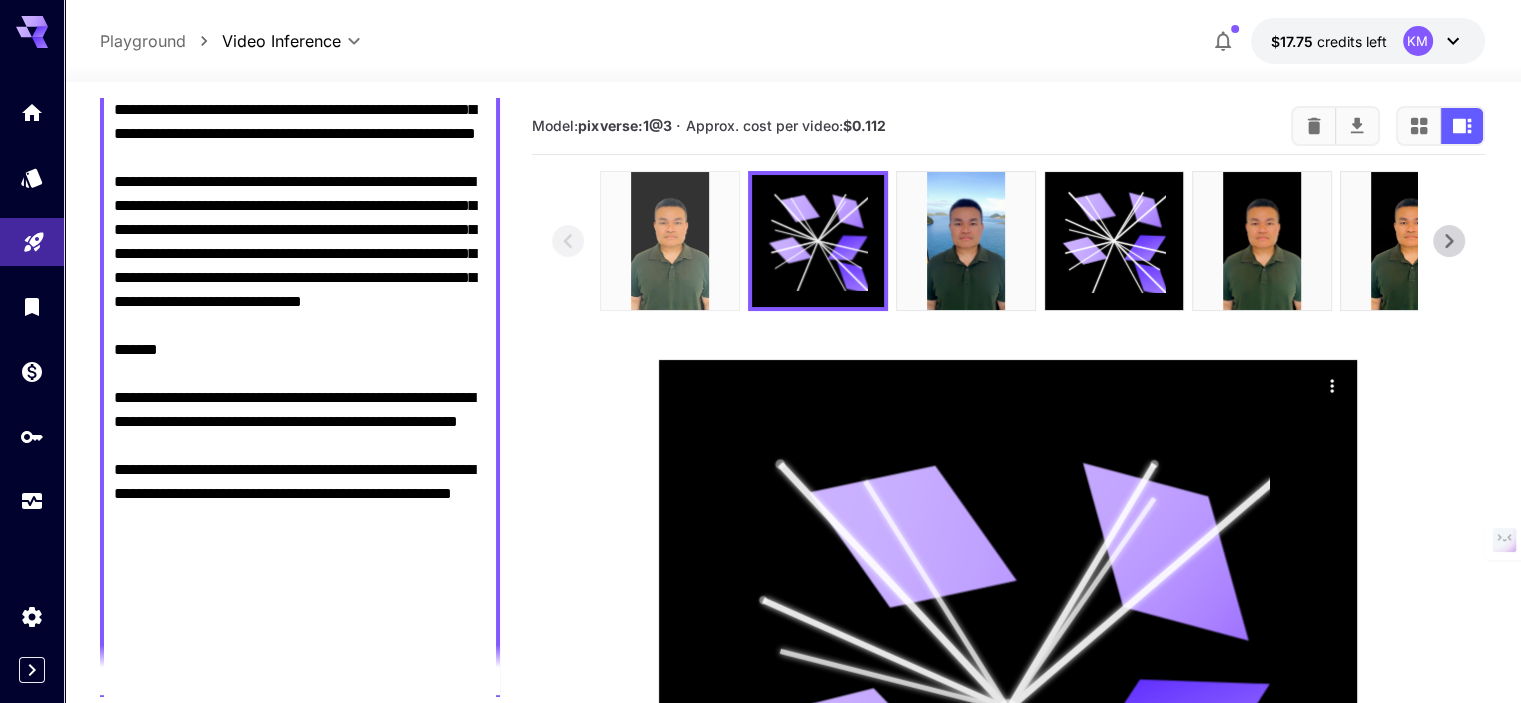 click at bounding box center [670, 241] 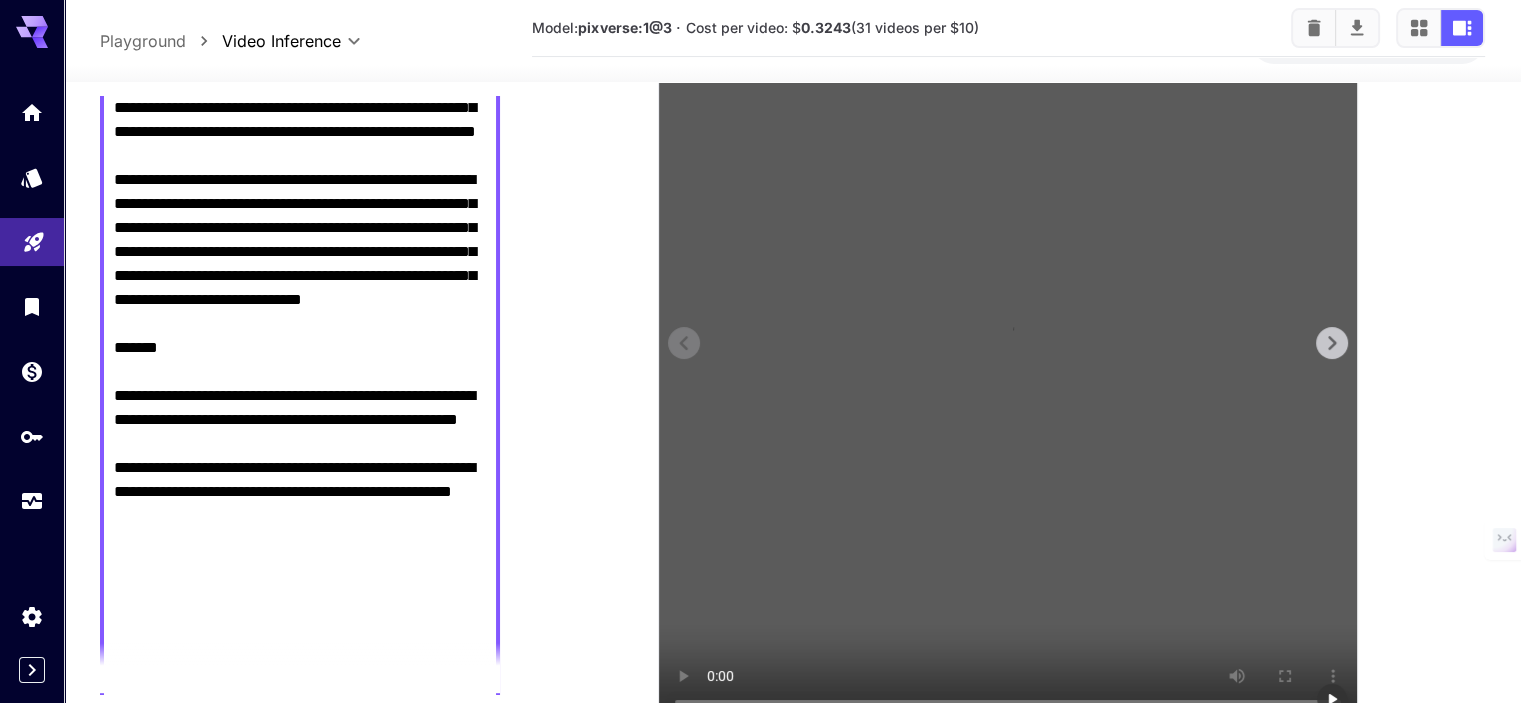 scroll, scrollTop: 416, scrollLeft: 0, axis: vertical 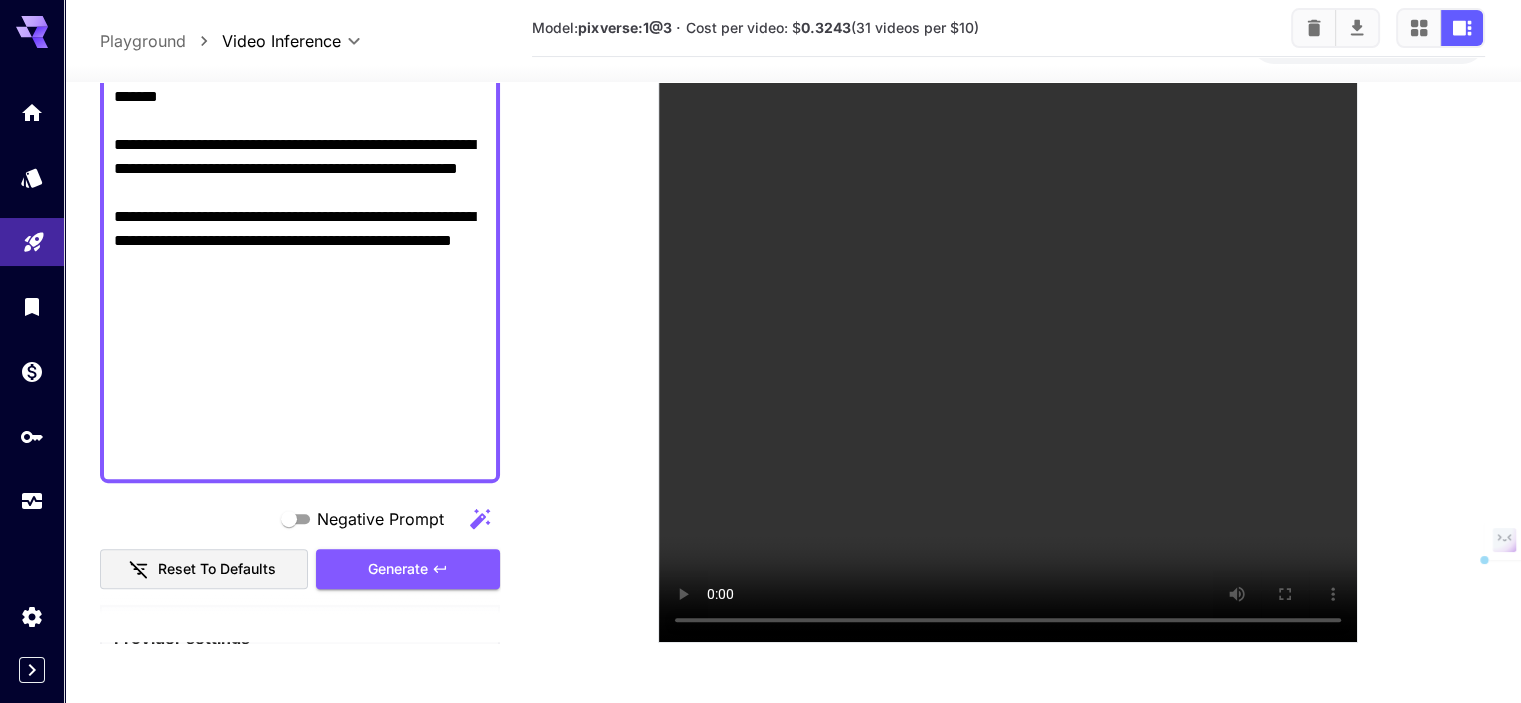 drag, startPoint x: 320, startPoint y: 340, endPoint x: 116, endPoint y: 293, distance: 209.34421 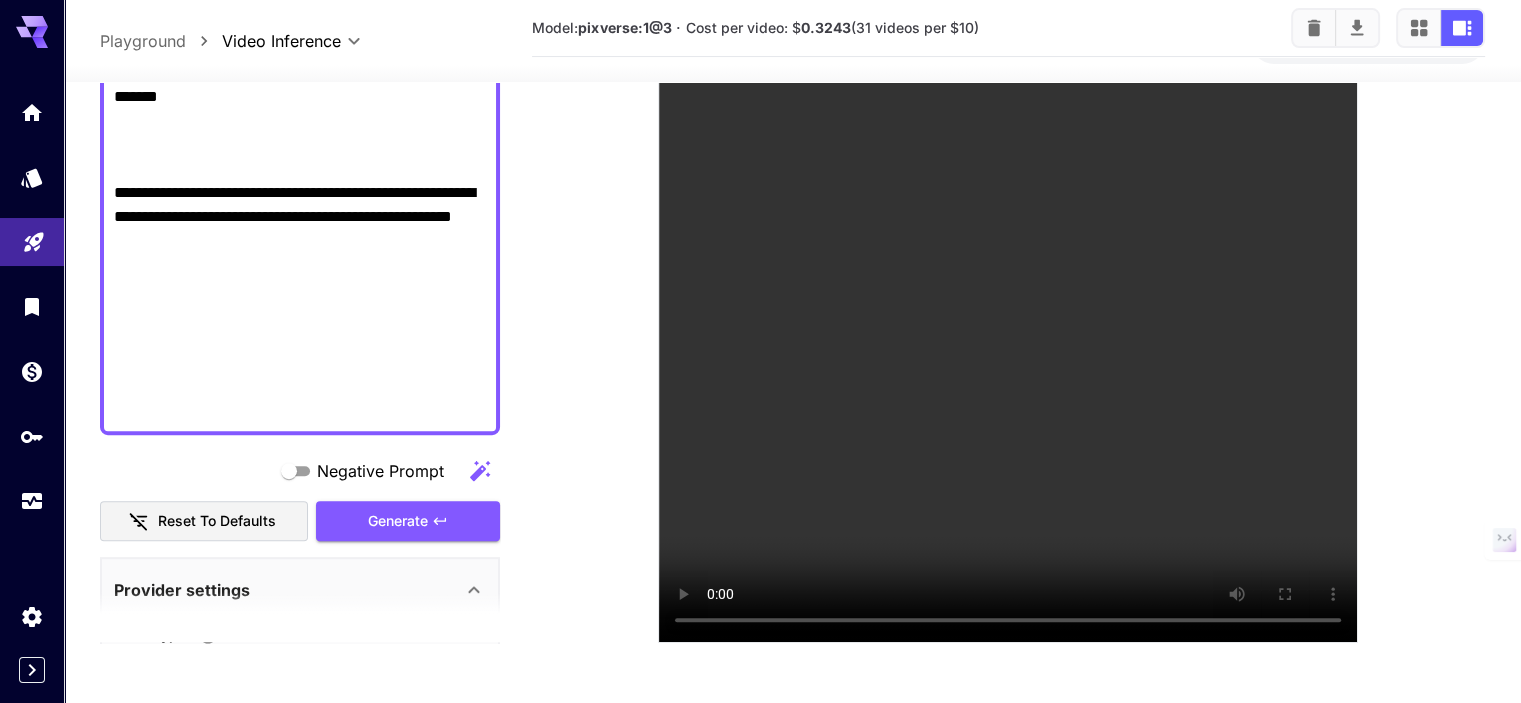click on "Negative Prompt" at bounding box center (300, -155) 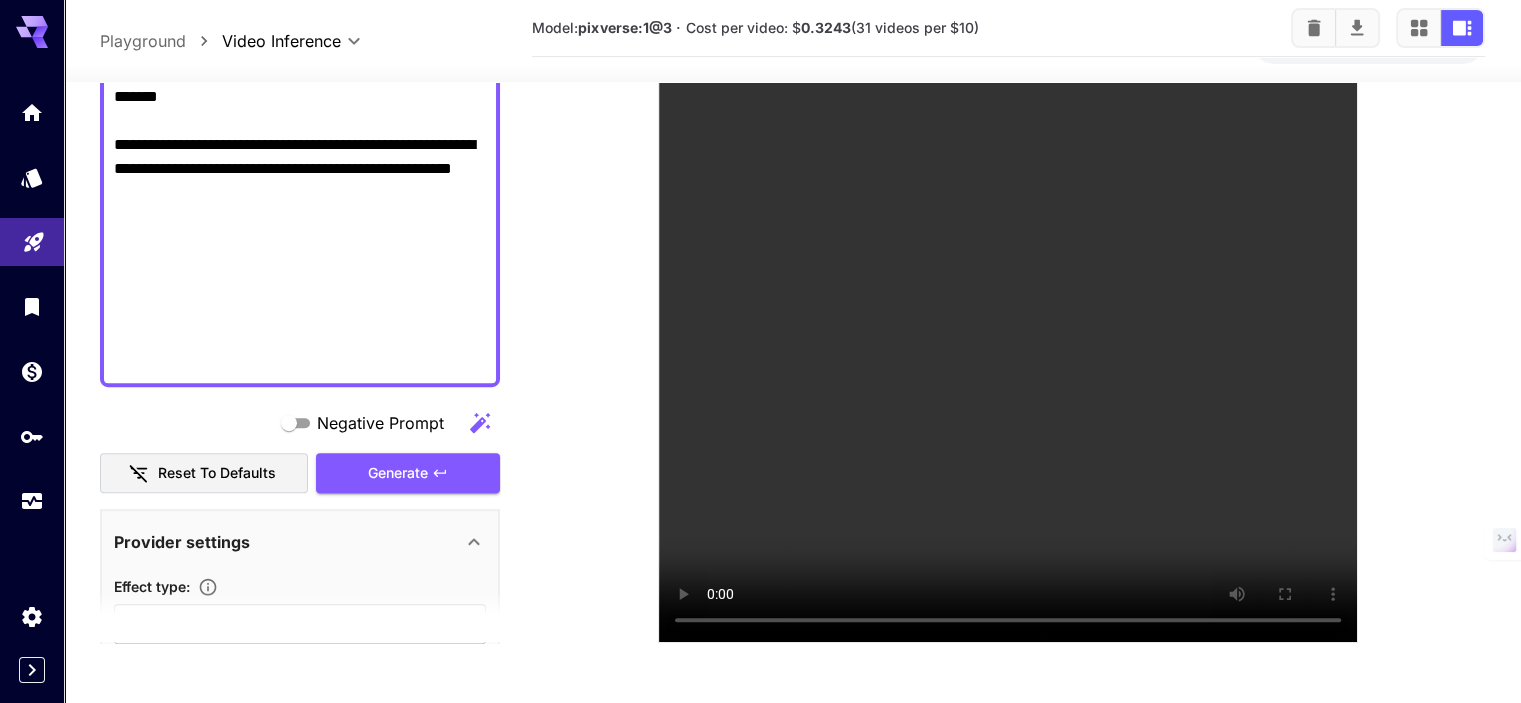click on "Negative Prompt" at bounding box center [300, -179] 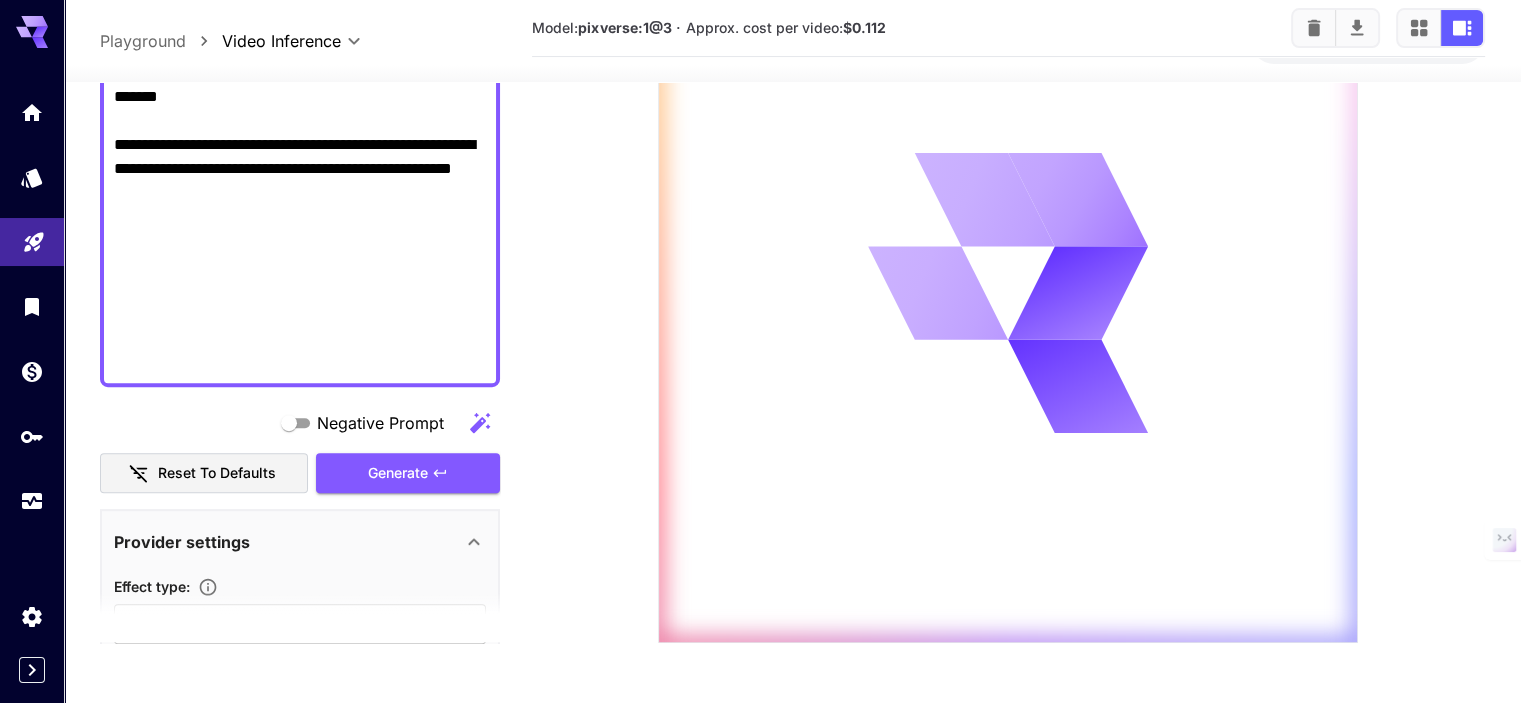 click on "Negative Prompt" at bounding box center (300, -179) 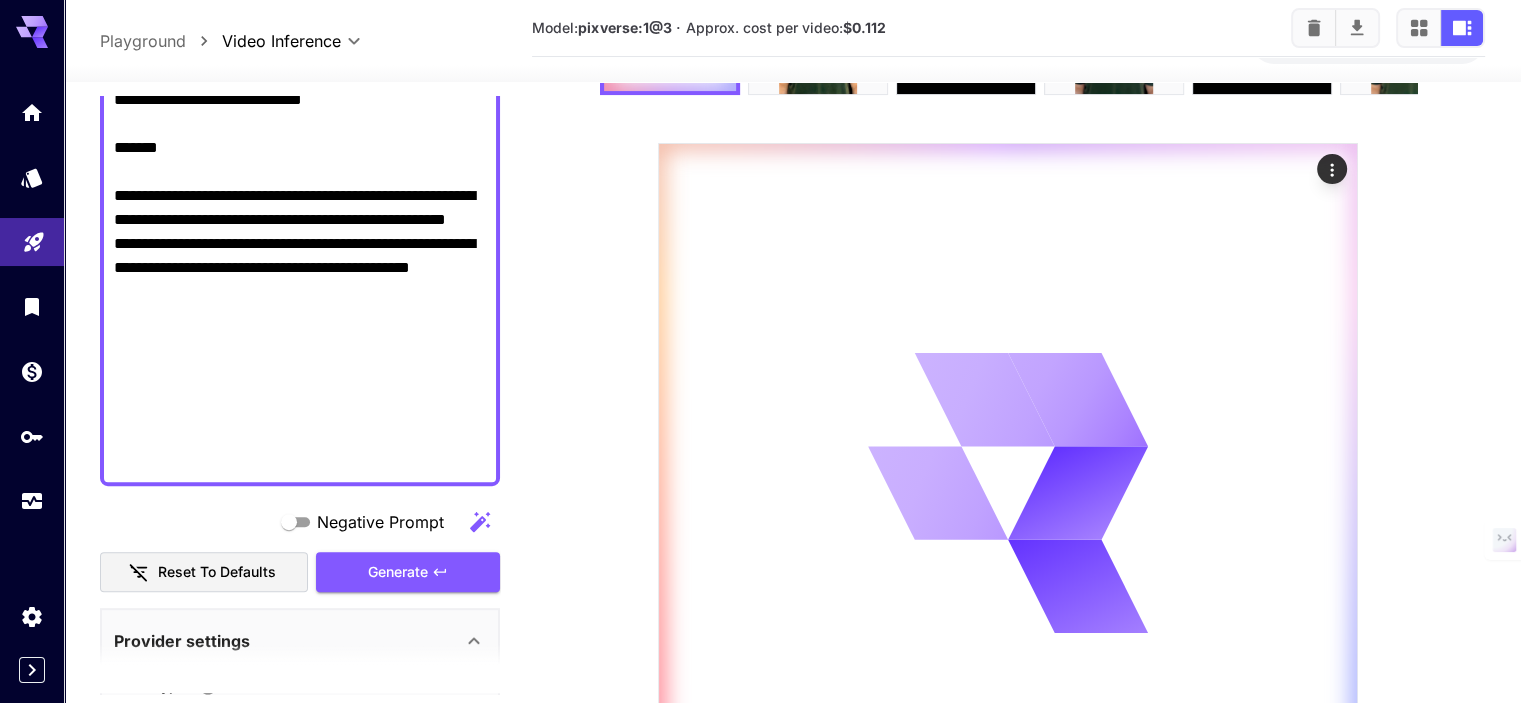 scroll, scrollTop: 416, scrollLeft: 0, axis: vertical 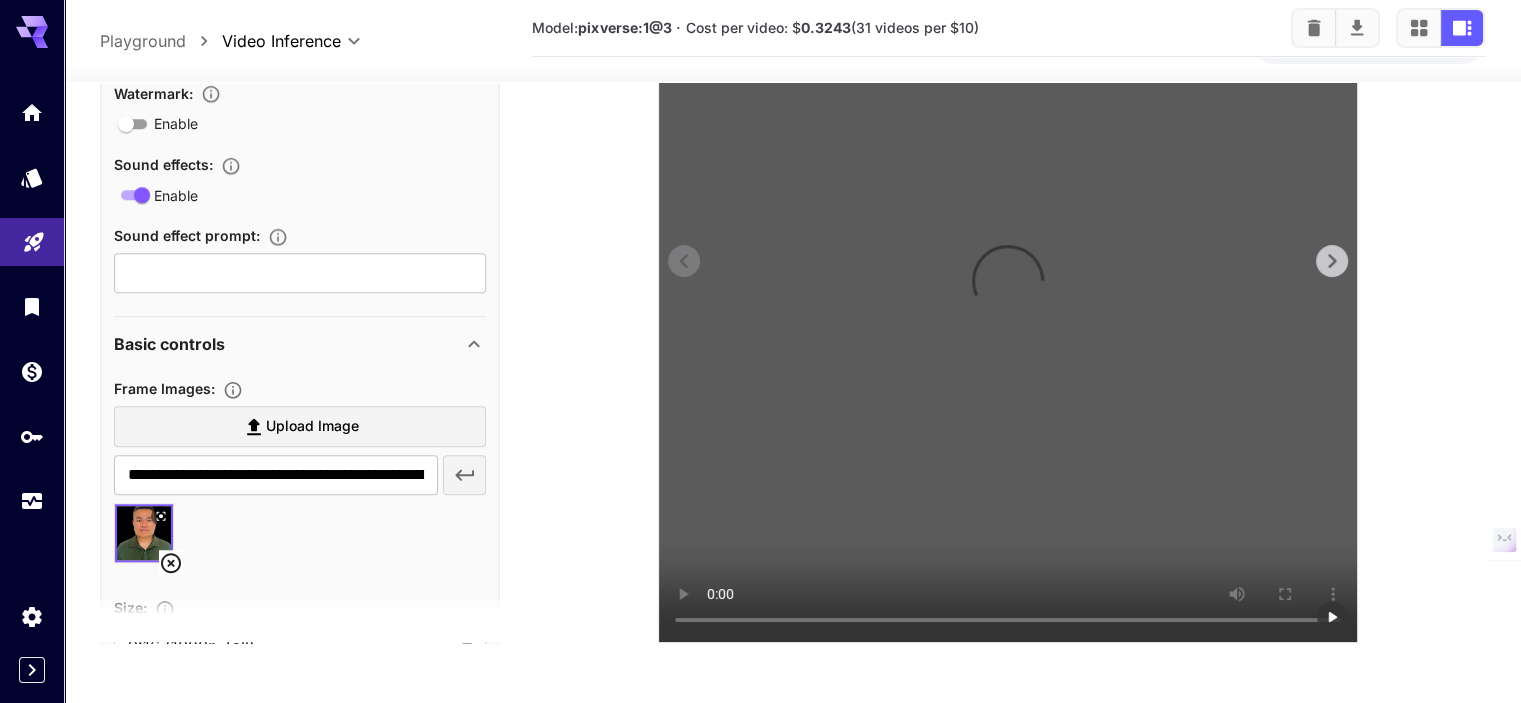 type on "**********" 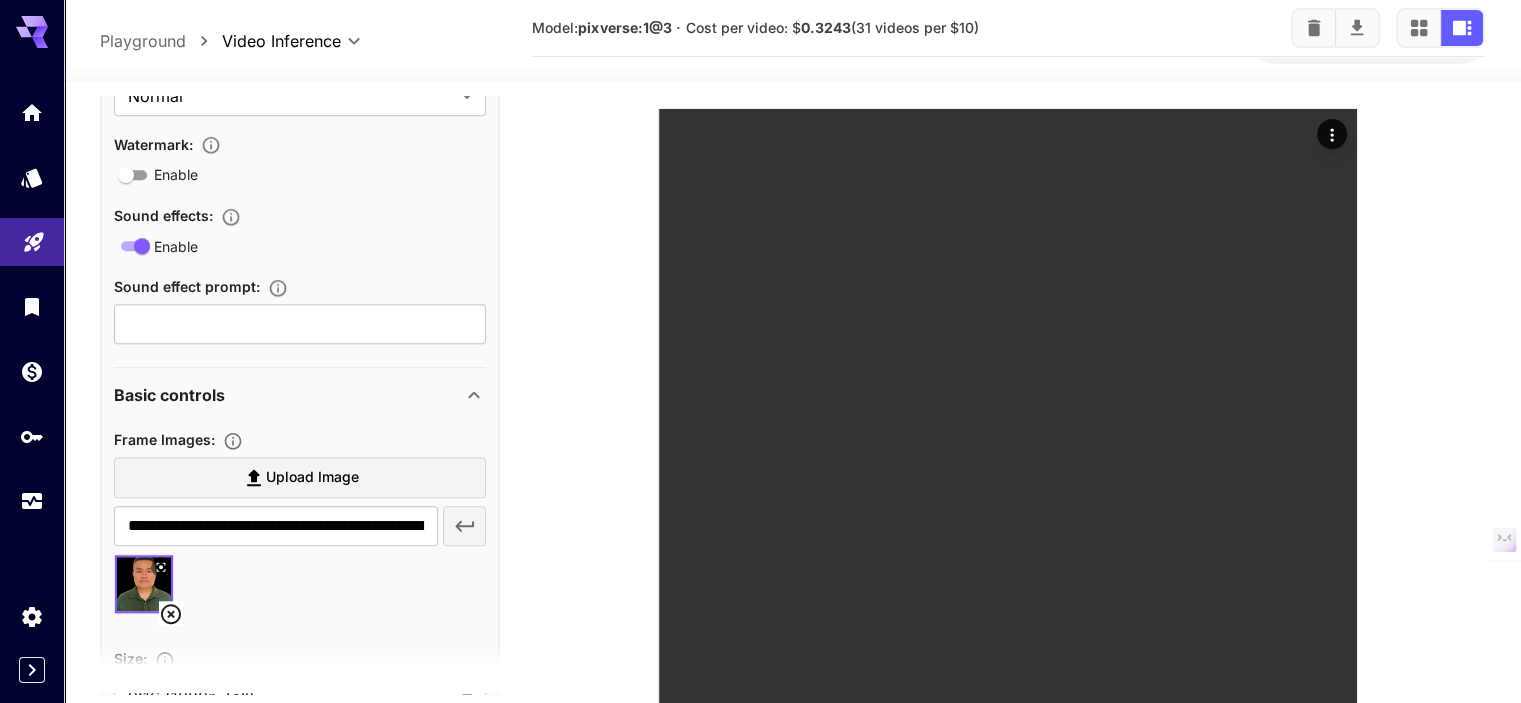 scroll, scrollTop: 216, scrollLeft: 0, axis: vertical 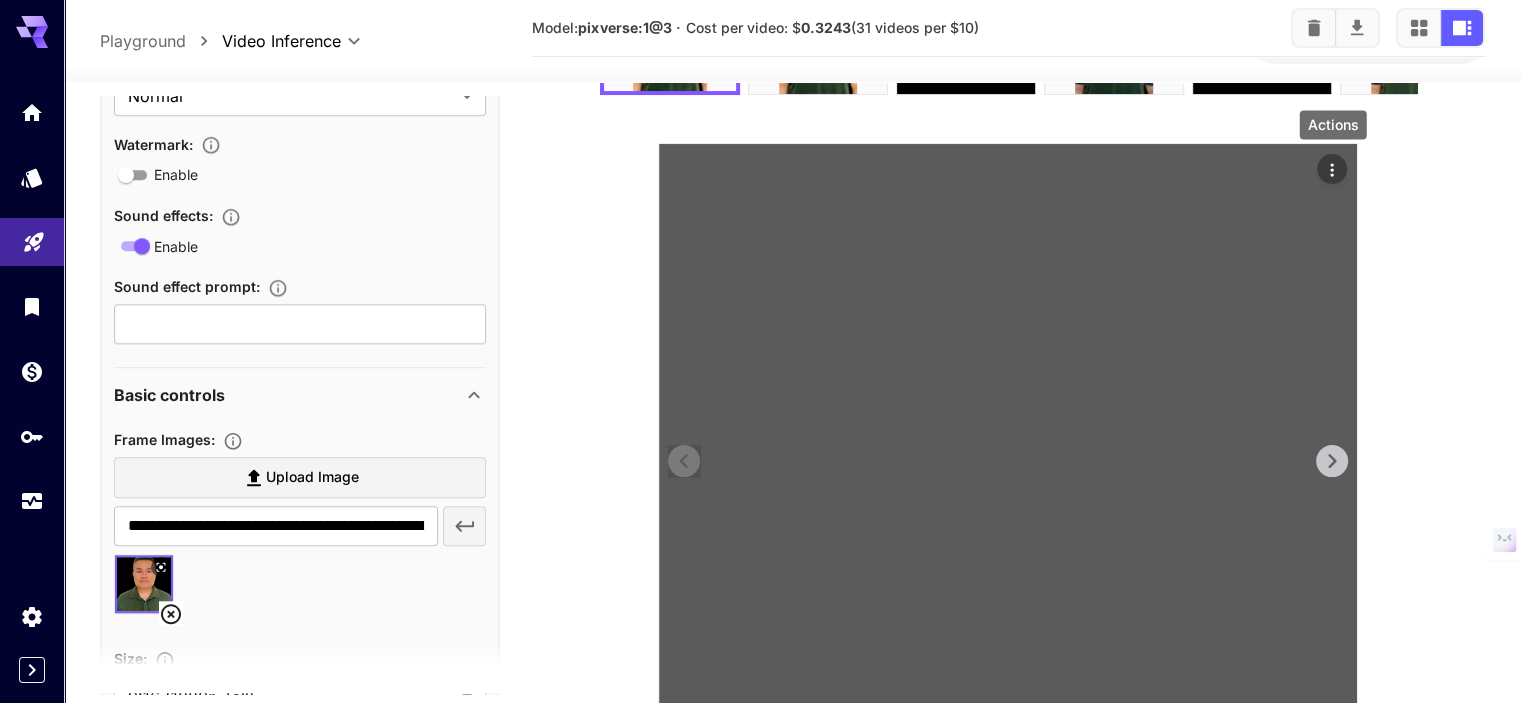 click 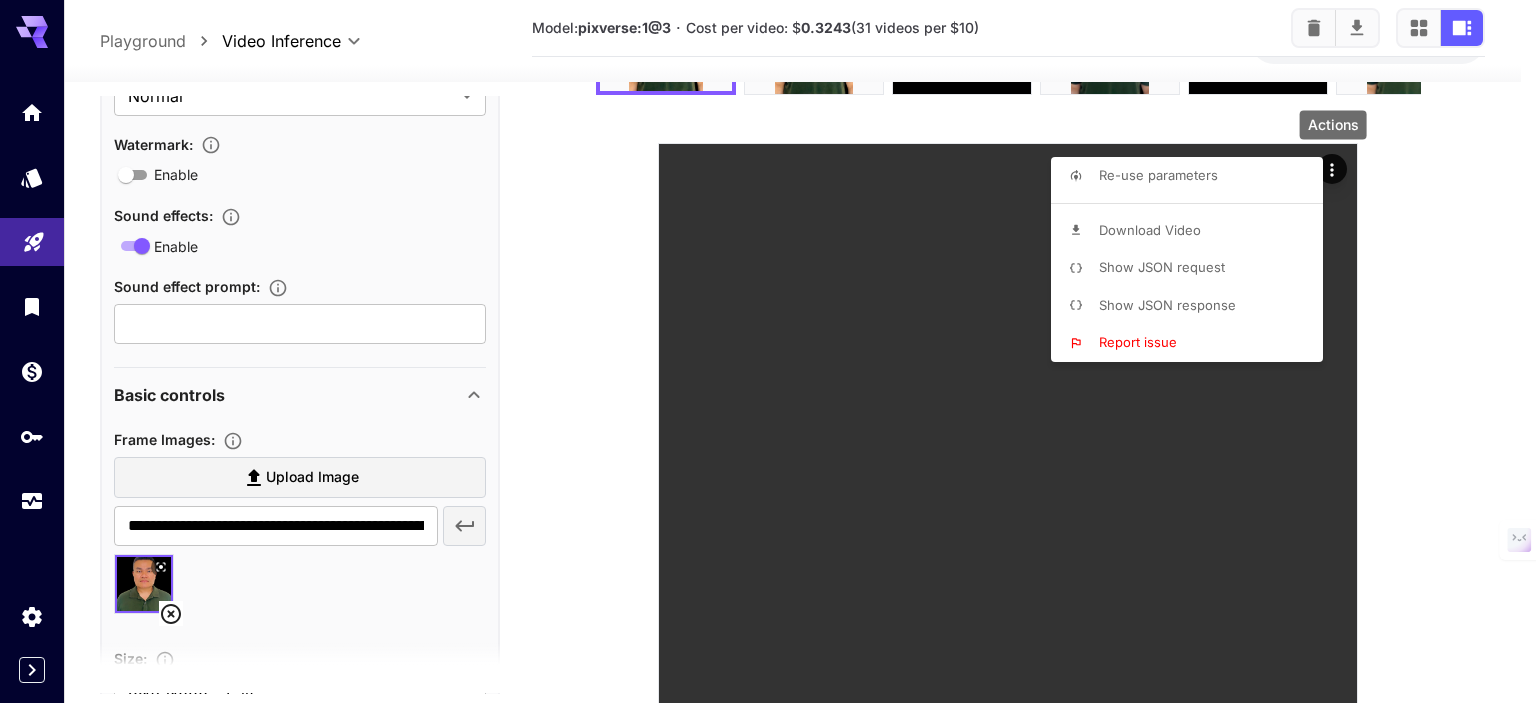click on "Download Video" at bounding box center [1150, 230] 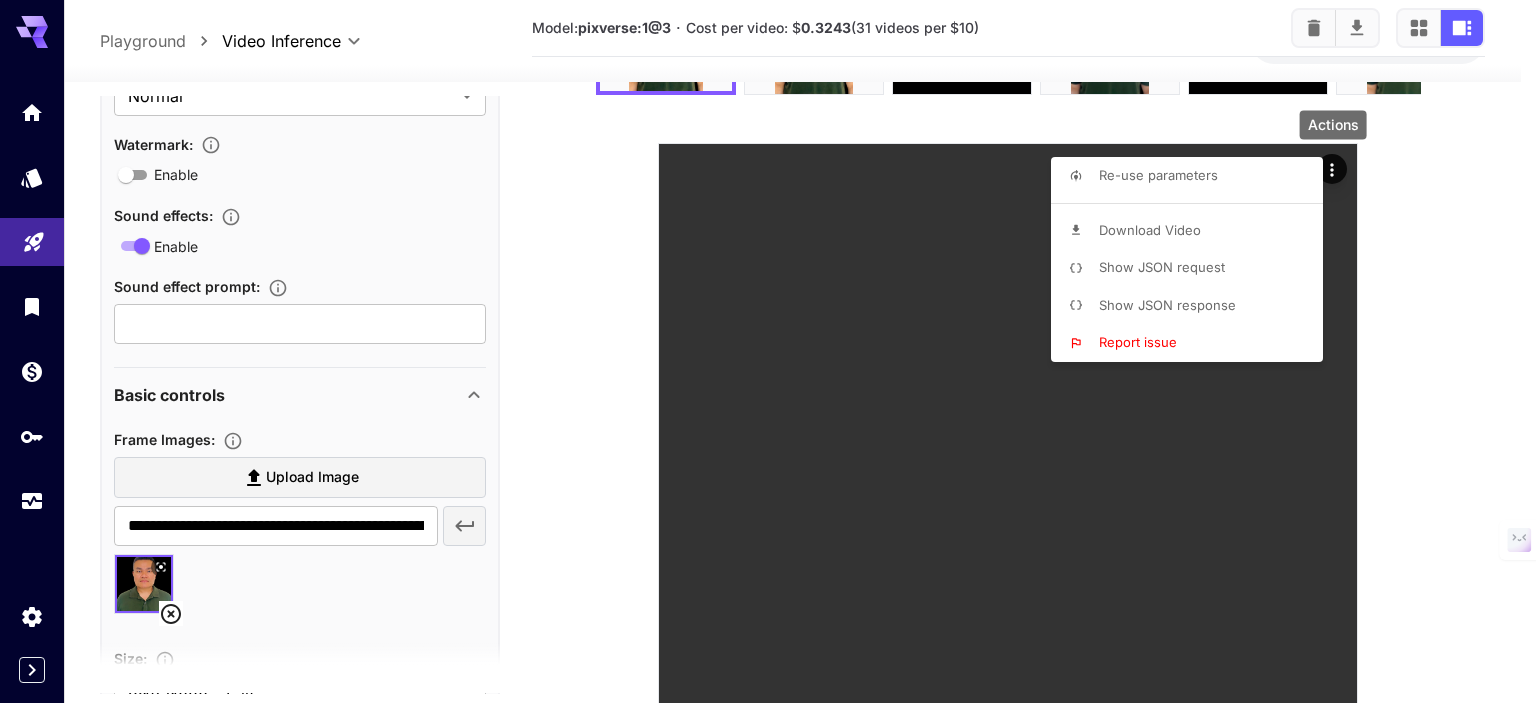 click at bounding box center [768, 351] 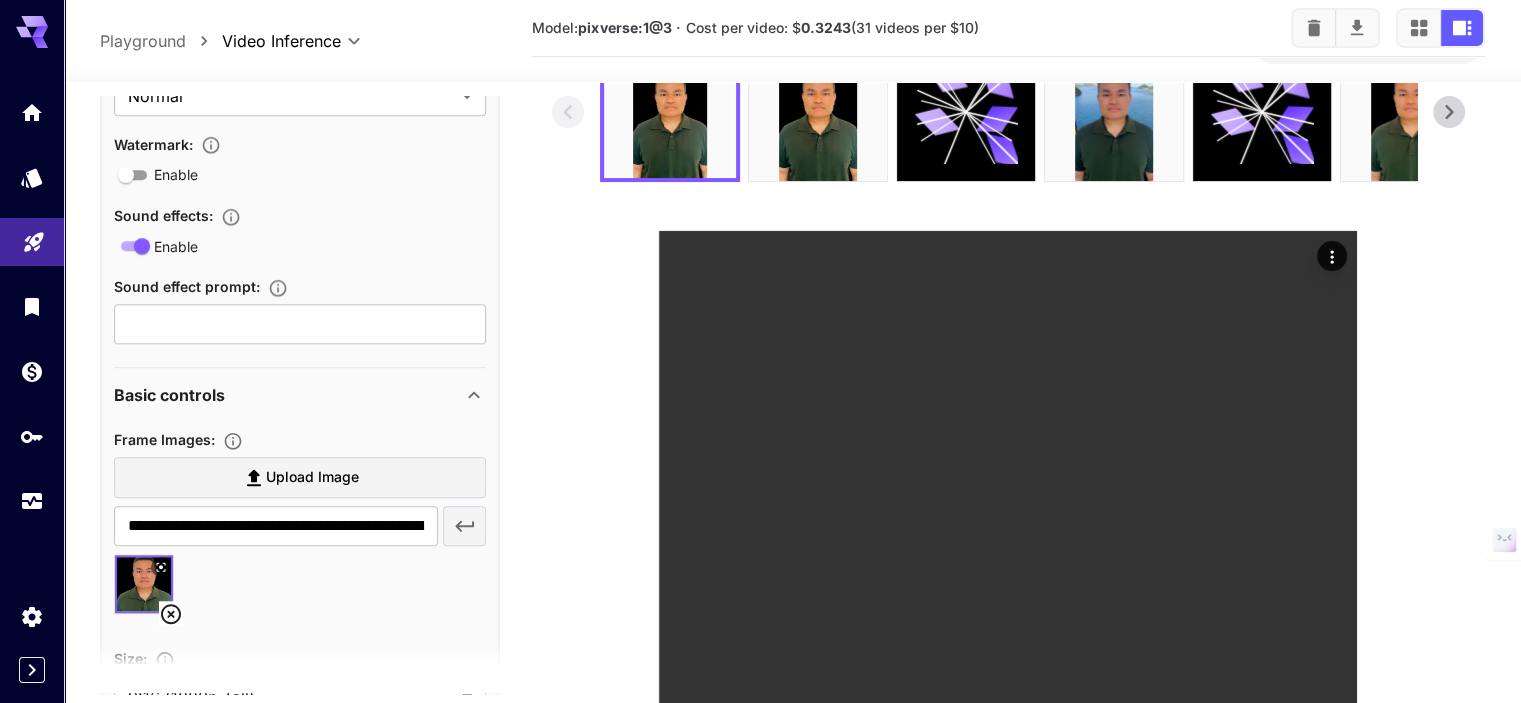 scroll, scrollTop: 16, scrollLeft: 0, axis: vertical 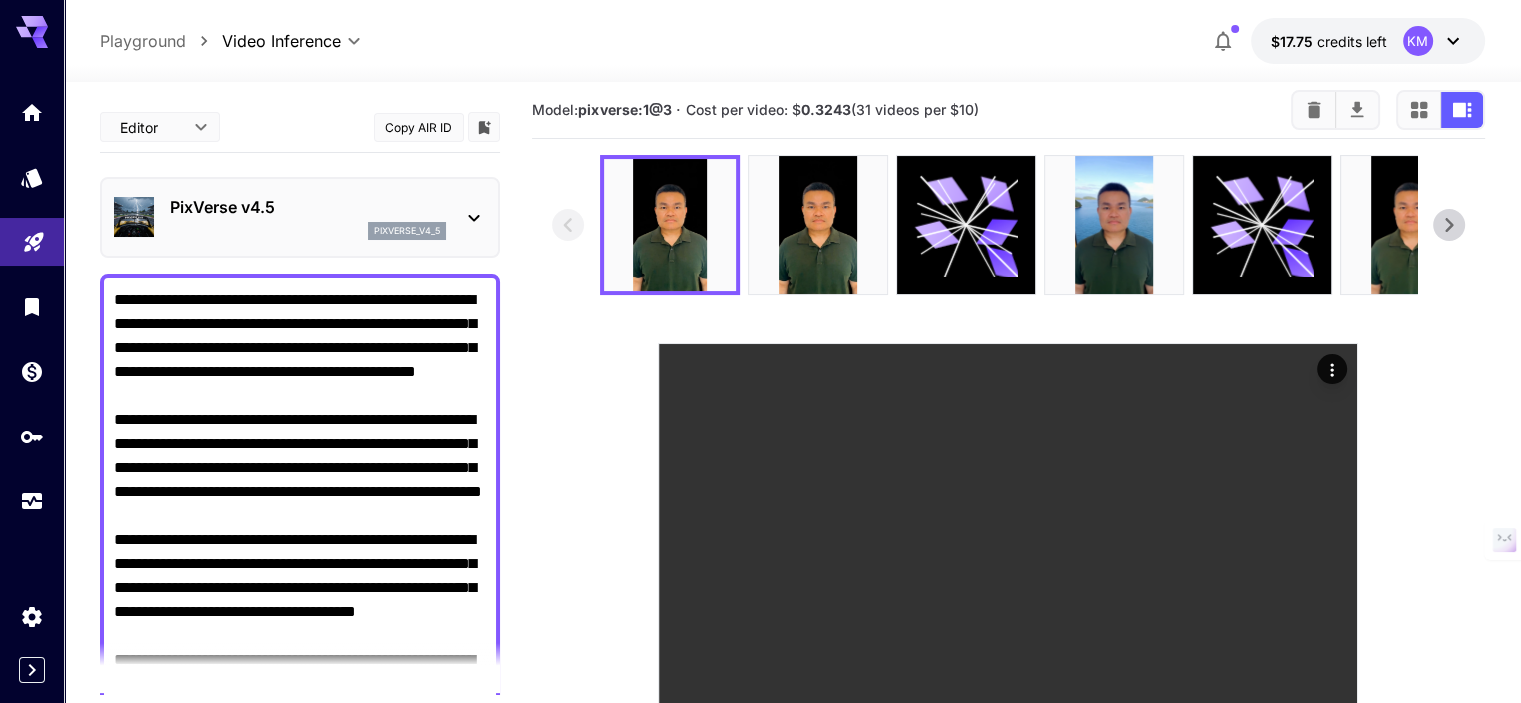 click 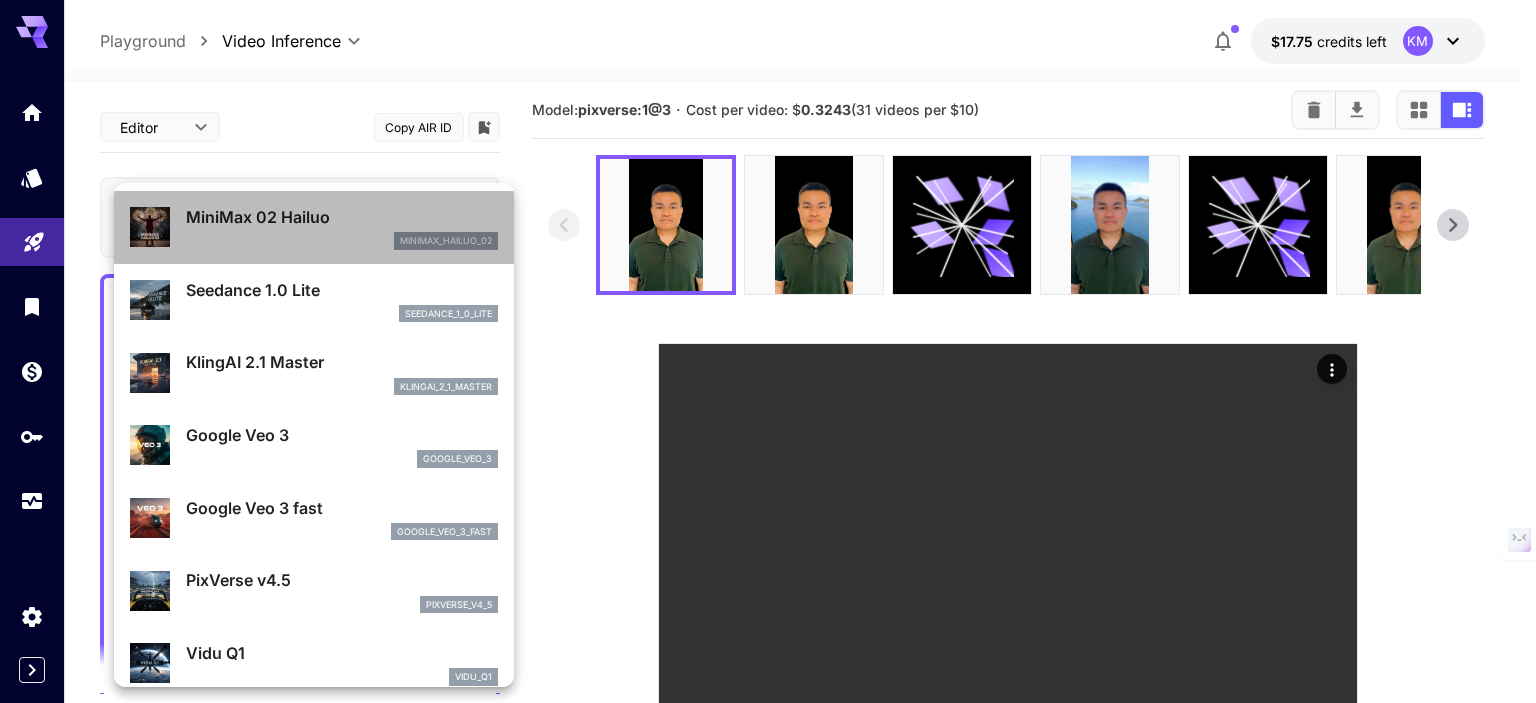 click on "minimax_hailuo_02" at bounding box center [342, 241] 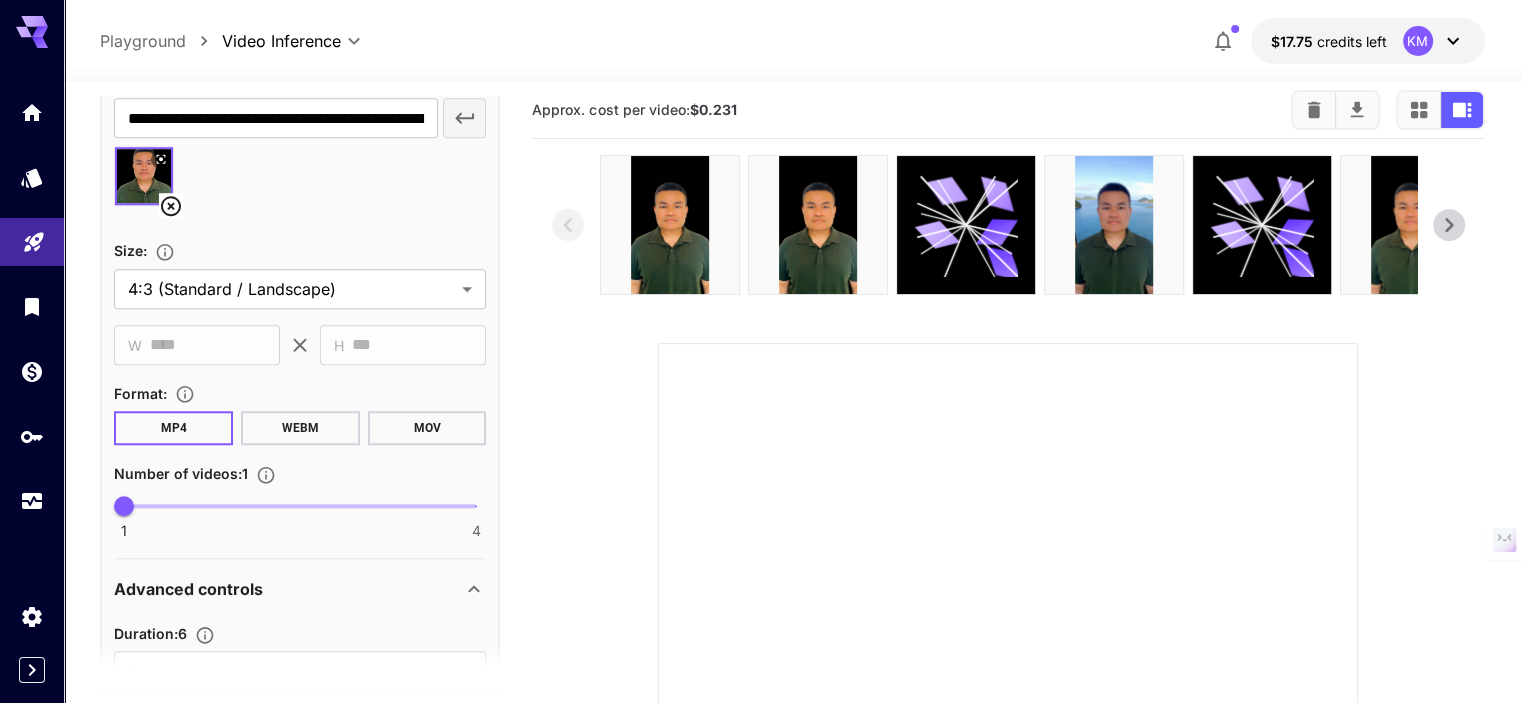 scroll, scrollTop: 1800, scrollLeft: 0, axis: vertical 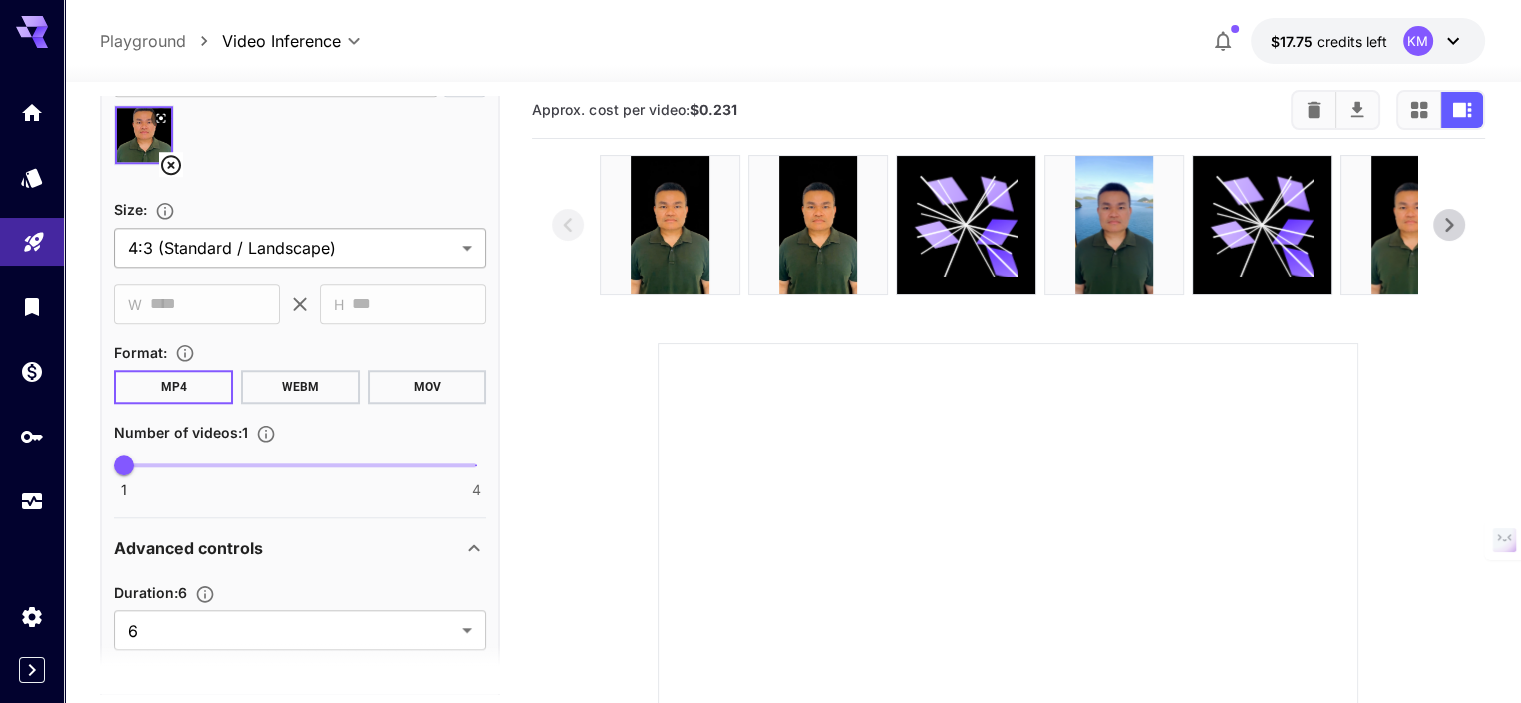 click on "**********" at bounding box center [760, 543] 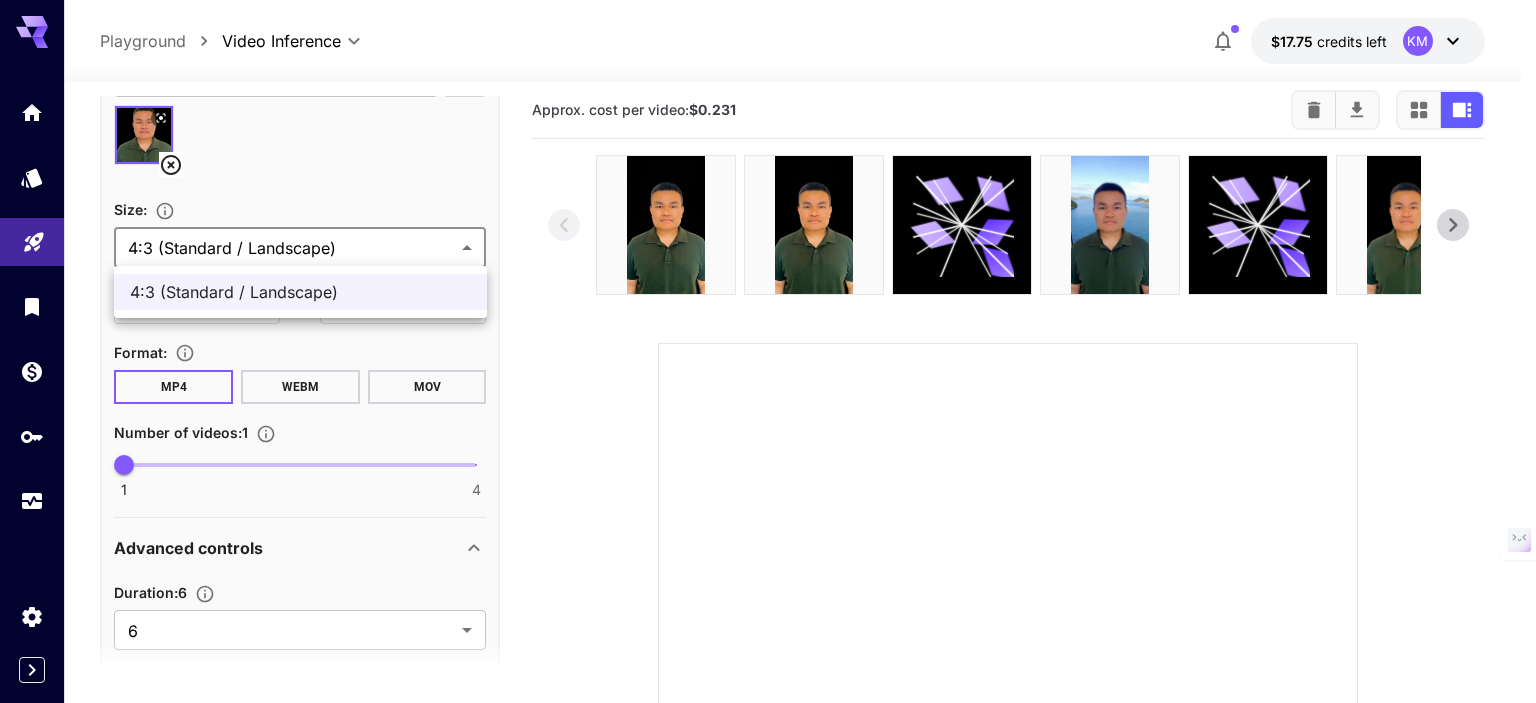 click at bounding box center (768, 351) 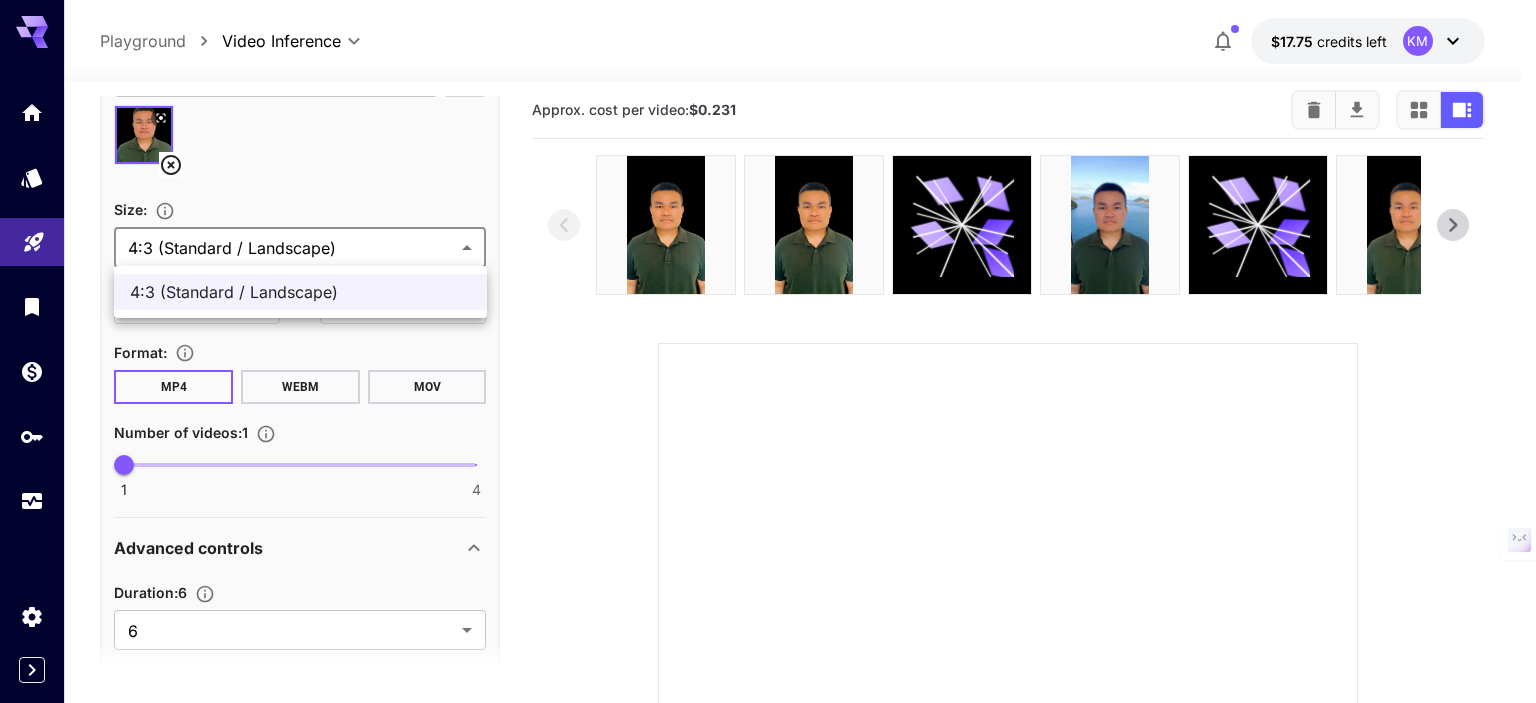 click at bounding box center [768, 351] 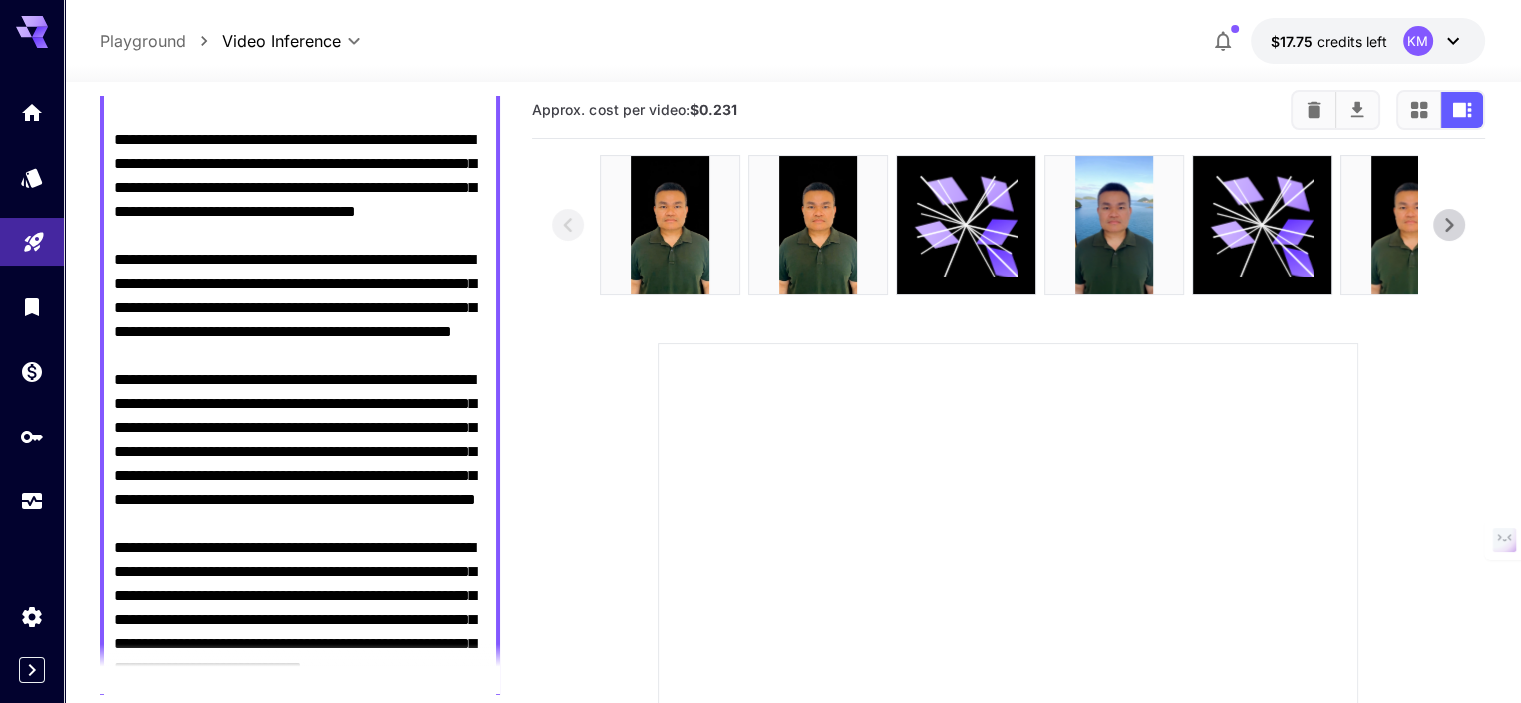 scroll, scrollTop: 0, scrollLeft: 0, axis: both 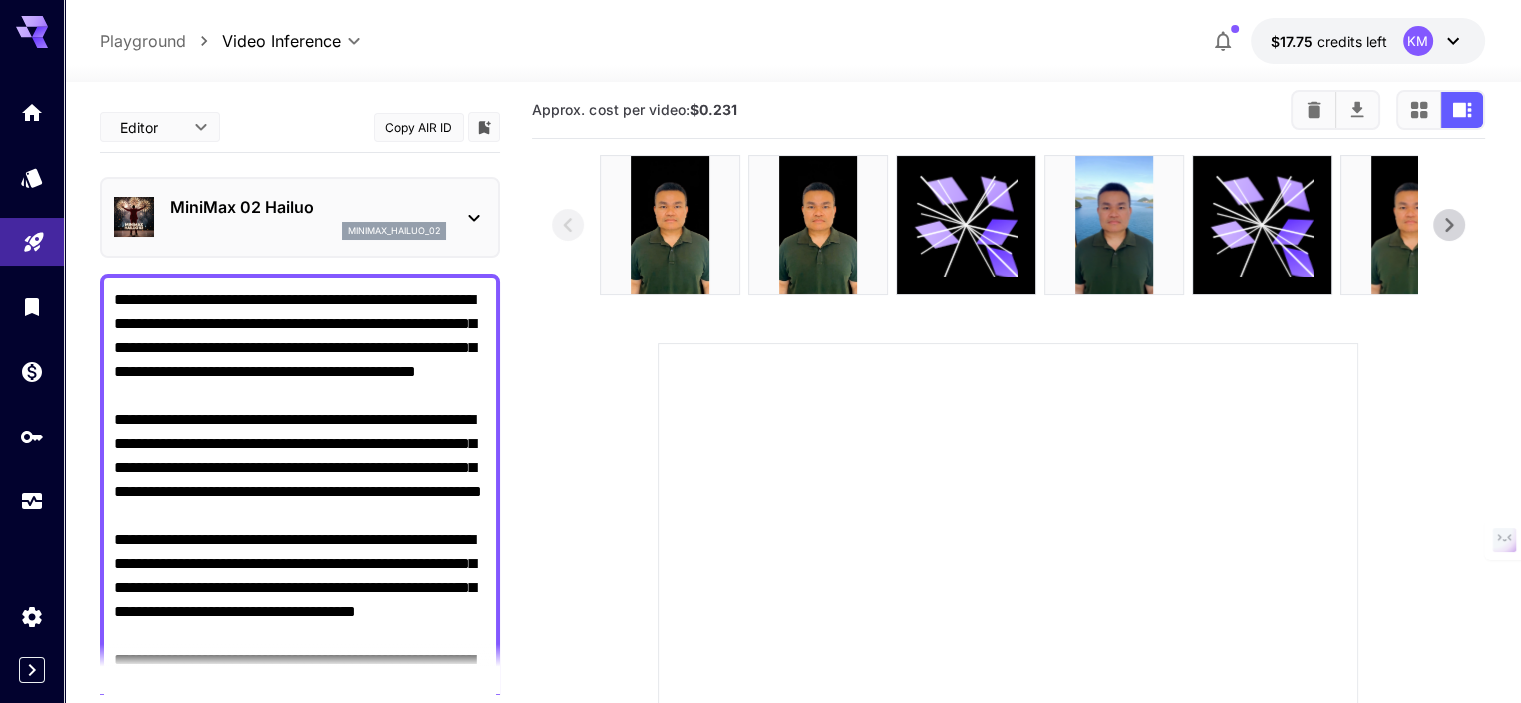click 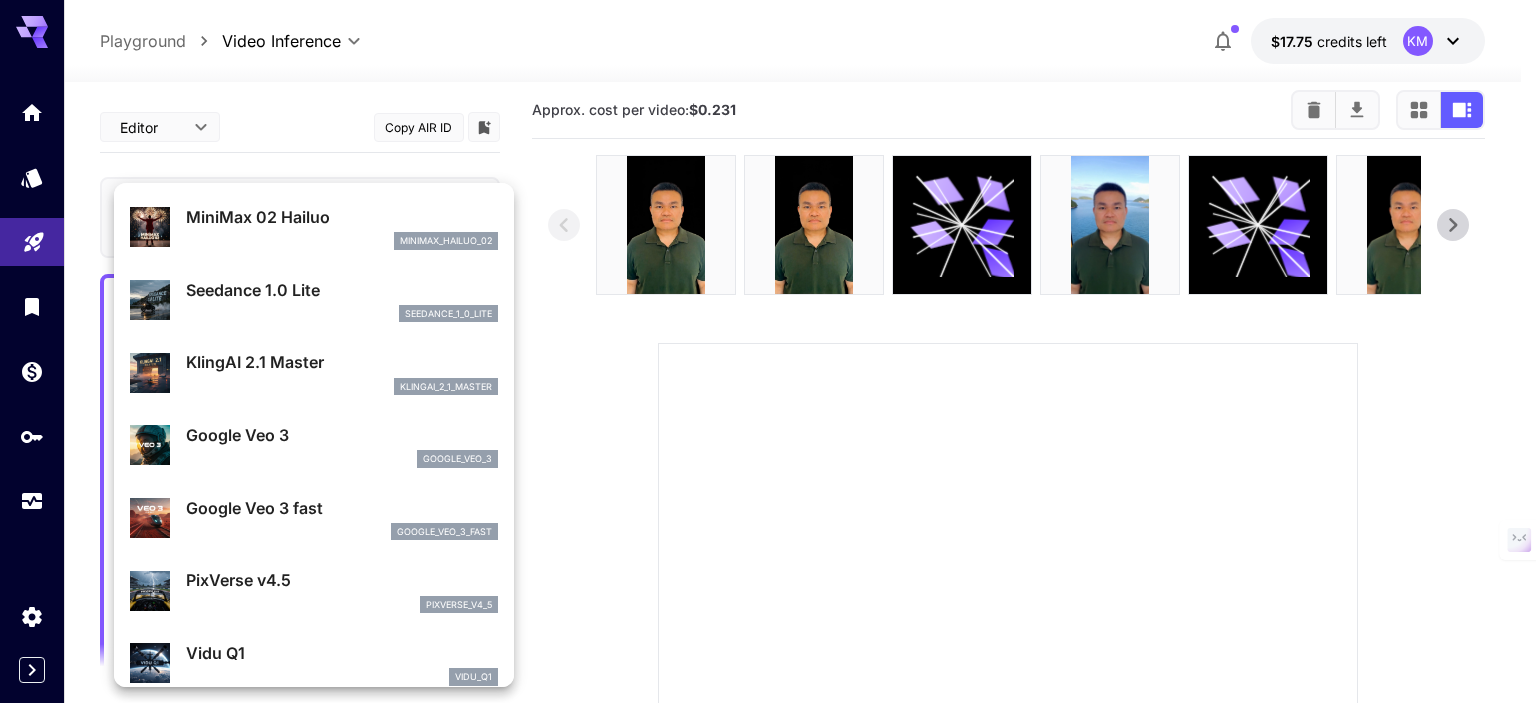 click on "seedance_1_0_lite" at bounding box center [342, 314] 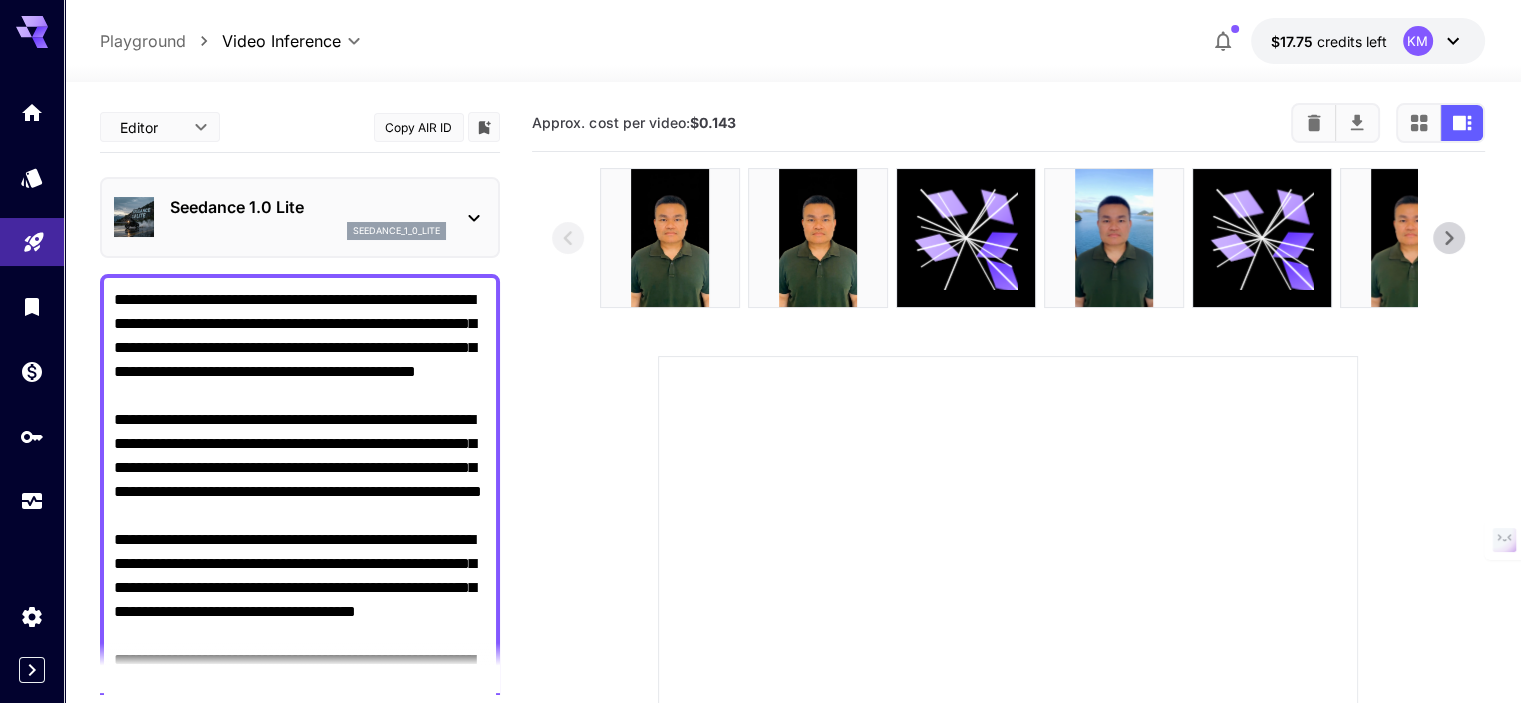 scroll, scrollTop: 0, scrollLeft: 0, axis: both 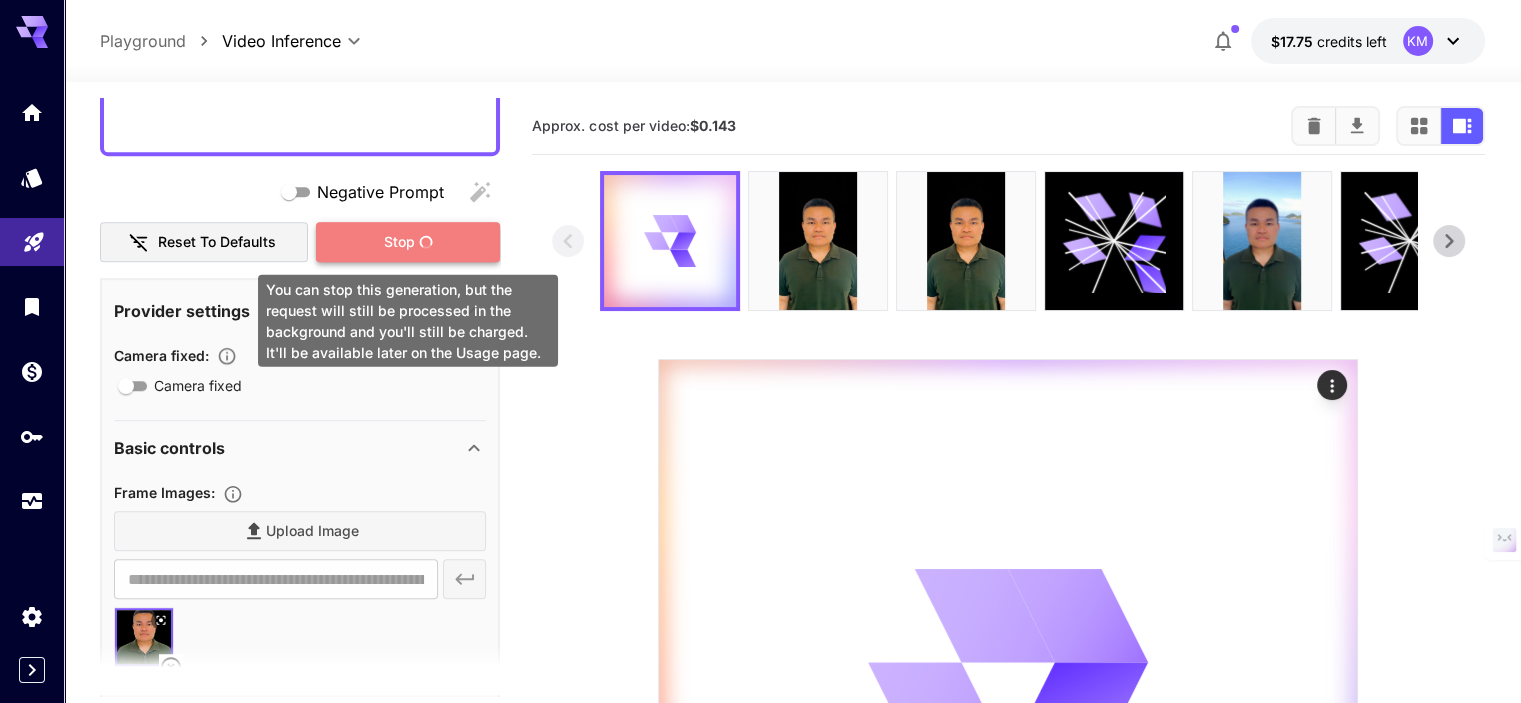 click on "Stop" at bounding box center [408, 242] 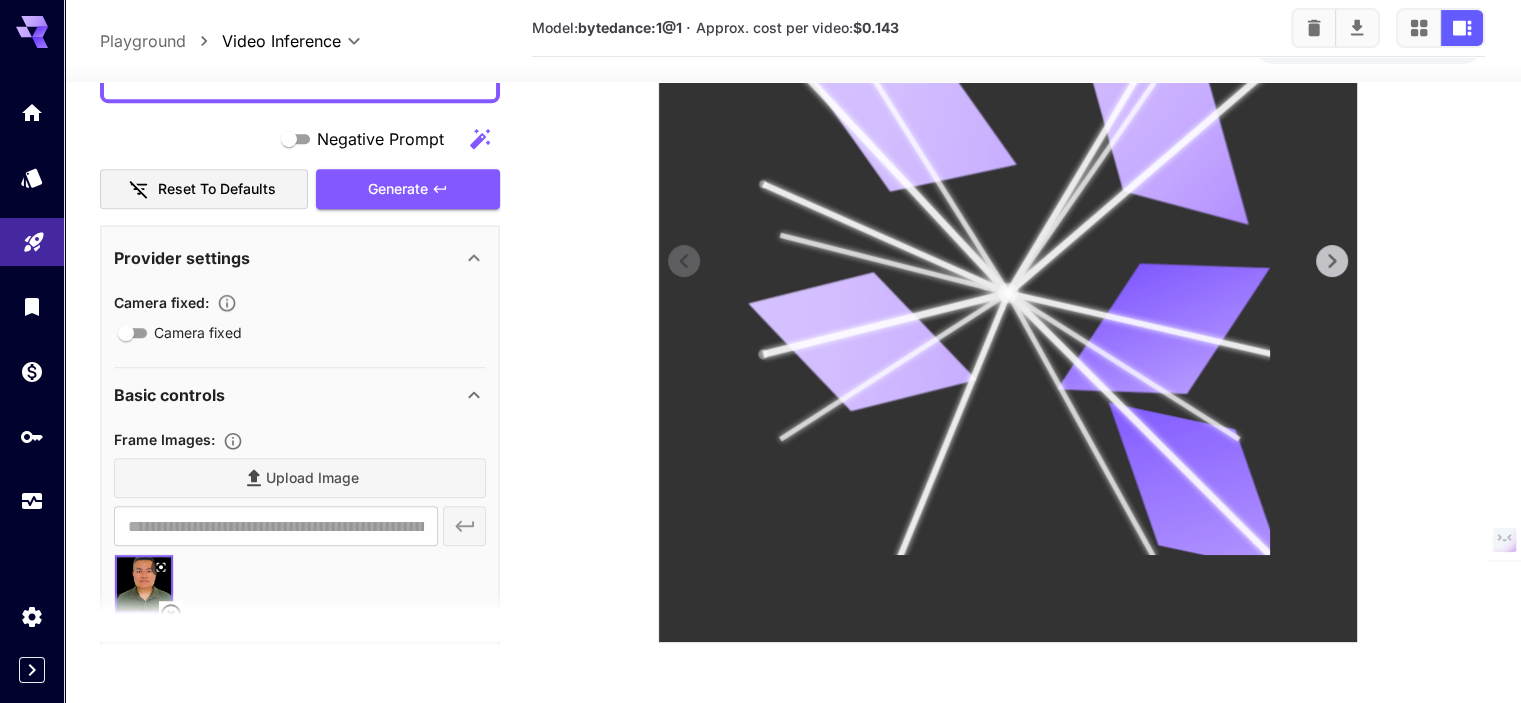 scroll, scrollTop: 0, scrollLeft: 0, axis: both 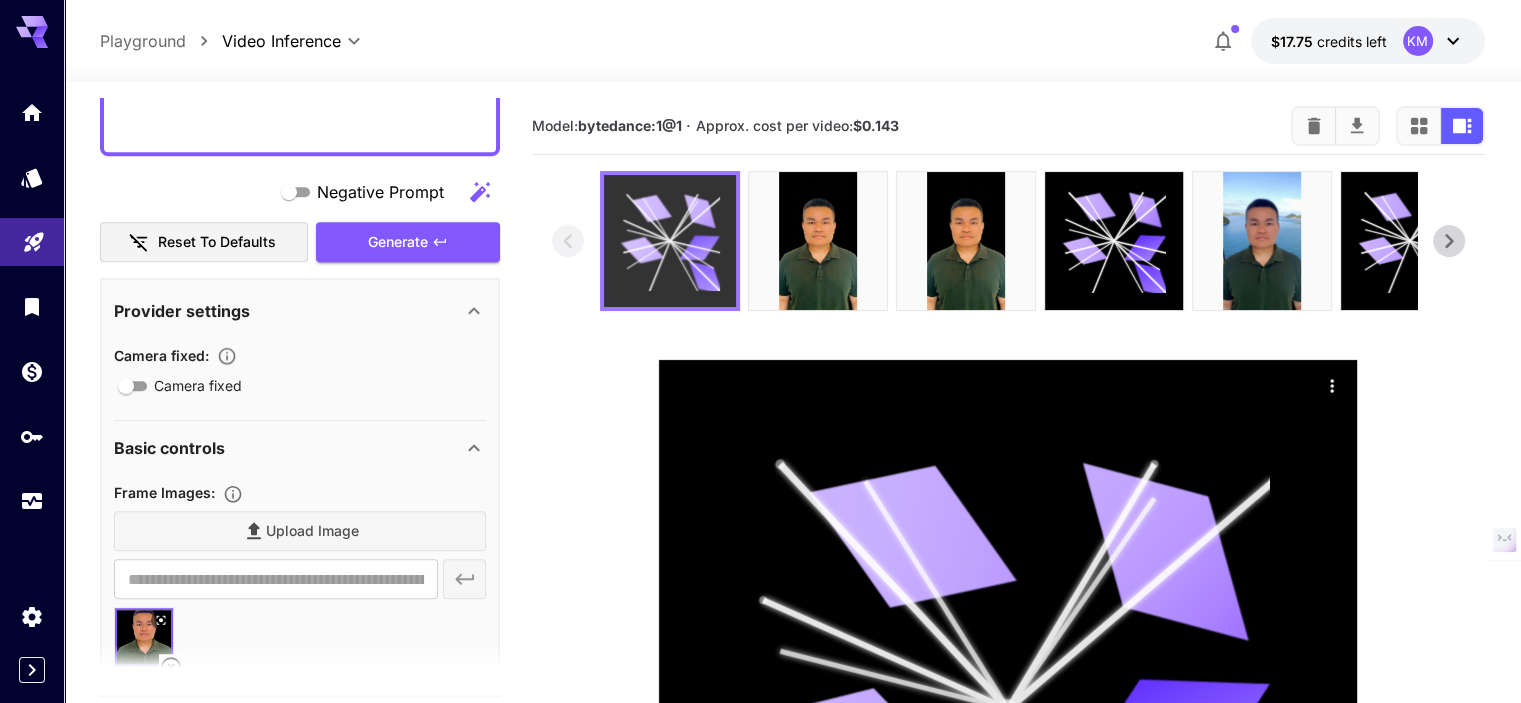 click 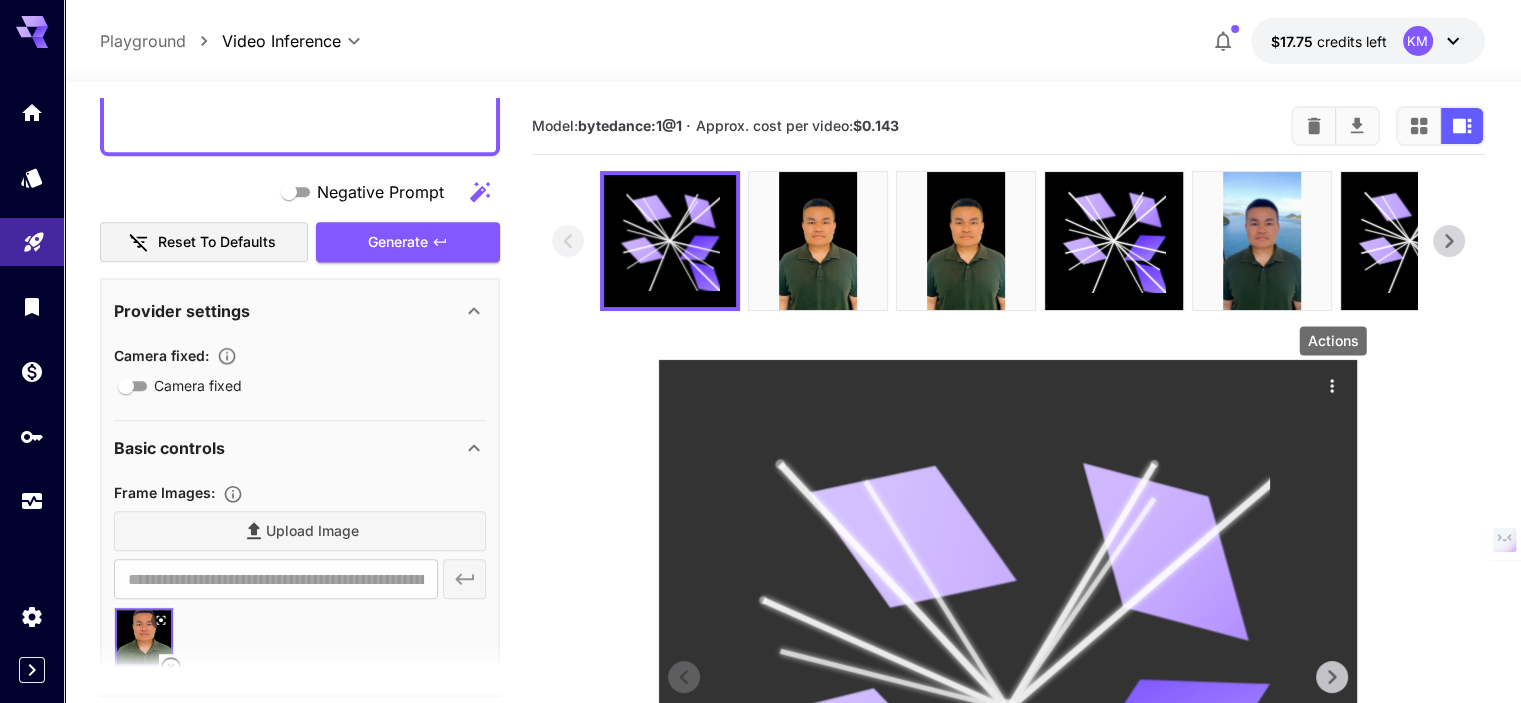 click 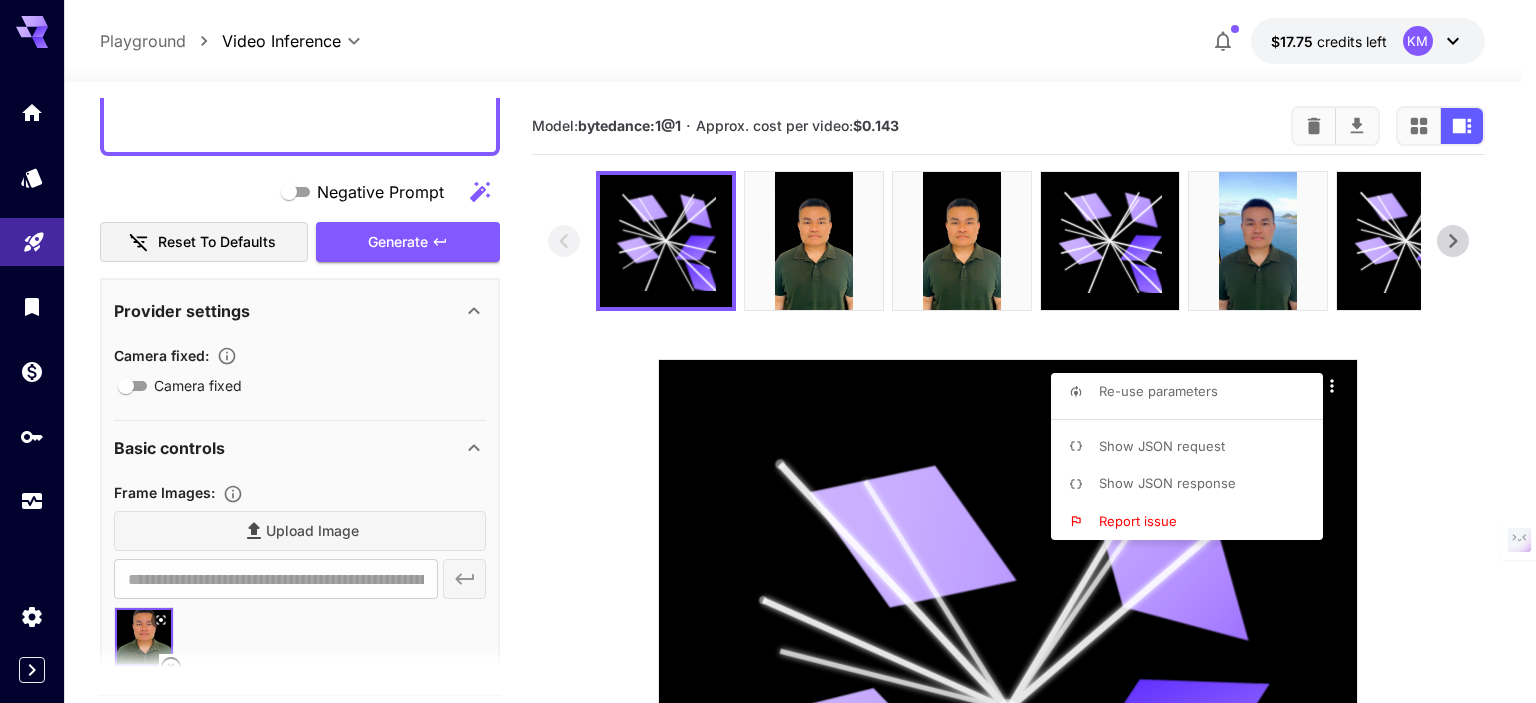 click at bounding box center [768, 351] 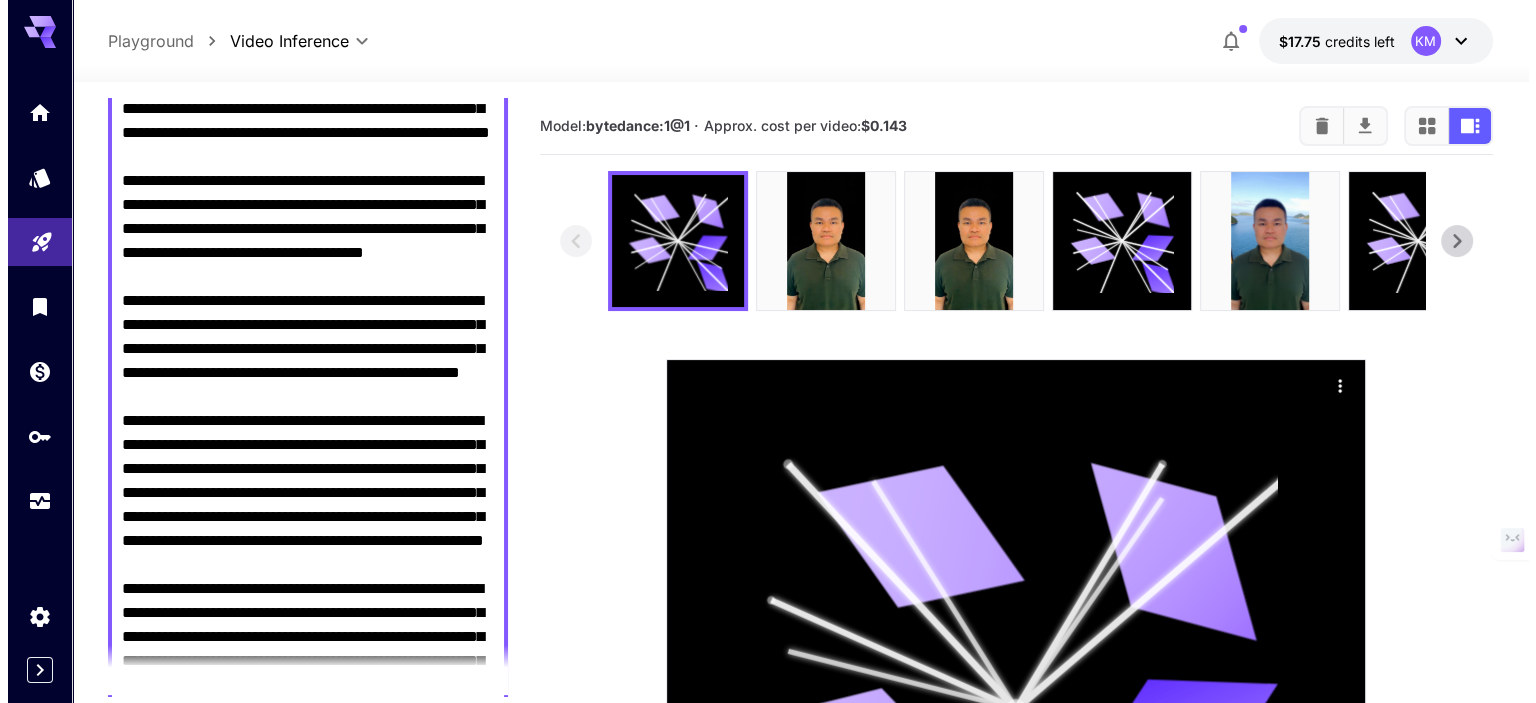 scroll, scrollTop: 0, scrollLeft: 0, axis: both 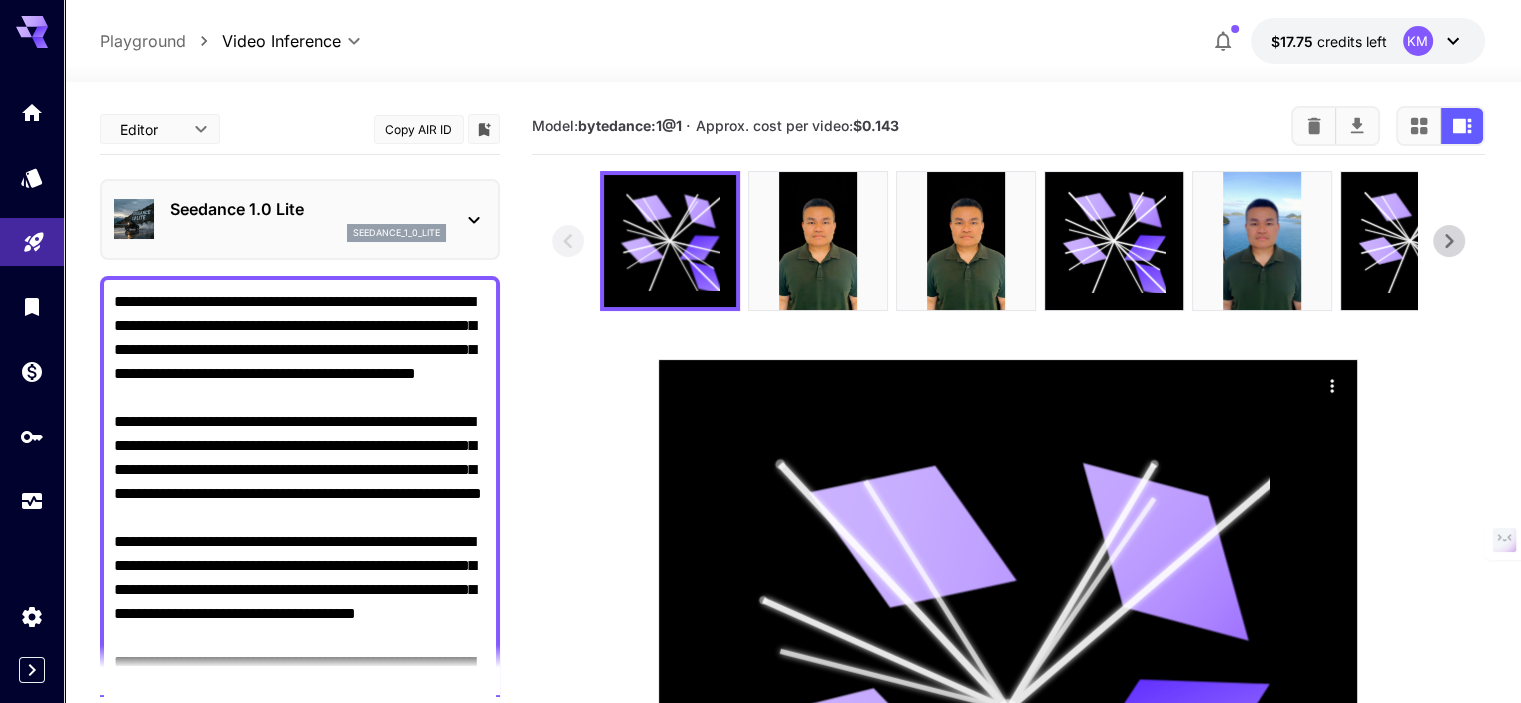 click 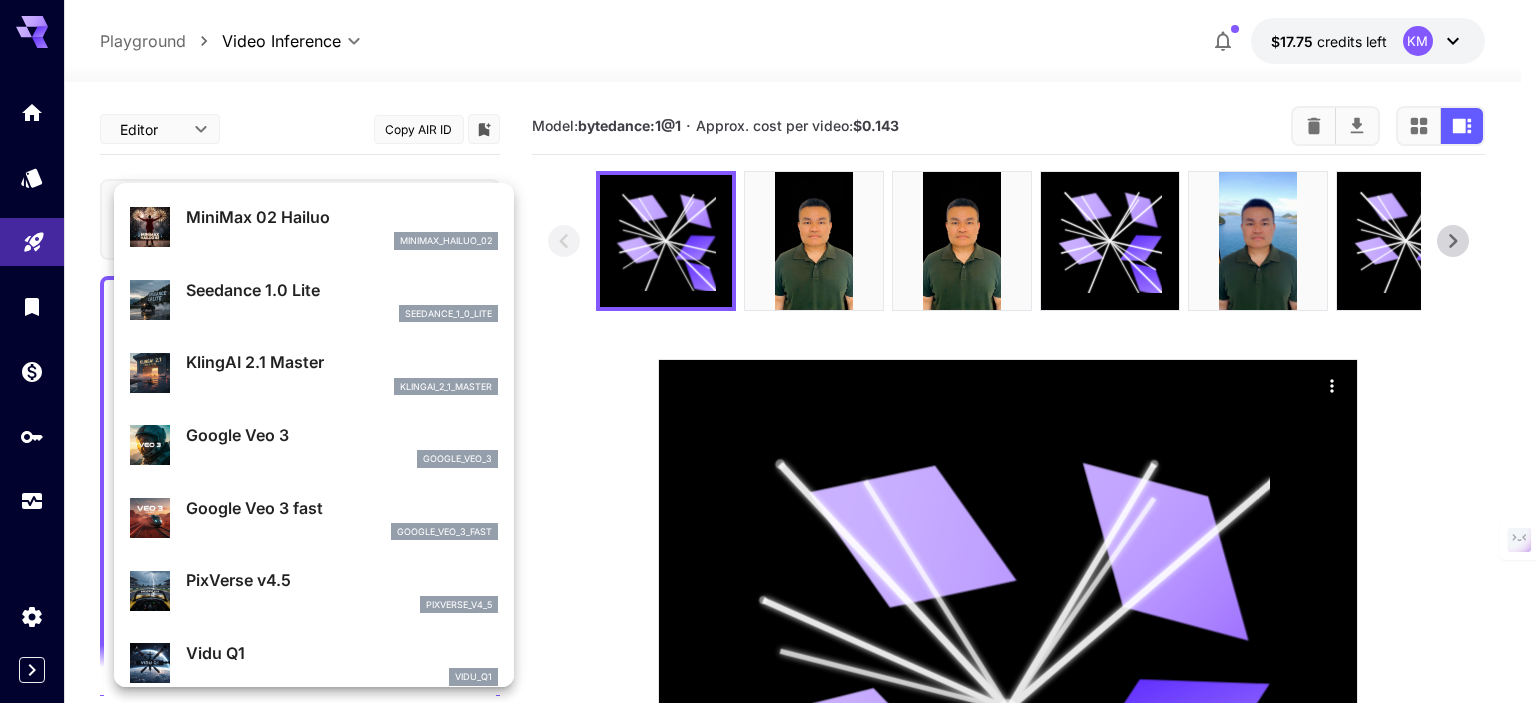 click at bounding box center [768, 351] 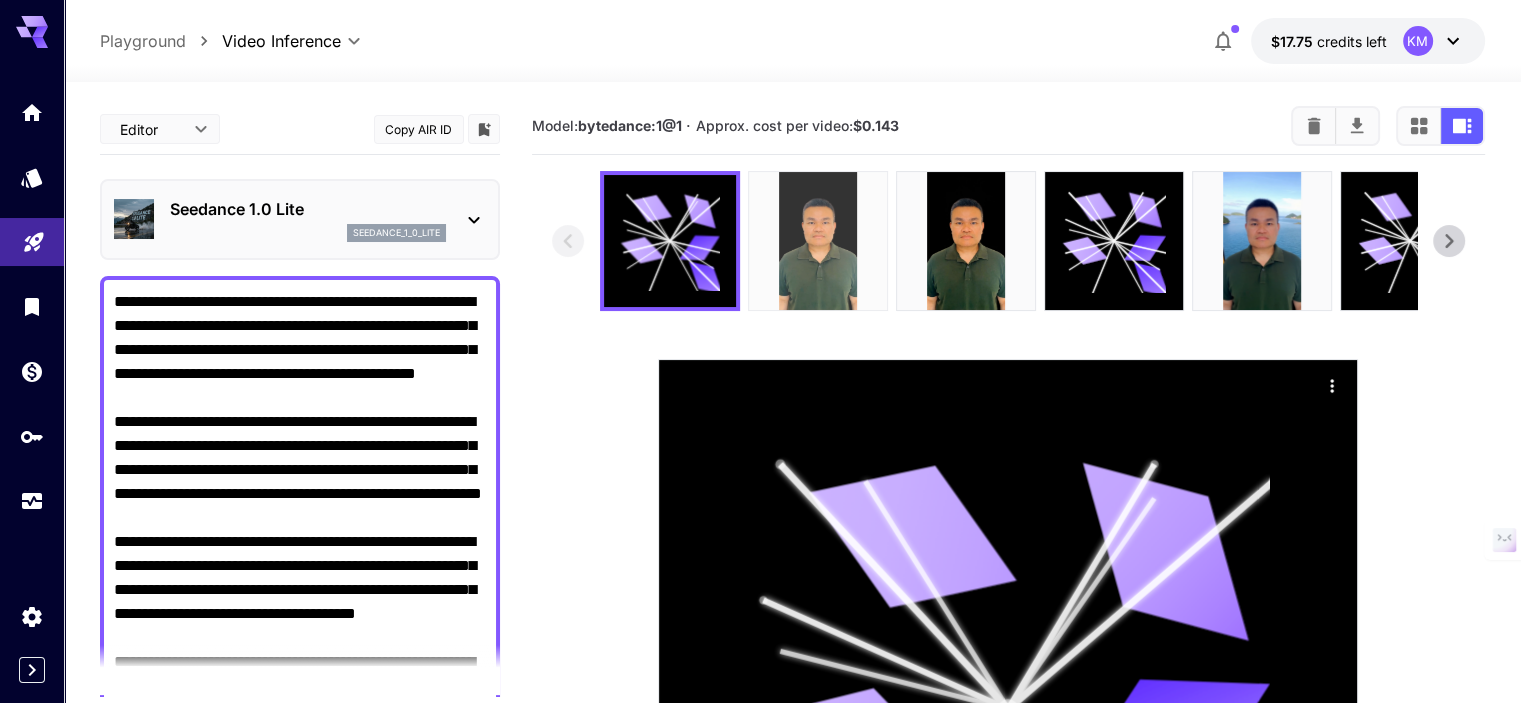 click at bounding box center [818, 241] 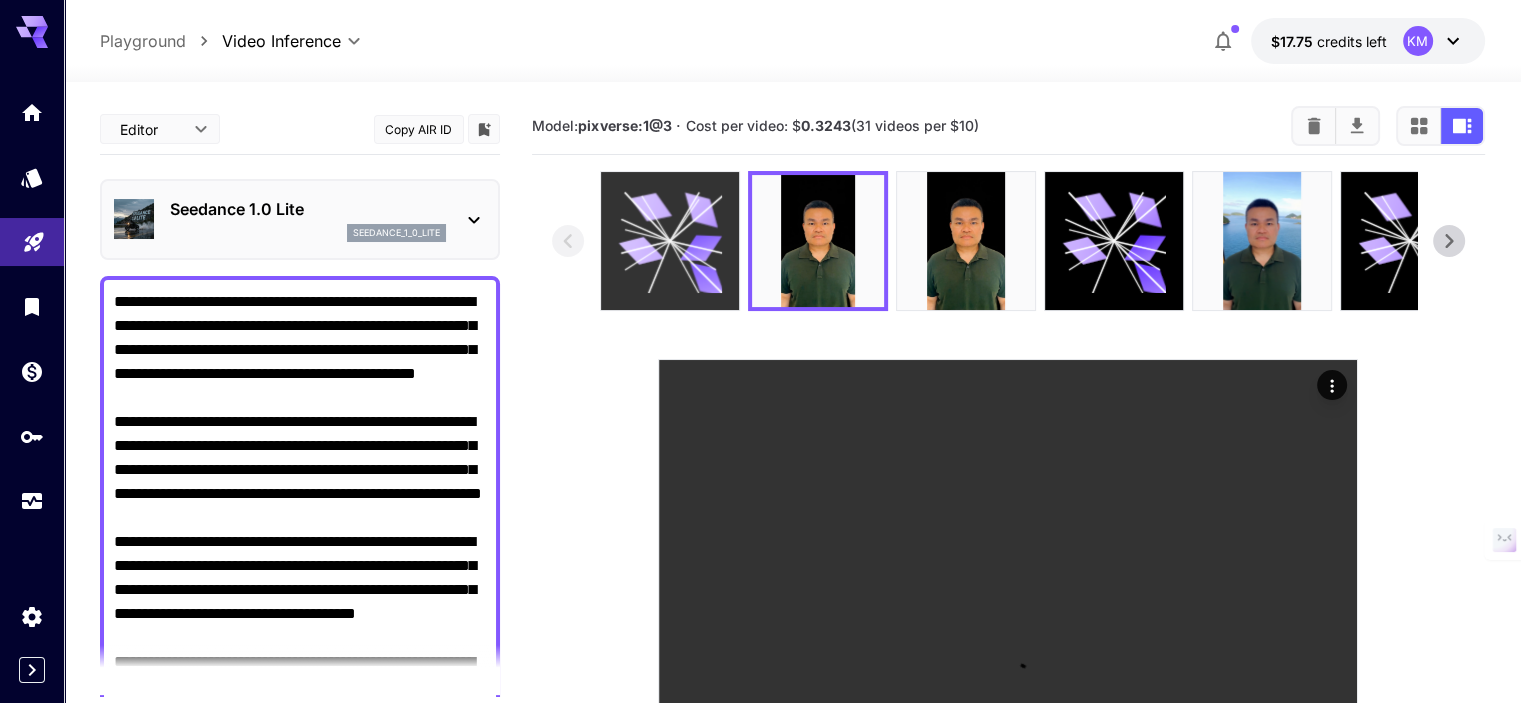 click 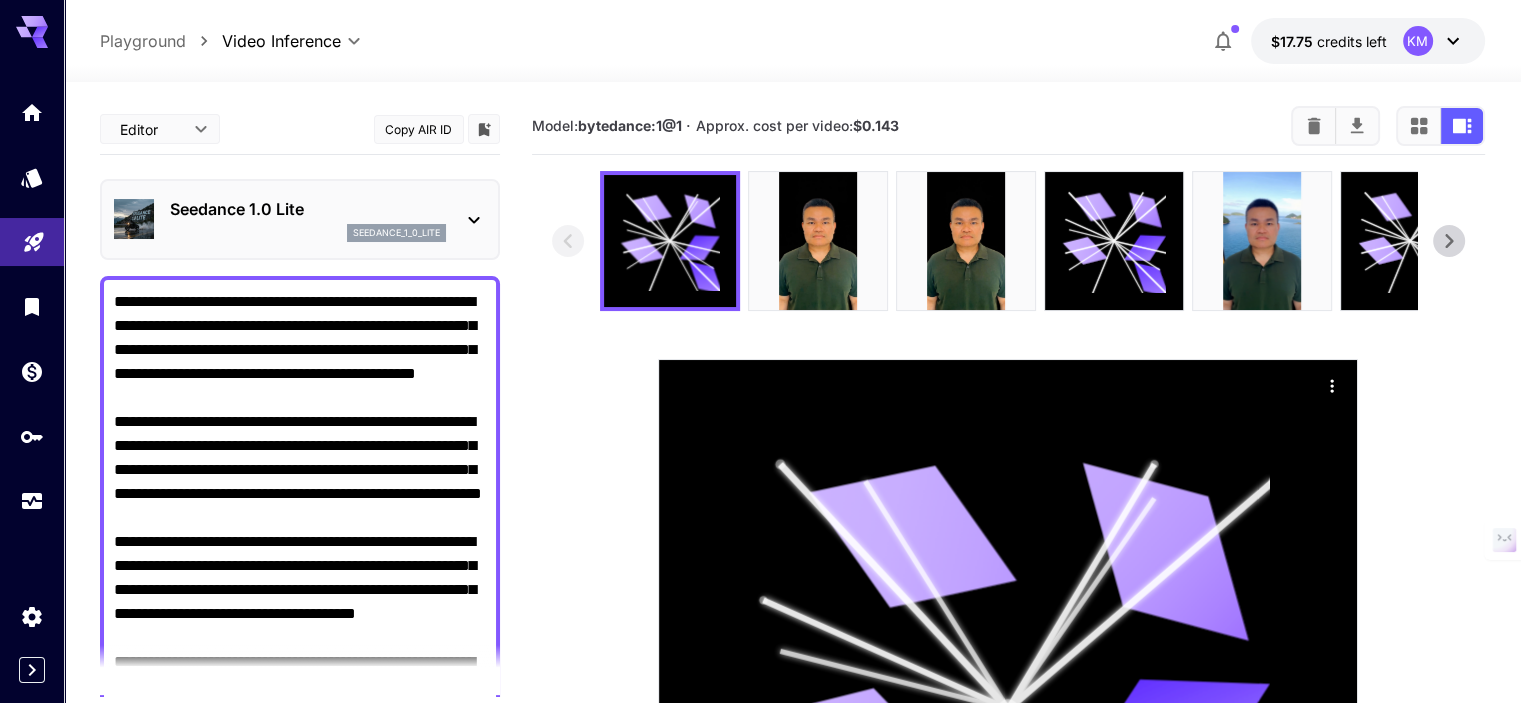 click 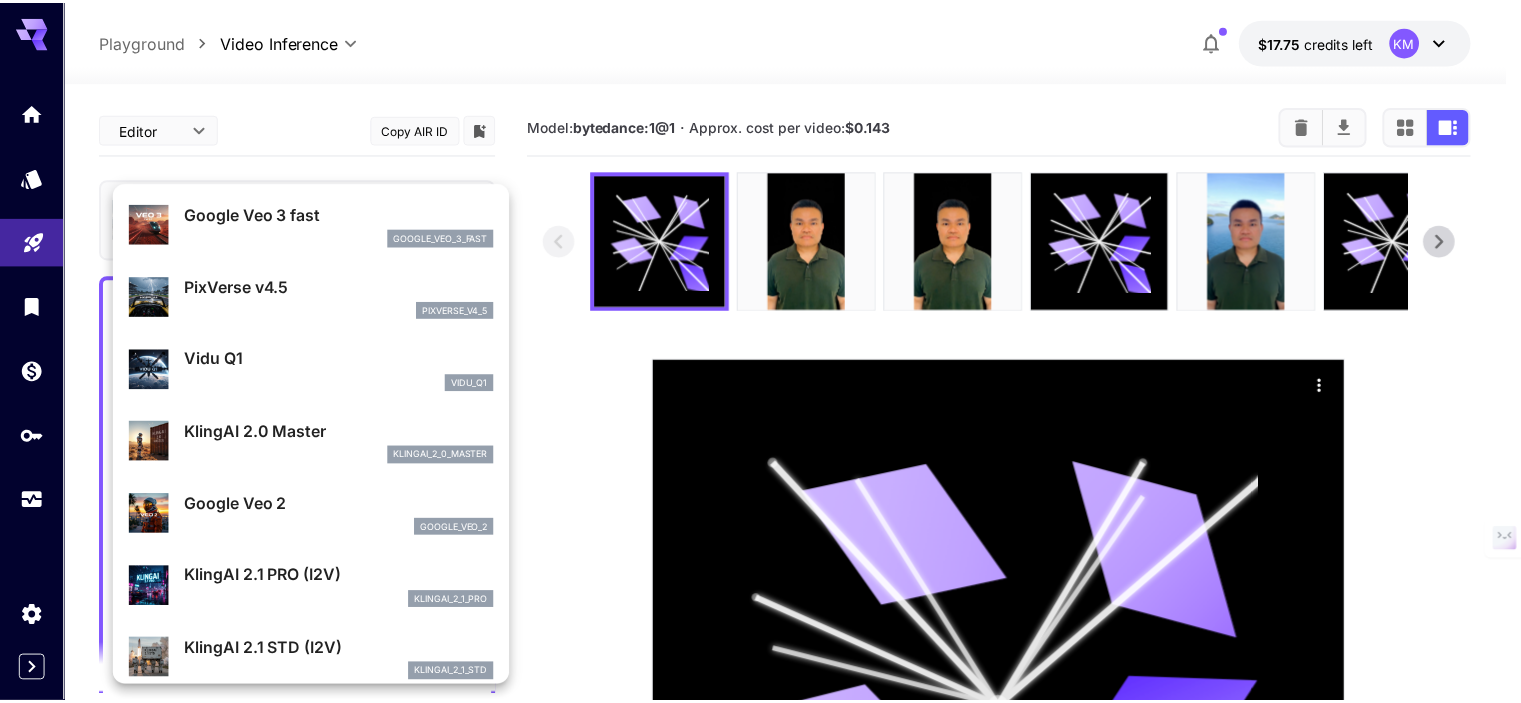 scroll, scrollTop: 301, scrollLeft: 0, axis: vertical 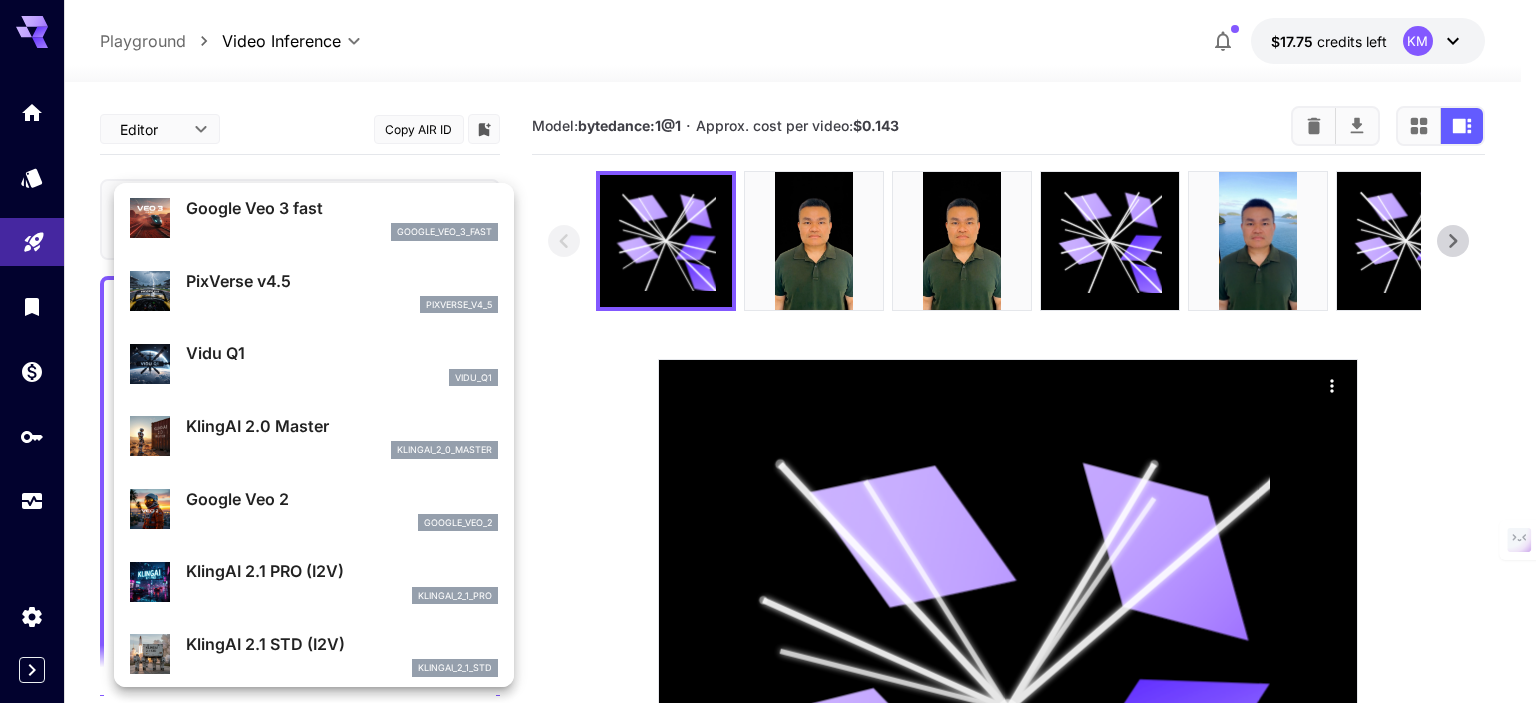 click on "vidu_q1" at bounding box center (342, 378) 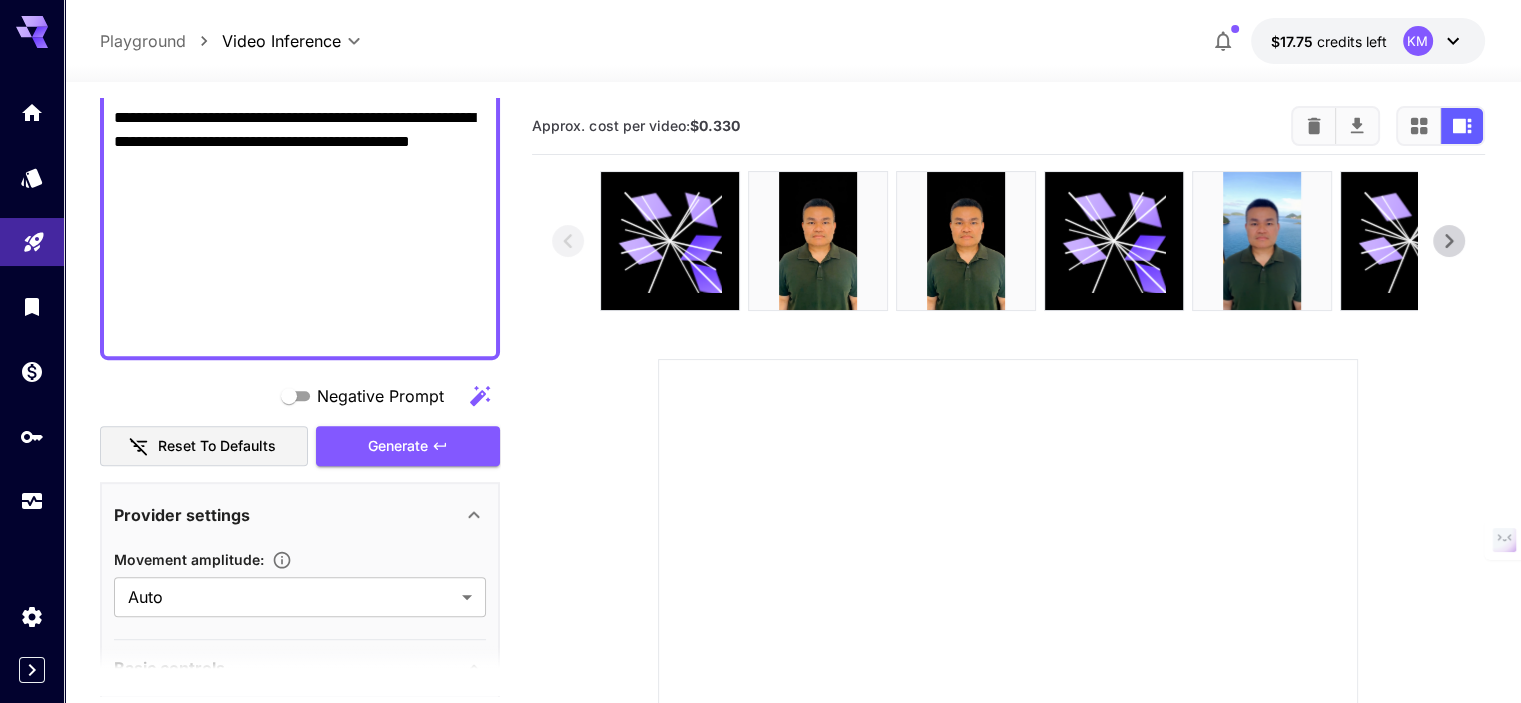 scroll, scrollTop: 1100, scrollLeft: 0, axis: vertical 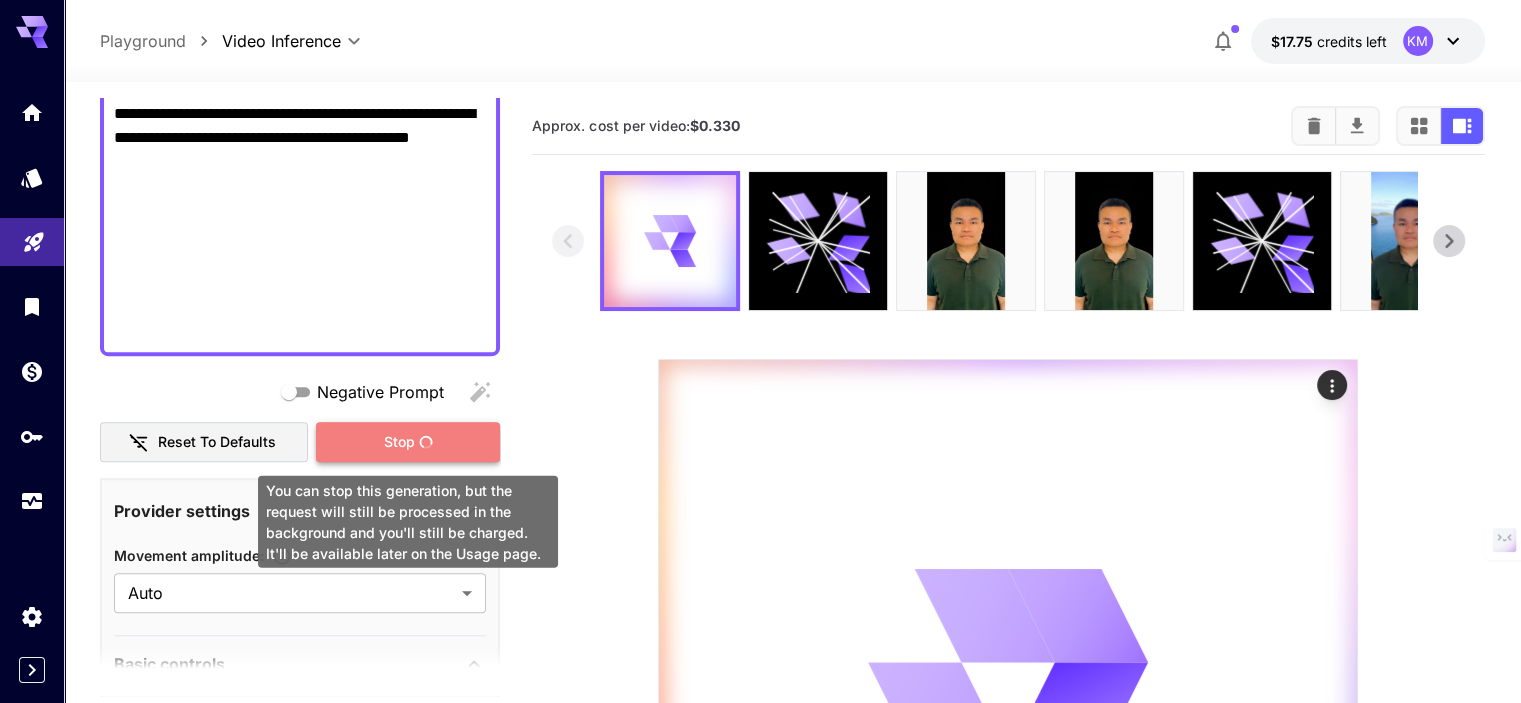 click on "Stop" at bounding box center (399, 442) 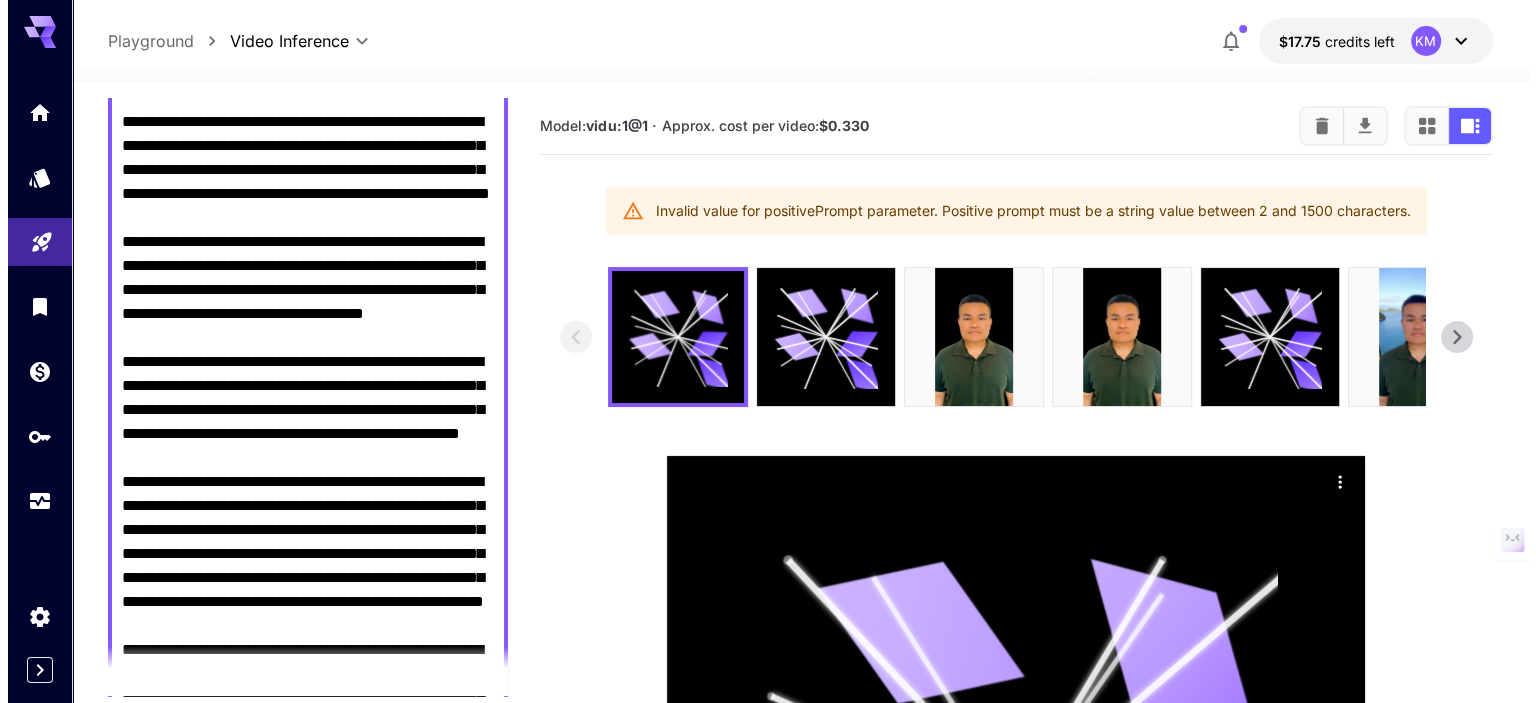 scroll, scrollTop: 0, scrollLeft: 0, axis: both 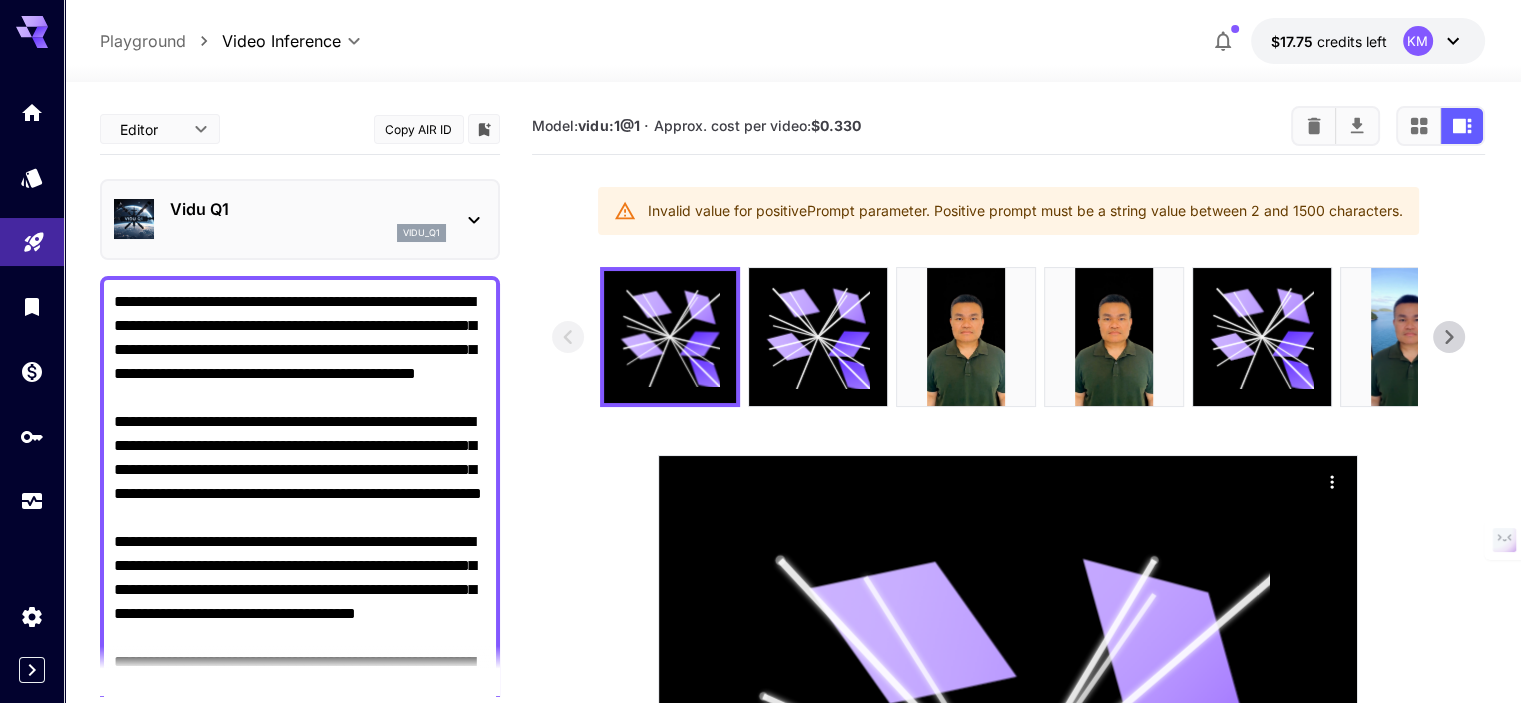click on "Vidu Q1 vidu_q1" at bounding box center [300, 219] 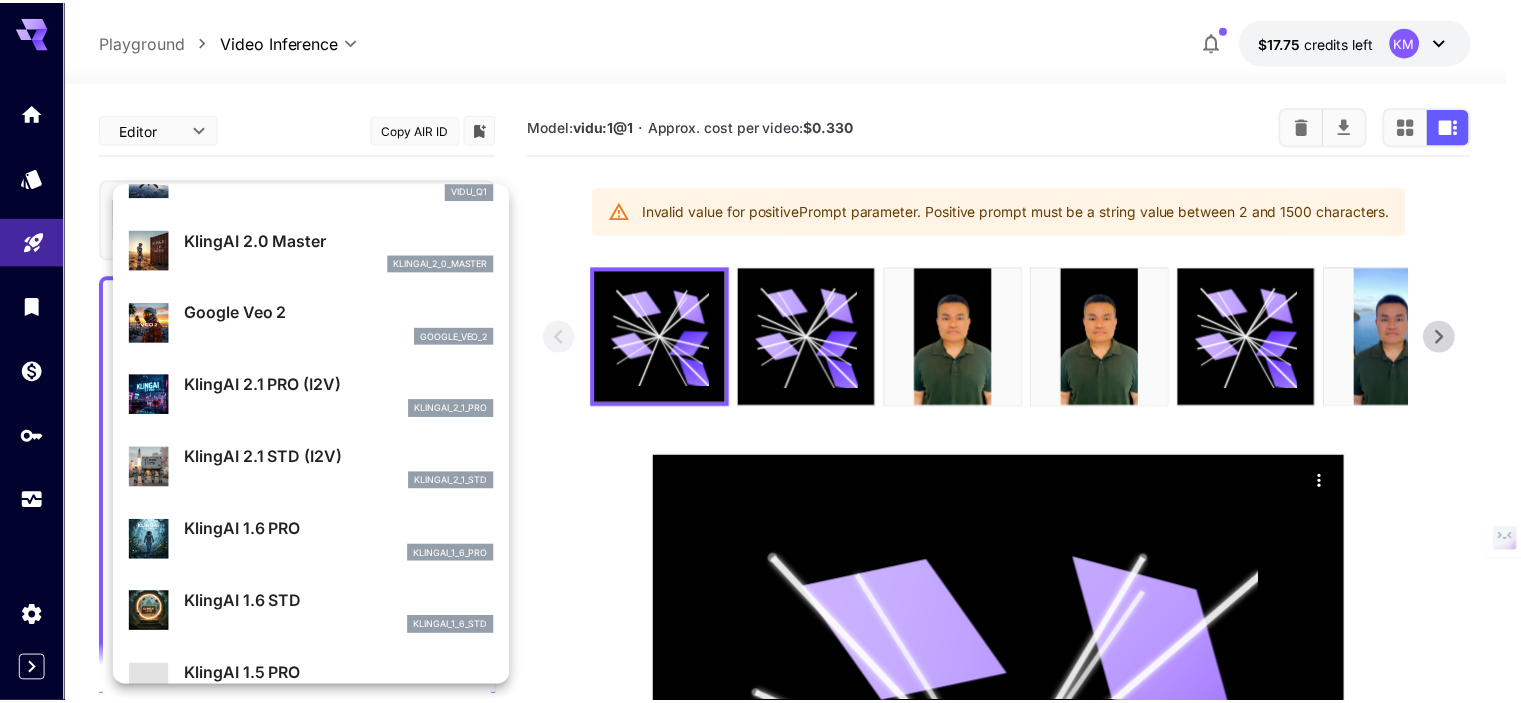 scroll, scrollTop: 502, scrollLeft: 0, axis: vertical 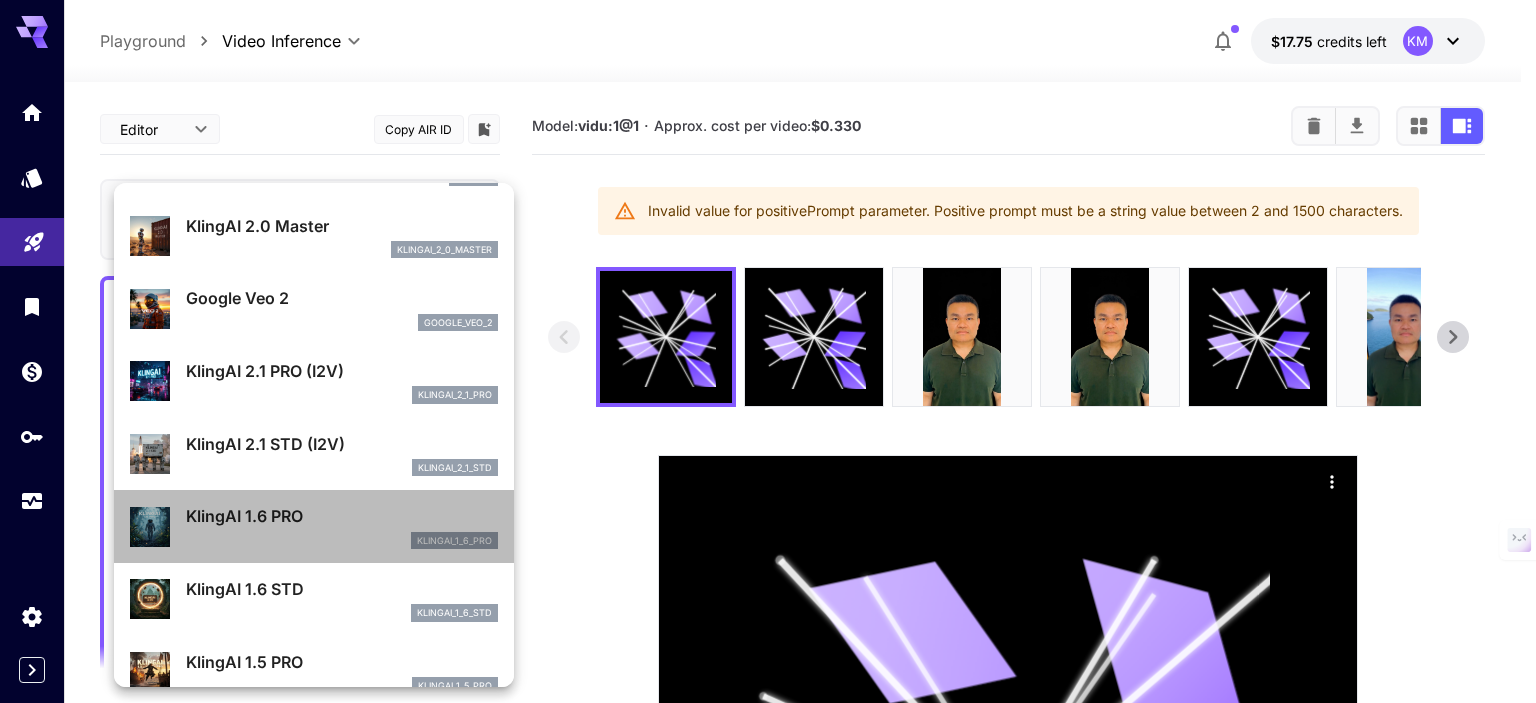 click on "KlingAI 1.6 PRO klingai_1_6_pro" at bounding box center (342, 526) 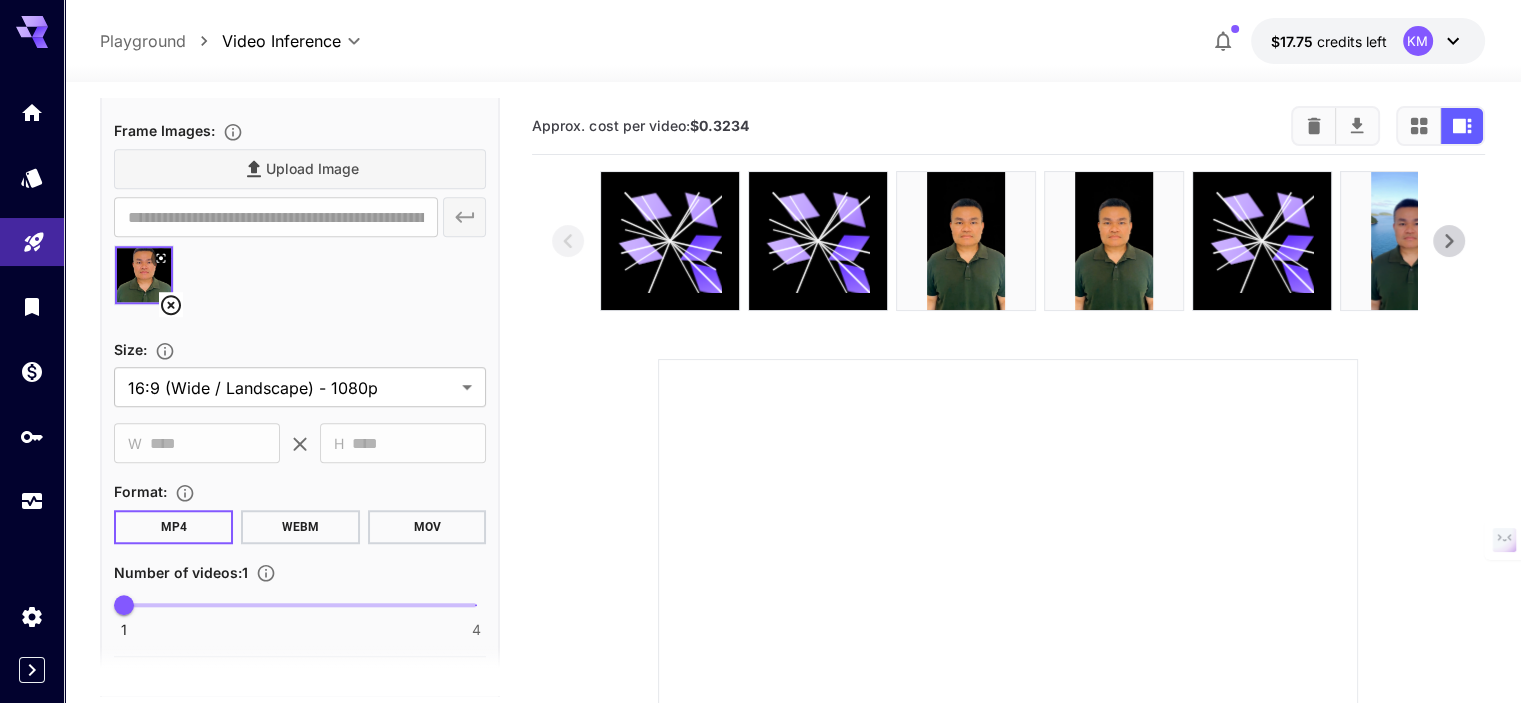 scroll, scrollTop: 1600, scrollLeft: 0, axis: vertical 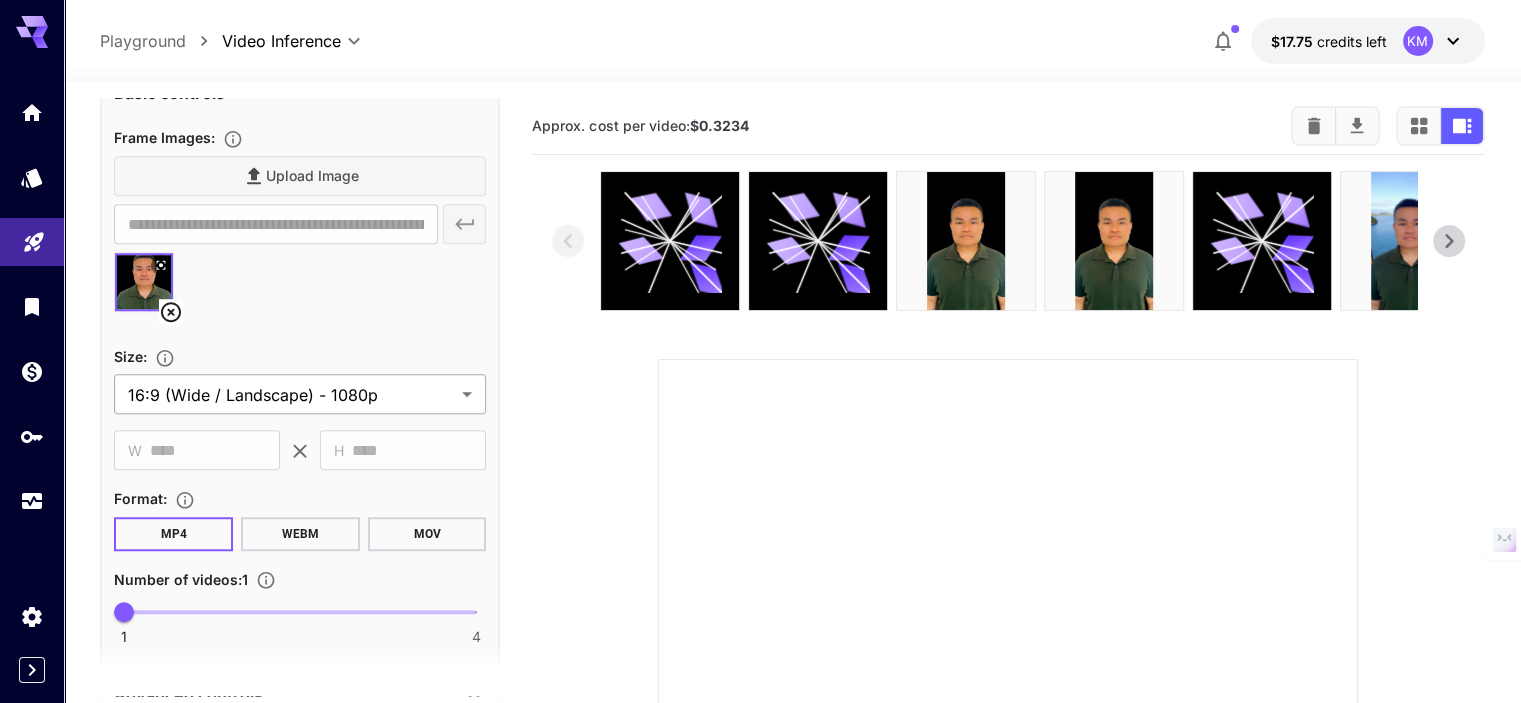 click on "**********" at bounding box center [760, 559] 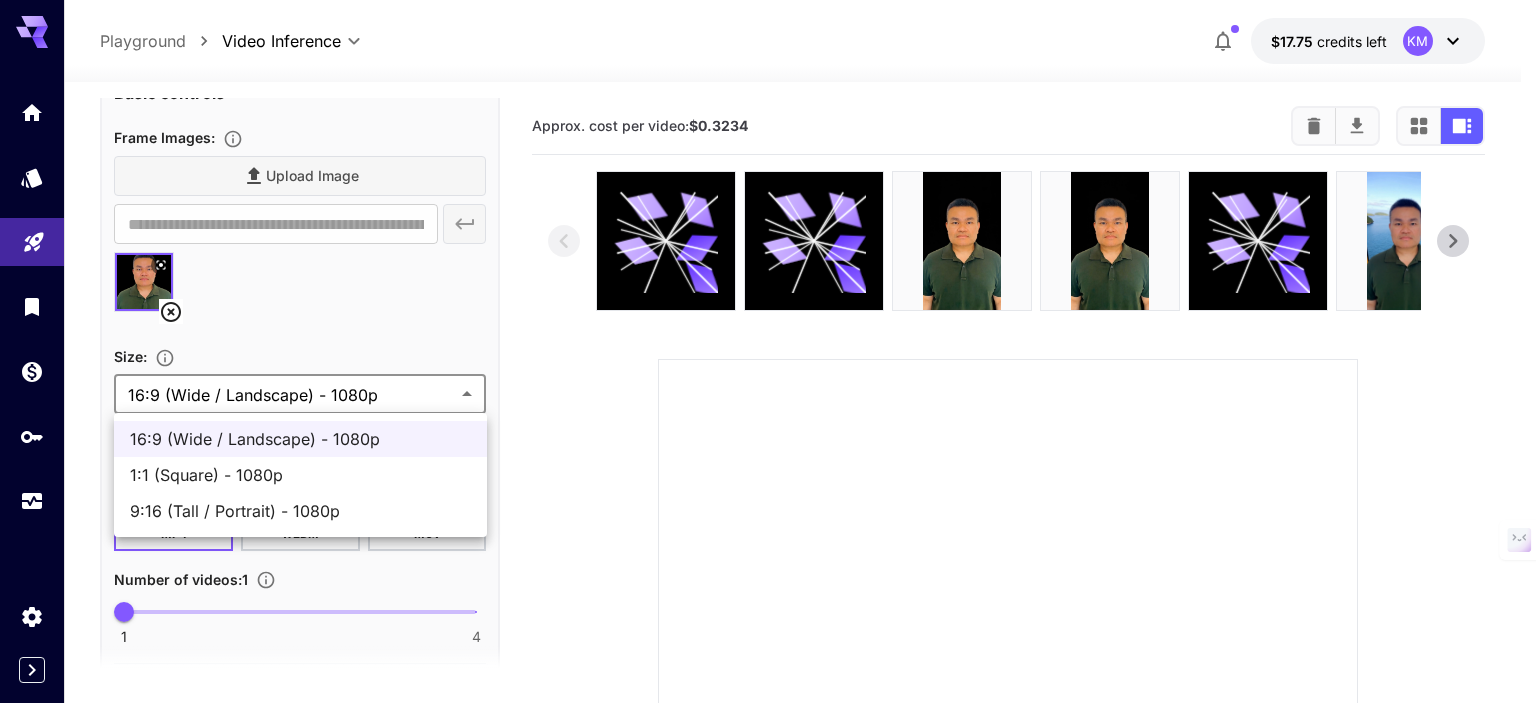 click on "9:16 (Tall / Portrait) - 1080p" at bounding box center [300, 511] 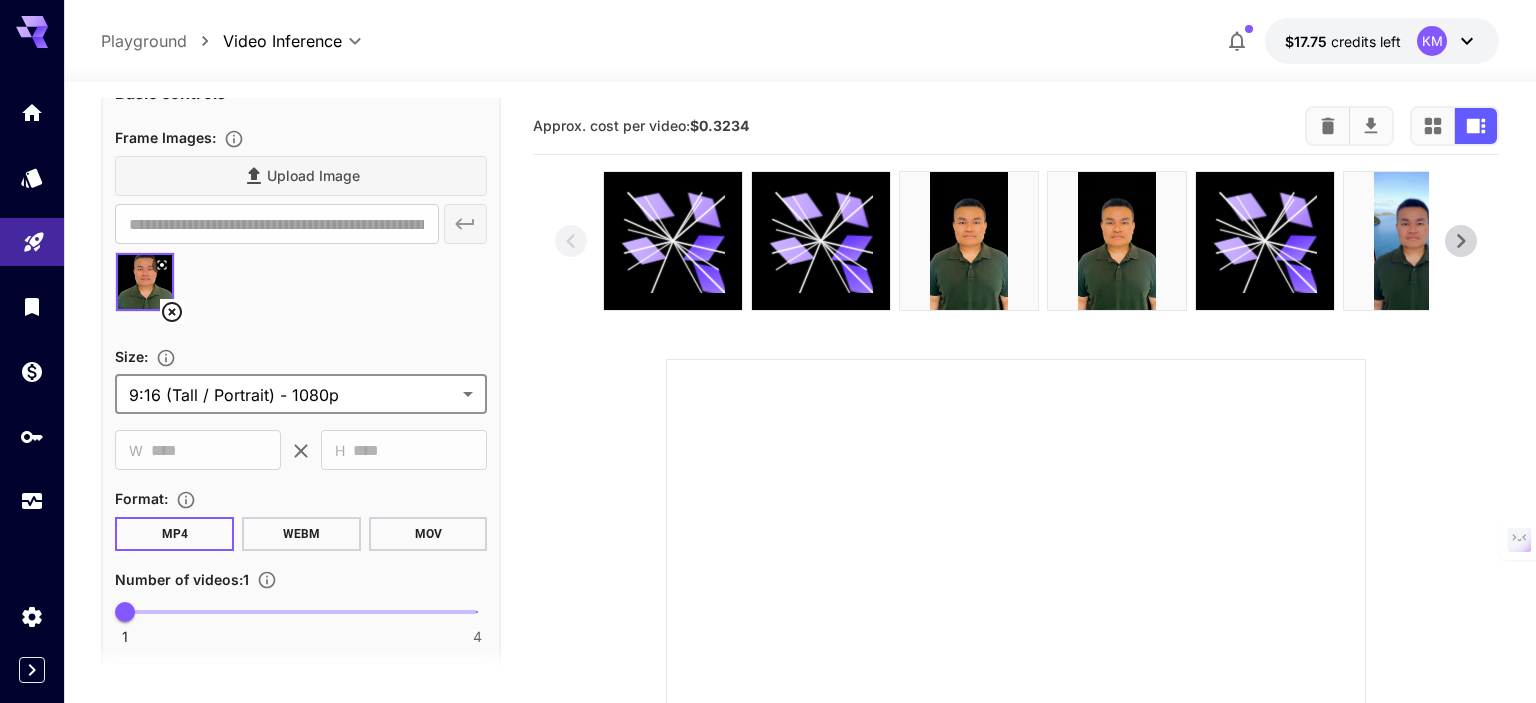 type on "**********" 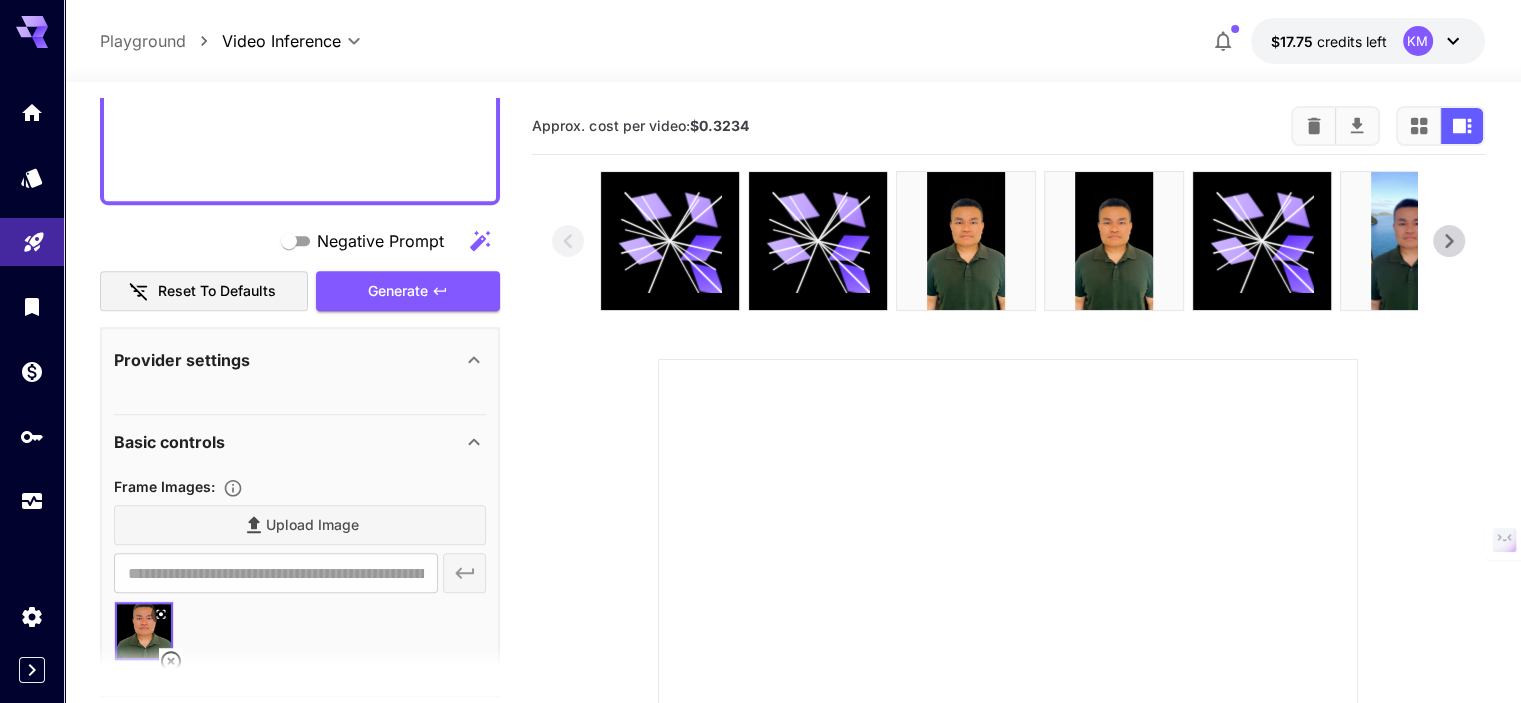 scroll, scrollTop: 1200, scrollLeft: 0, axis: vertical 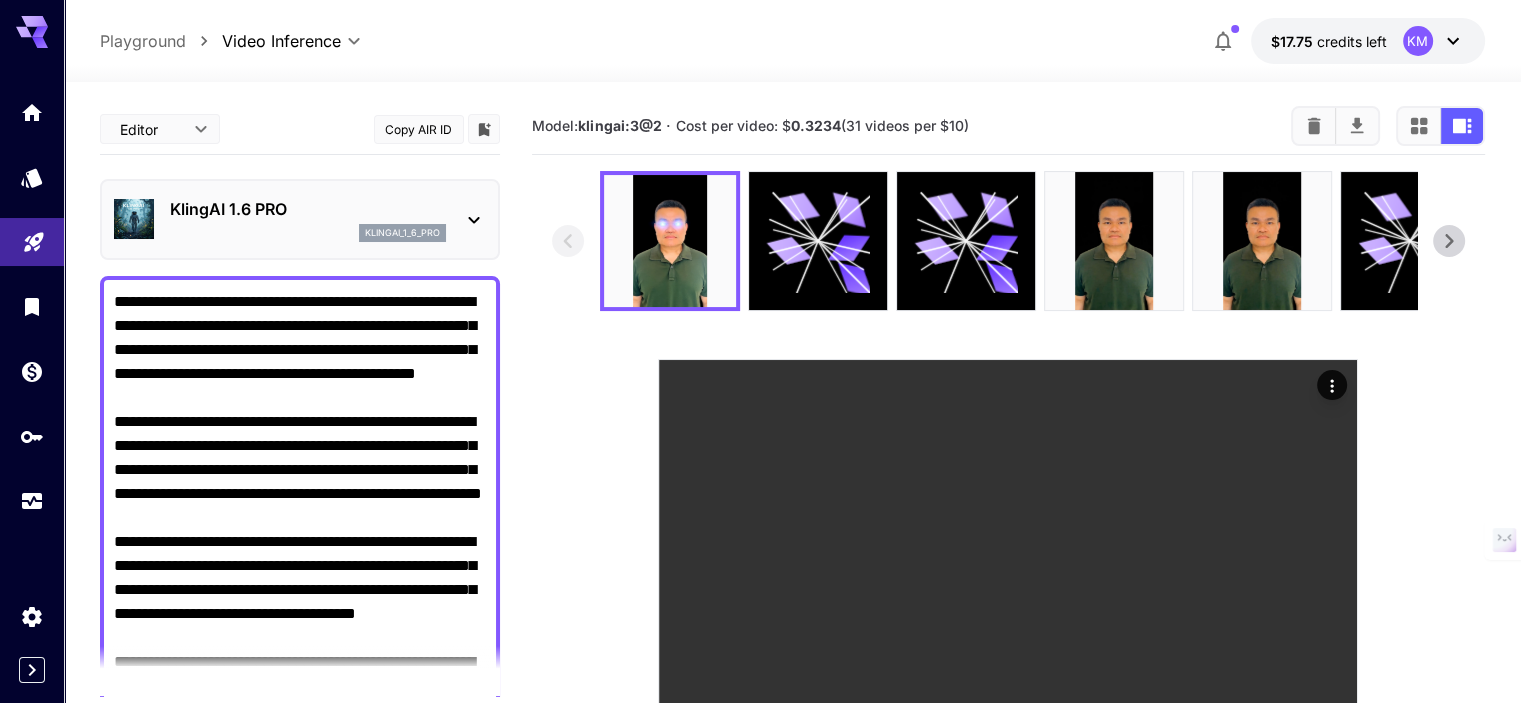 click 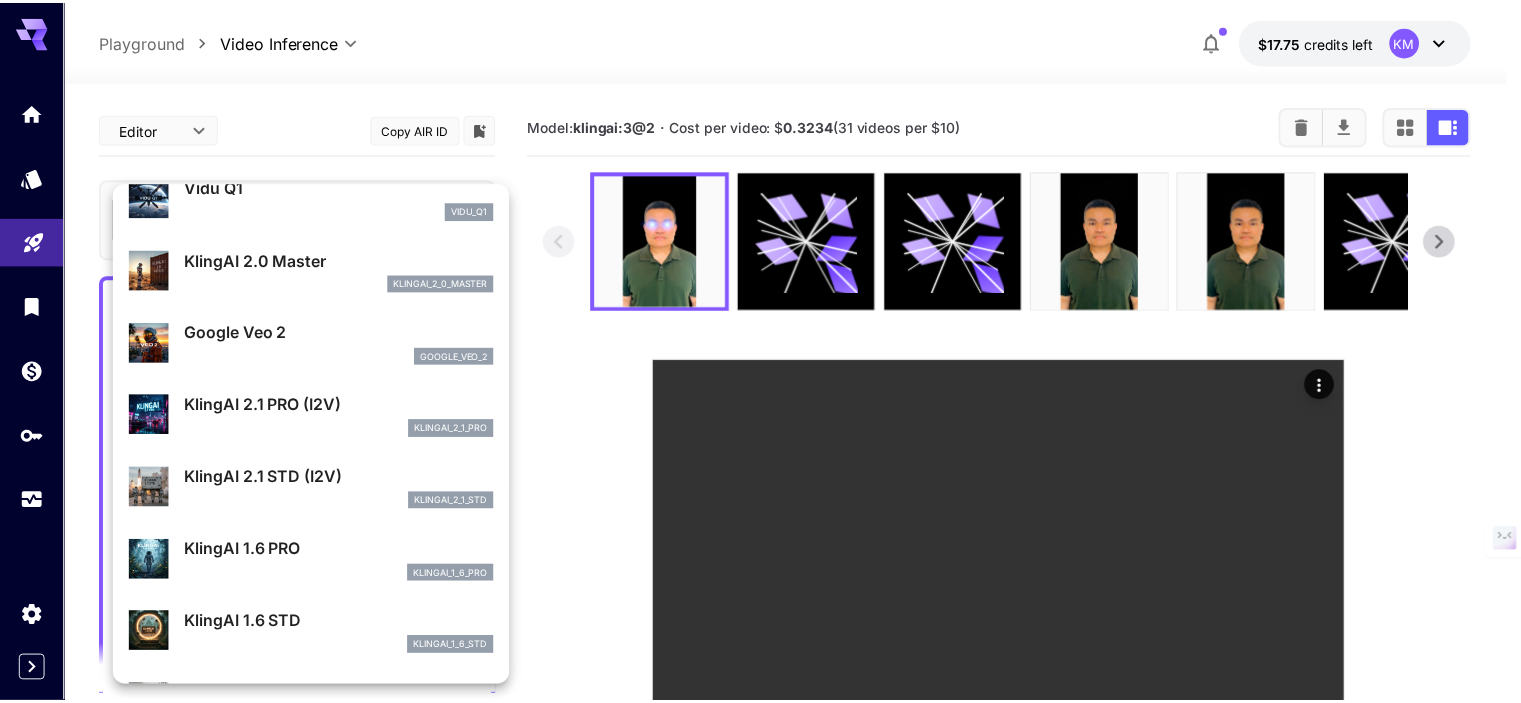 scroll, scrollTop: 504, scrollLeft: 0, axis: vertical 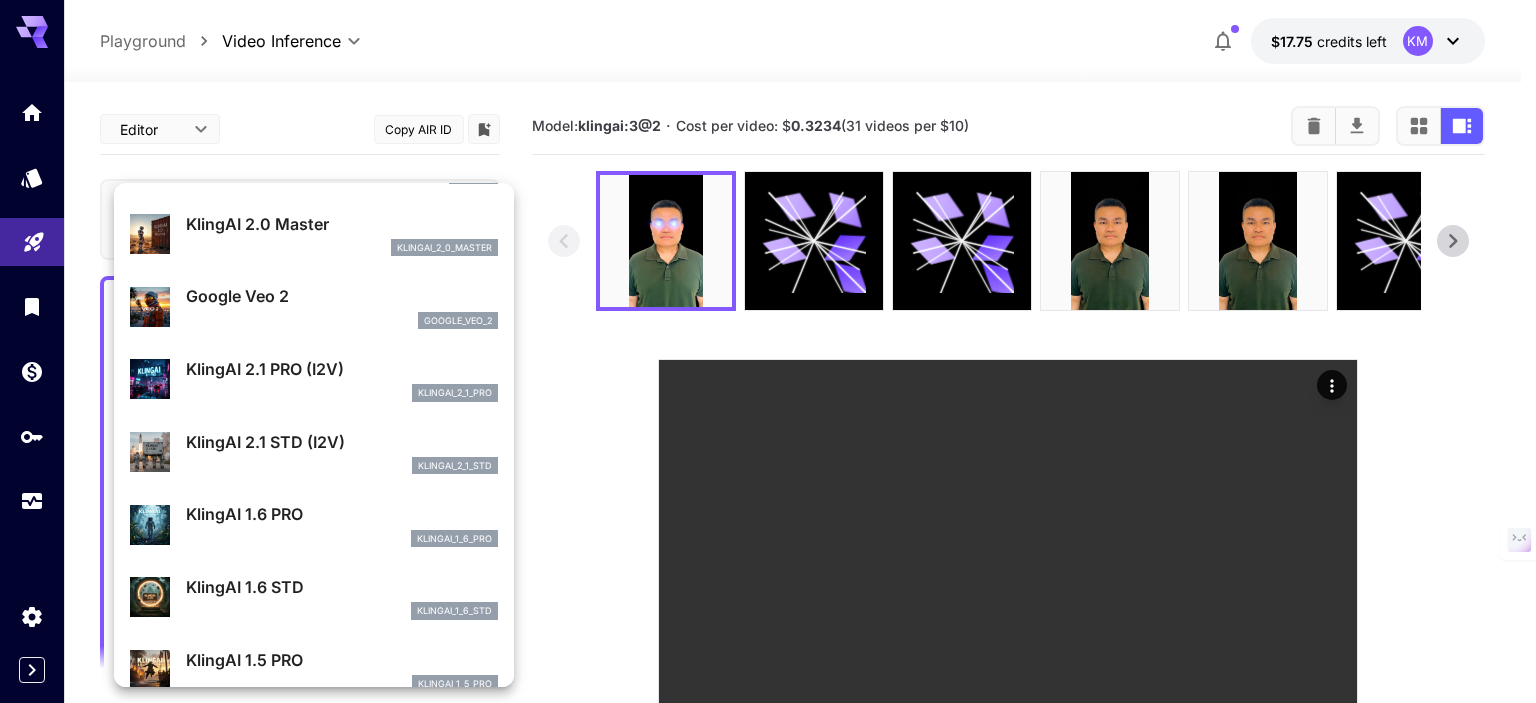 click on "klingai_2_1_pro" at bounding box center [342, 393] 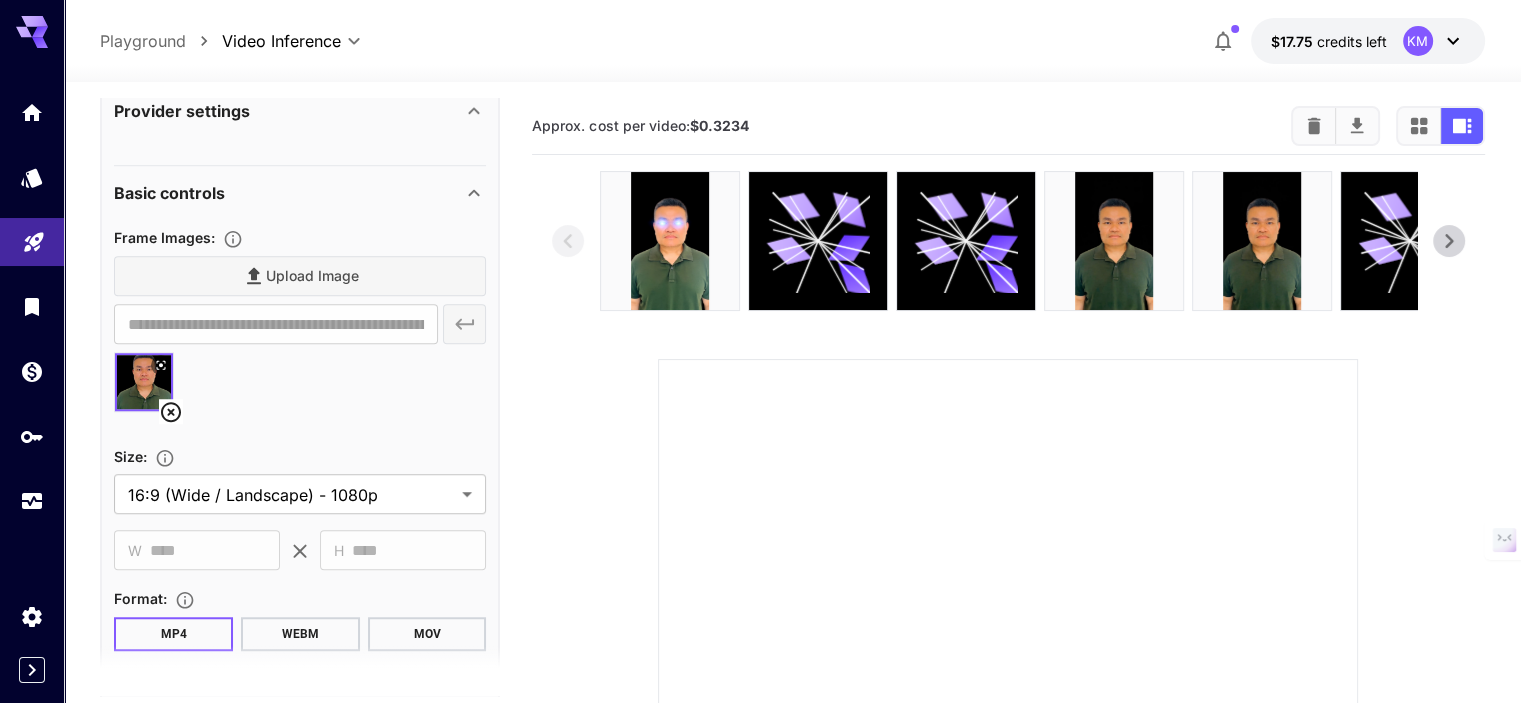 scroll, scrollTop: 1600, scrollLeft: 0, axis: vertical 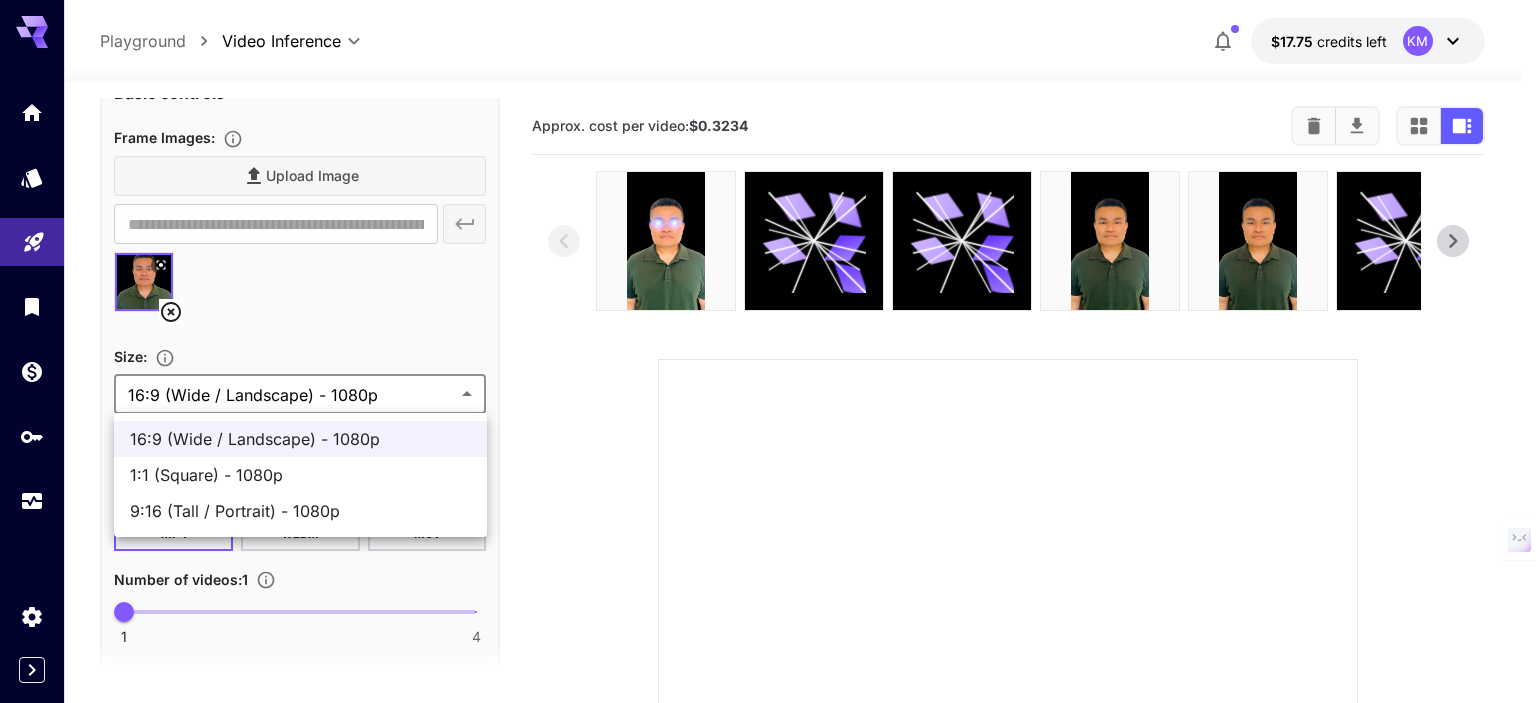 click on "**********" at bounding box center [768, 559] 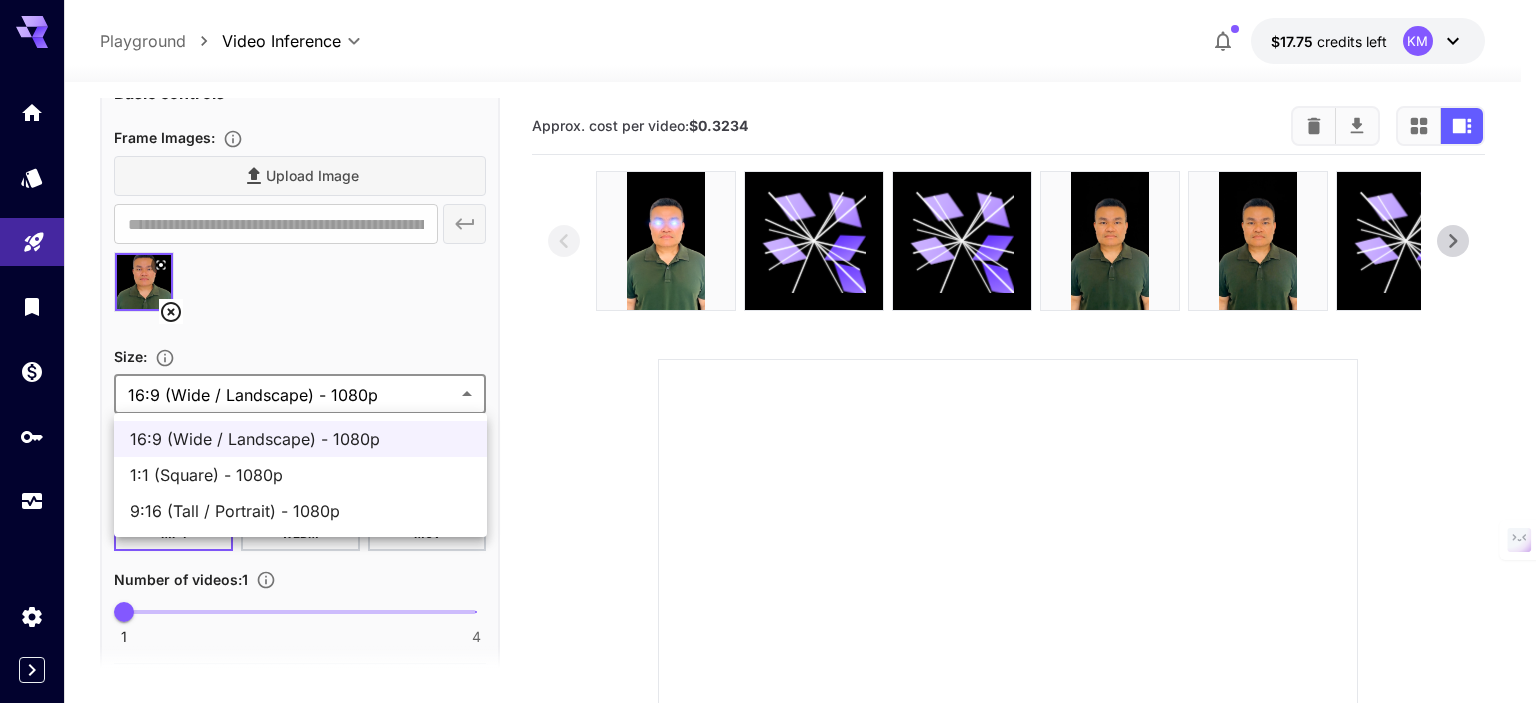 click on "9:16 (Tall / Portrait) - 1080p" at bounding box center [300, 511] 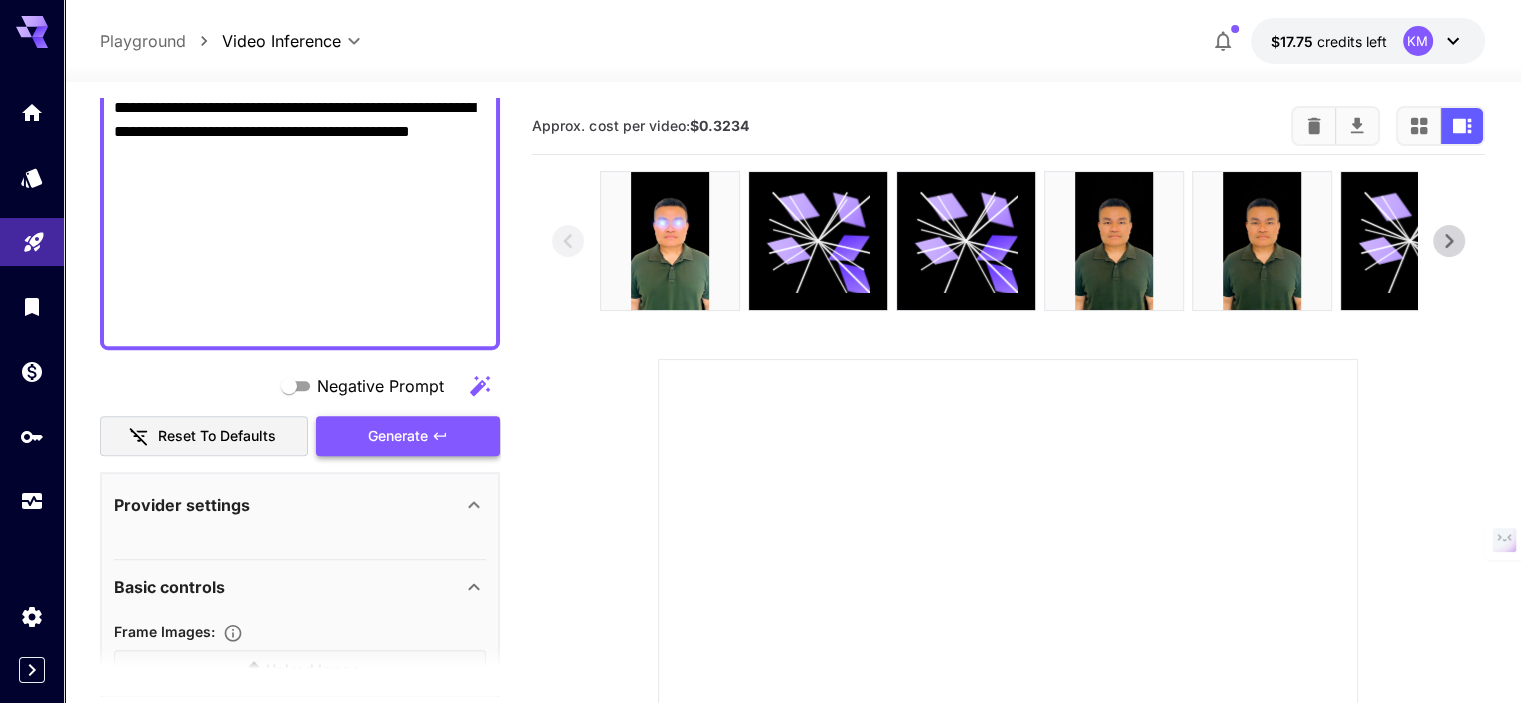 scroll, scrollTop: 1000, scrollLeft: 0, axis: vertical 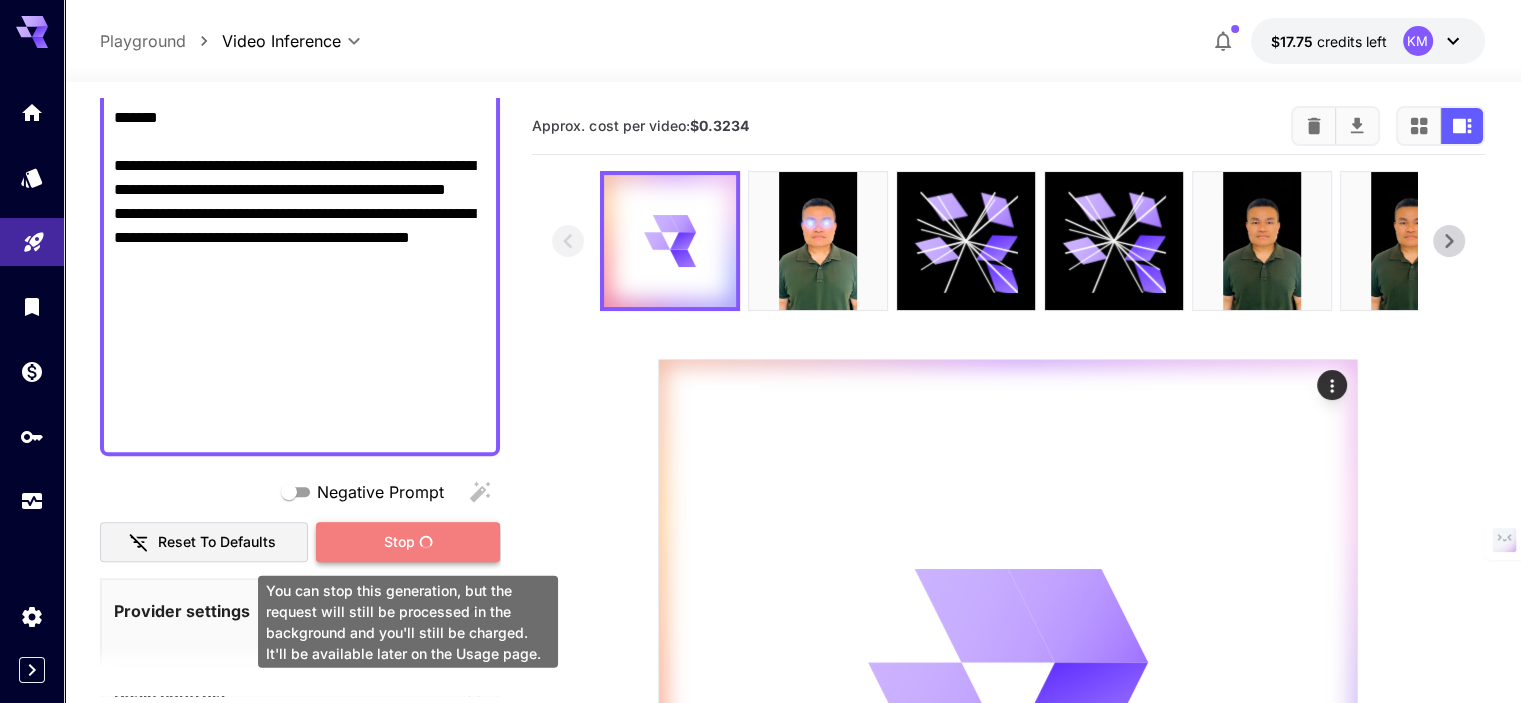 click on "Stop" at bounding box center (408, 542) 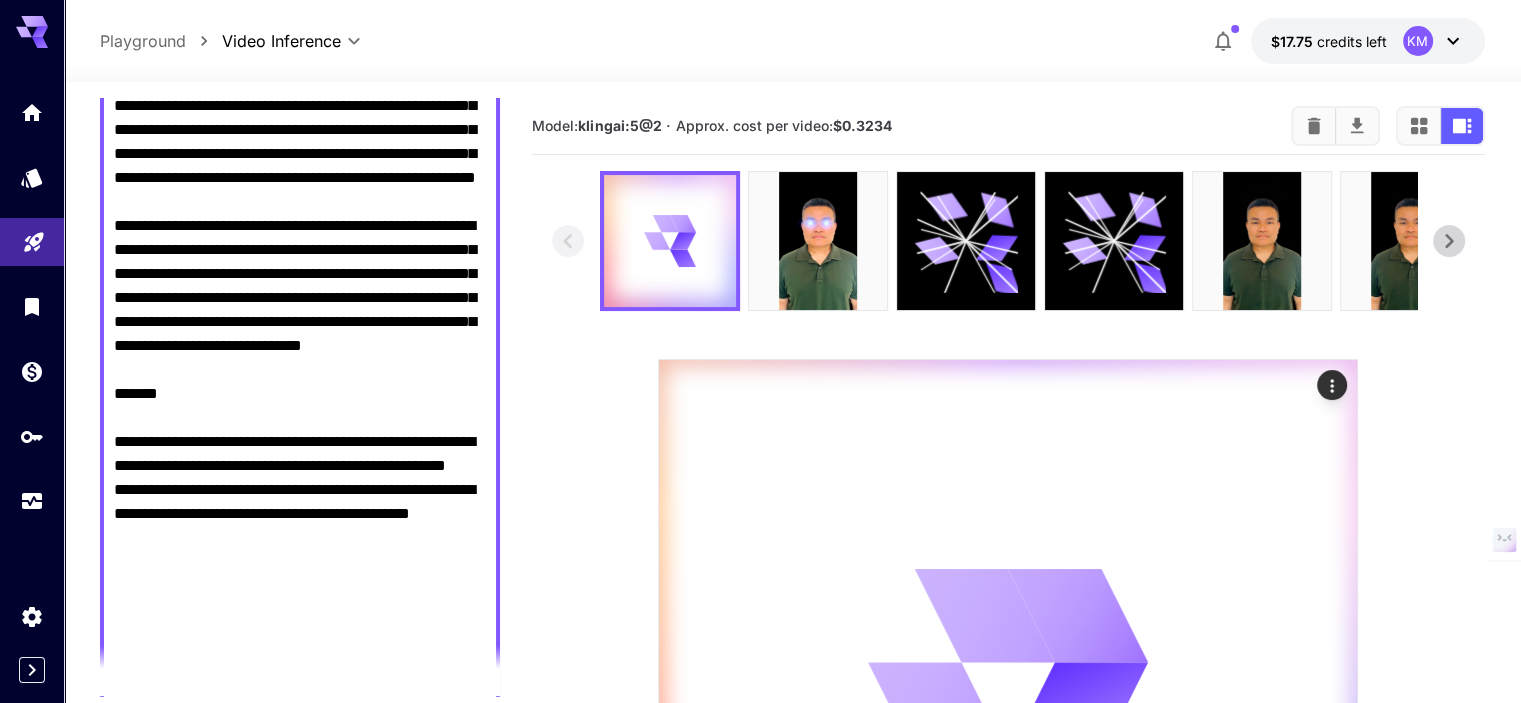 scroll, scrollTop: 700, scrollLeft: 0, axis: vertical 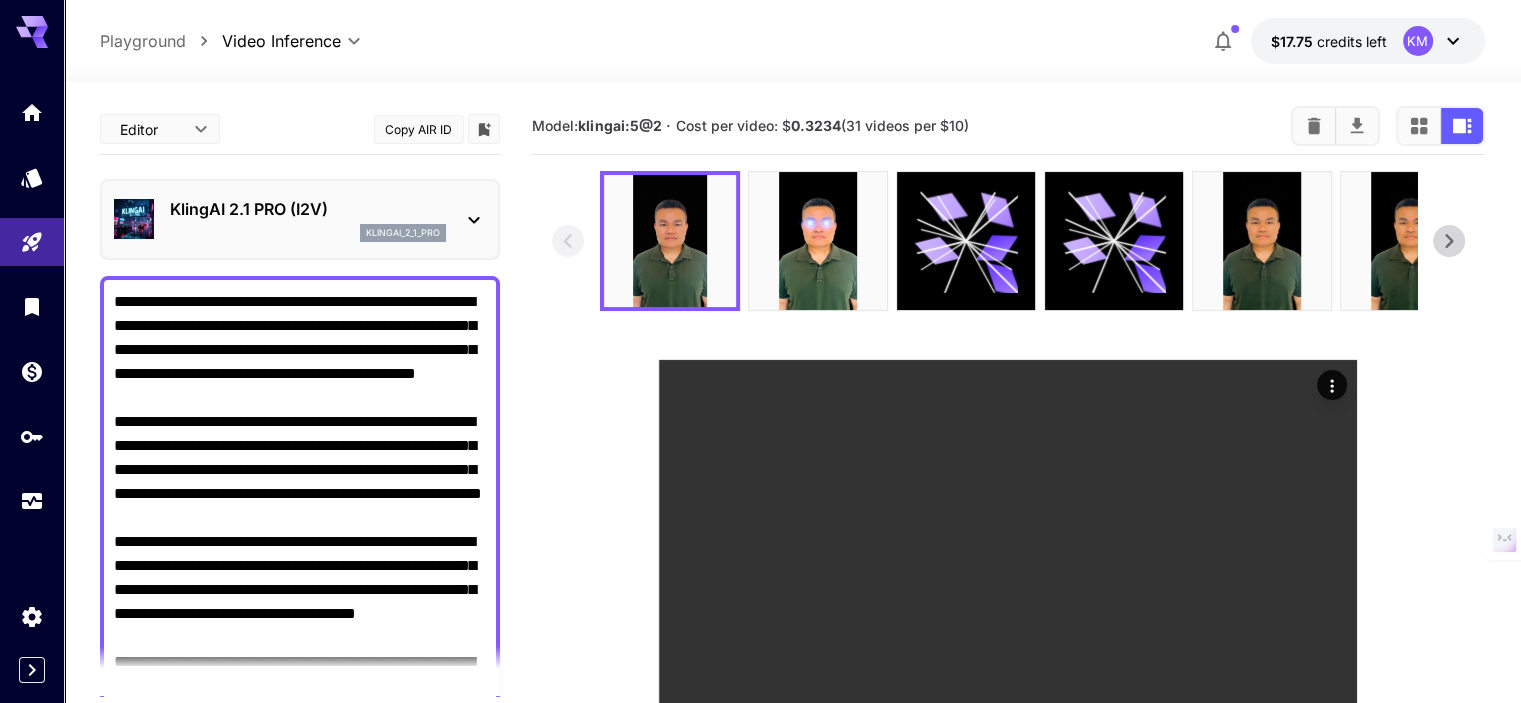 click 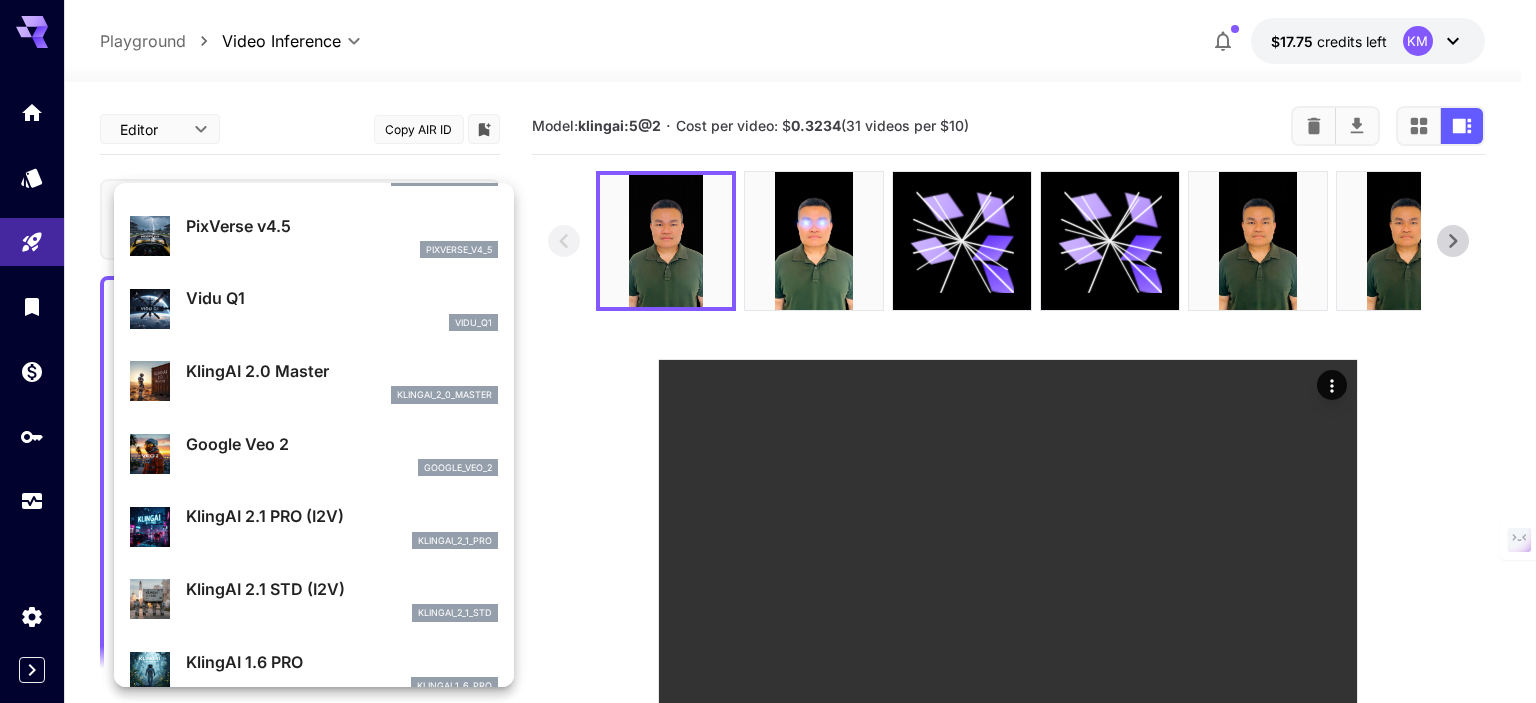 scroll, scrollTop: 401, scrollLeft: 0, axis: vertical 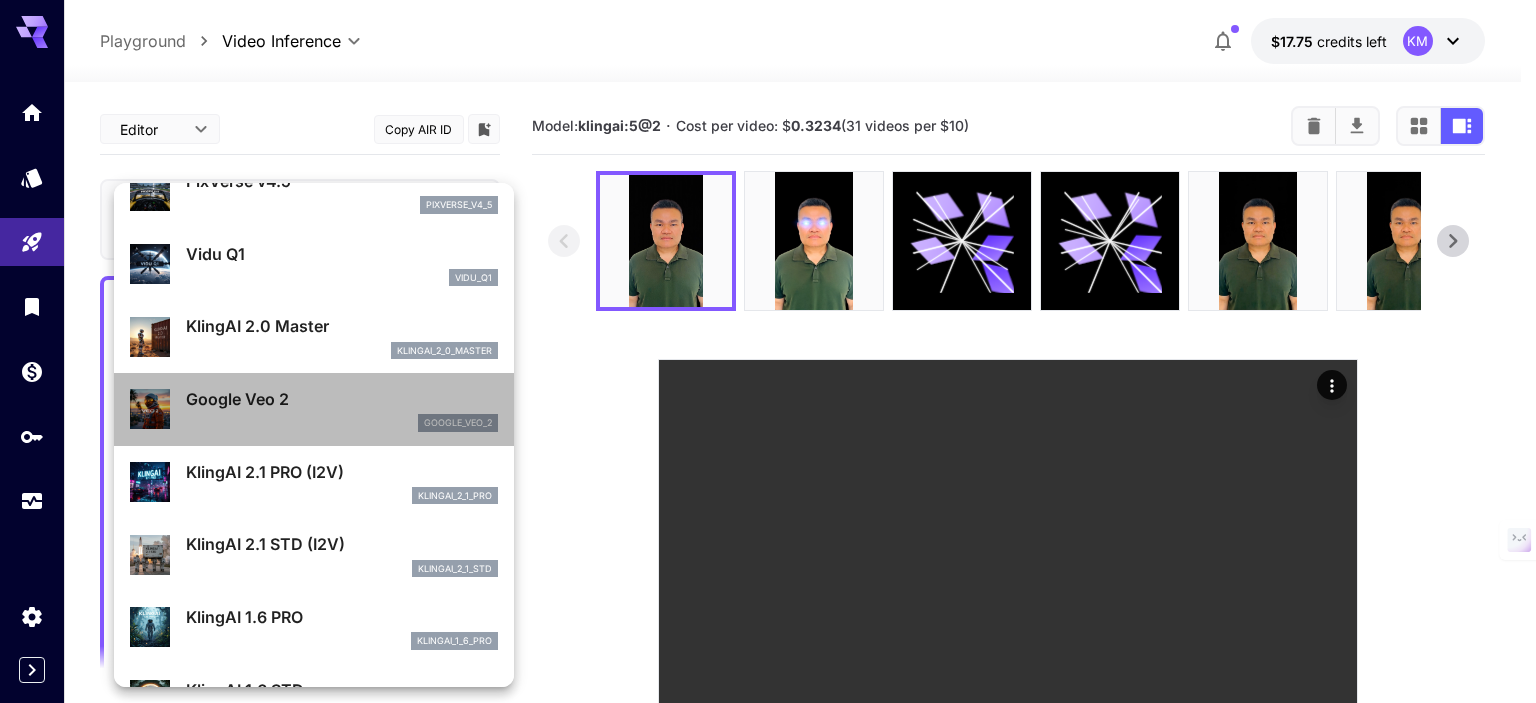 click on "Google Veo 2" at bounding box center [342, 399] 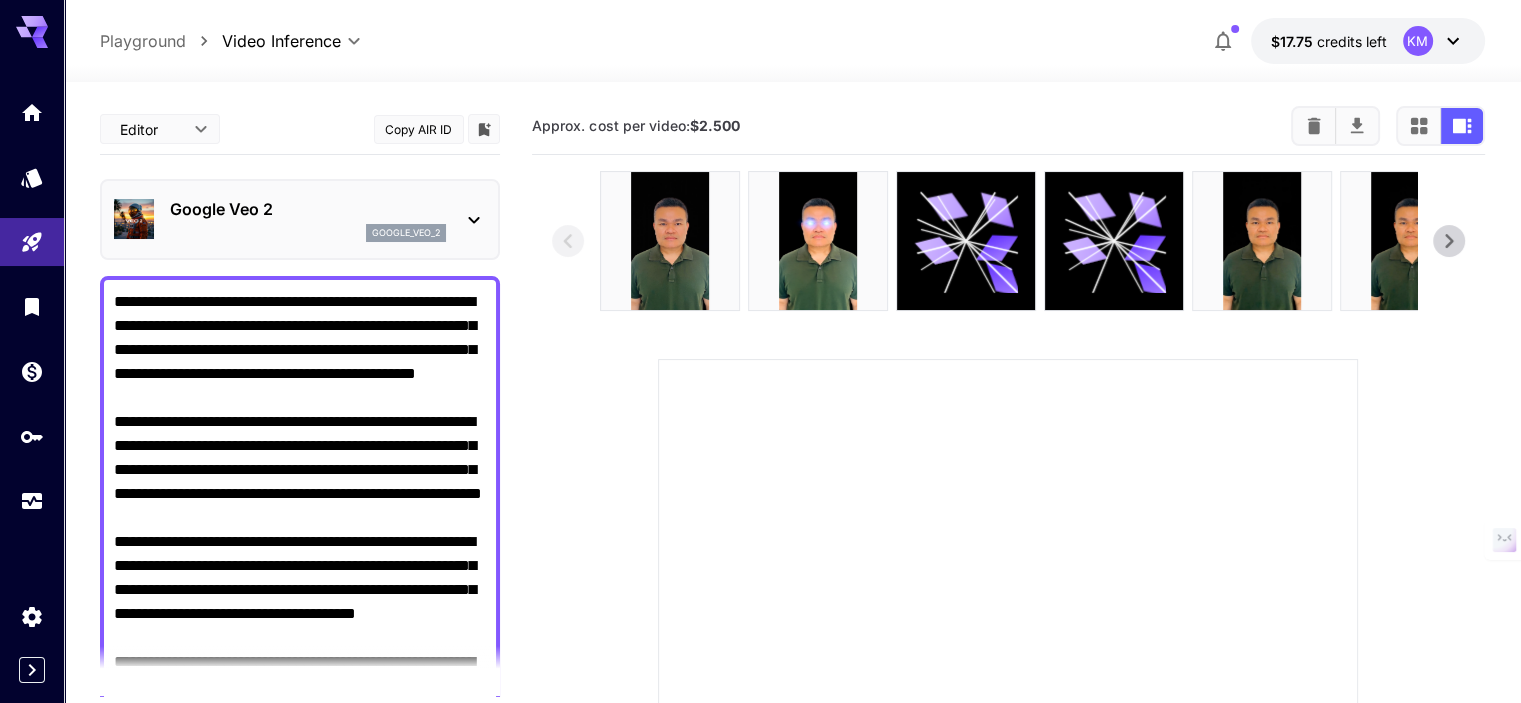 click 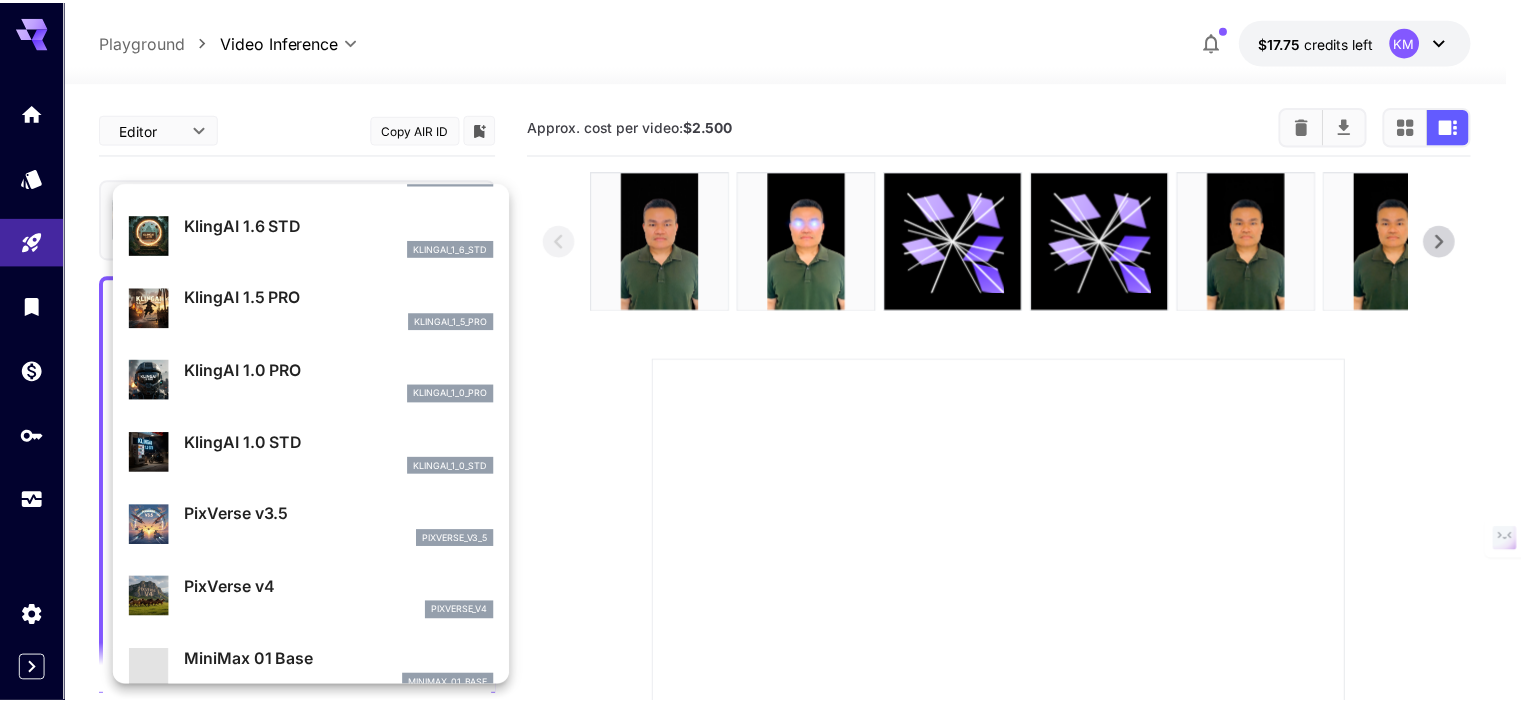 scroll, scrollTop: 903, scrollLeft: 0, axis: vertical 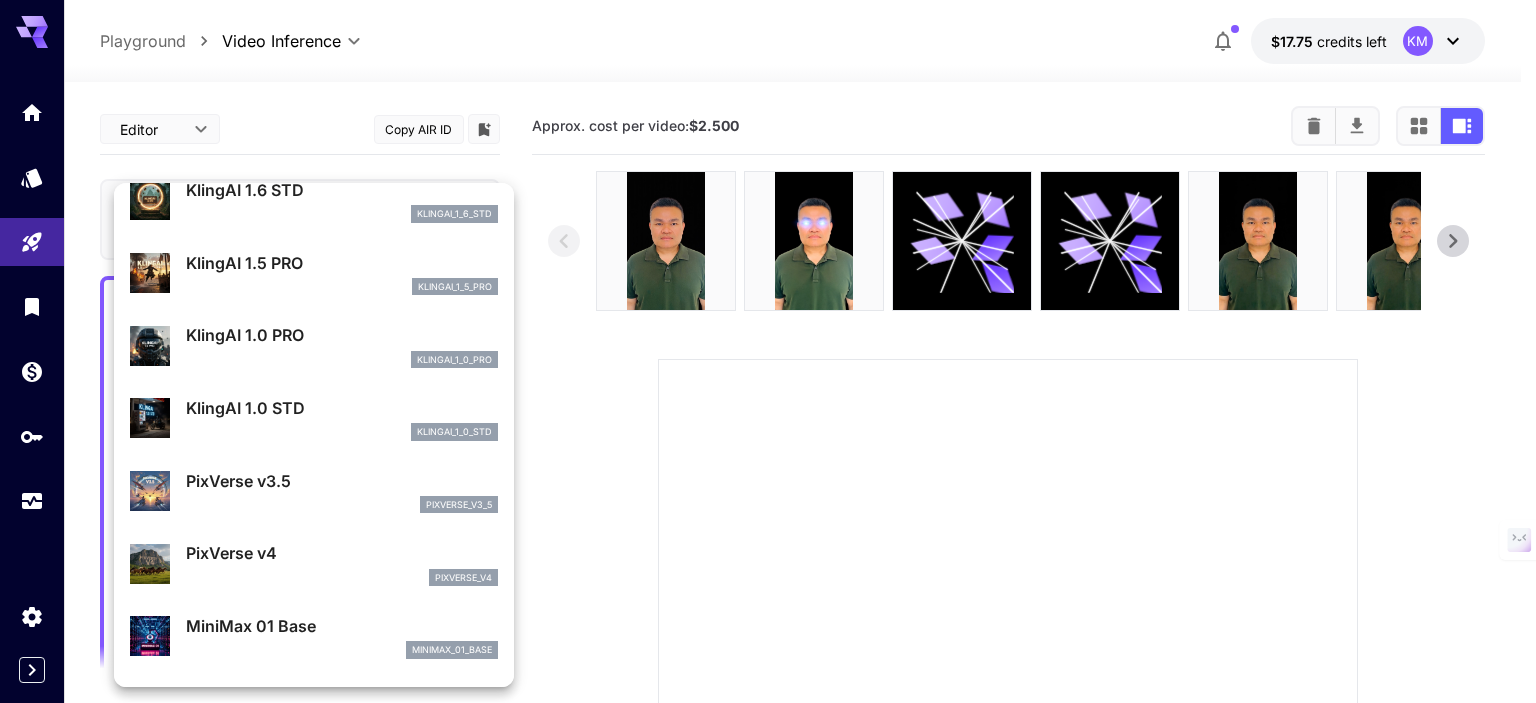 click on "PixVerse v4" at bounding box center [342, 553] 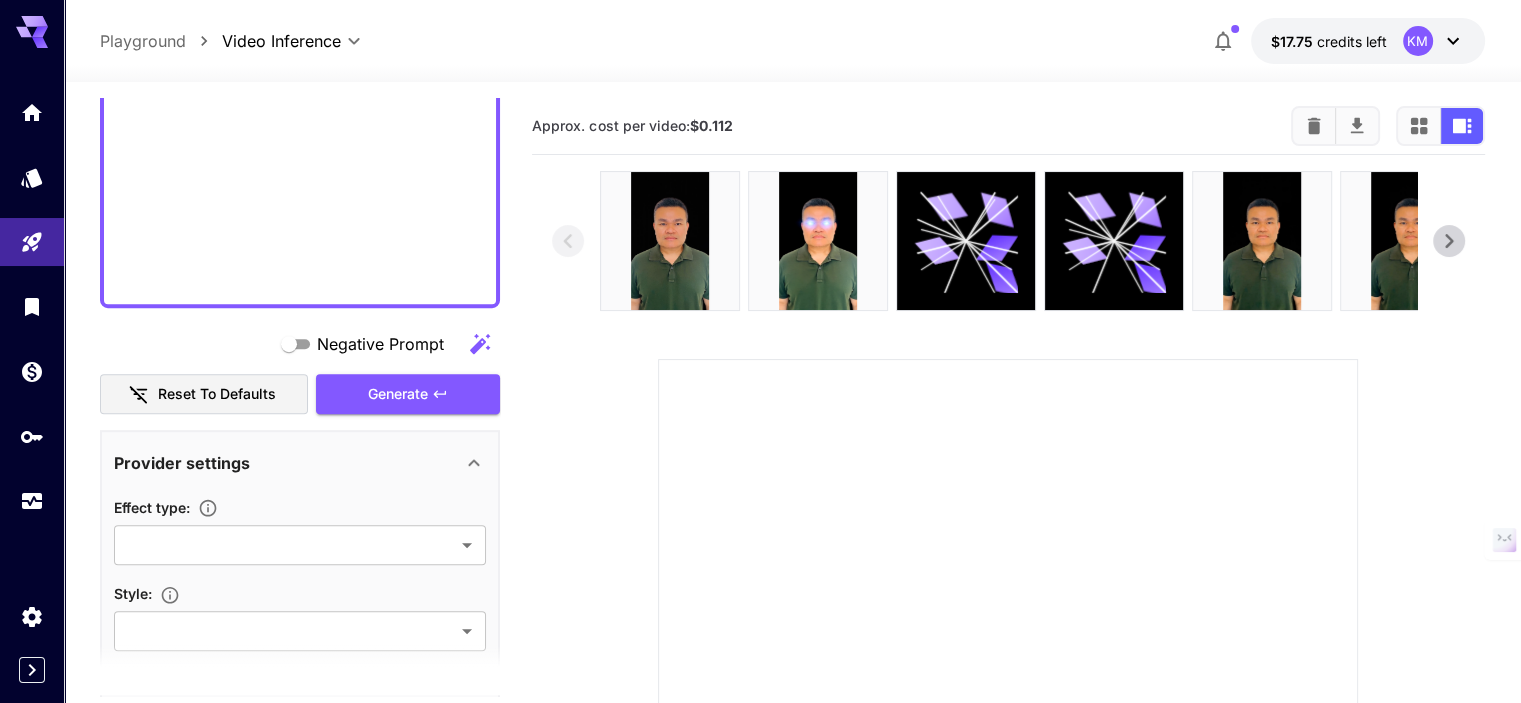 scroll, scrollTop: 1100, scrollLeft: 0, axis: vertical 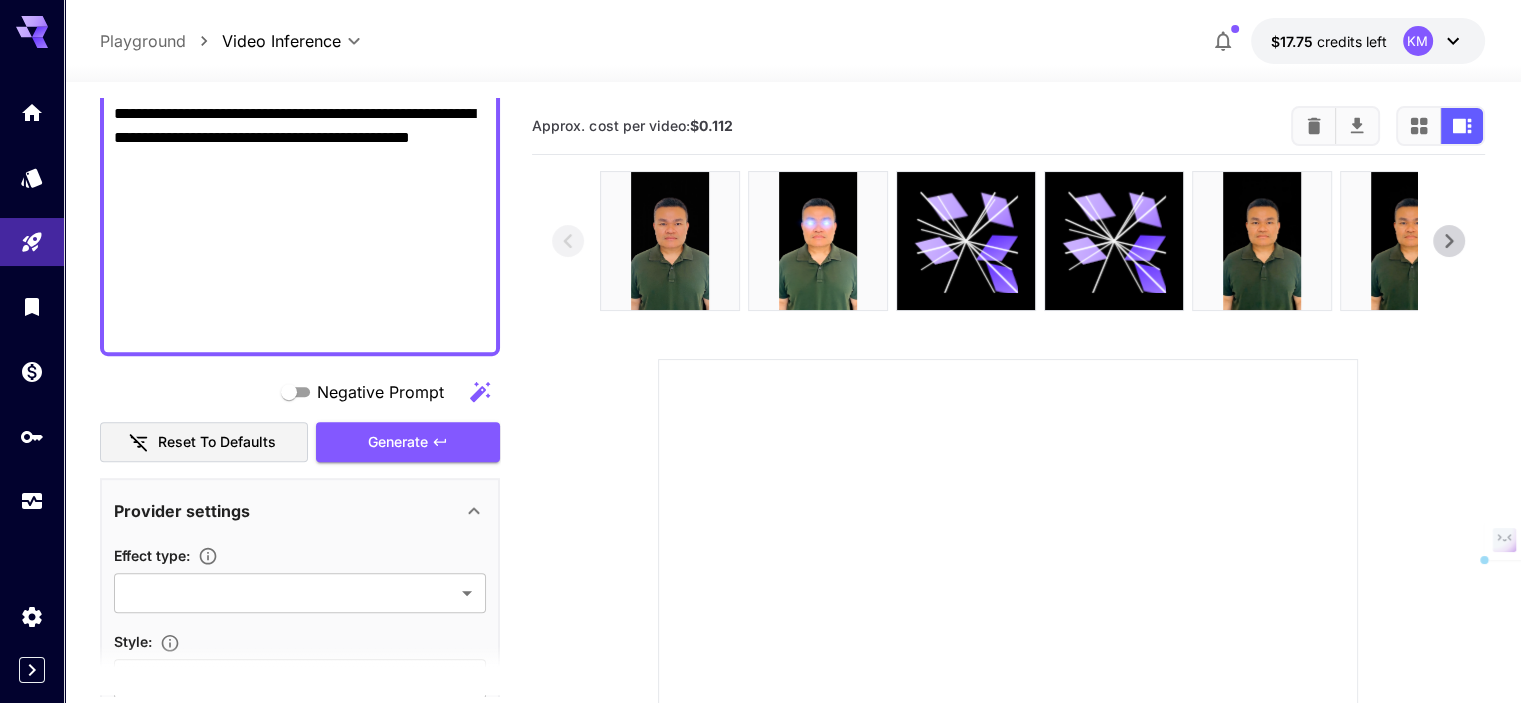 drag, startPoint x: 172, startPoint y: 335, endPoint x: 113, endPoint y: 211, distance: 137.32079 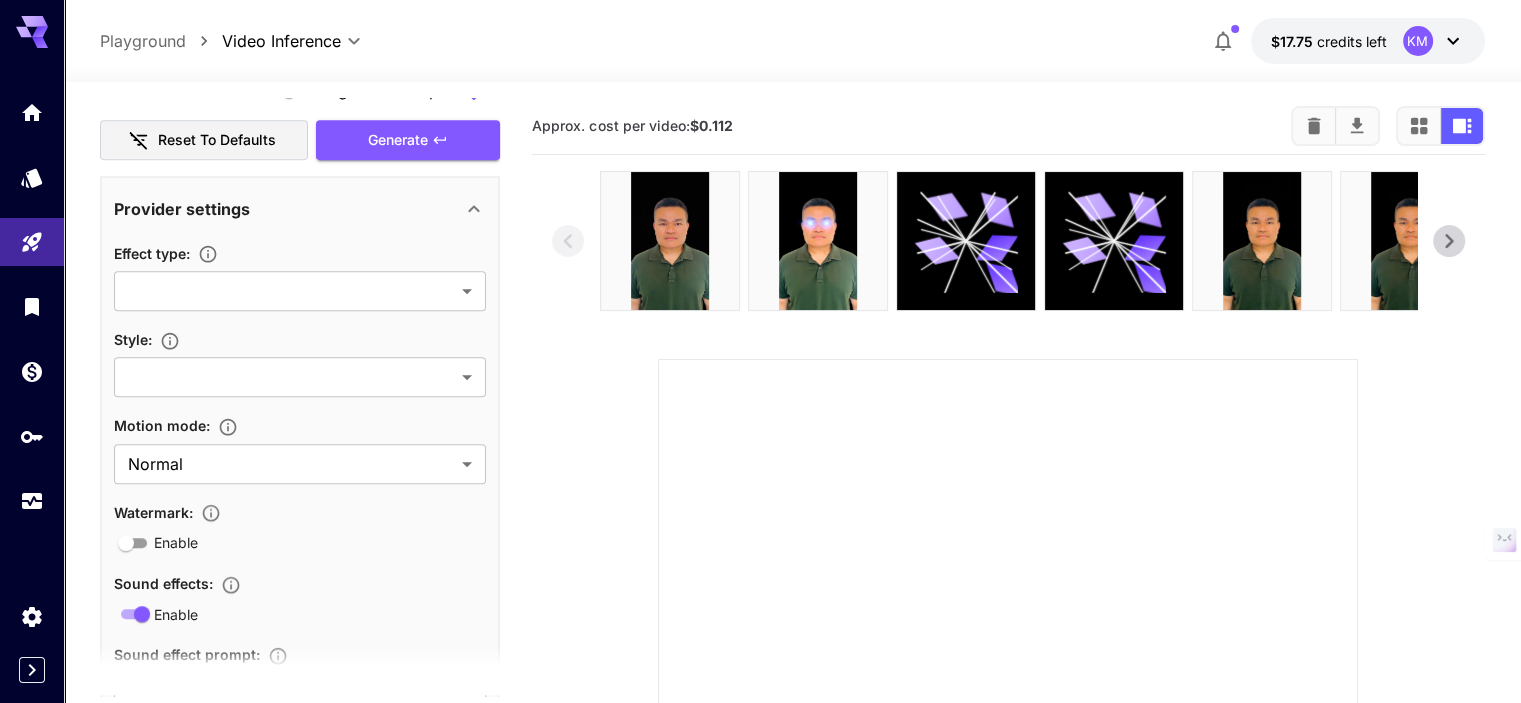 scroll, scrollTop: 1400, scrollLeft: 0, axis: vertical 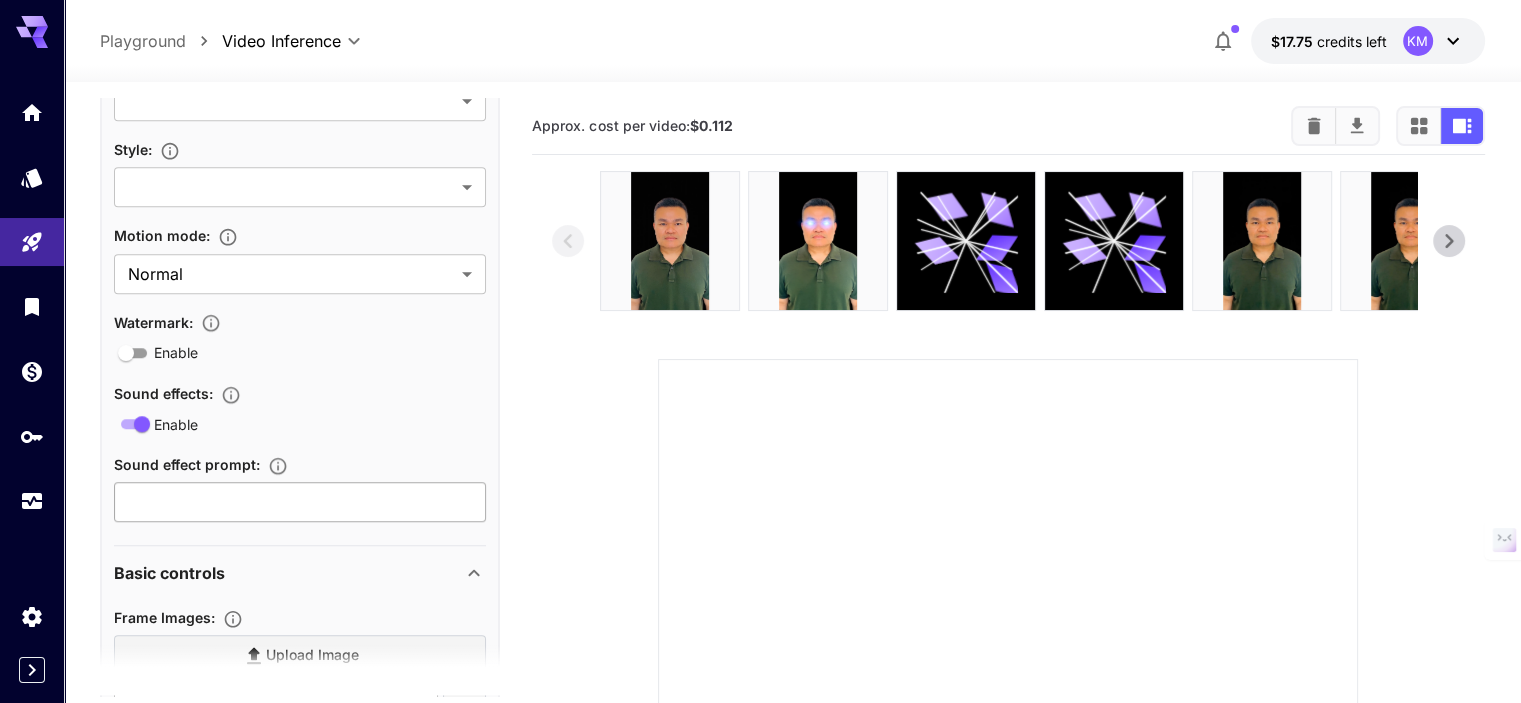type on "**********" 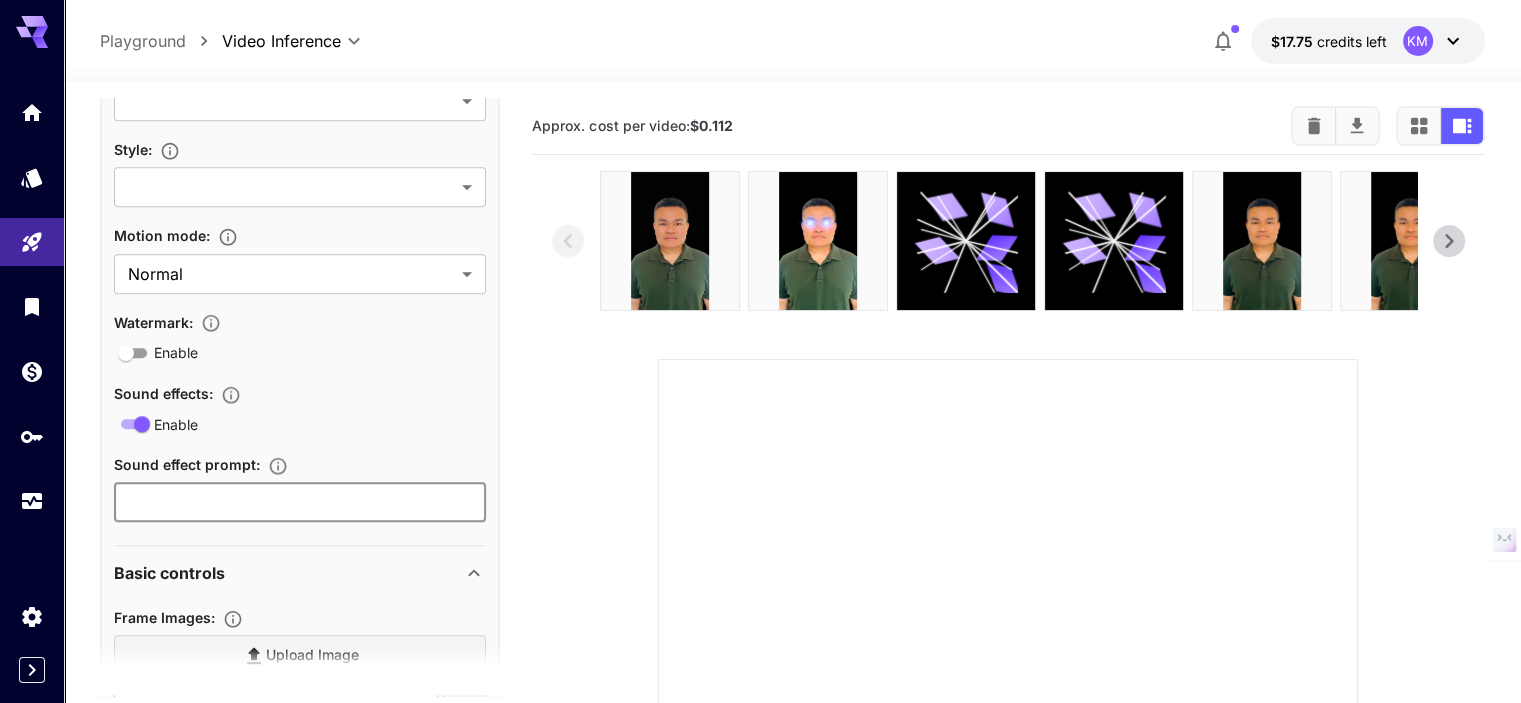 click at bounding box center [300, 502] 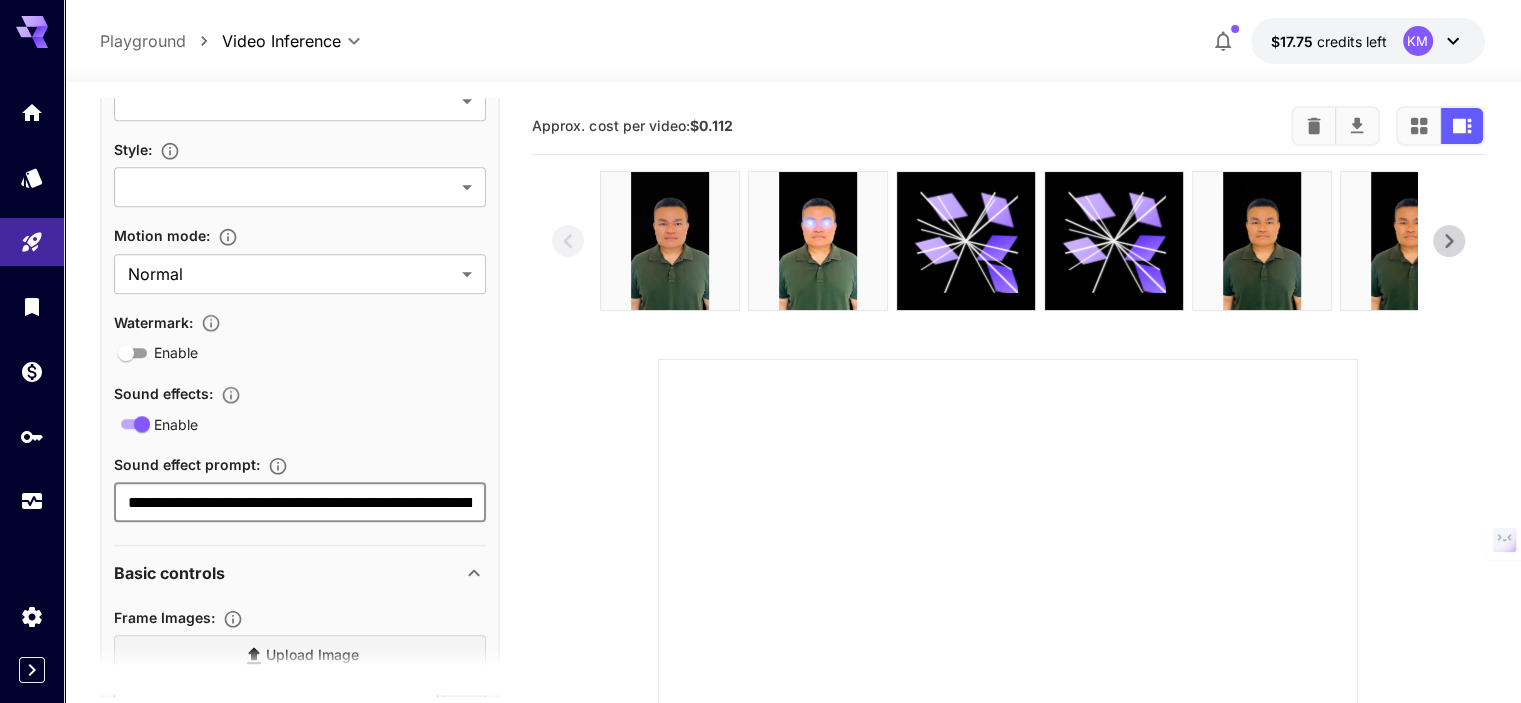 scroll, scrollTop: 0, scrollLeft: 1394, axis: horizontal 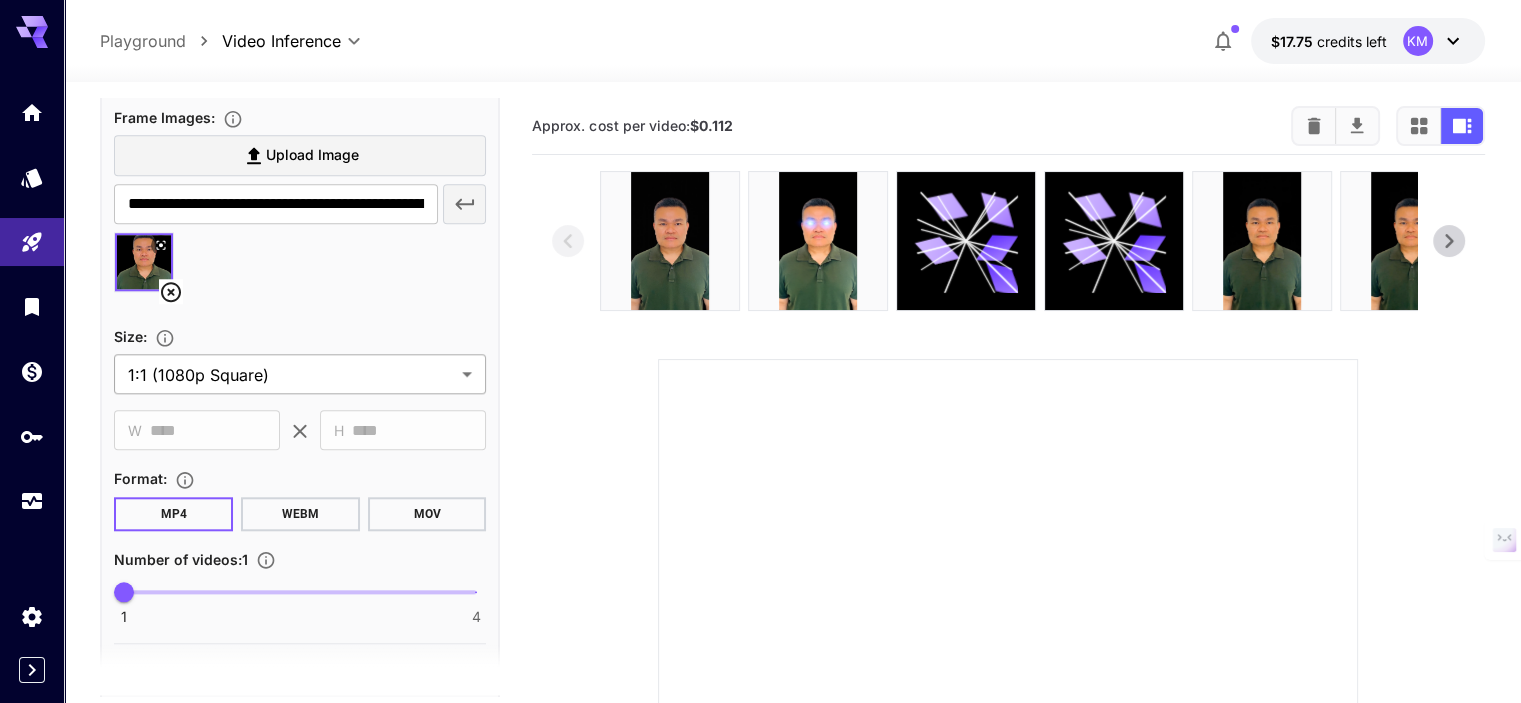 type on "**********" 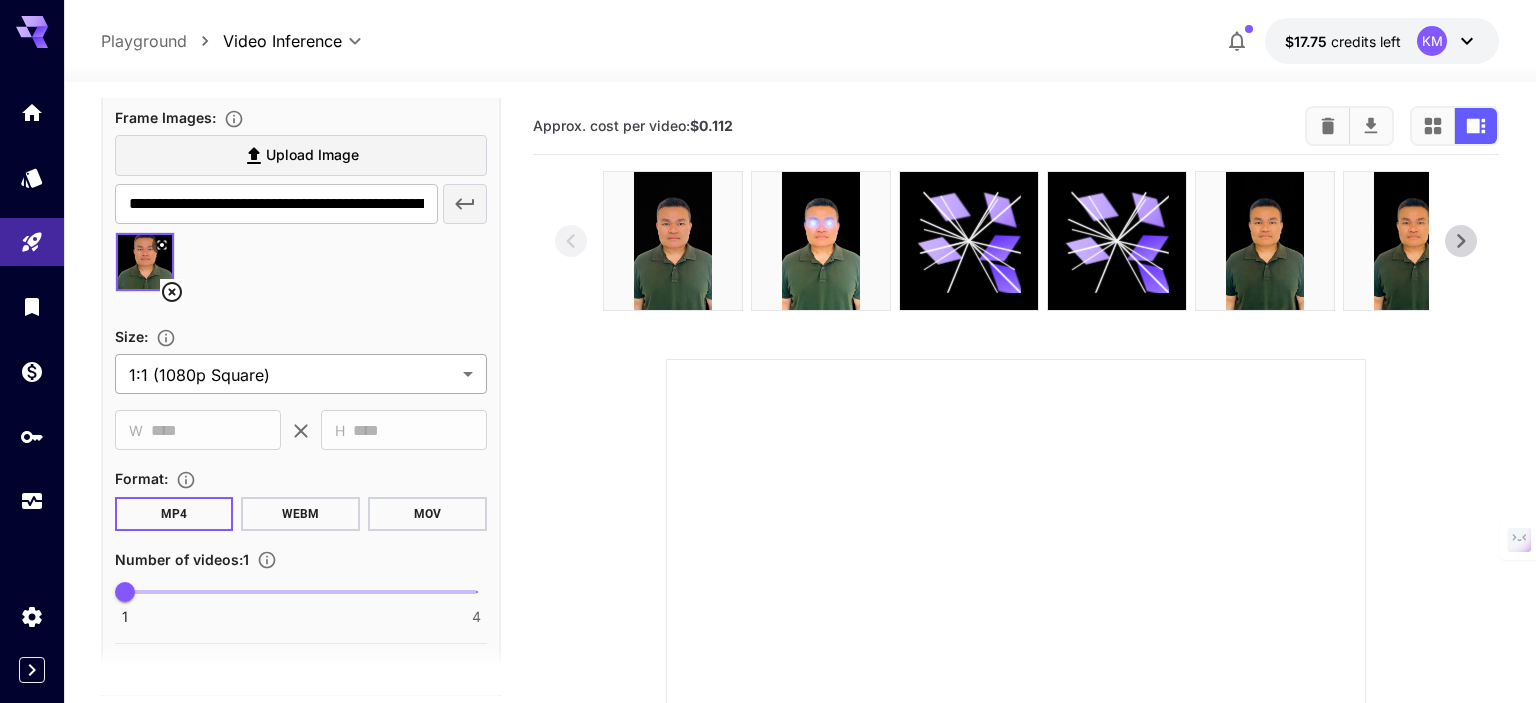click on "**********" at bounding box center (768, 559) 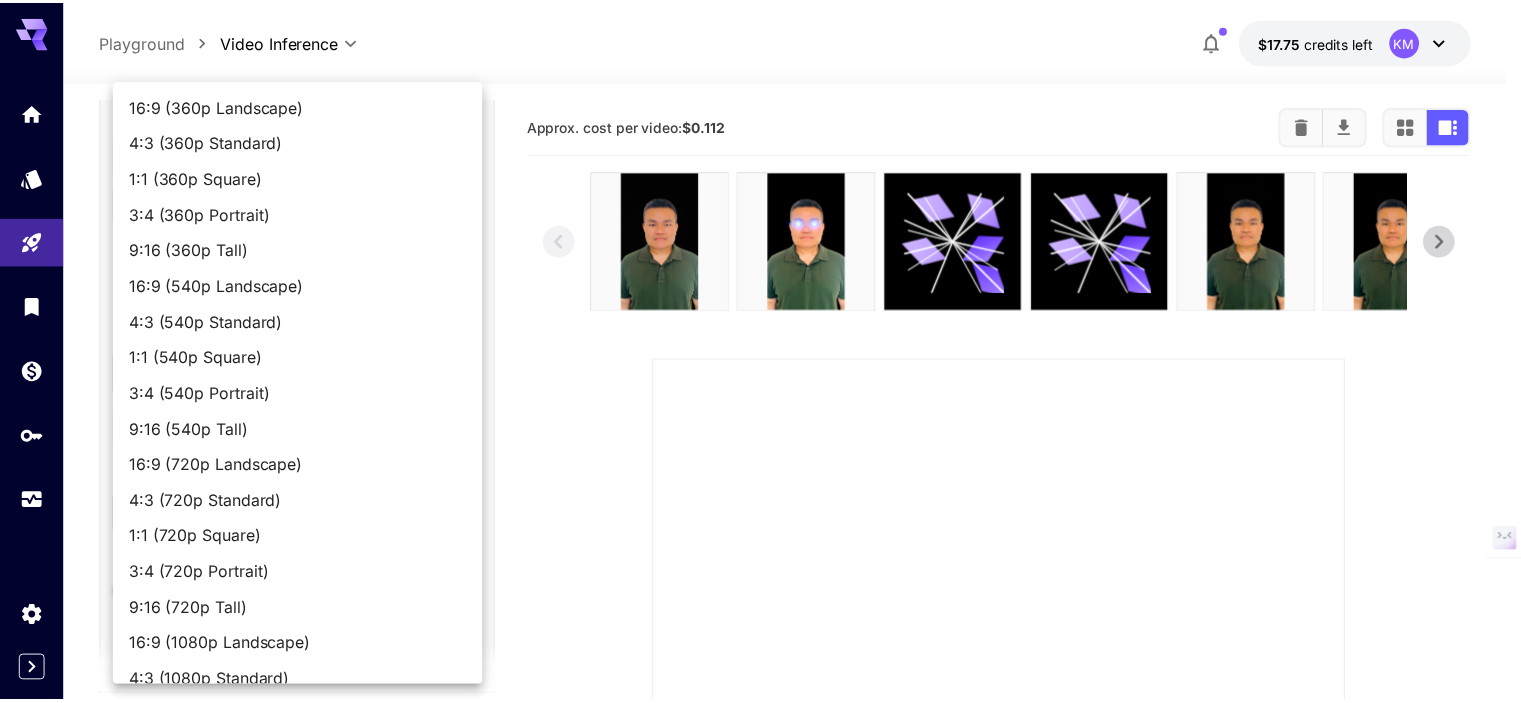 scroll, scrollTop: 128, scrollLeft: 0, axis: vertical 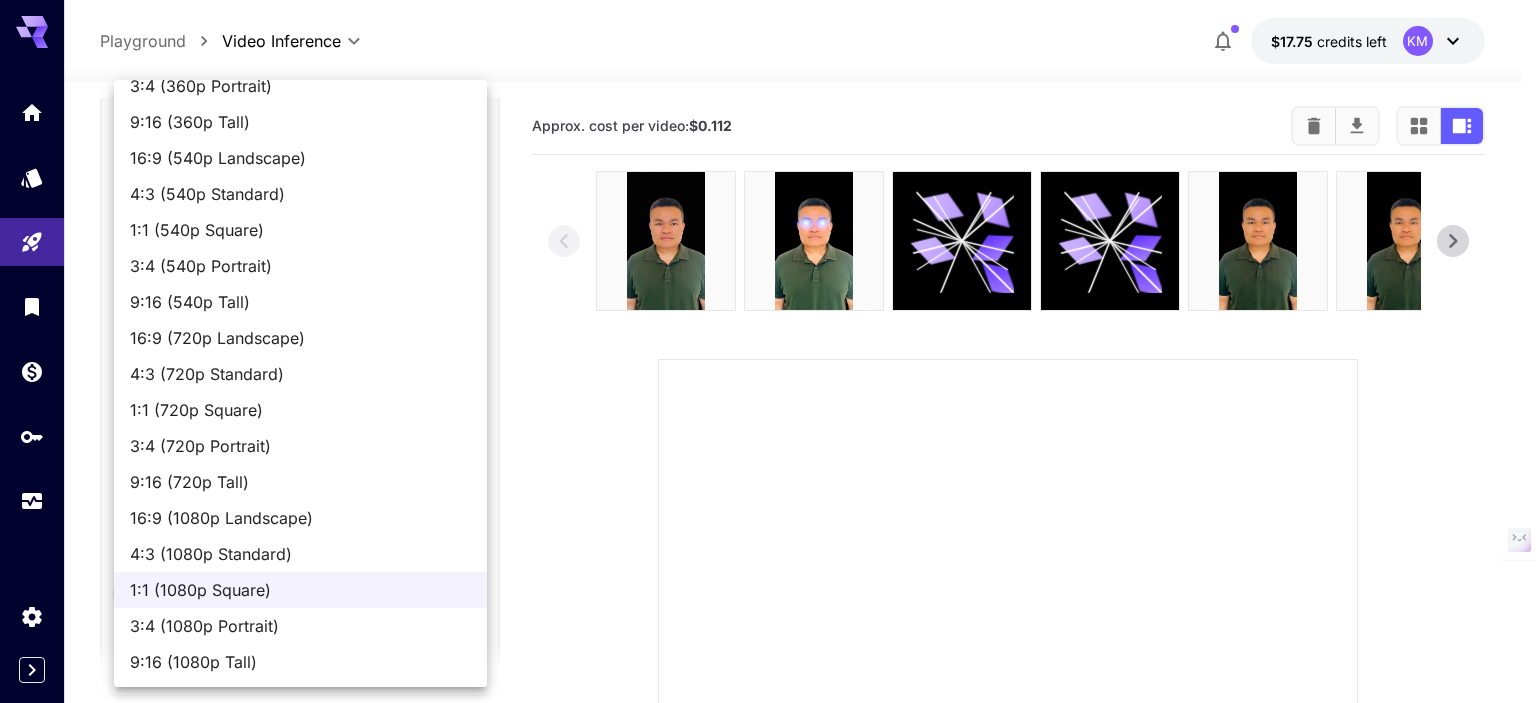 click at bounding box center [768, 351] 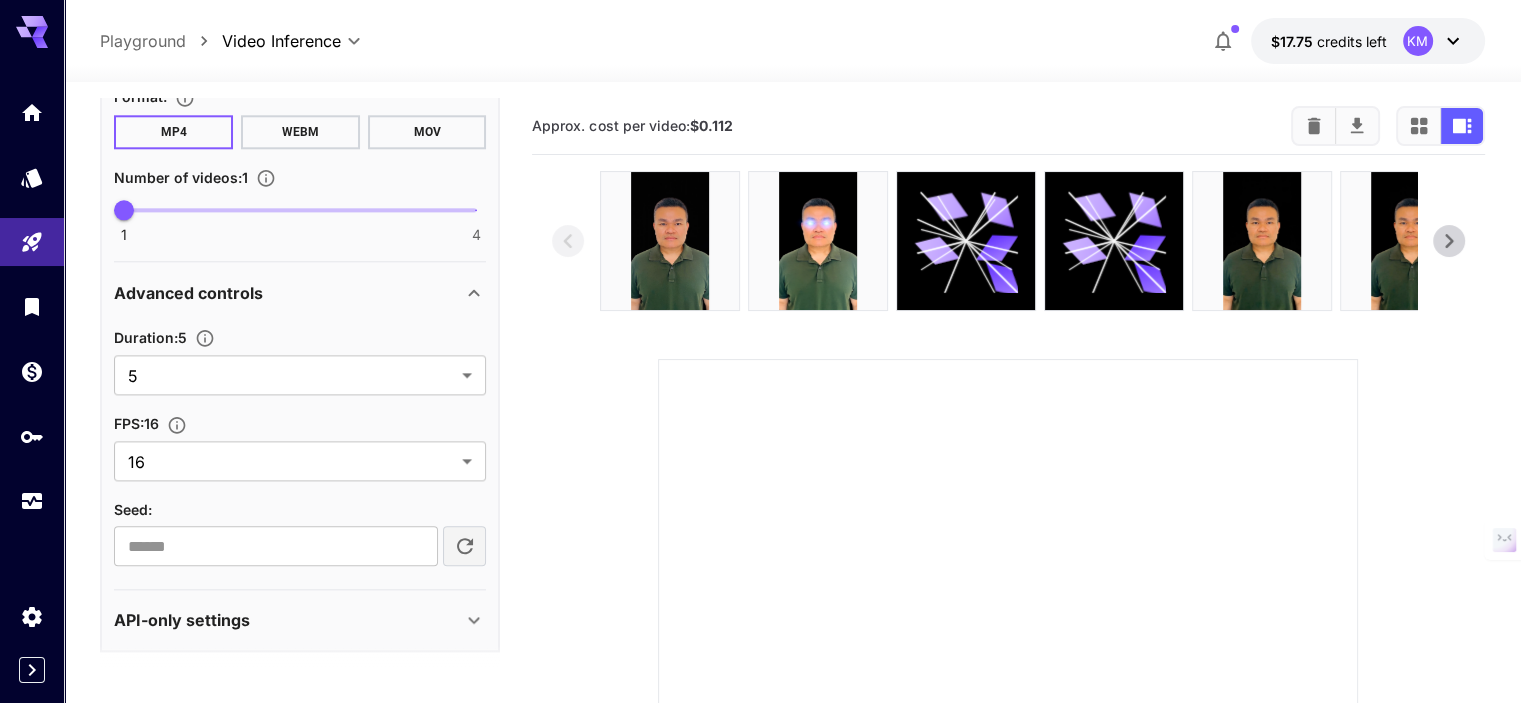 scroll, scrollTop: 2285, scrollLeft: 0, axis: vertical 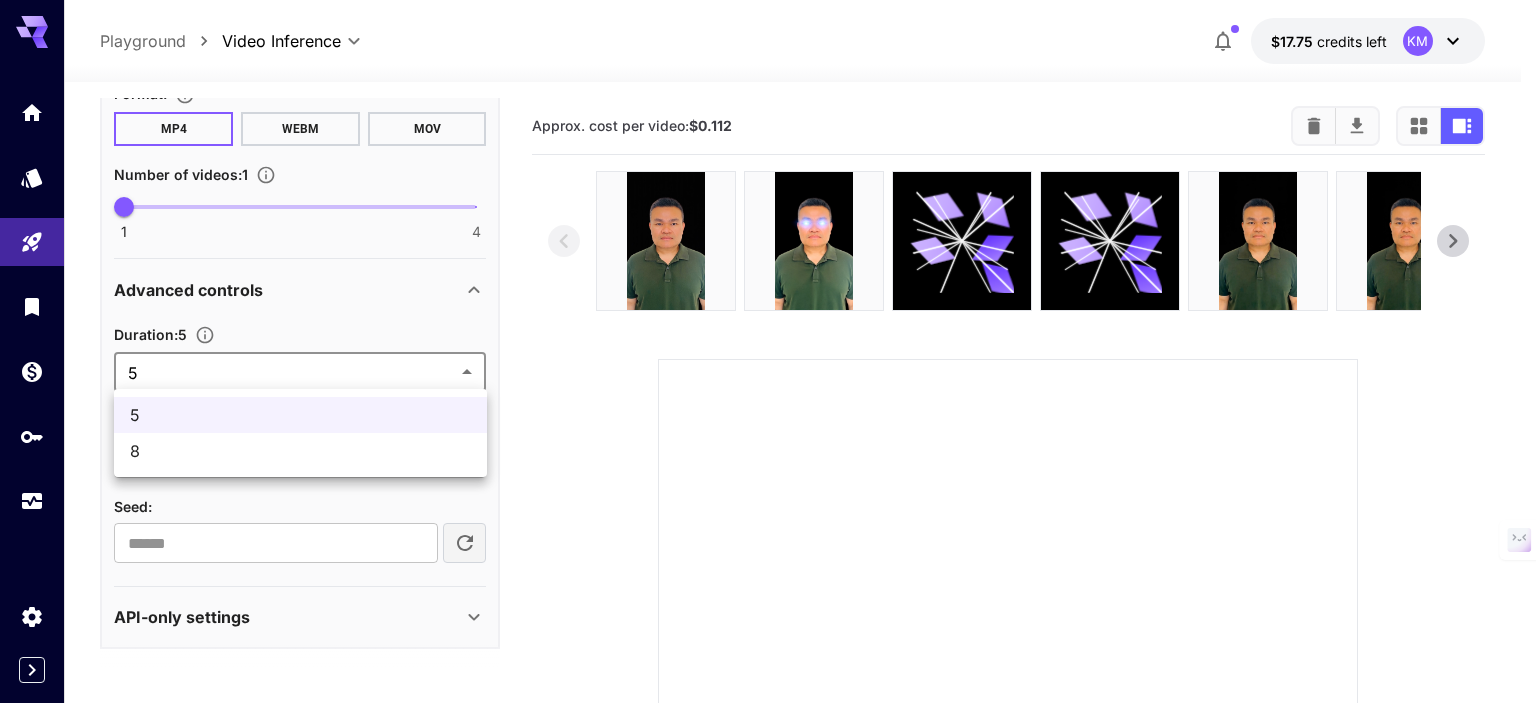 click on "**********" at bounding box center [768, 559] 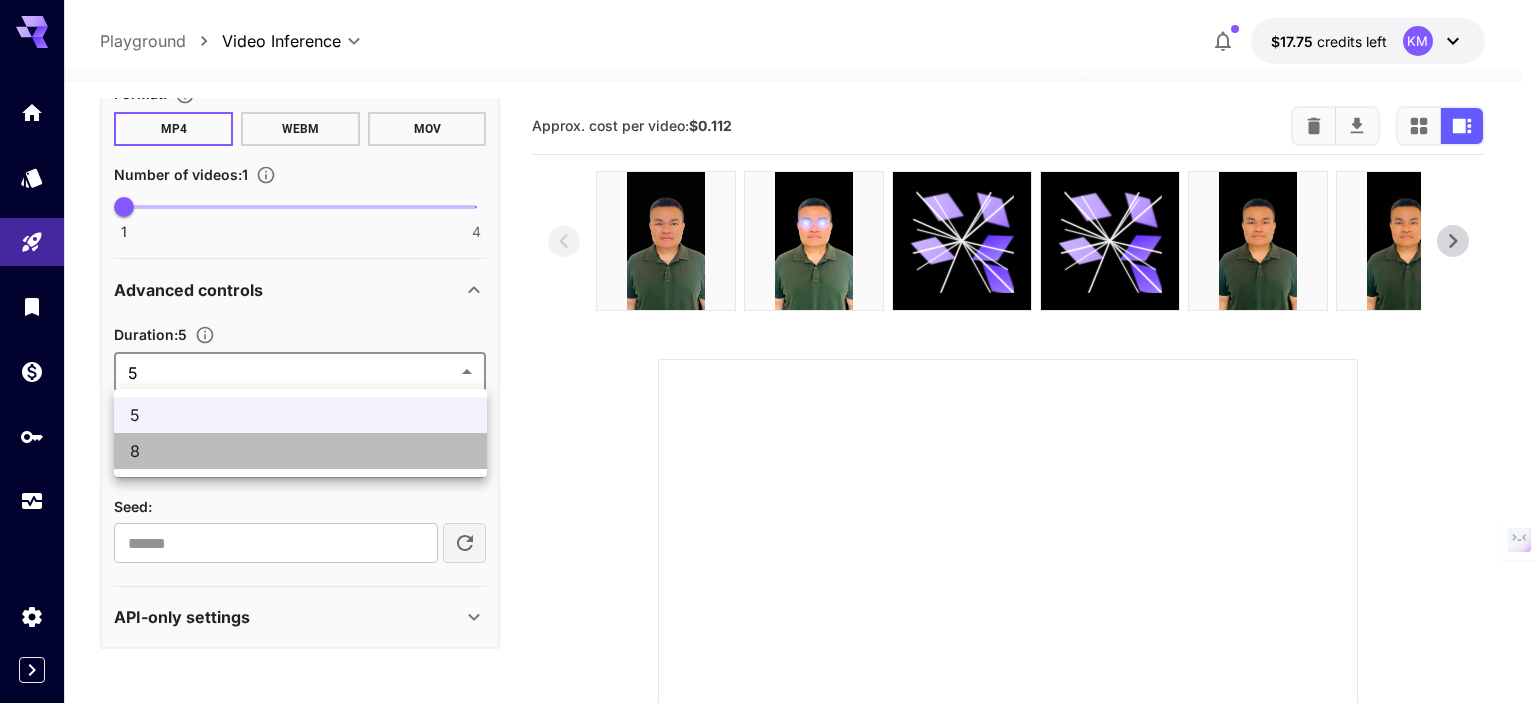 click on "8" at bounding box center (300, 451) 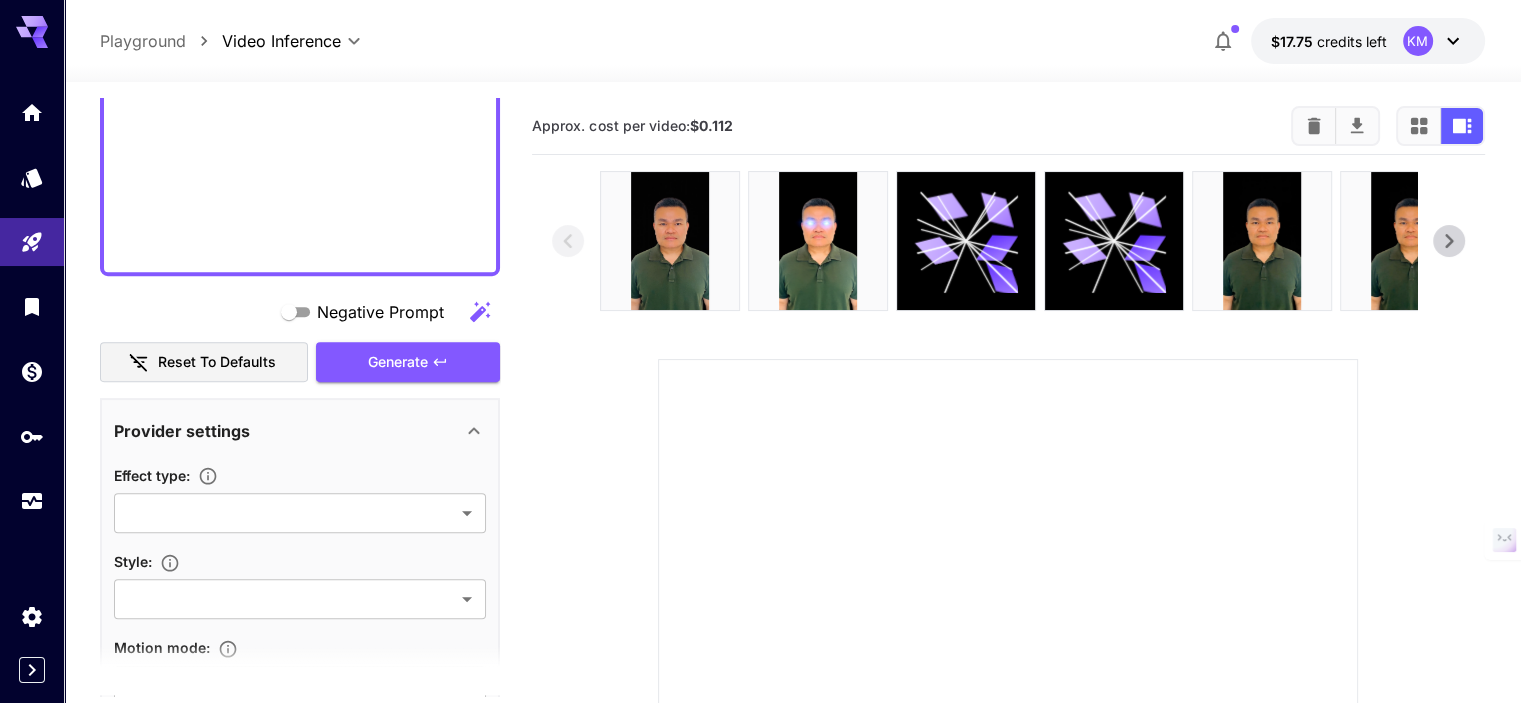 scroll, scrollTop: 985, scrollLeft: 0, axis: vertical 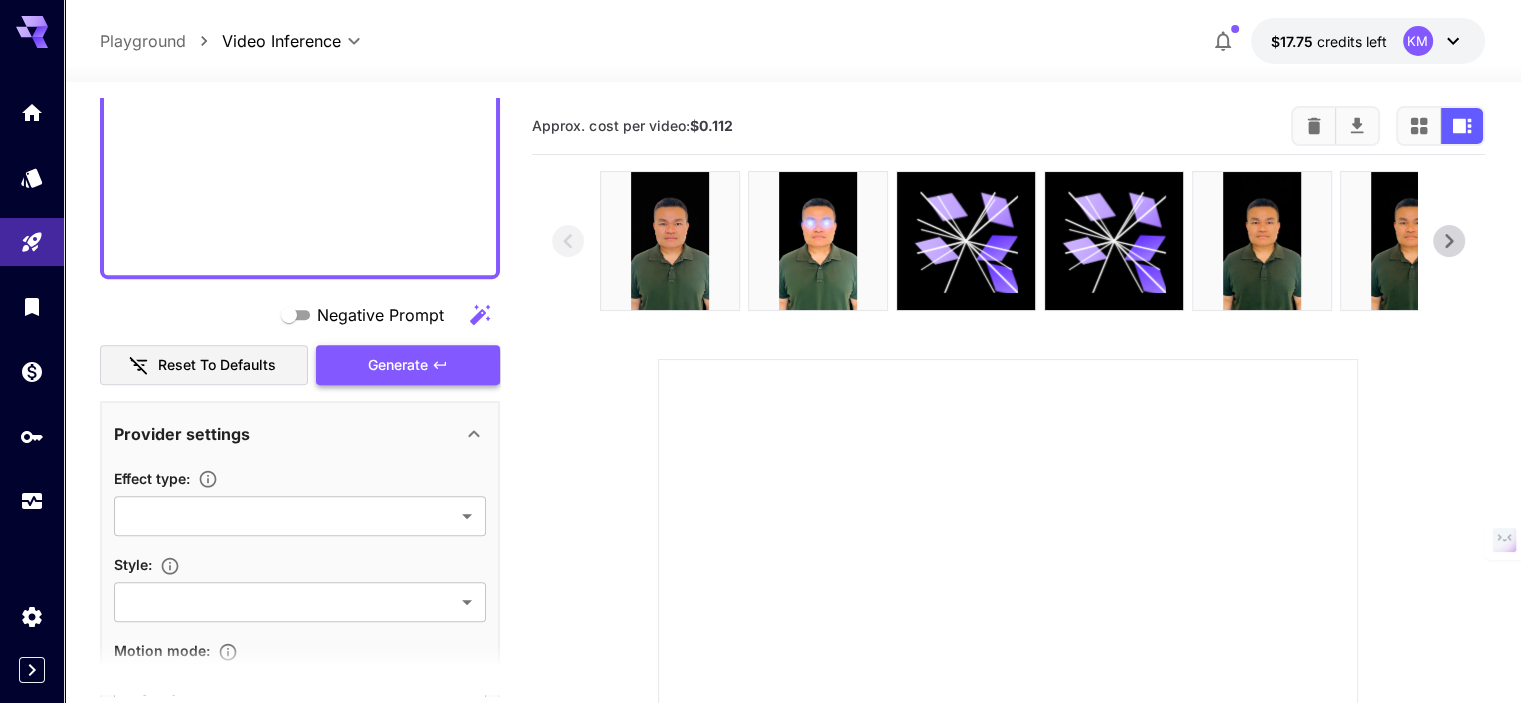 click on "Generate" at bounding box center (408, 365) 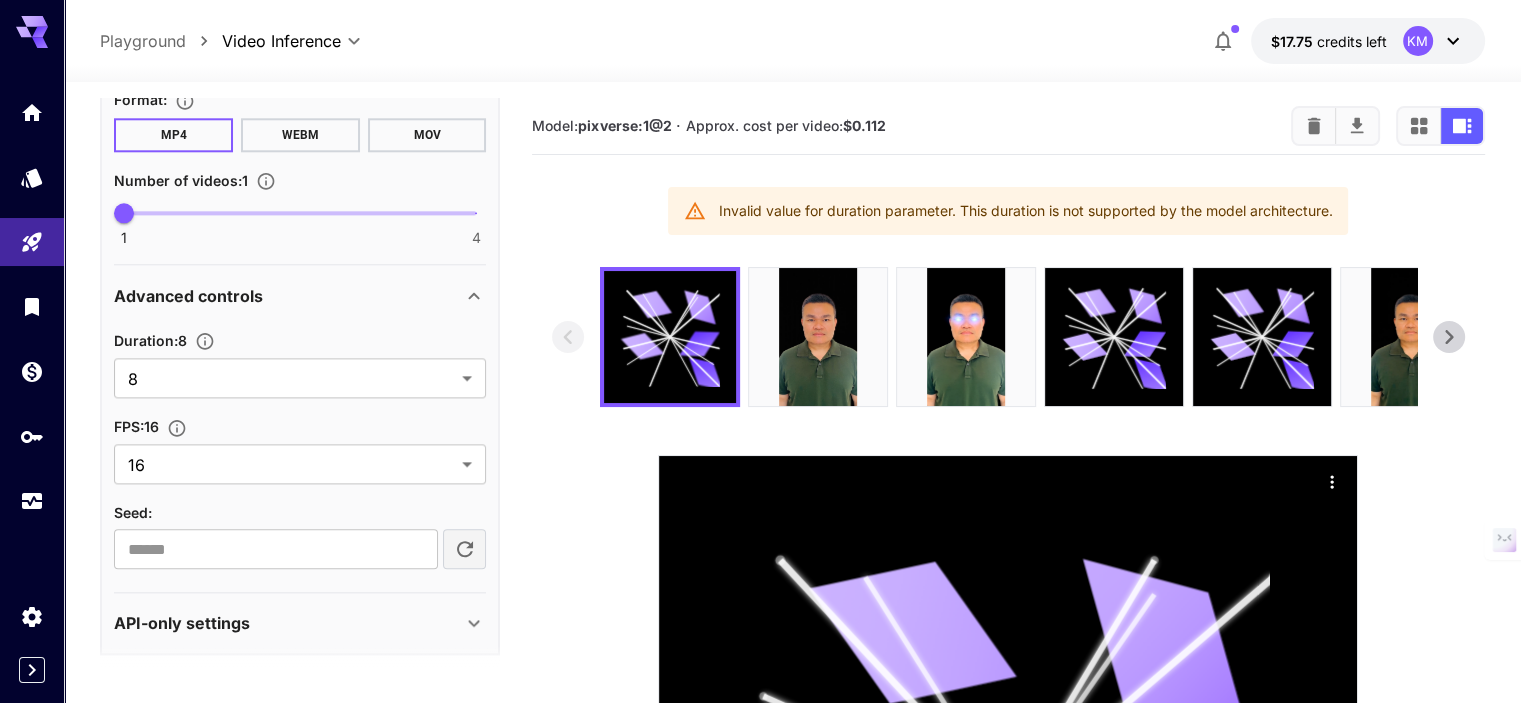 scroll, scrollTop: 2285, scrollLeft: 0, axis: vertical 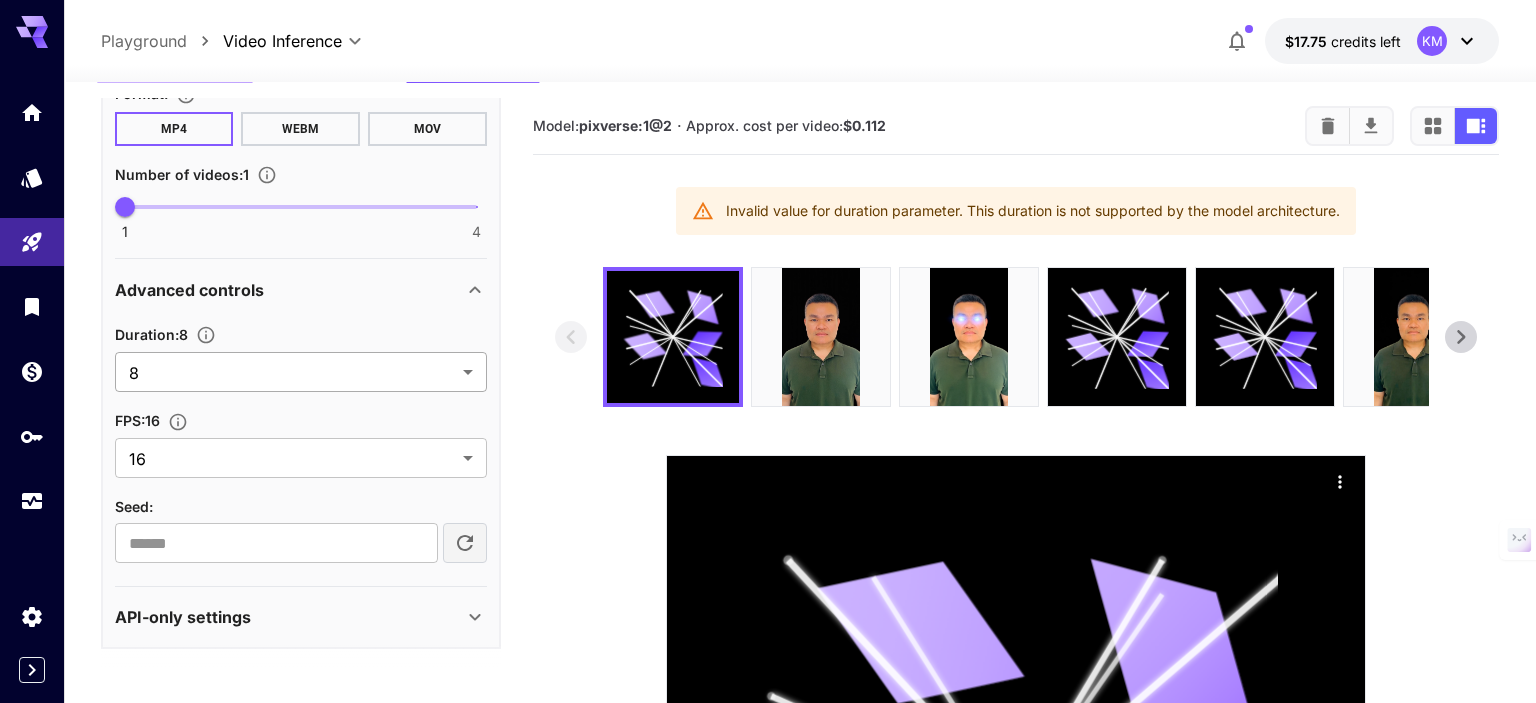 click on "**********" at bounding box center [768, 607] 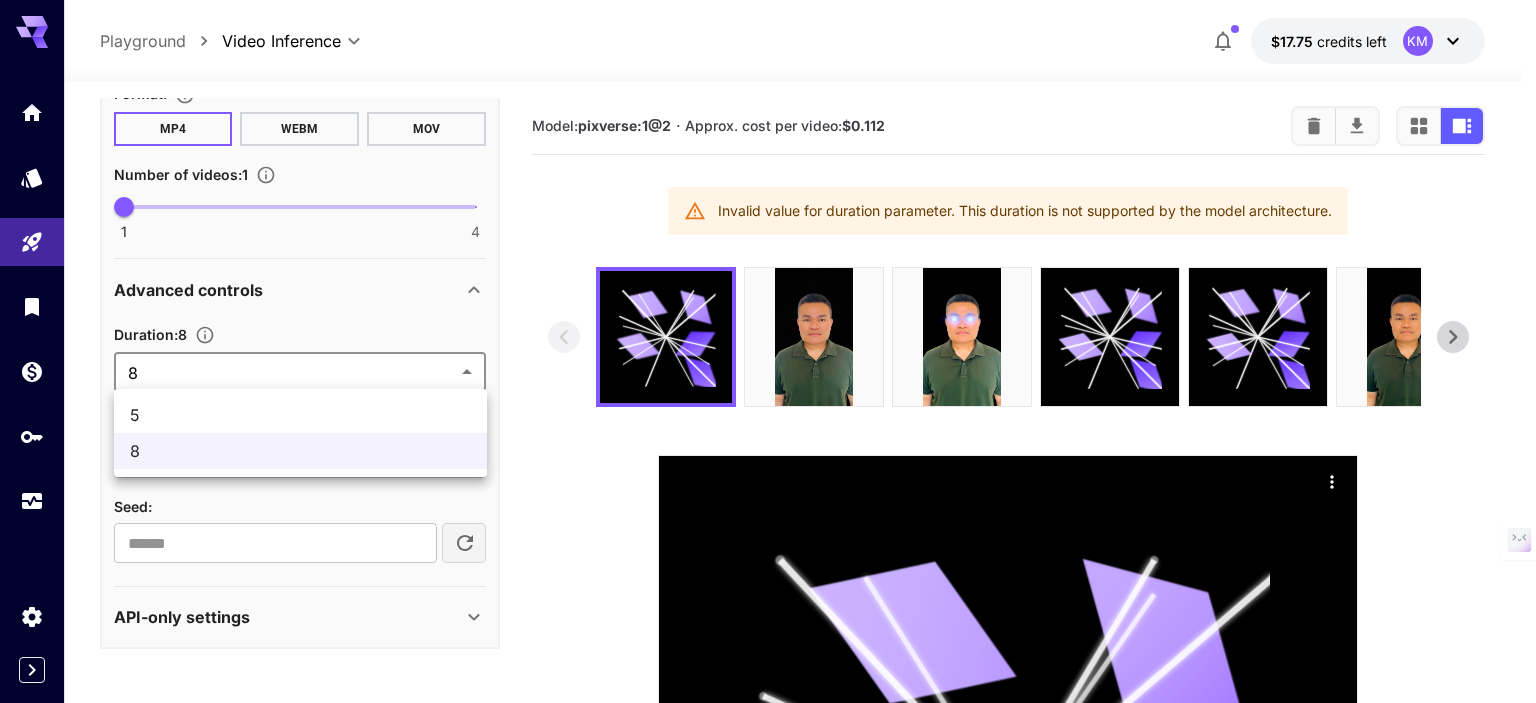 click on "5" at bounding box center [300, 415] 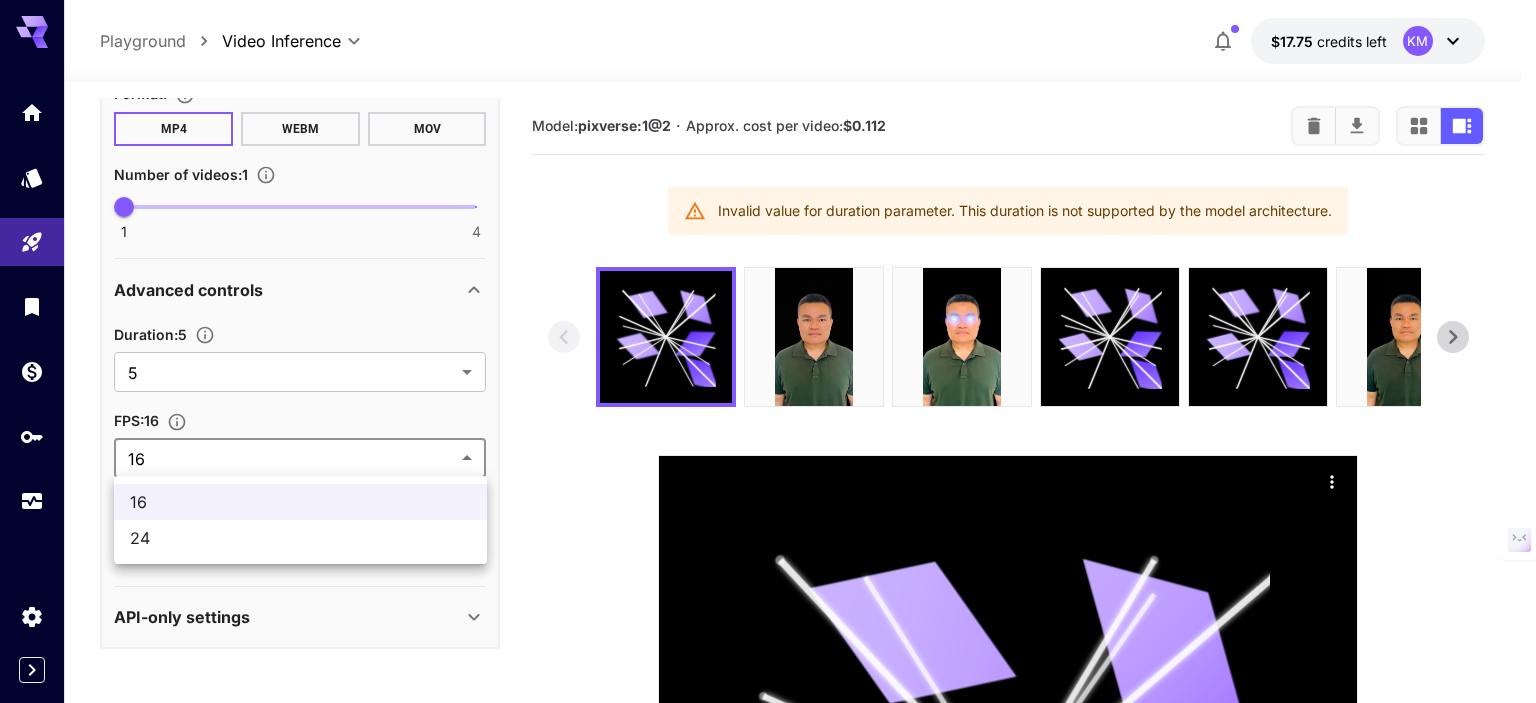 click on "**********" at bounding box center [768, 607] 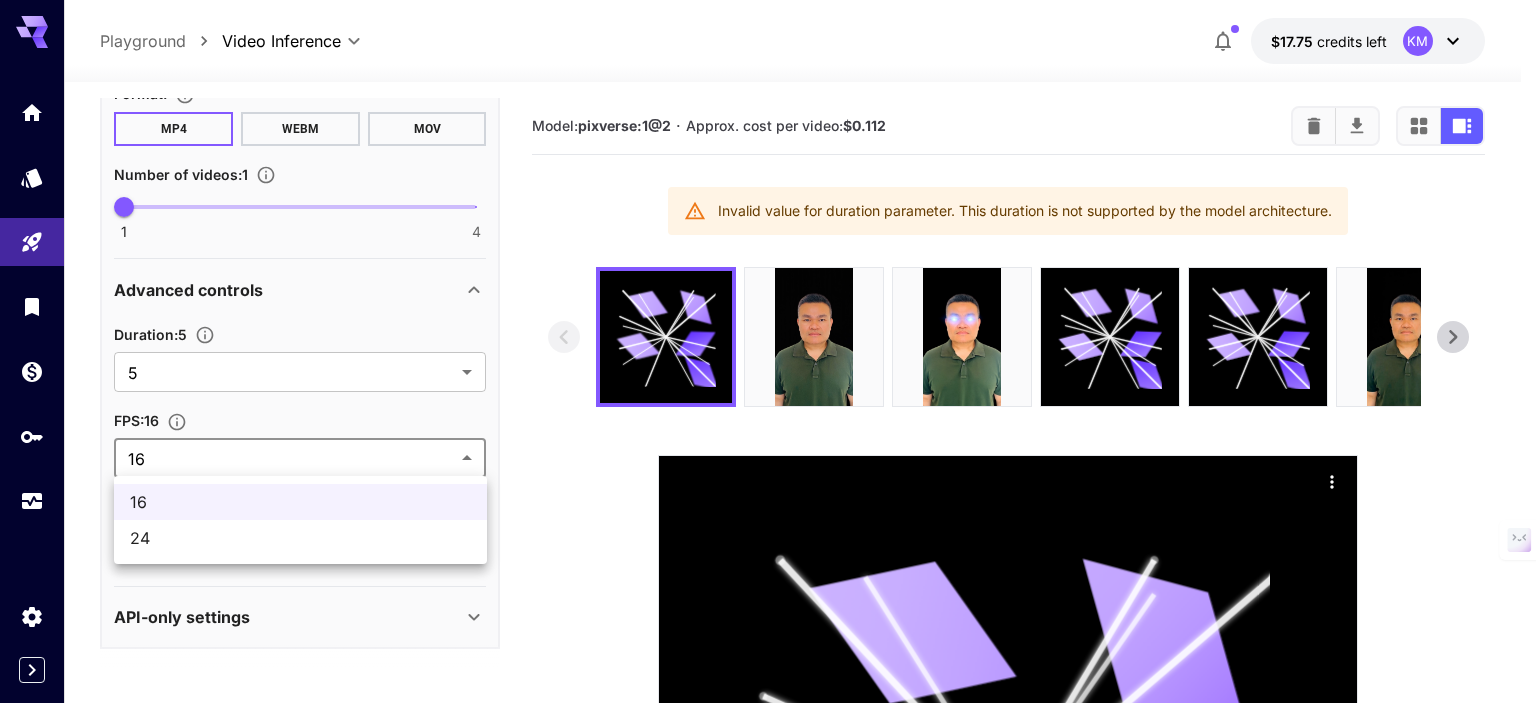 click at bounding box center (768, 351) 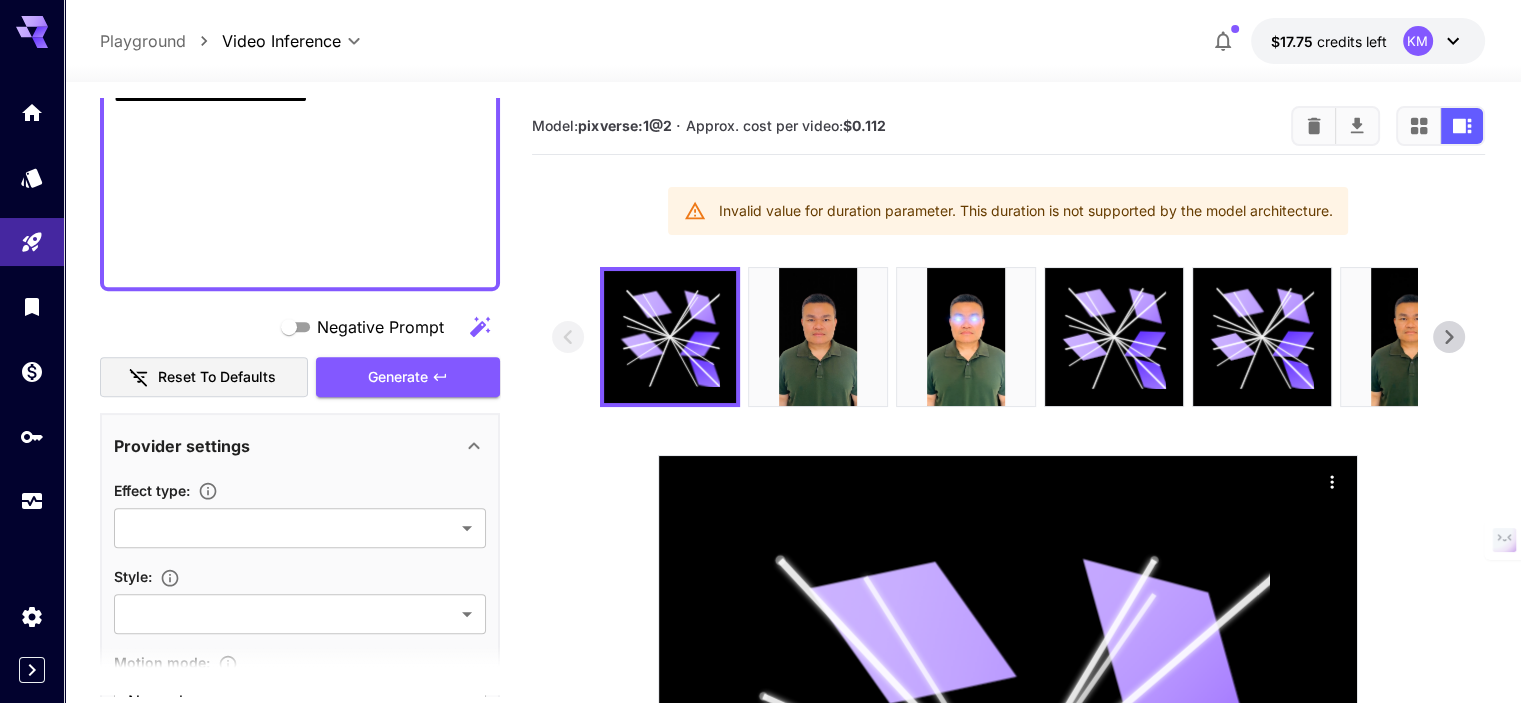 scroll, scrollTop: 985, scrollLeft: 0, axis: vertical 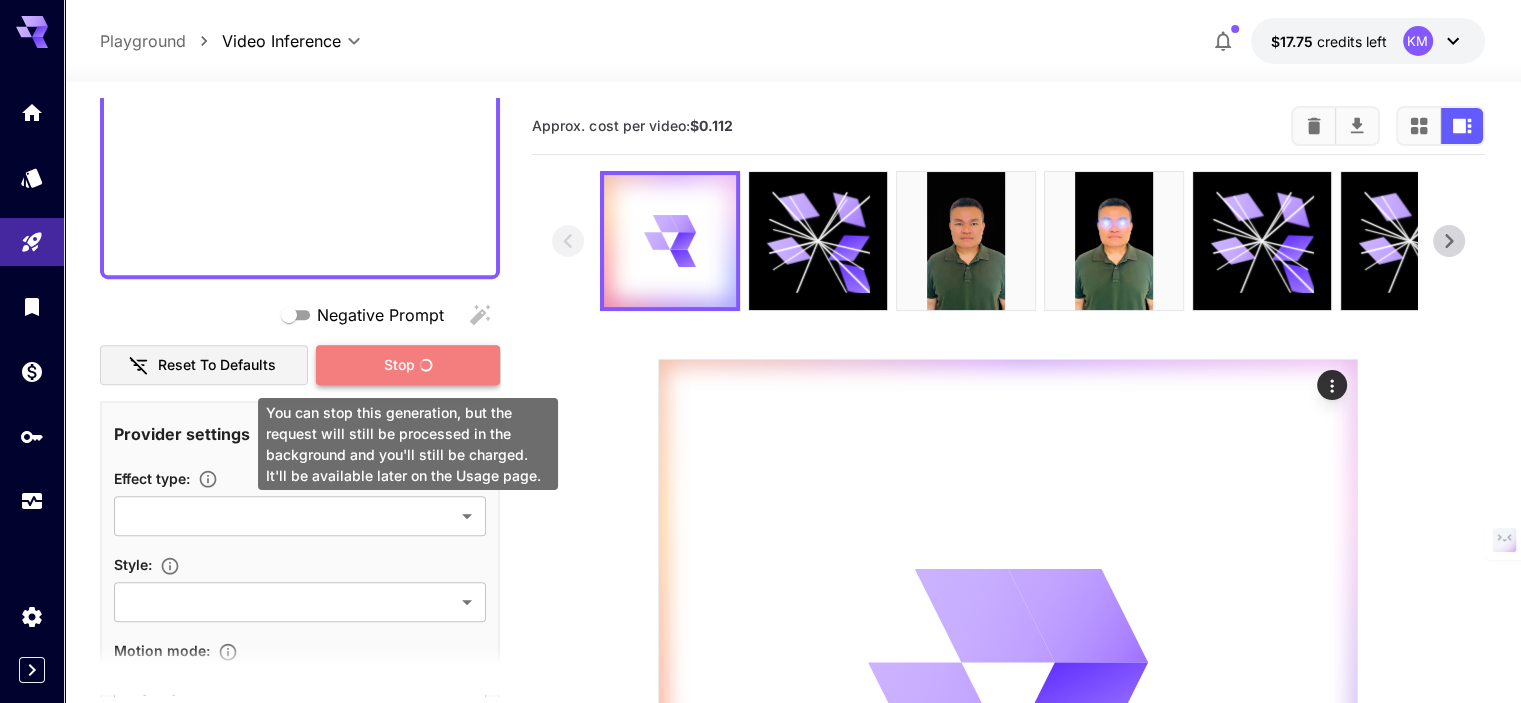 click on "Stop" at bounding box center [399, 365] 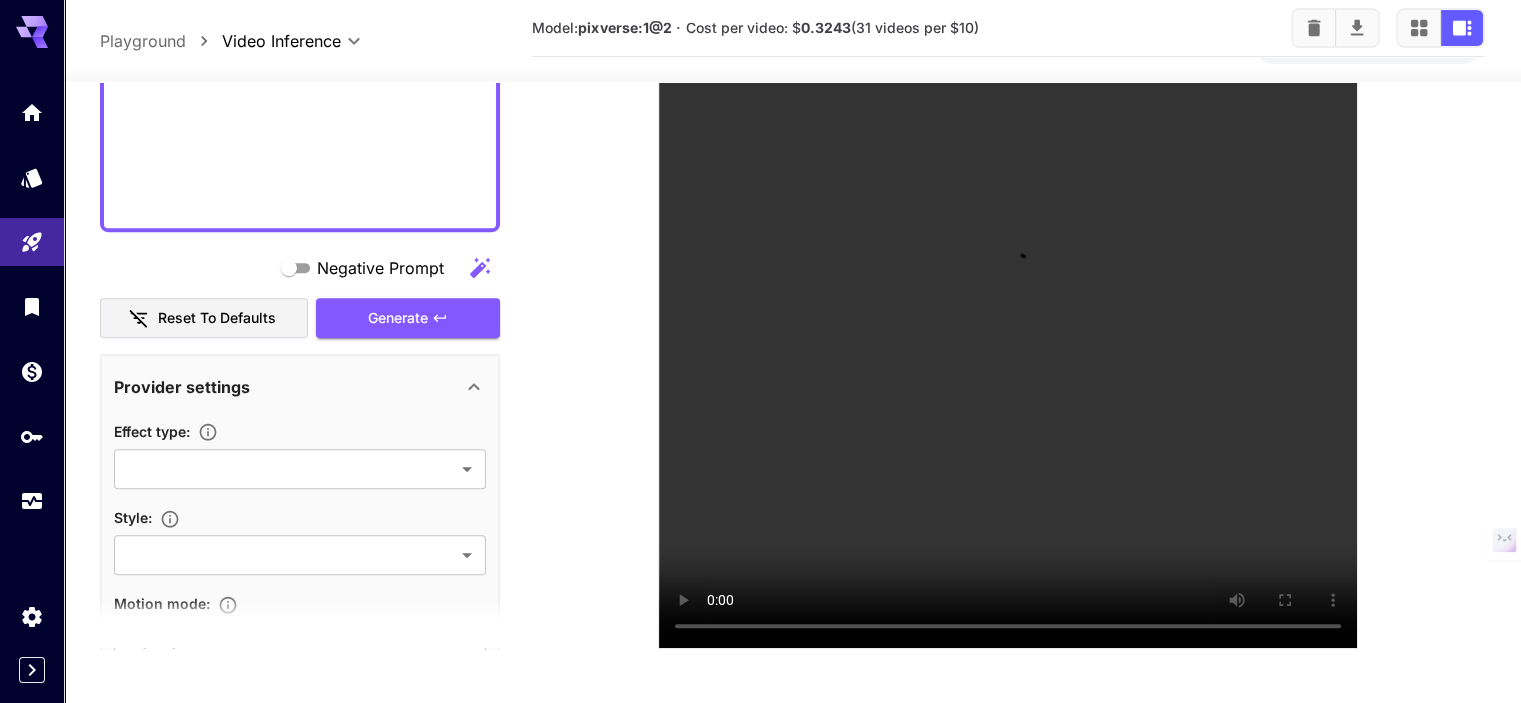 scroll, scrollTop: 416, scrollLeft: 0, axis: vertical 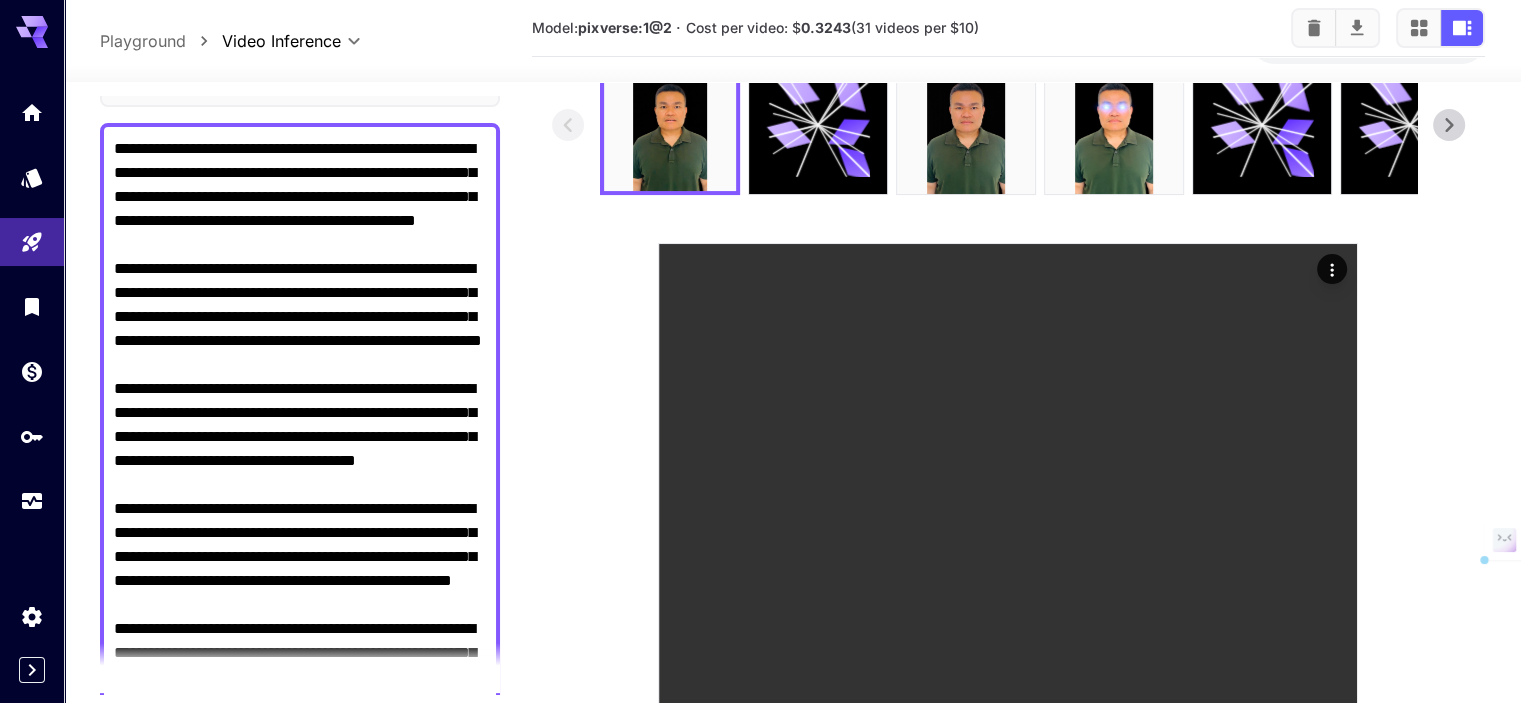 drag, startPoint x: 335, startPoint y: 535, endPoint x: 107, endPoint y: 150, distance: 447.4472 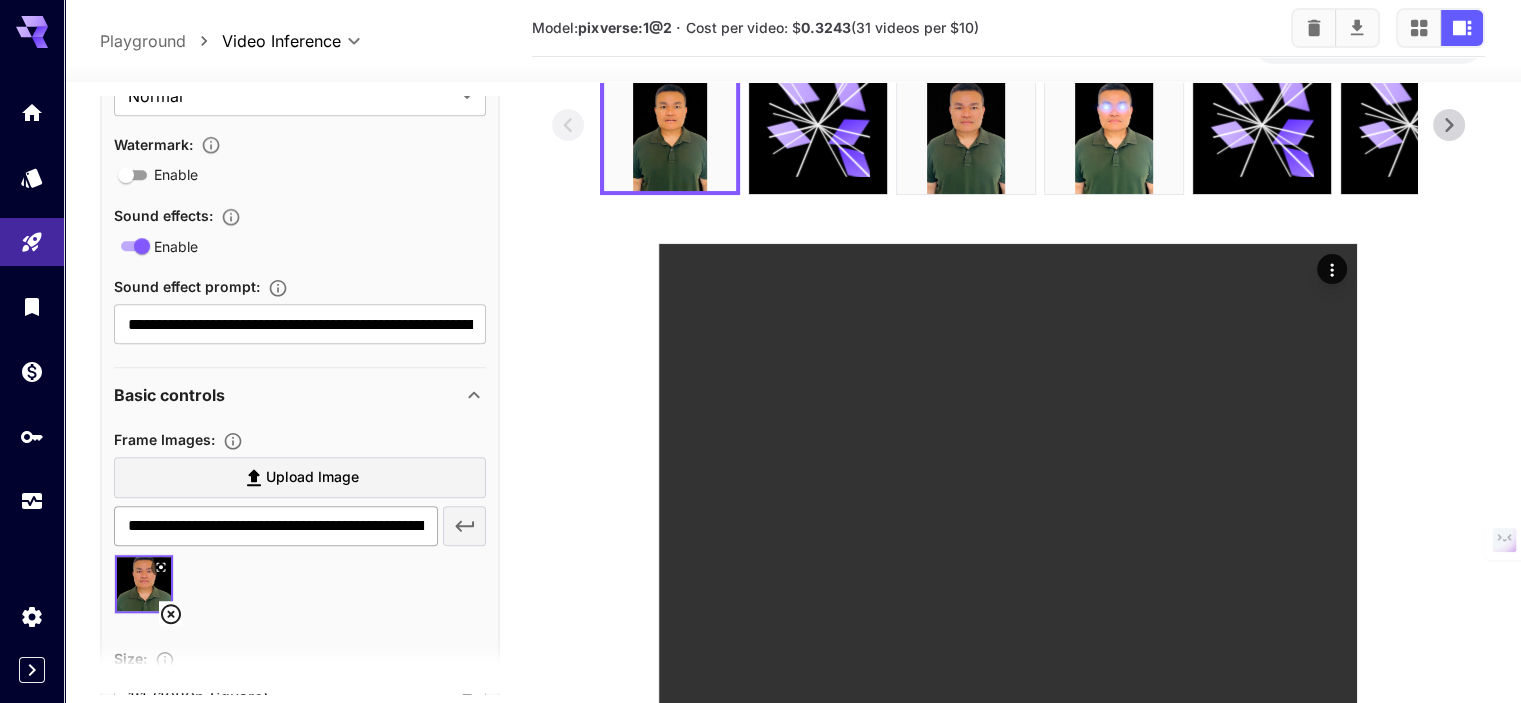 scroll, scrollTop: 1459, scrollLeft: 0, axis: vertical 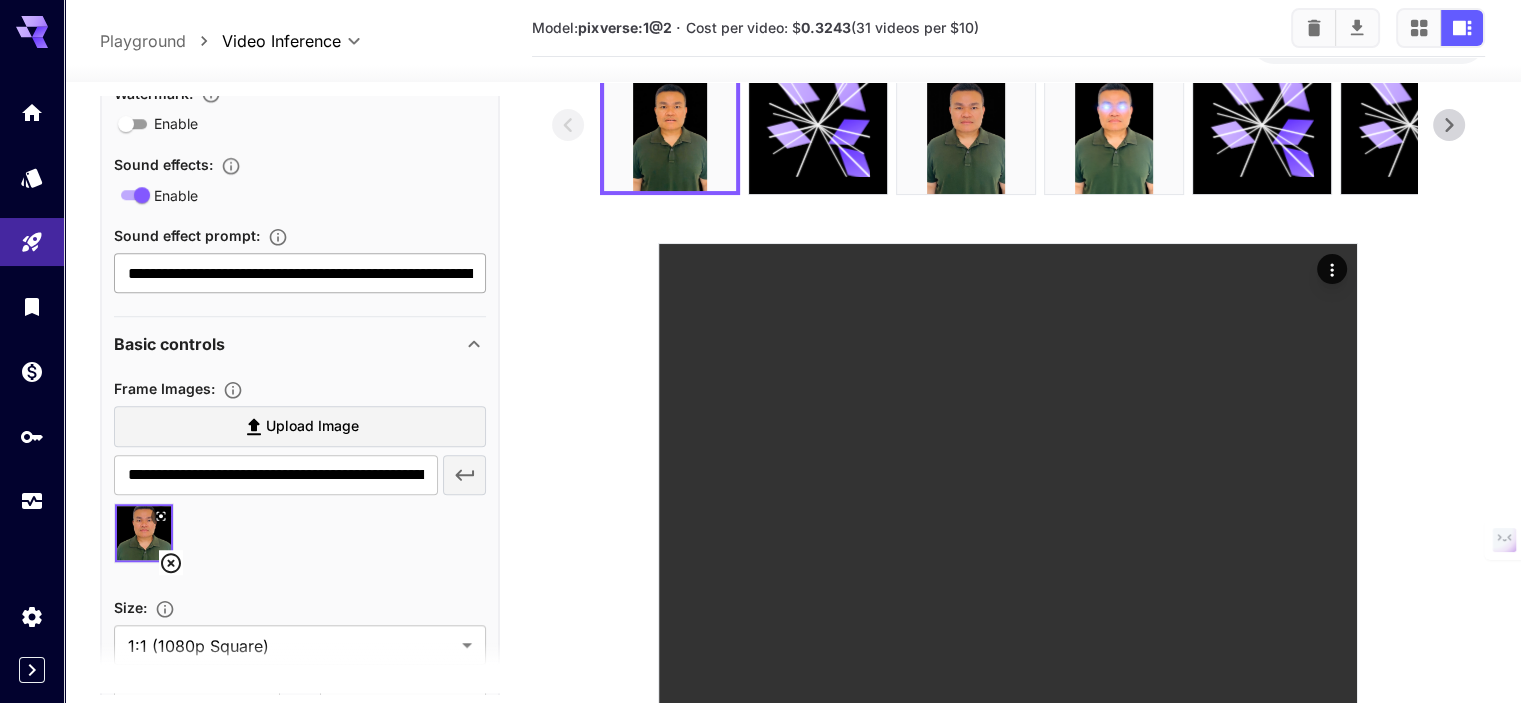 type on "**********" 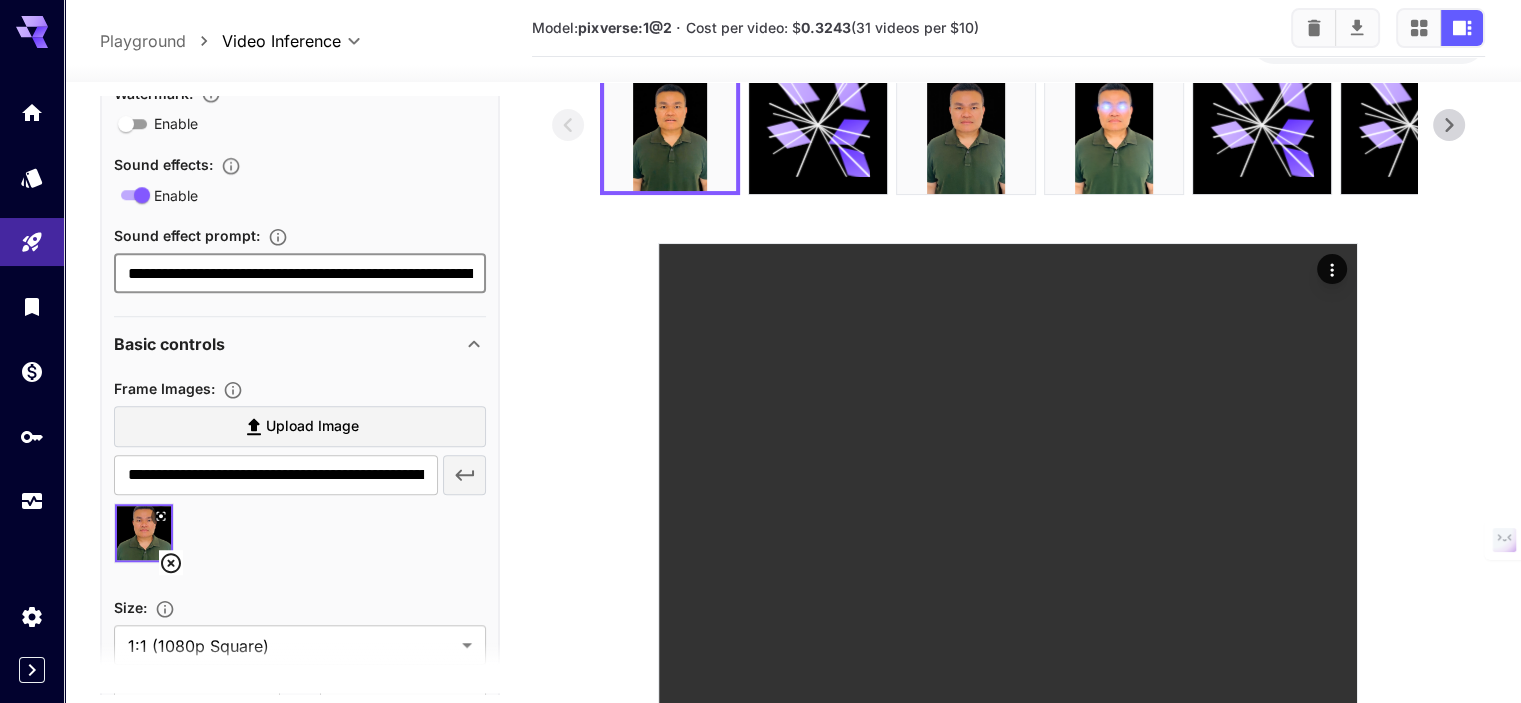 click on "**********" at bounding box center (300, 273) 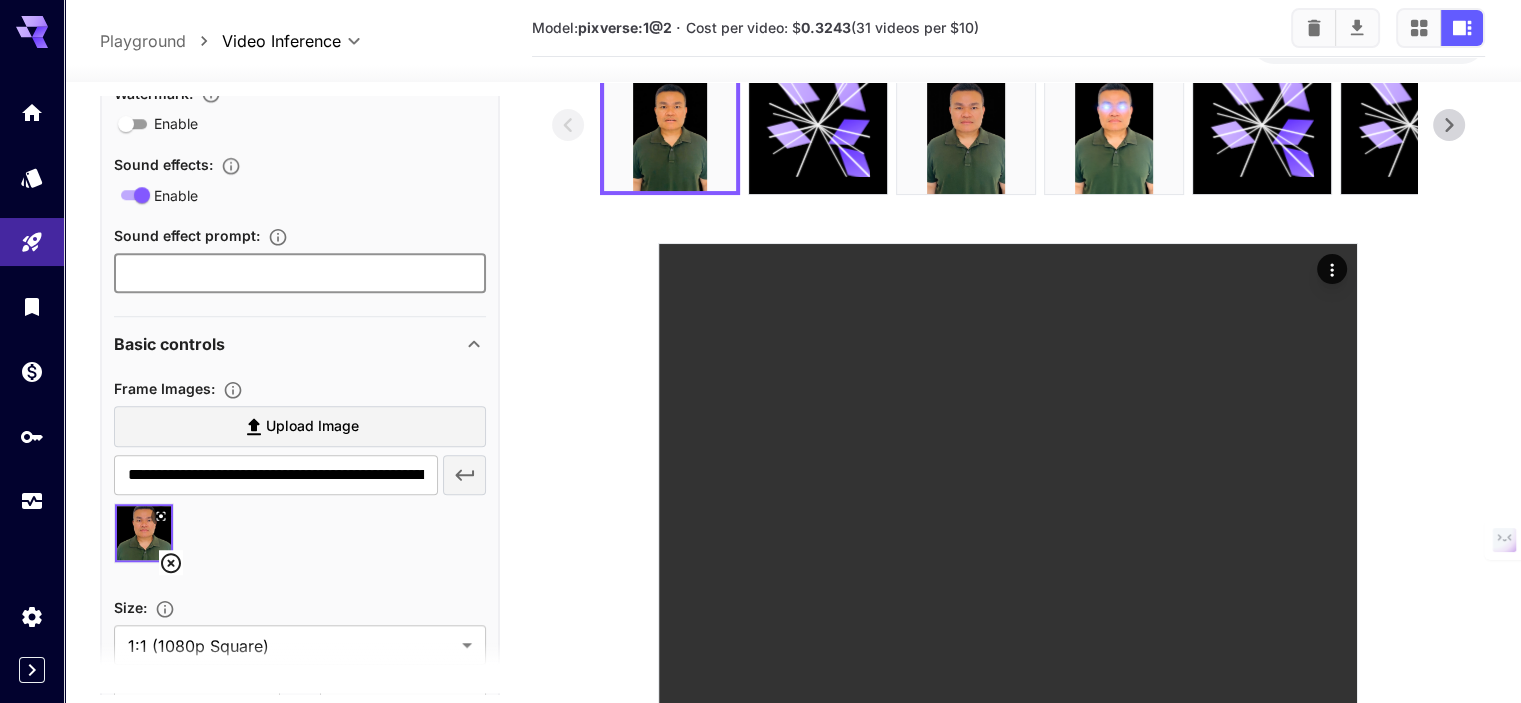 click at bounding box center (300, 273) 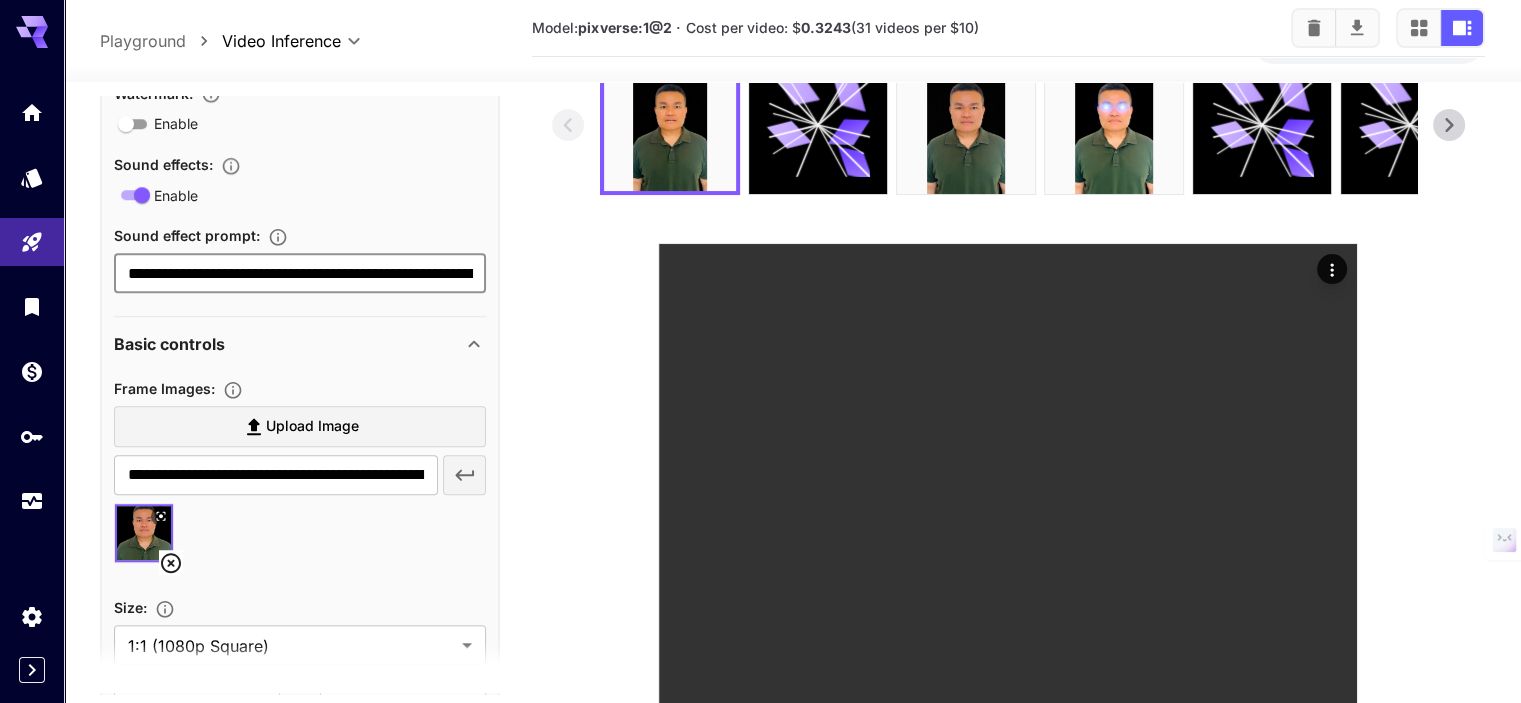 scroll, scrollTop: 0, scrollLeft: 3356, axis: horizontal 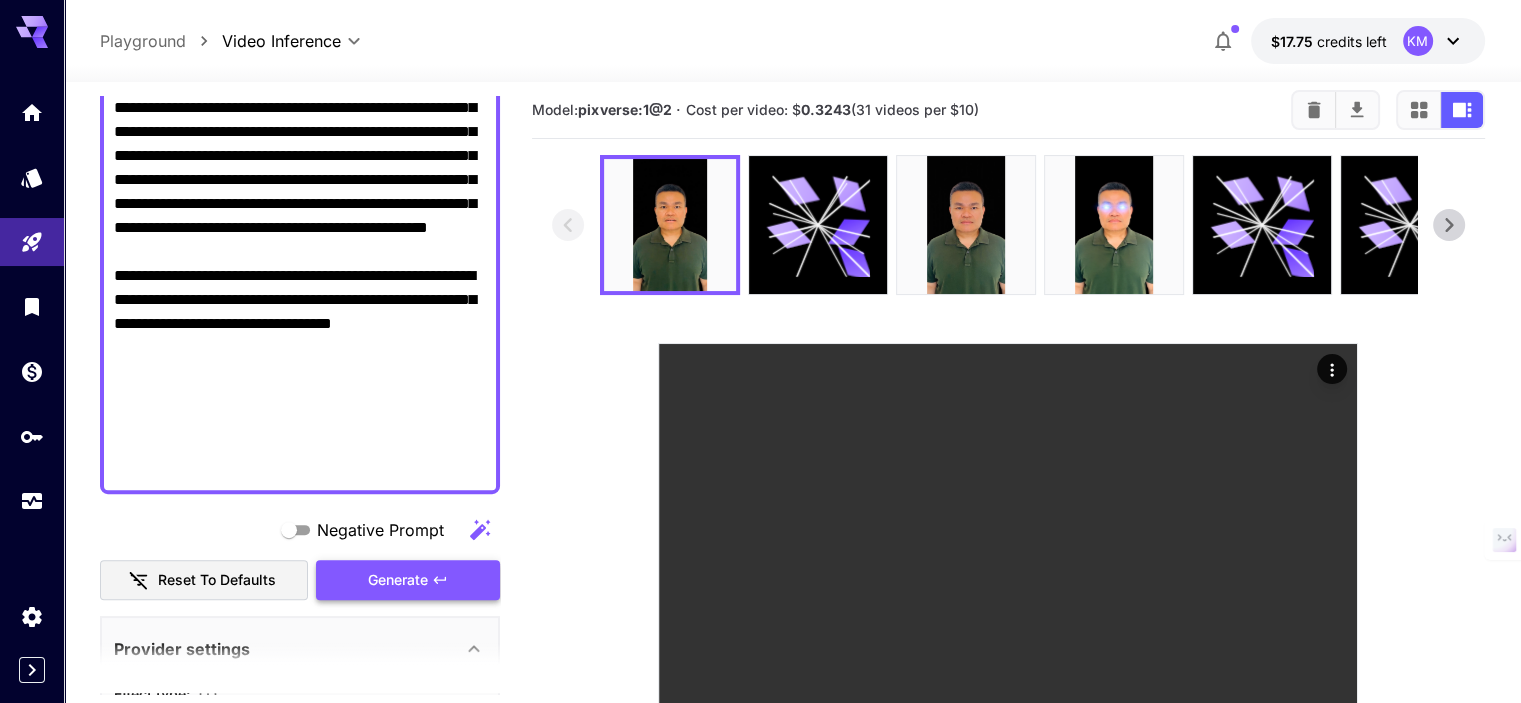 type on "**********" 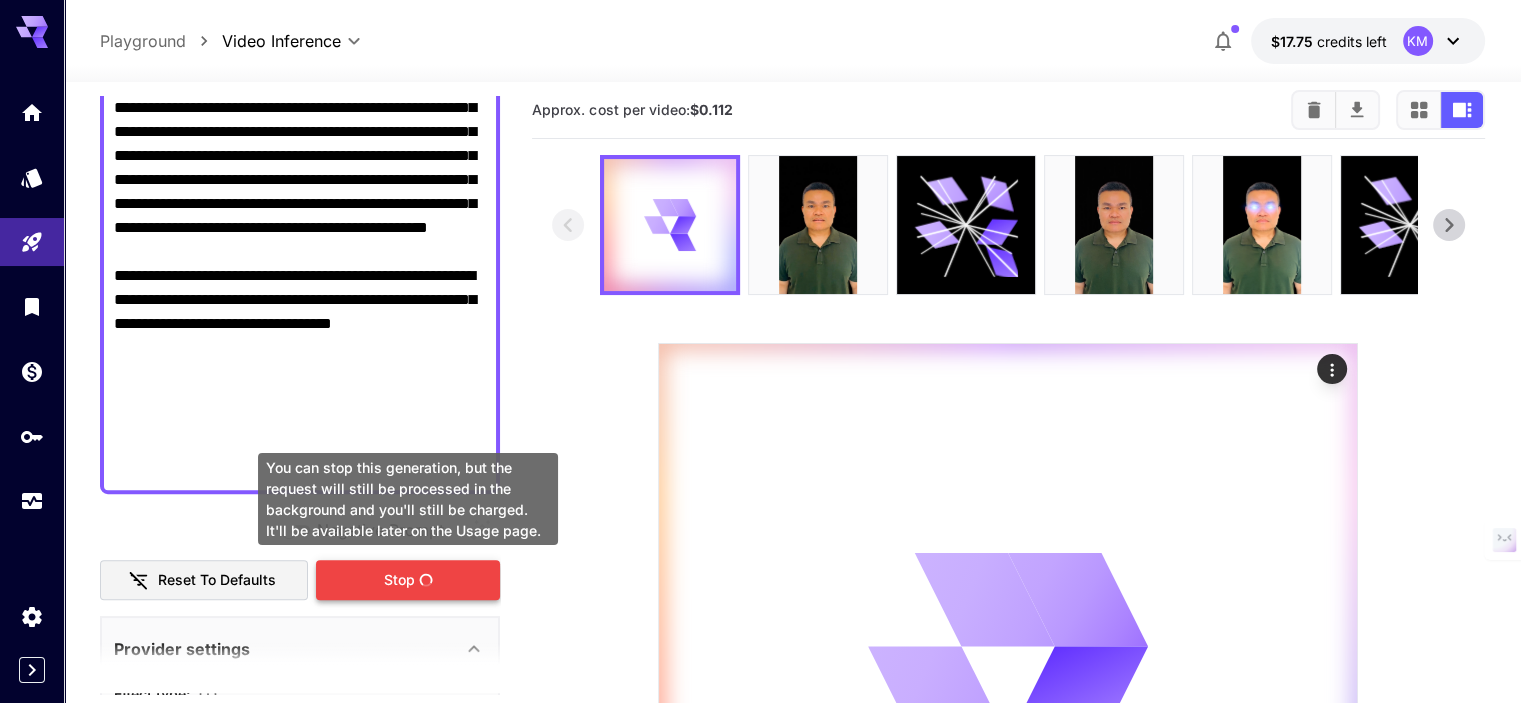 scroll, scrollTop: 0, scrollLeft: 0, axis: both 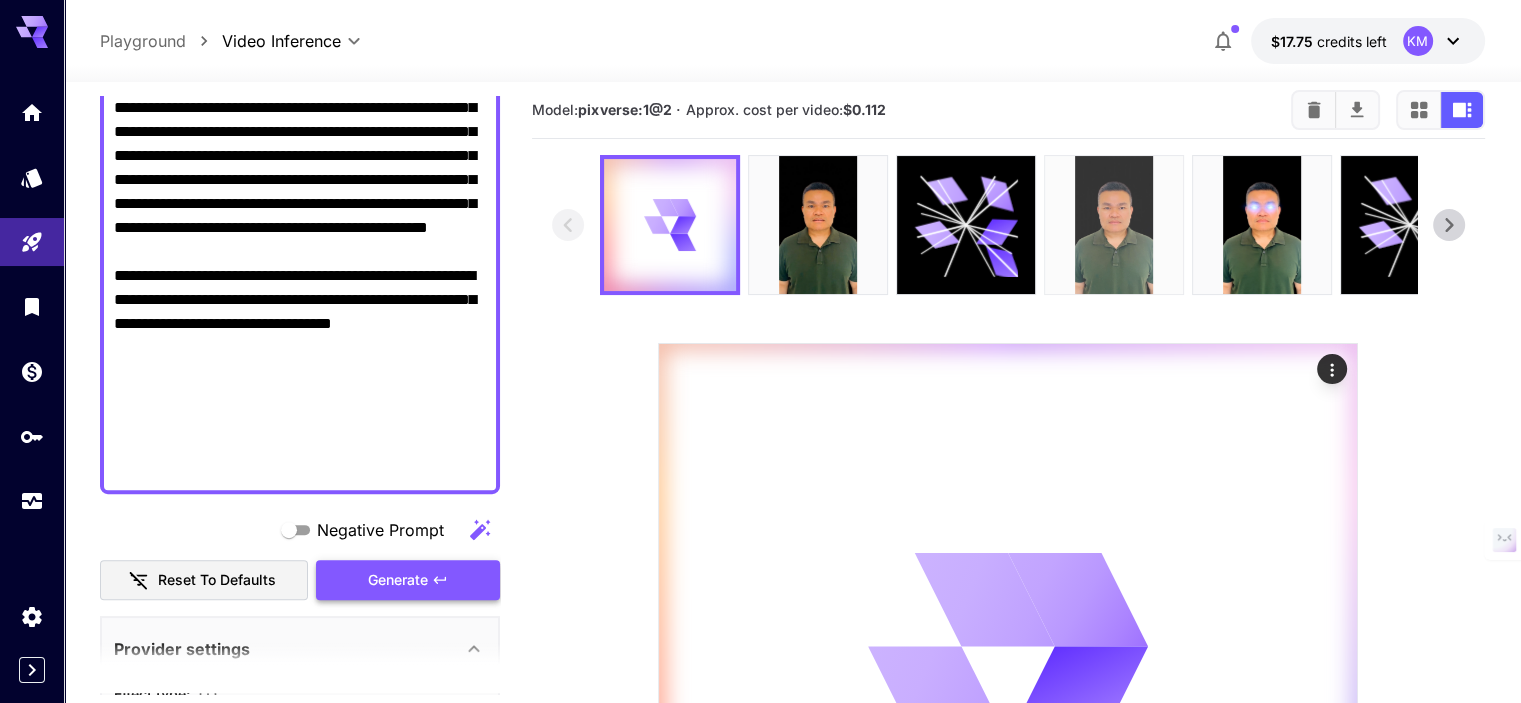 click at bounding box center [1114, 225] 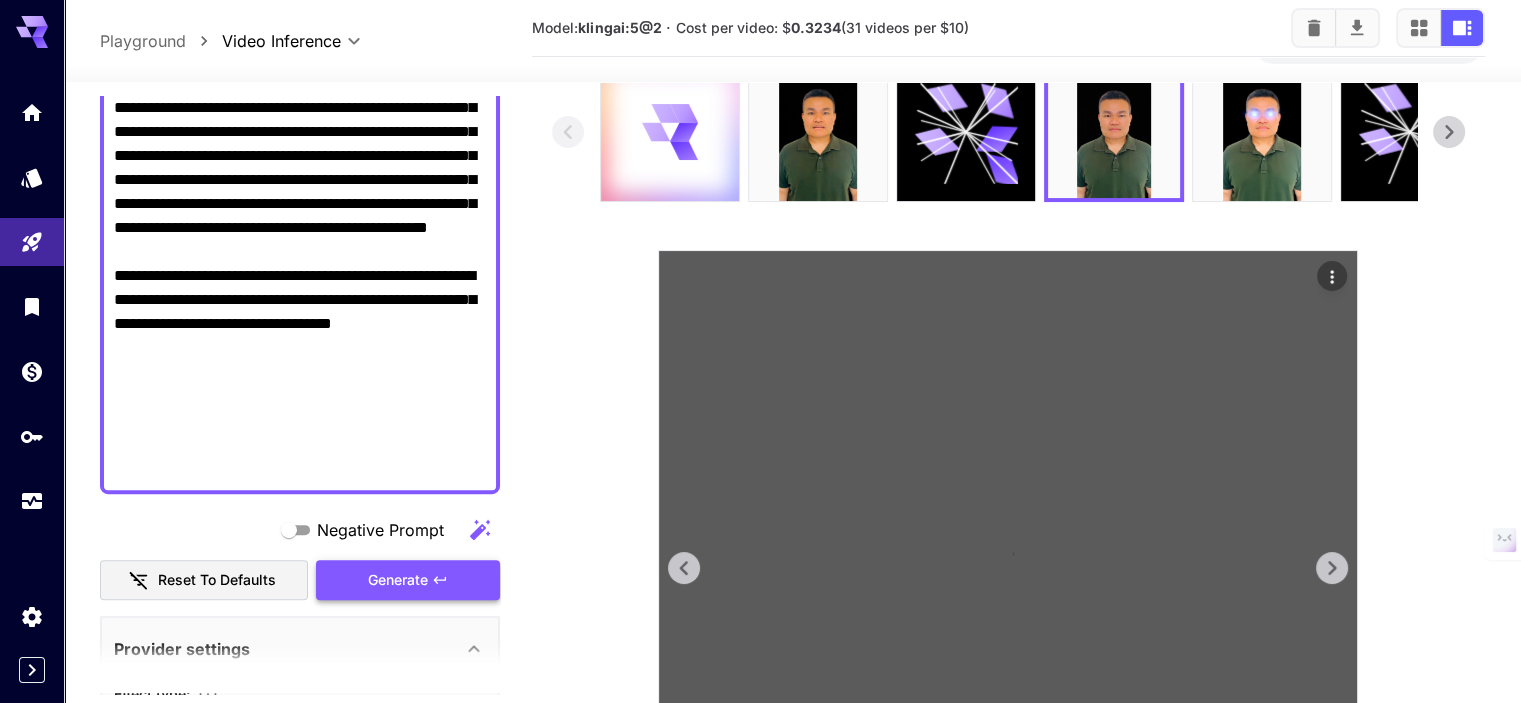 scroll, scrollTop: 416, scrollLeft: 0, axis: vertical 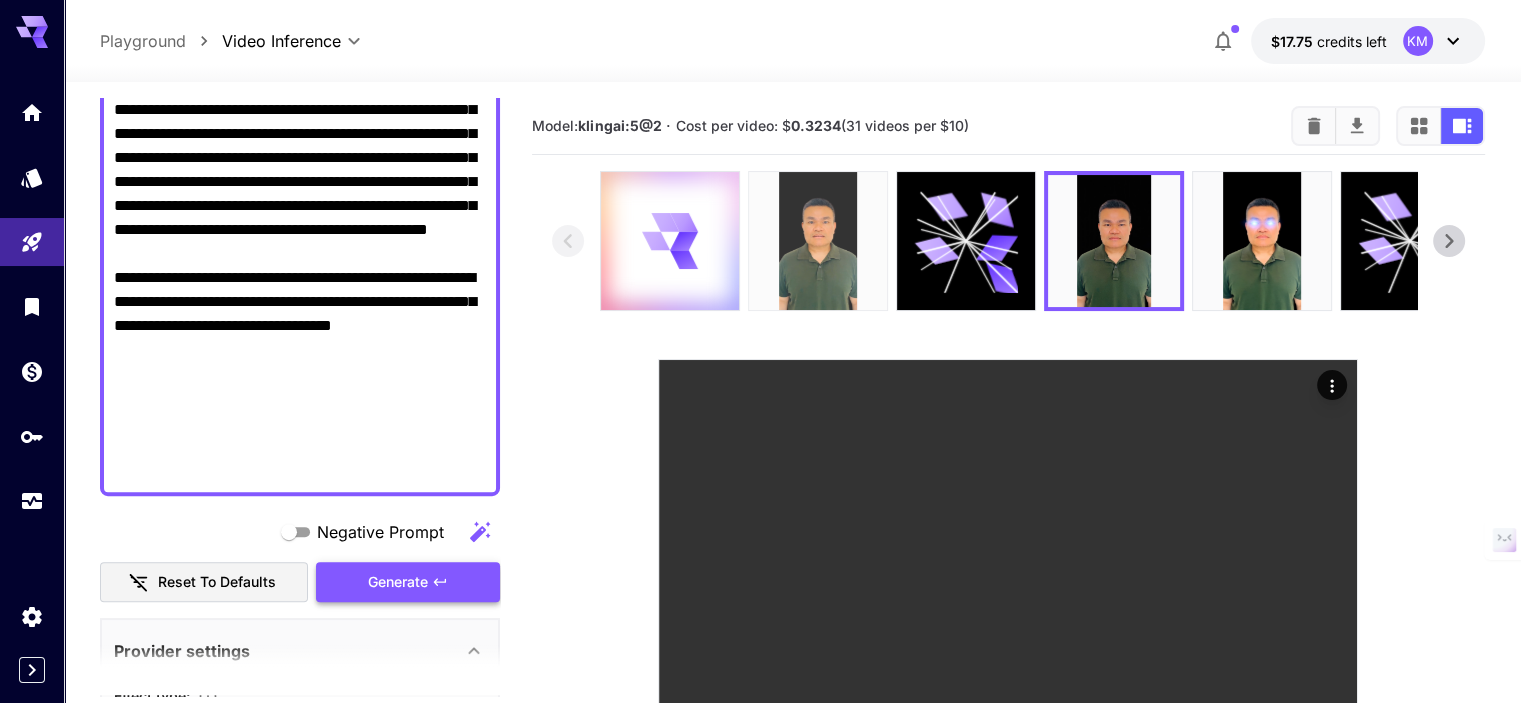 click at bounding box center (818, 241) 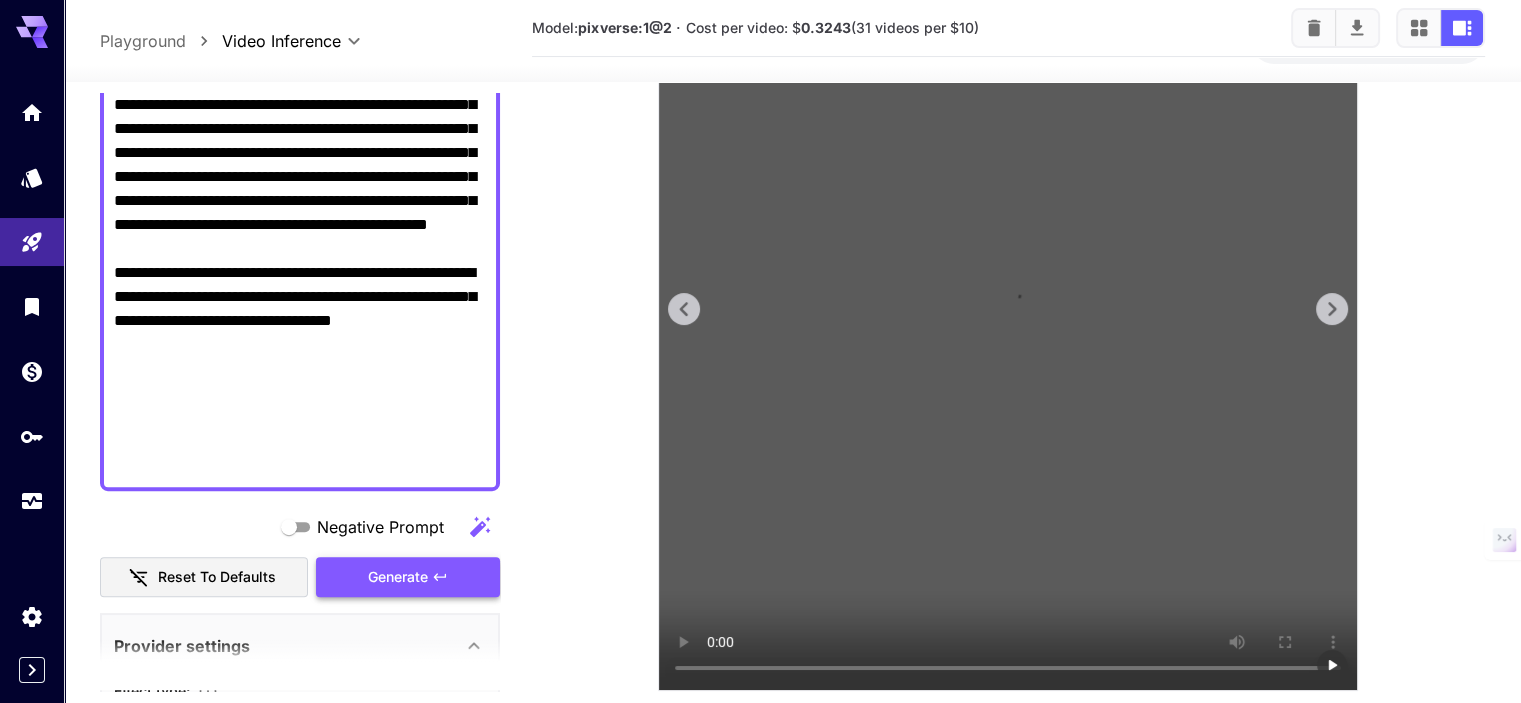 scroll, scrollTop: 400, scrollLeft: 0, axis: vertical 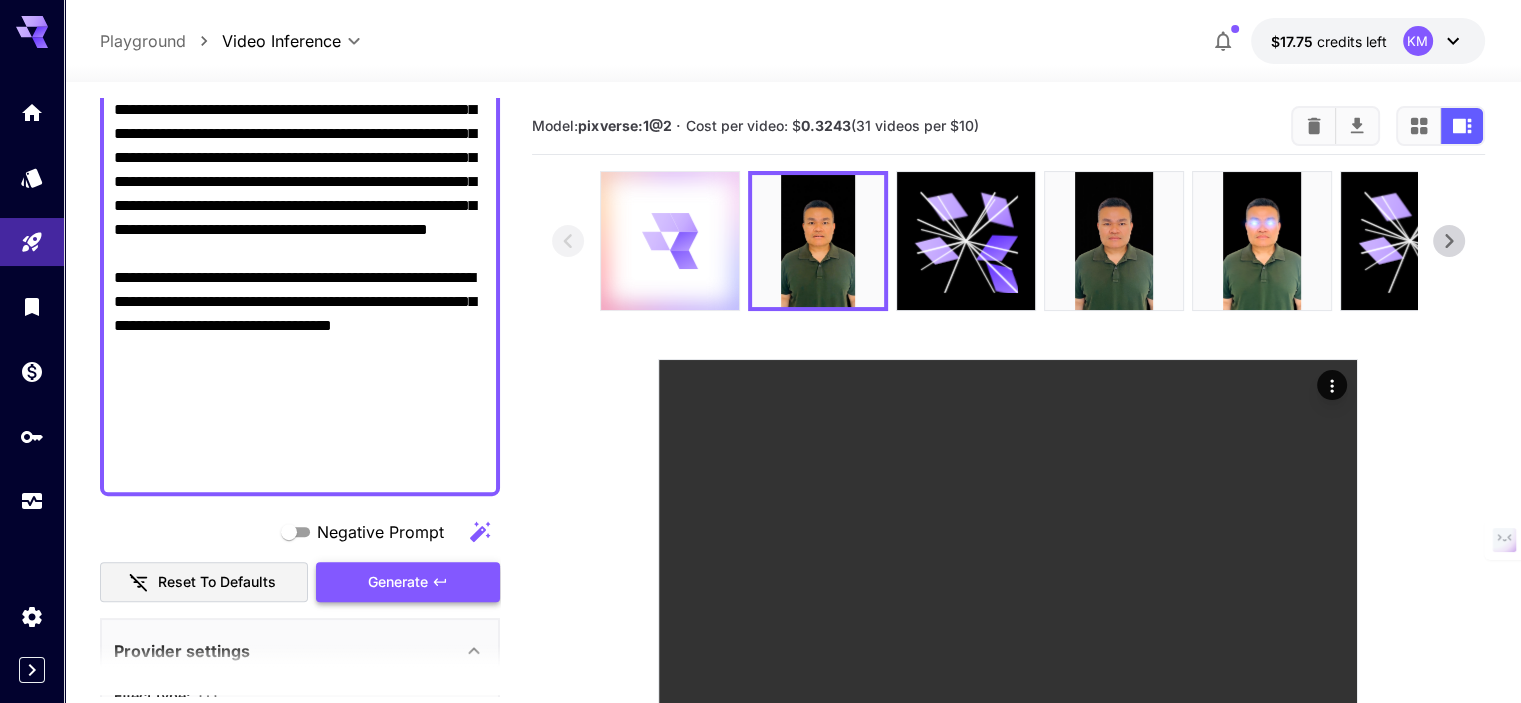 click 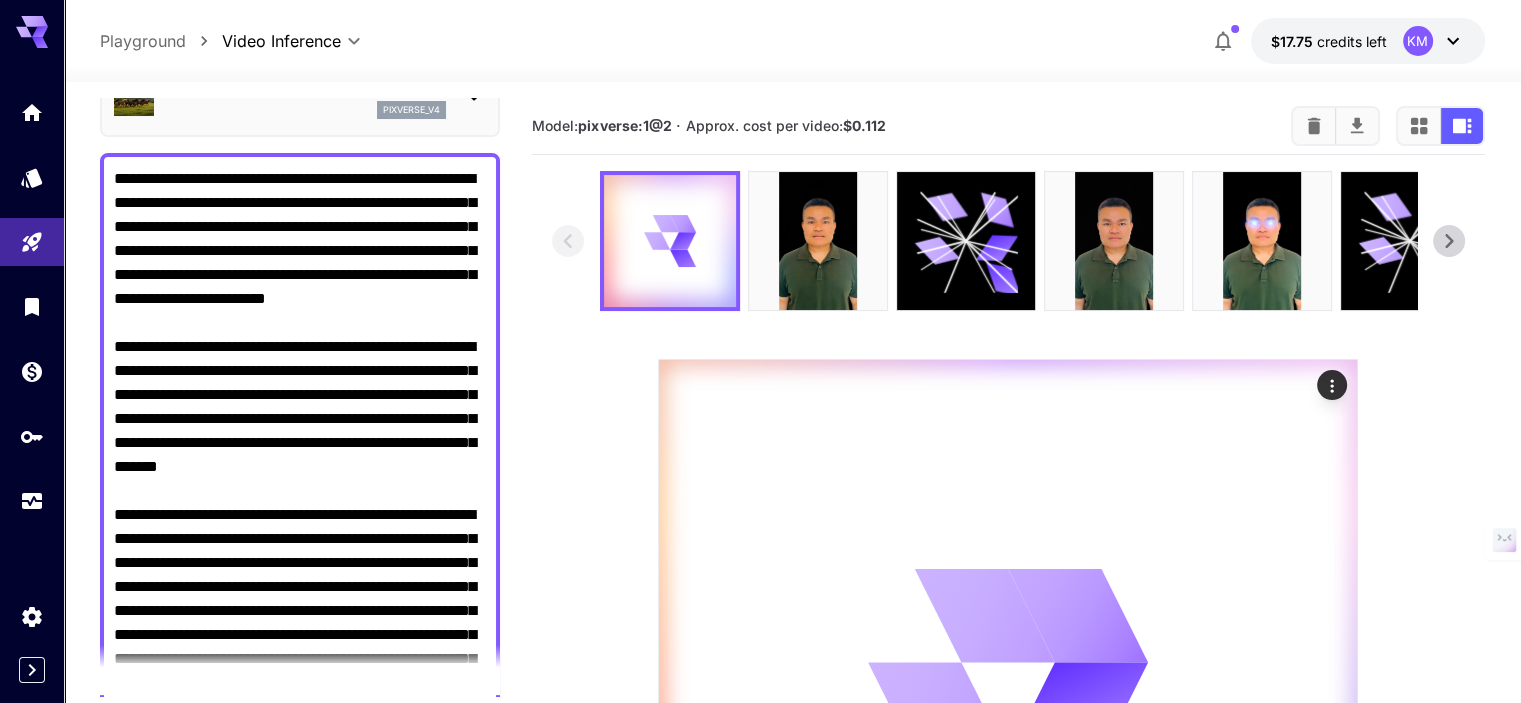scroll, scrollTop: 100, scrollLeft: 0, axis: vertical 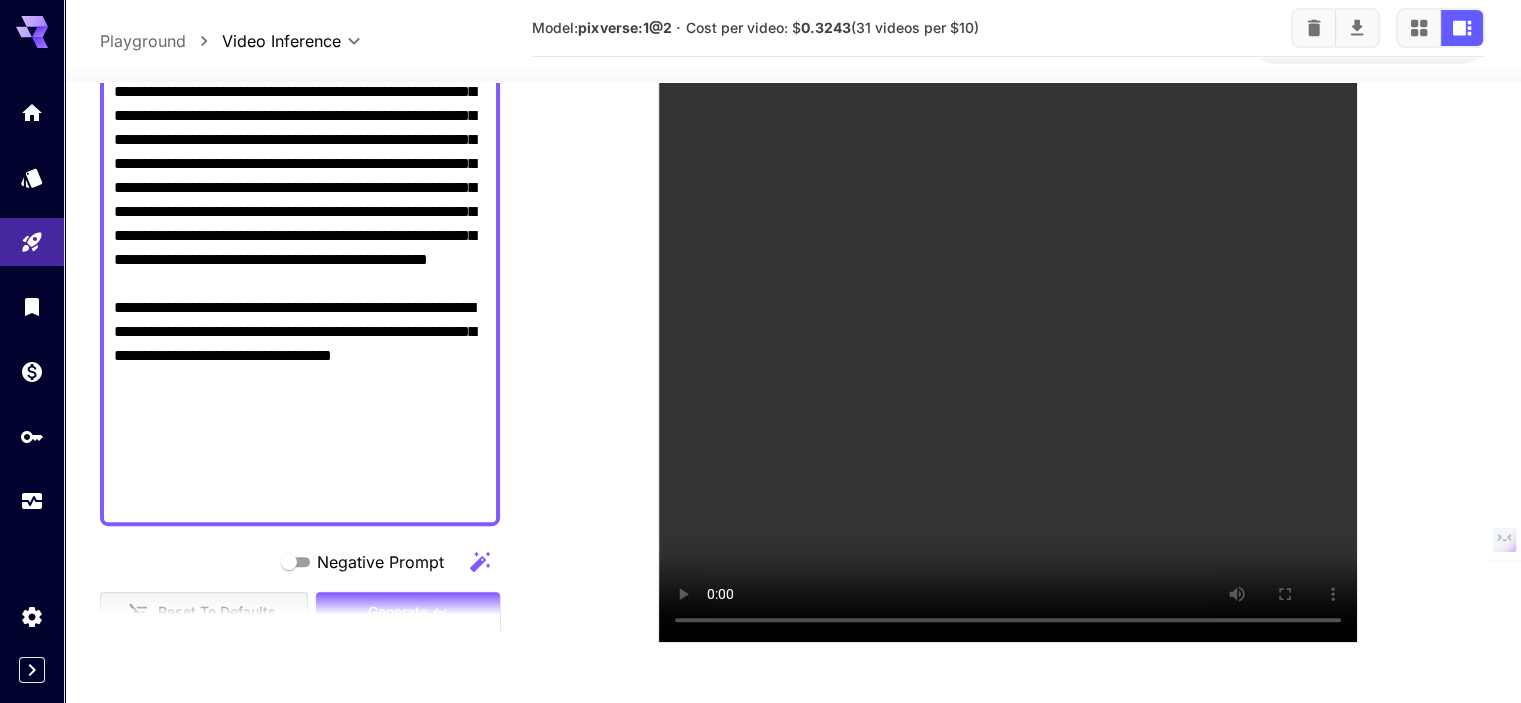 click on "Negative Prompt" at bounding box center [300, 116] 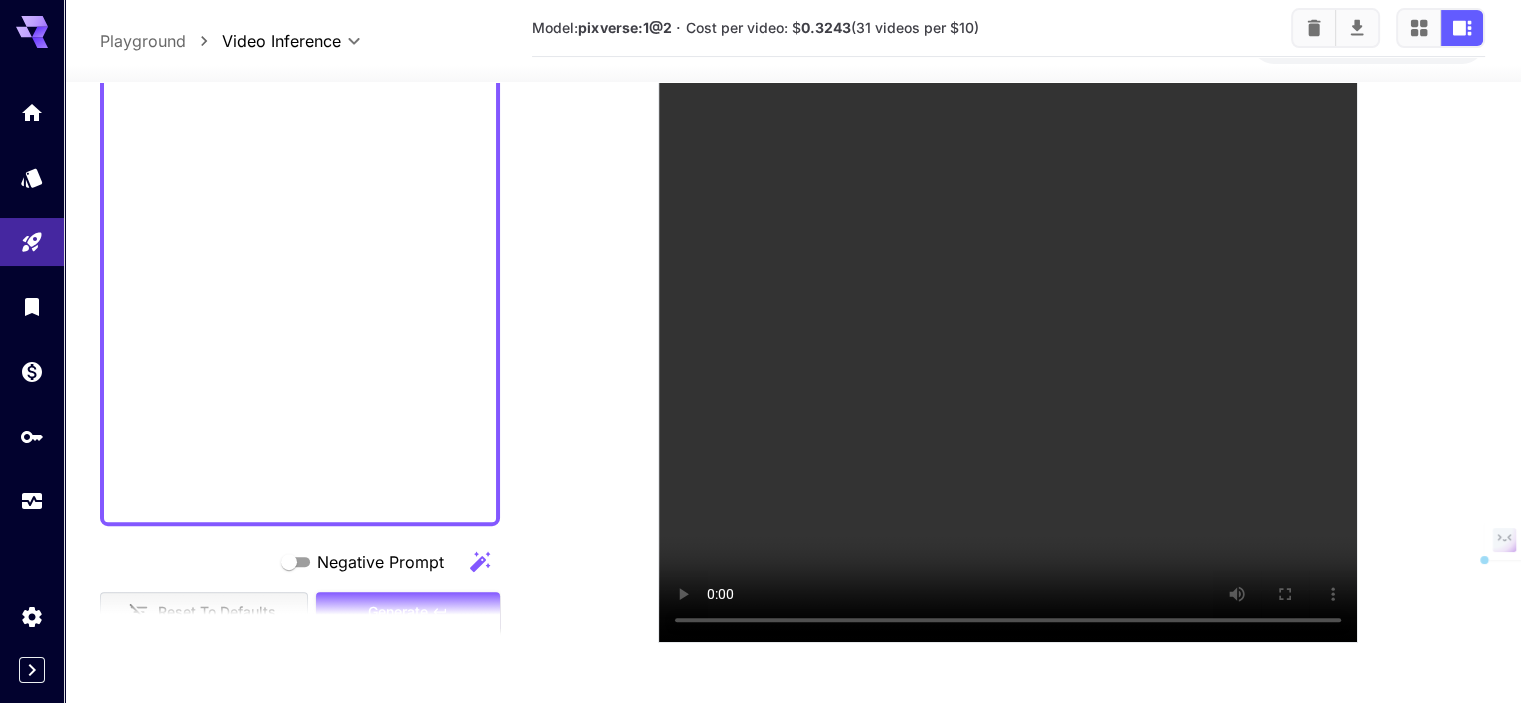 scroll, scrollTop: 192, scrollLeft: 0, axis: vertical 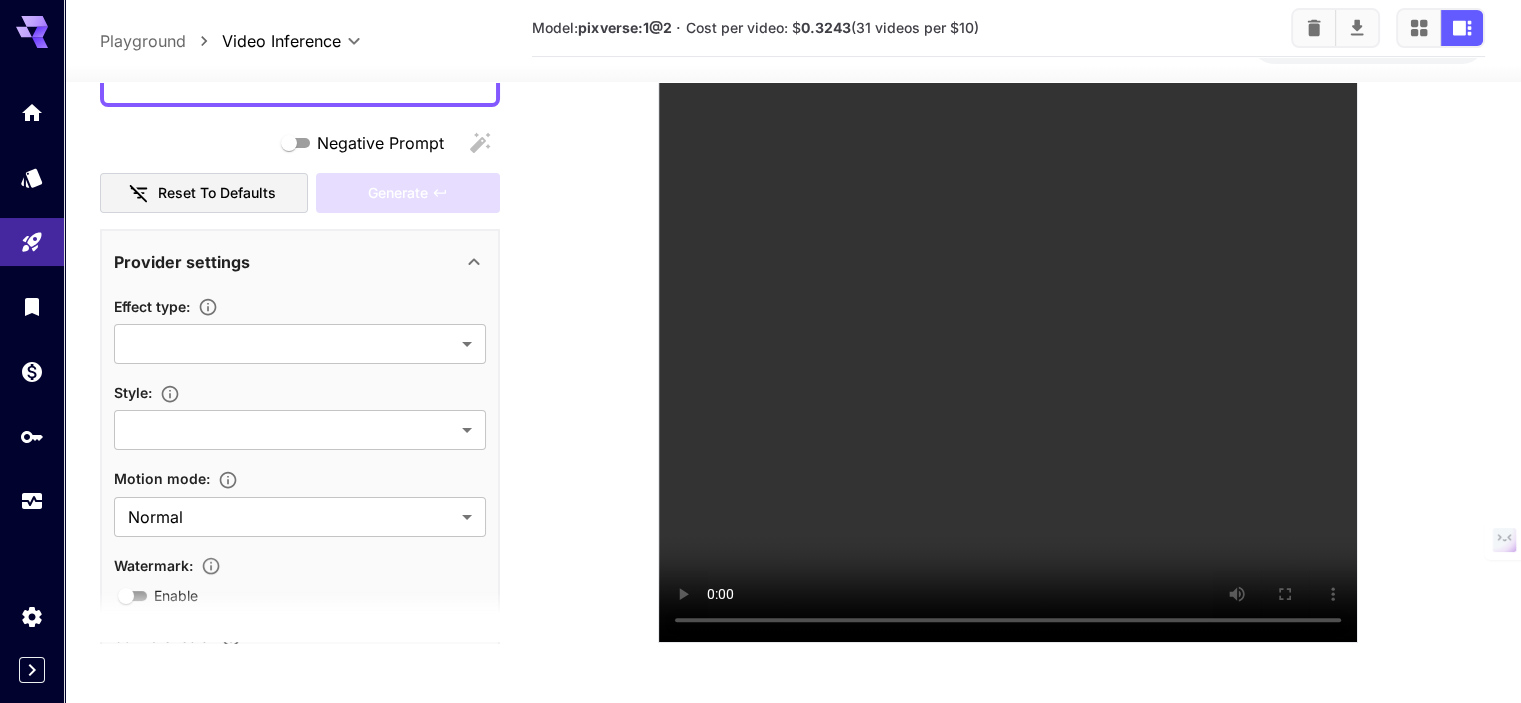 paste on "**********" 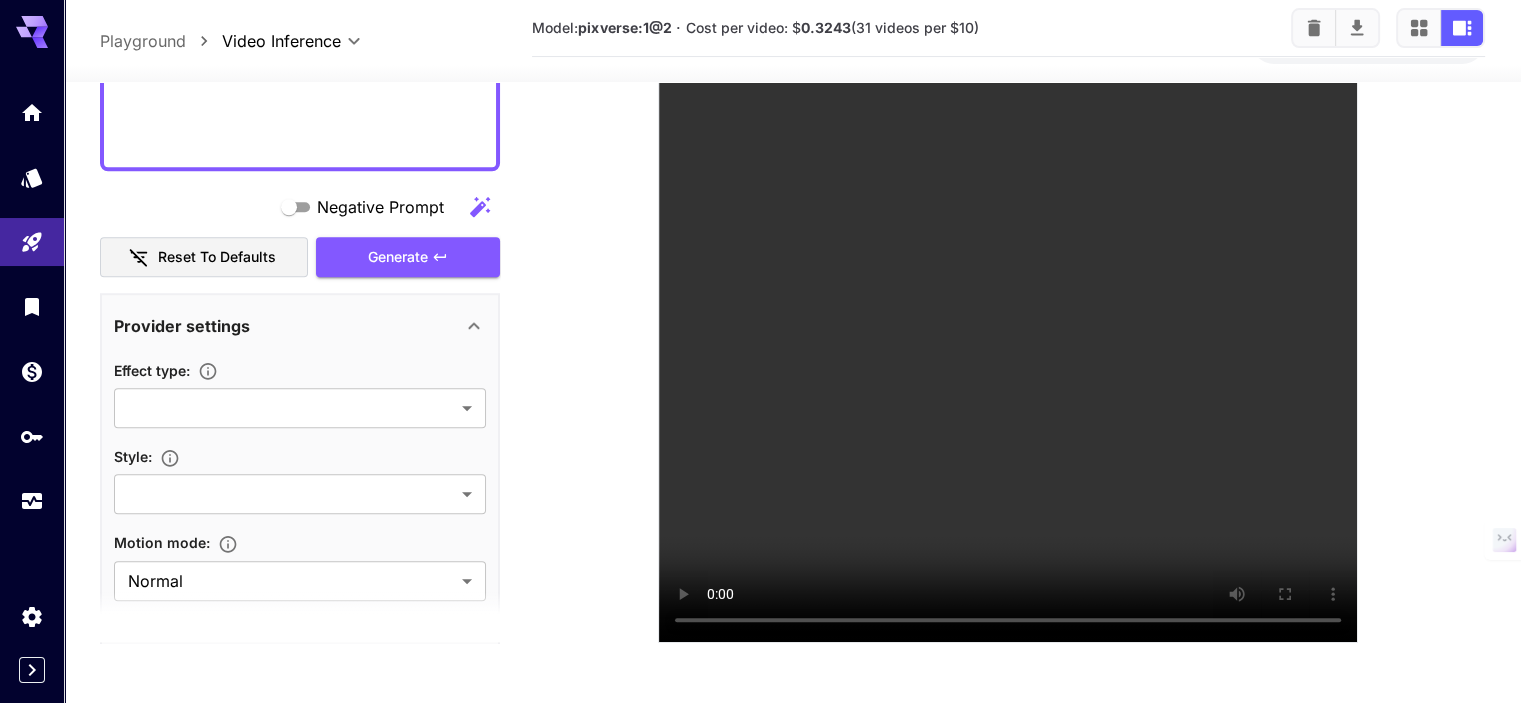 scroll, scrollTop: 1839, scrollLeft: 0, axis: vertical 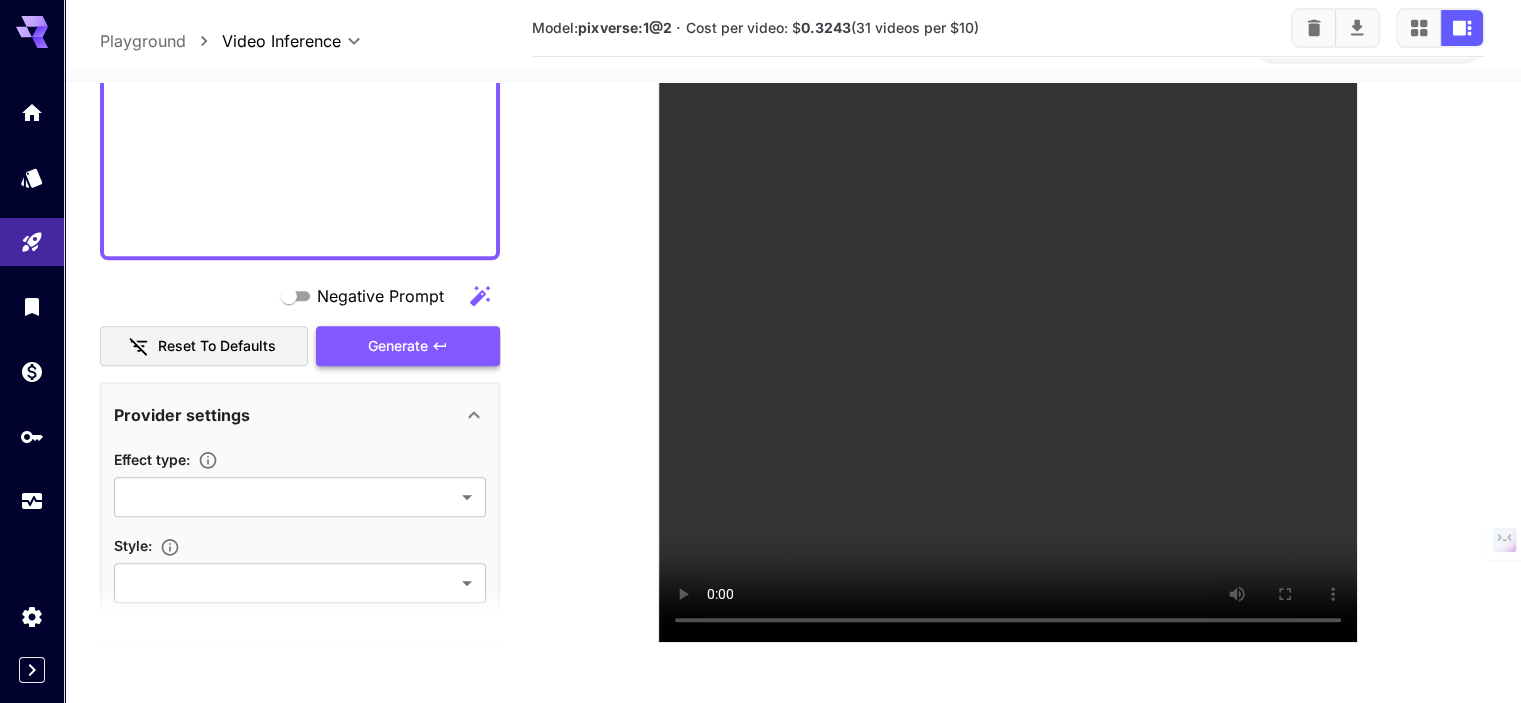 type on "**********" 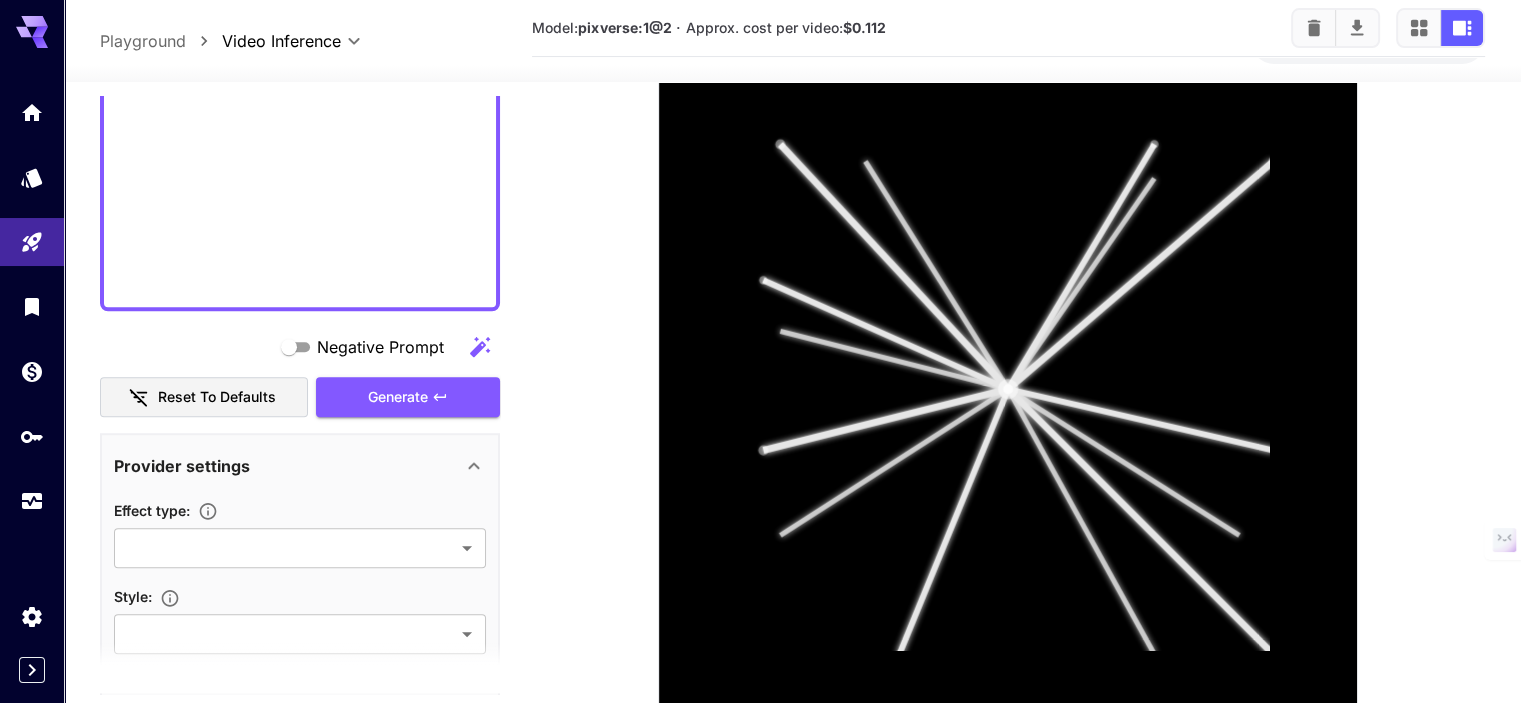 scroll, scrollTop: 16, scrollLeft: 0, axis: vertical 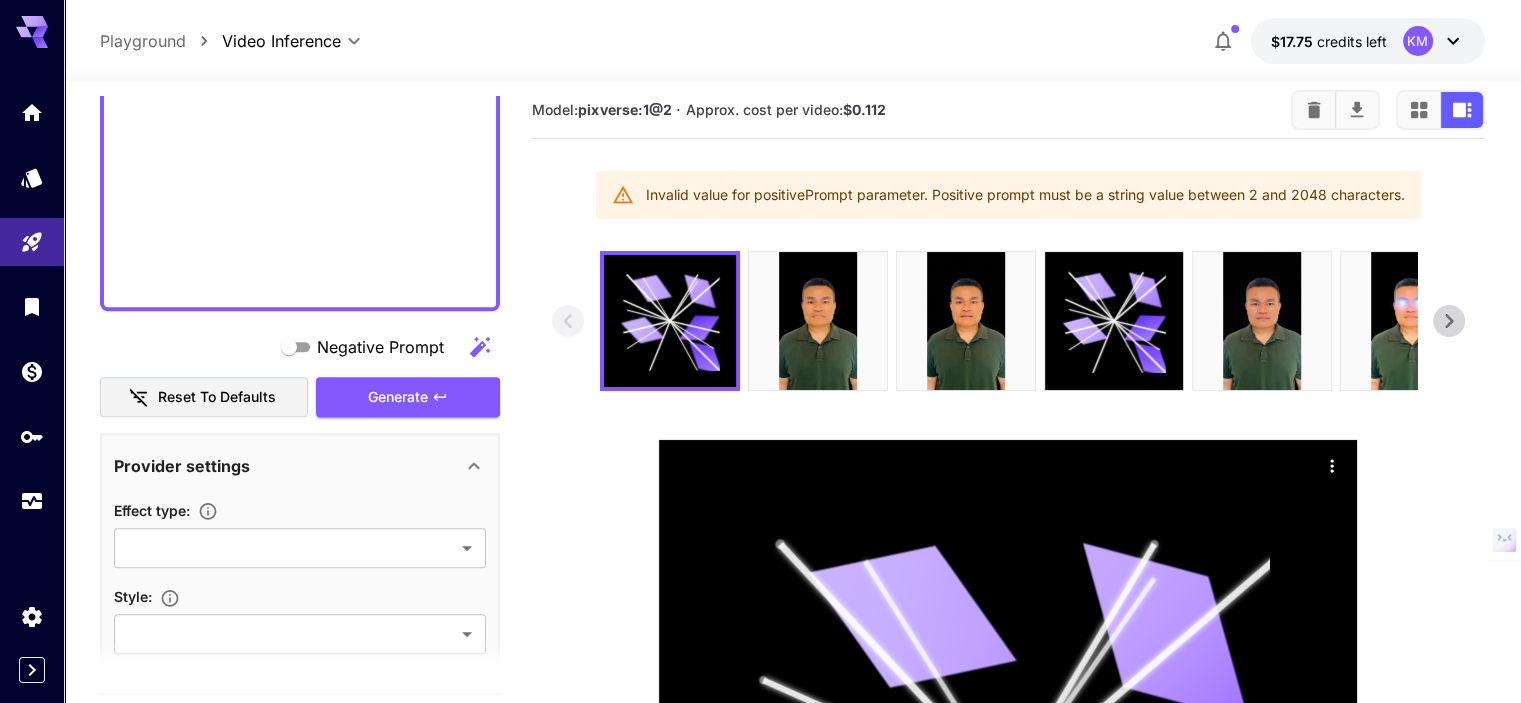 click on "Negative Prompt" at bounding box center [300, -627] 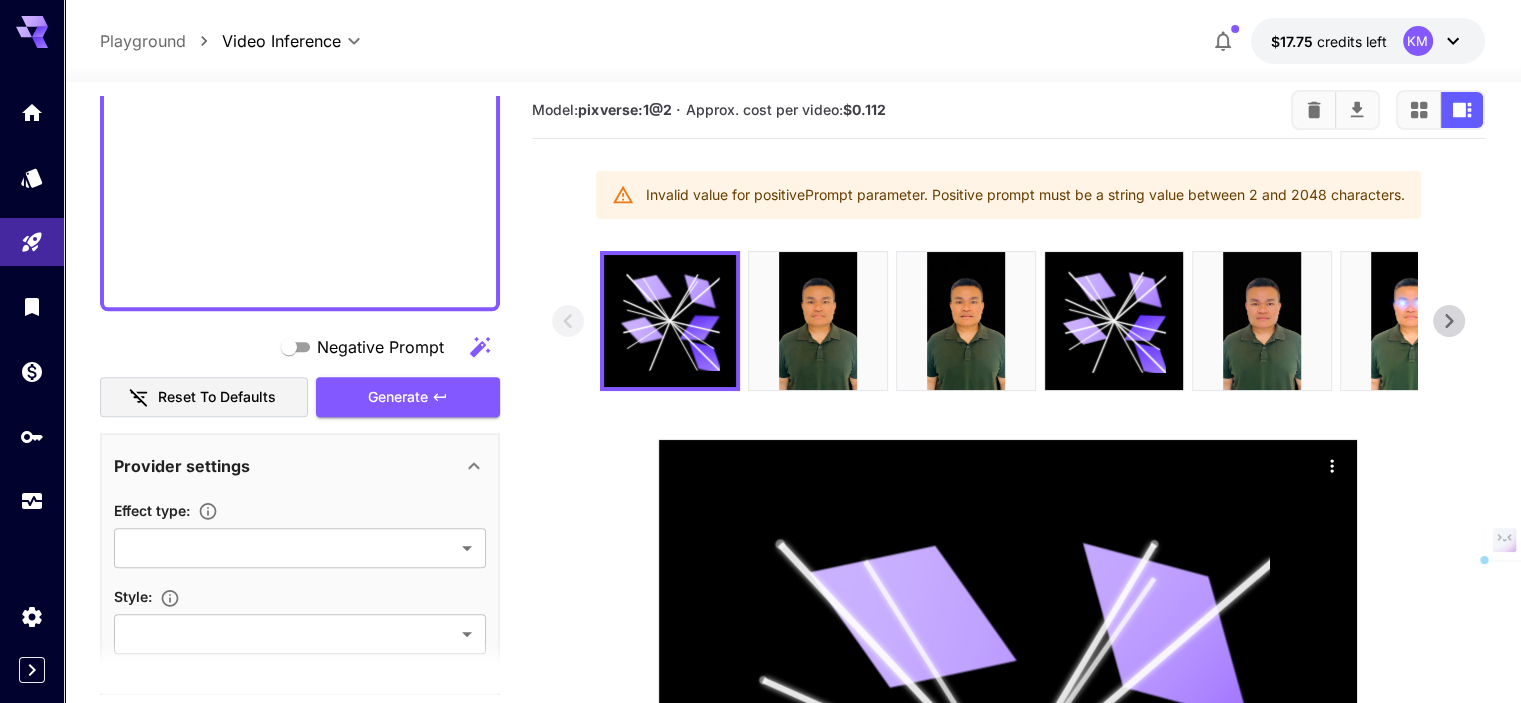 paste on "**********" 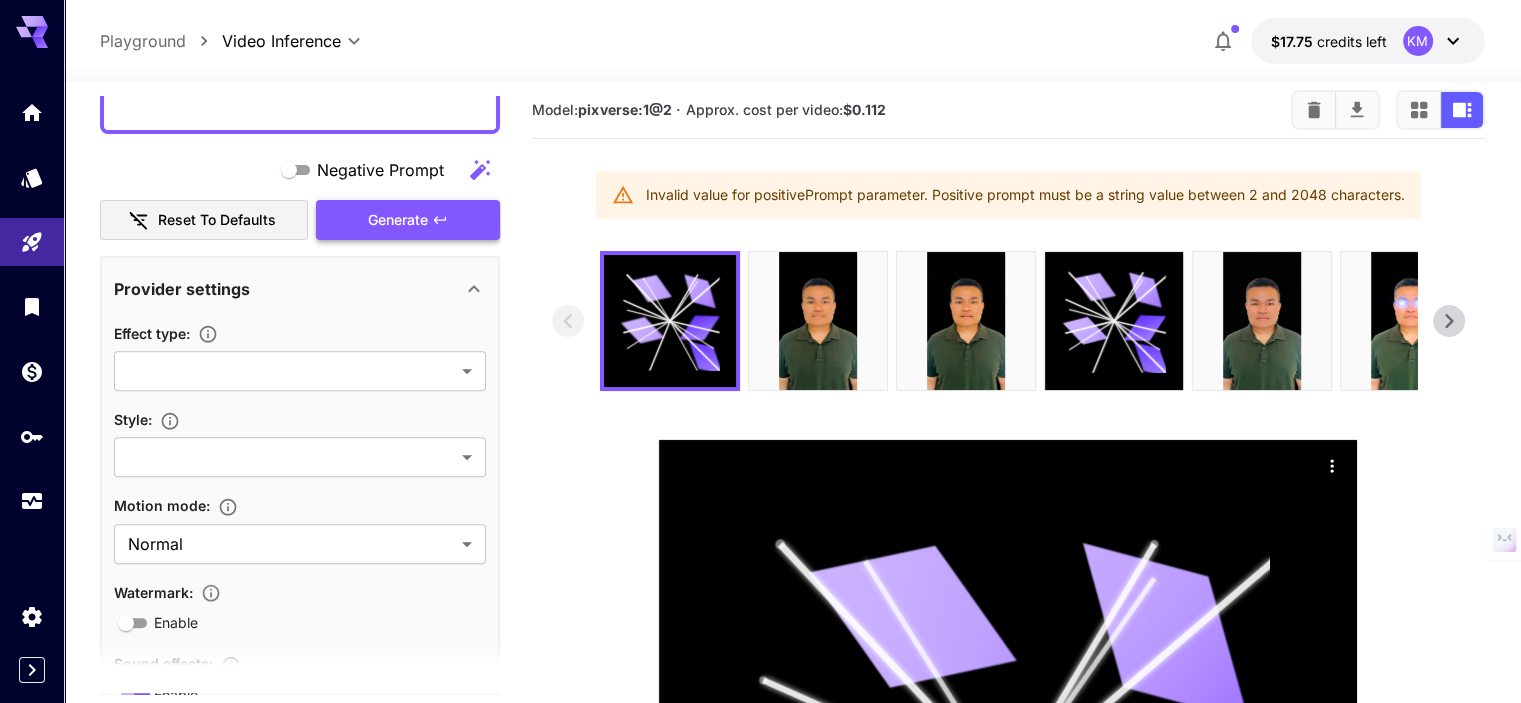 type on "**********" 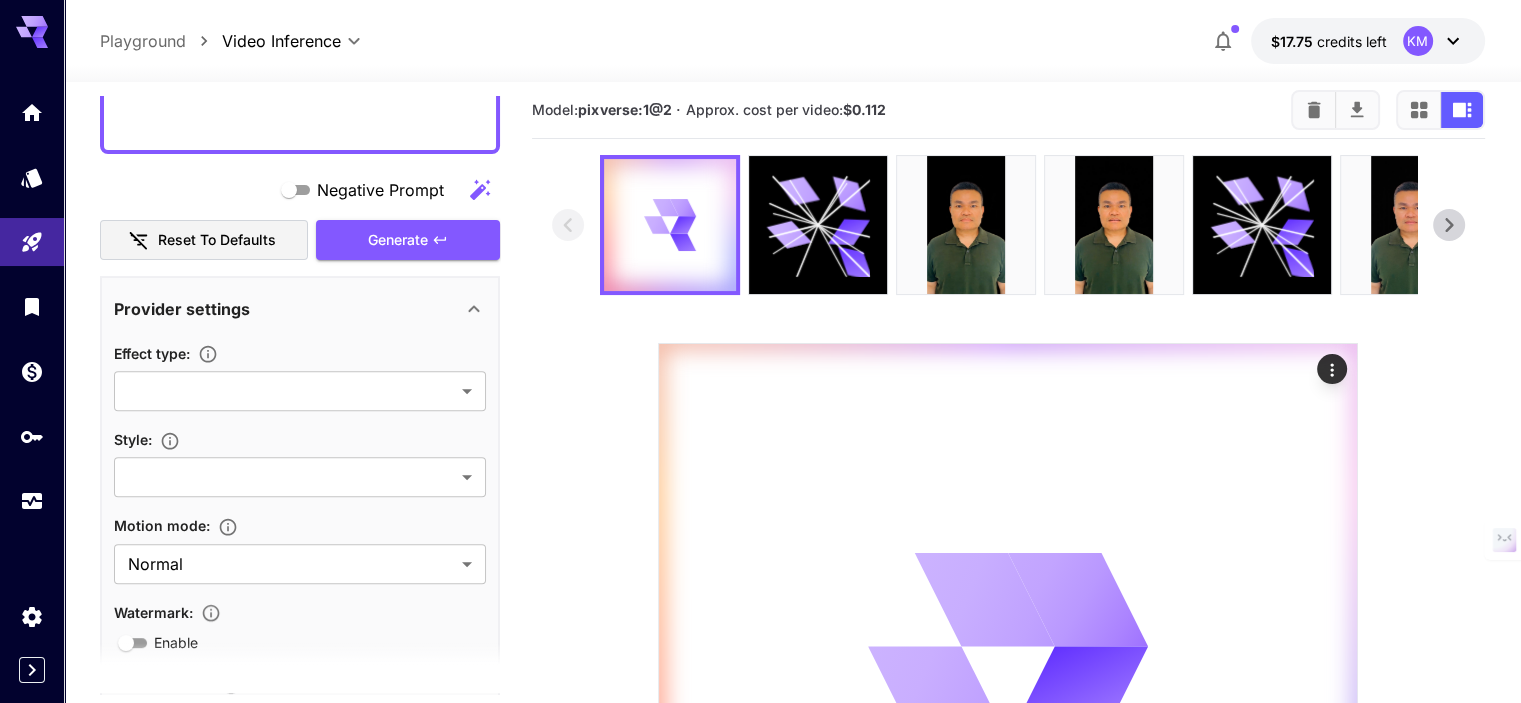 scroll, scrollTop: 768, scrollLeft: 0, axis: vertical 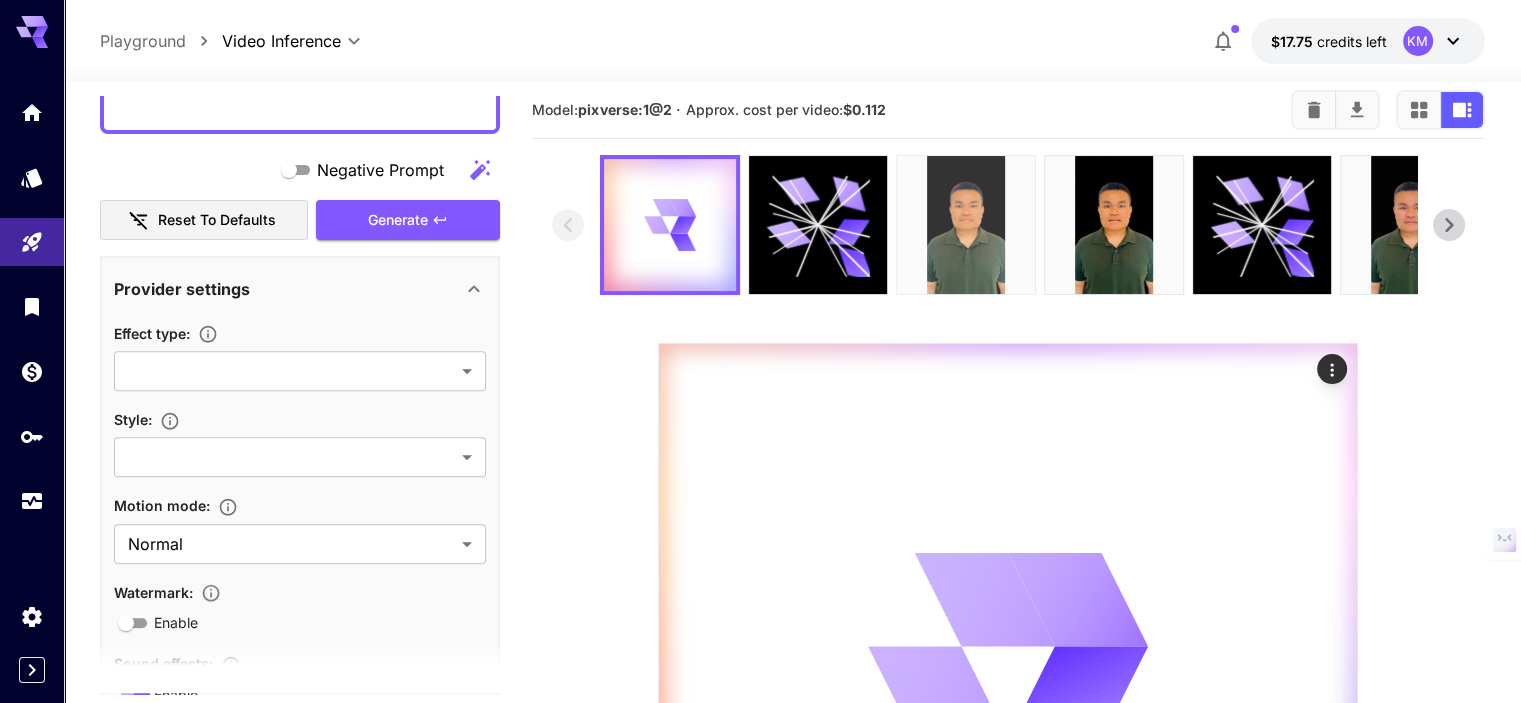 click at bounding box center (966, 225) 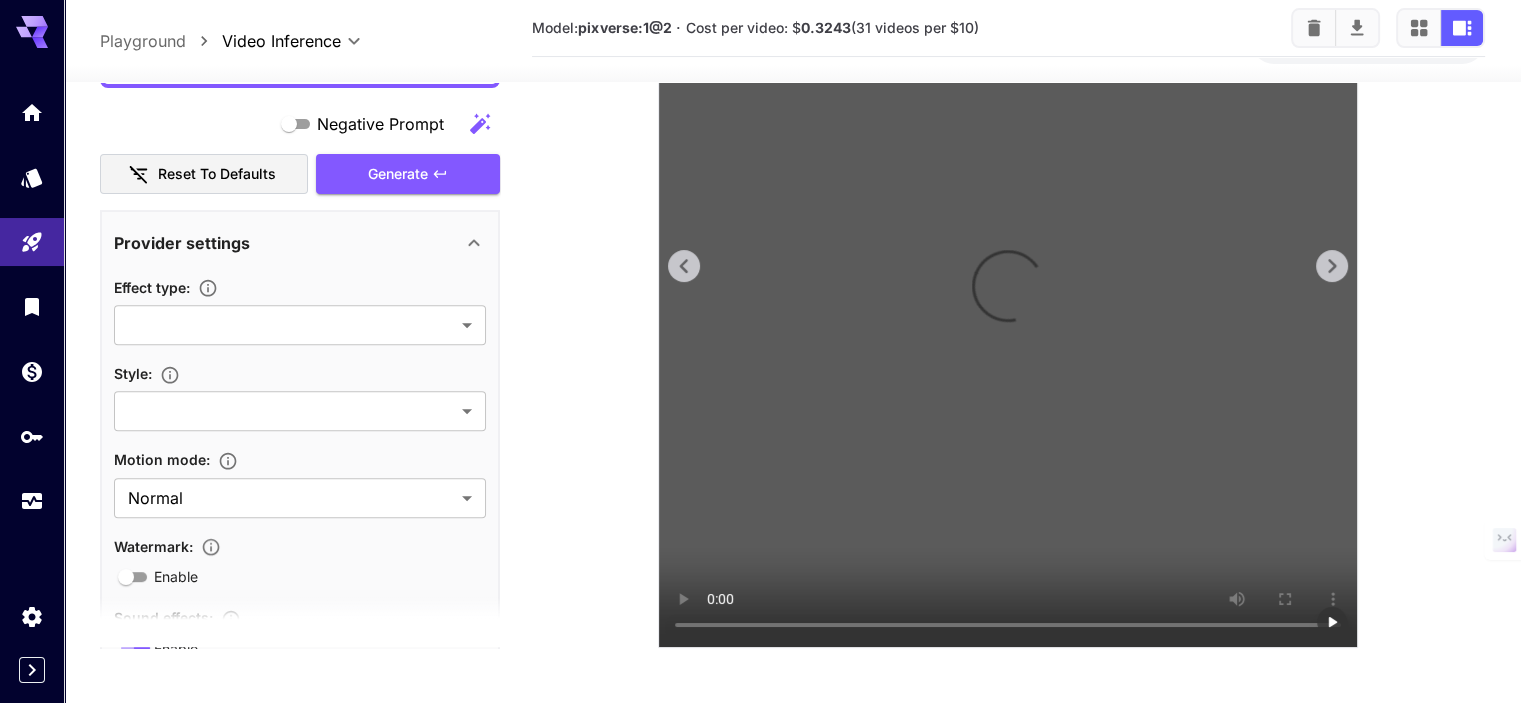 scroll, scrollTop: 416, scrollLeft: 0, axis: vertical 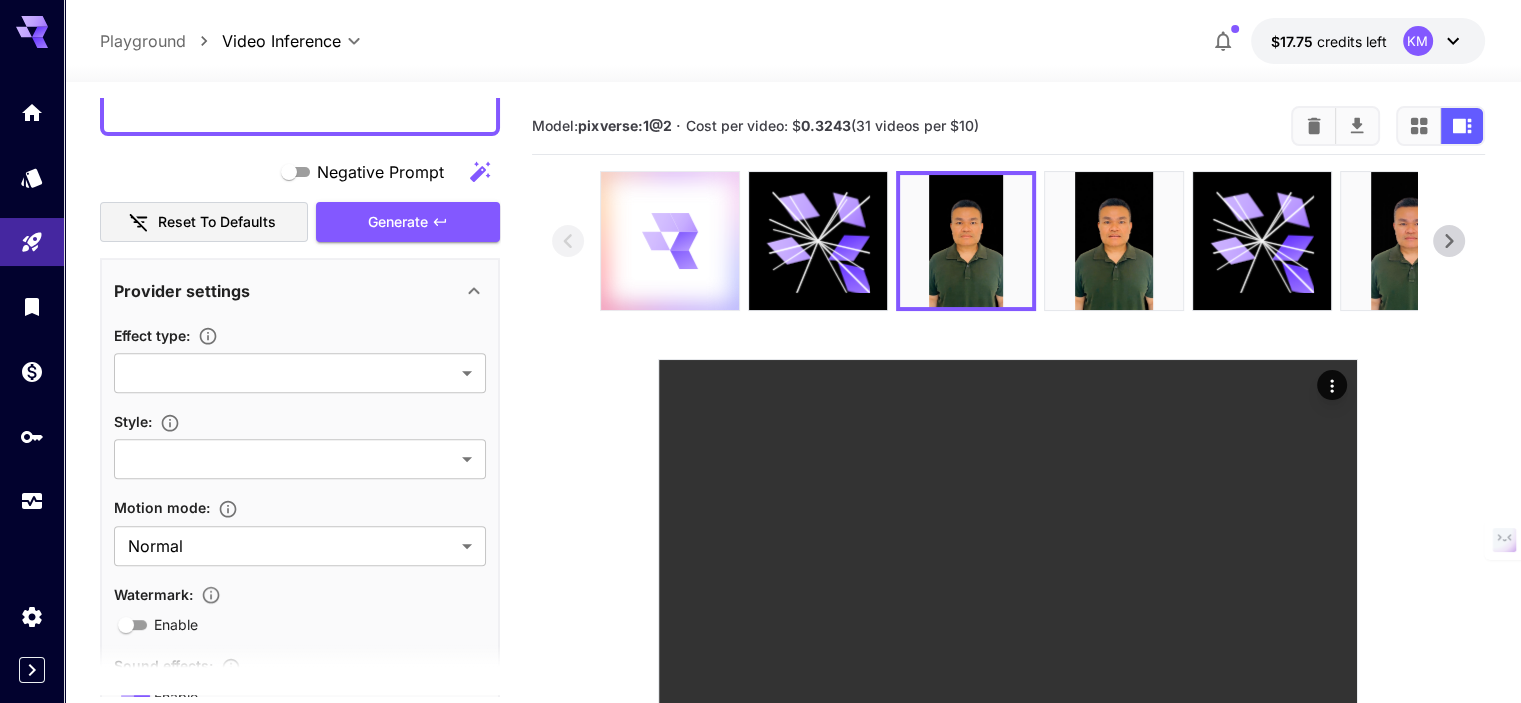 click at bounding box center [670, 241] 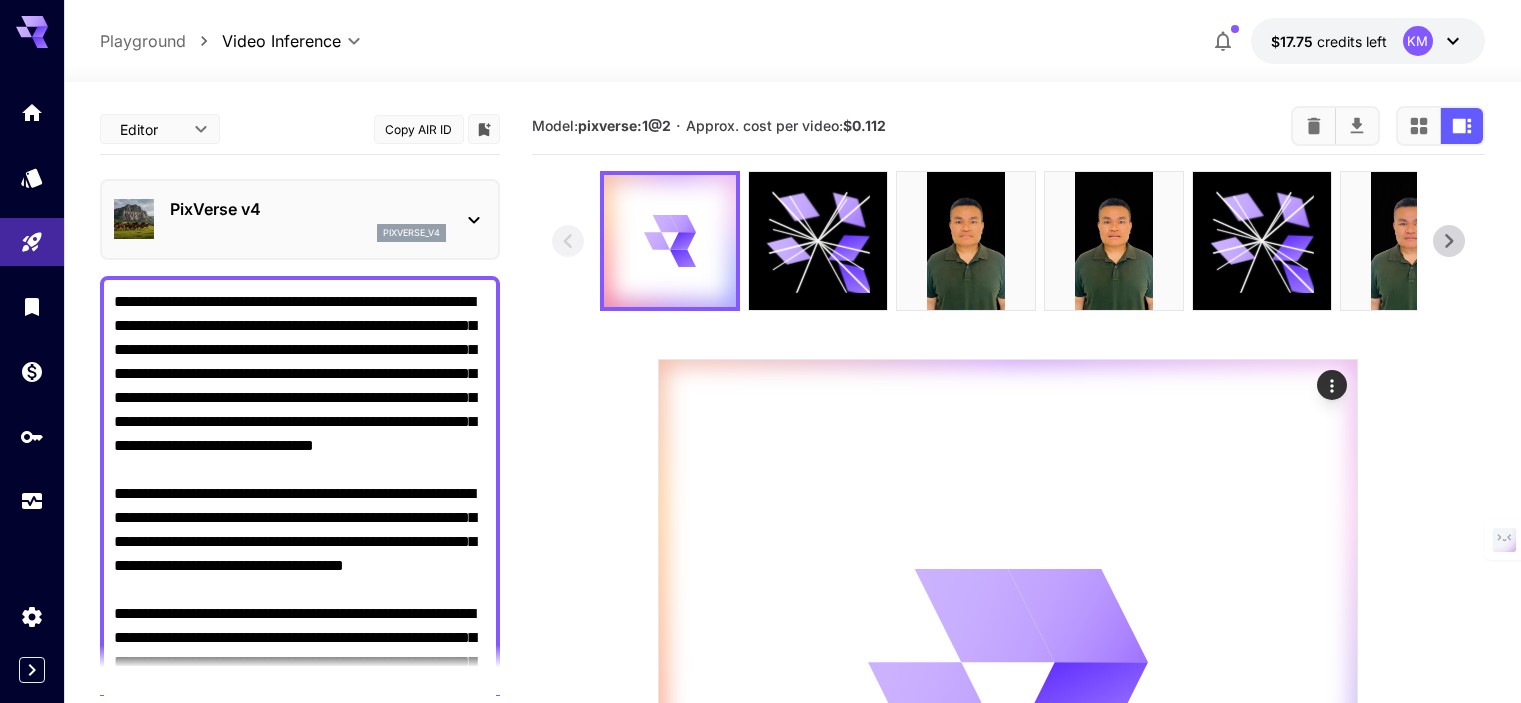 scroll, scrollTop: 0, scrollLeft: 0, axis: both 